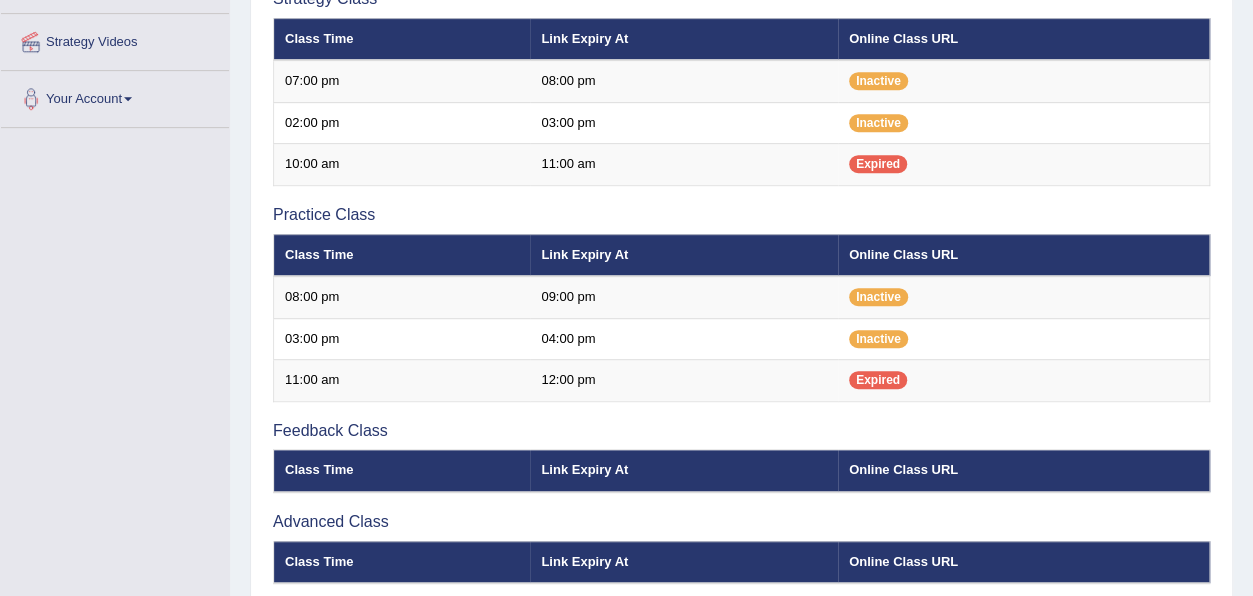 scroll, scrollTop: 427, scrollLeft: 0, axis: vertical 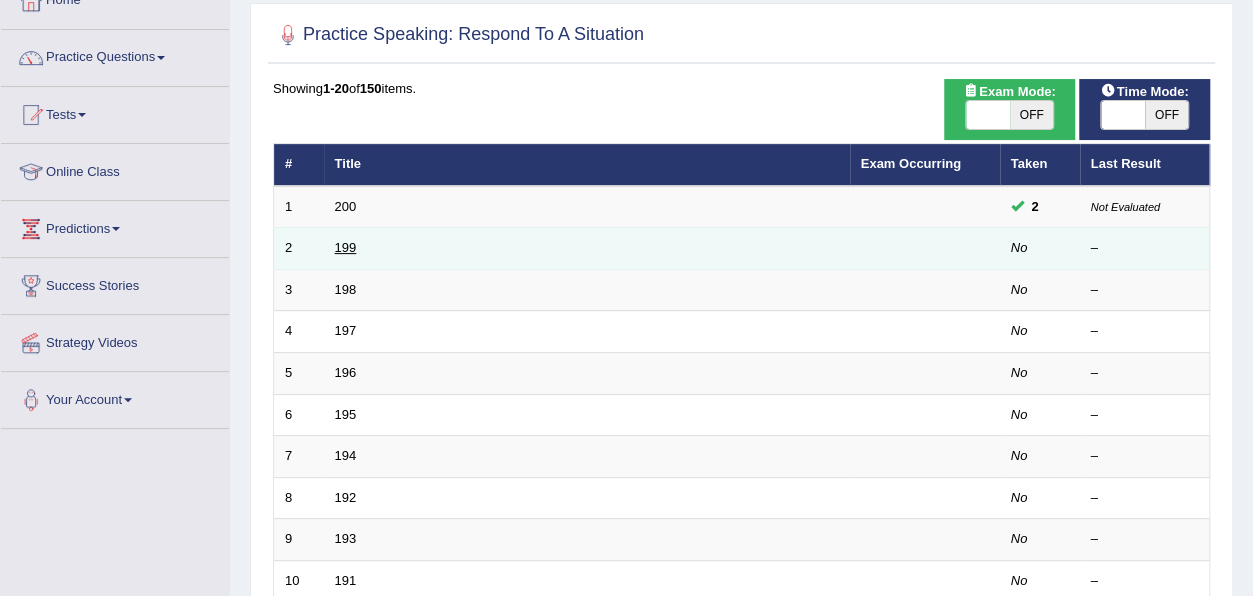 click on "199" at bounding box center [346, 247] 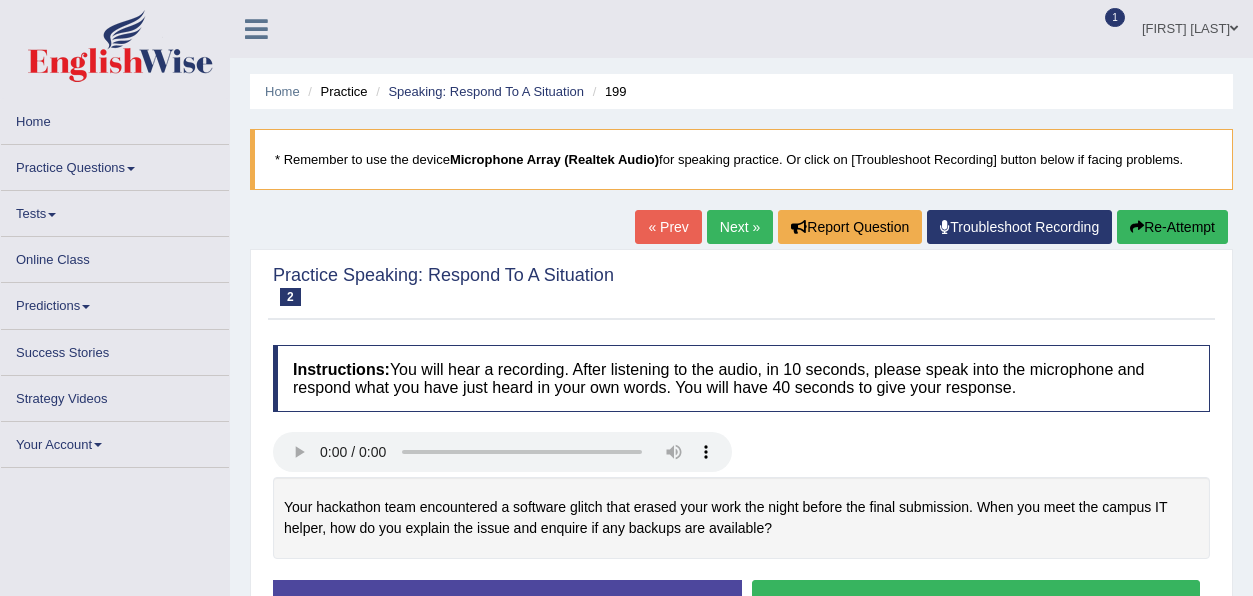 scroll, scrollTop: 0, scrollLeft: 0, axis: both 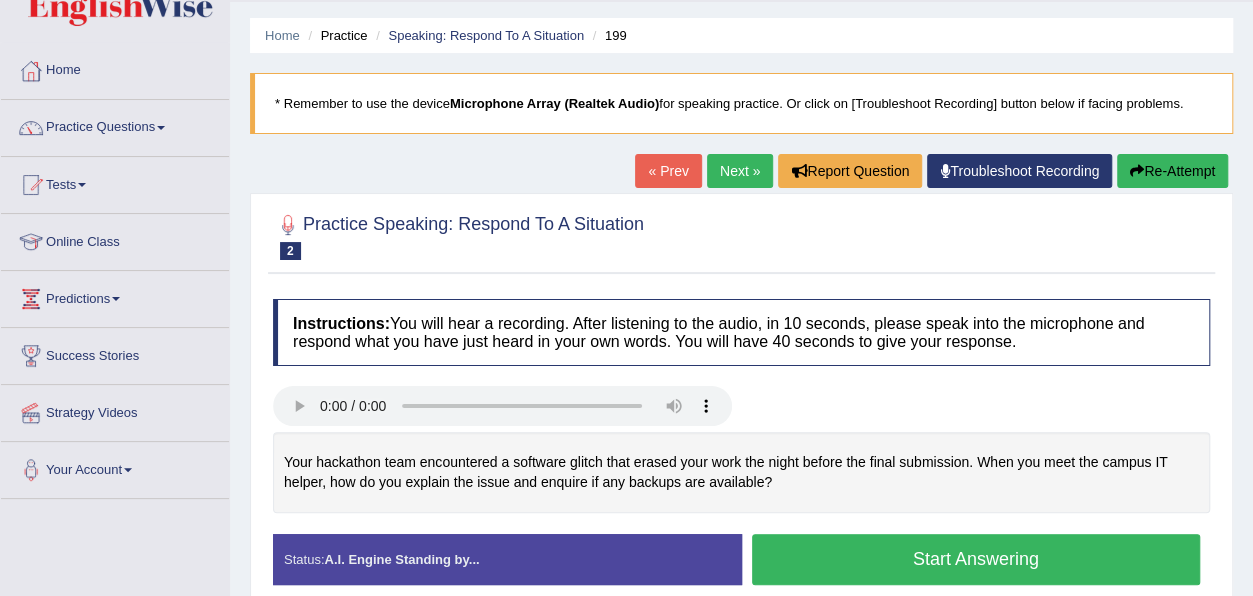click at bounding box center [161, 128] 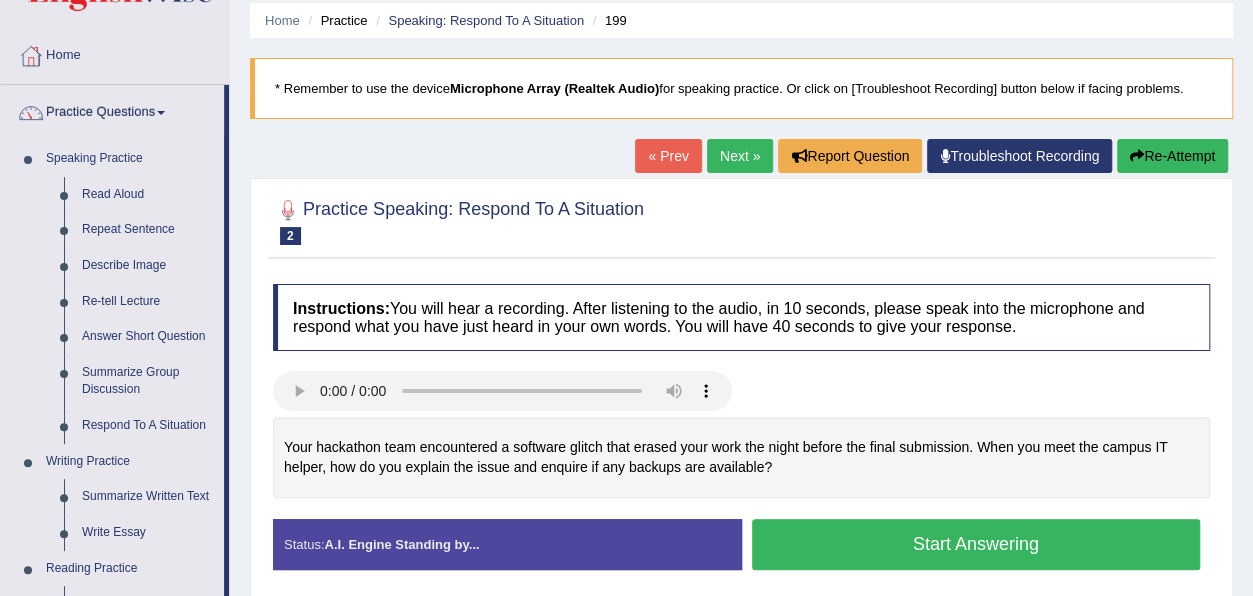 scroll, scrollTop: 0, scrollLeft: 0, axis: both 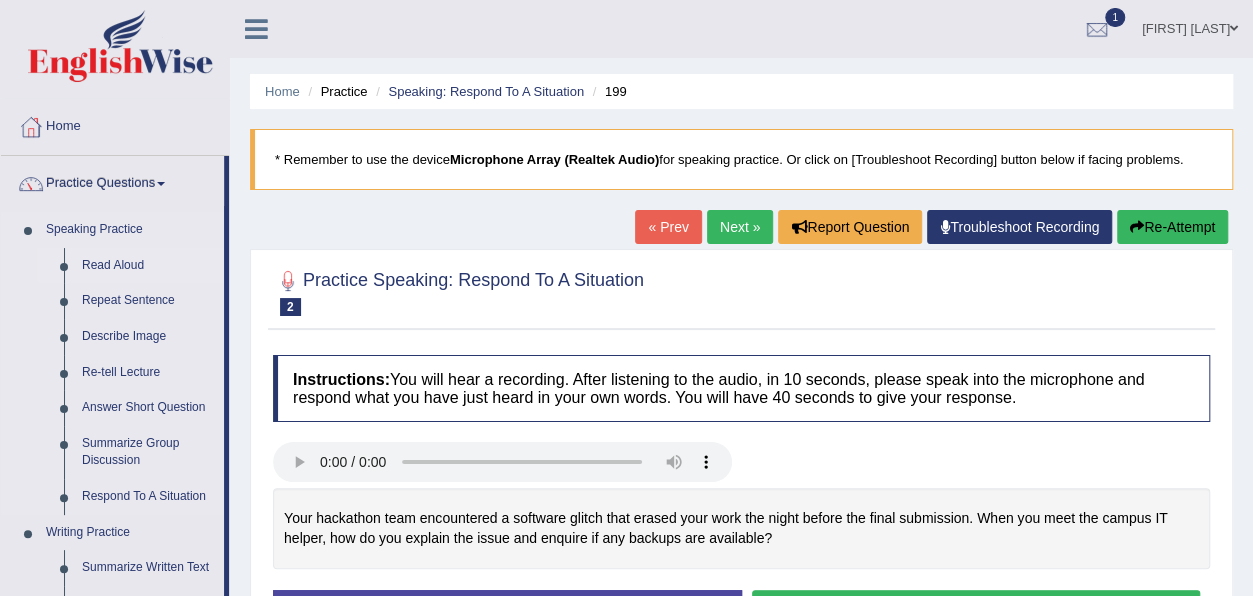 click on "Read Aloud" at bounding box center (148, 266) 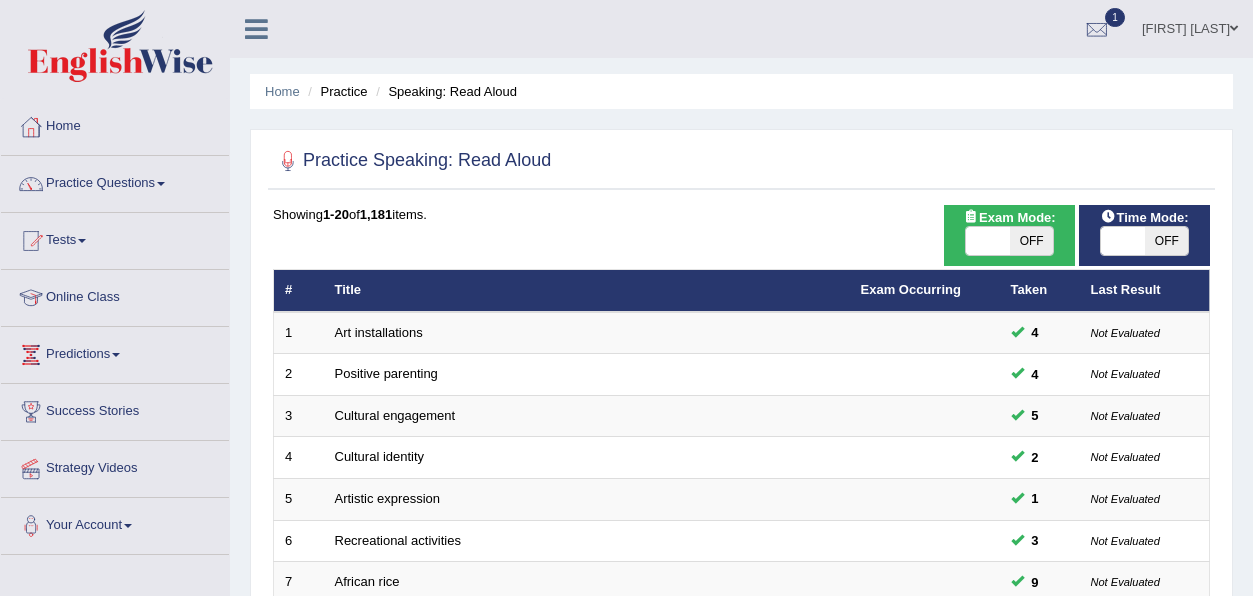 scroll, scrollTop: 0, scrollLeft: 0, axis: both 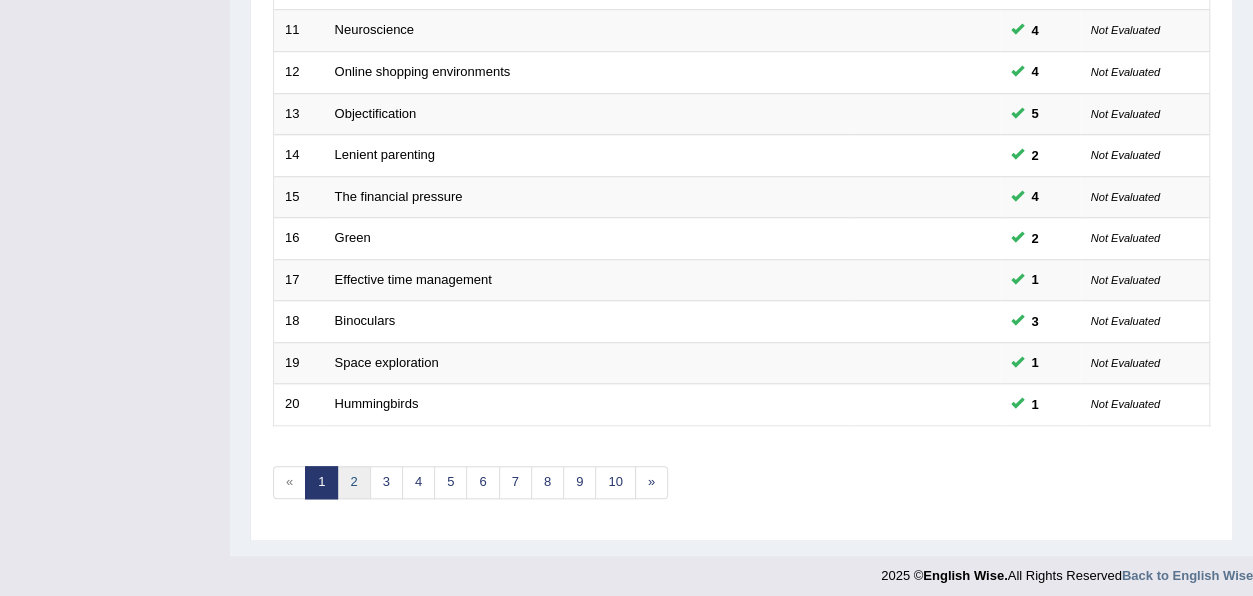 click on "2" at bounding box center (353, 482) 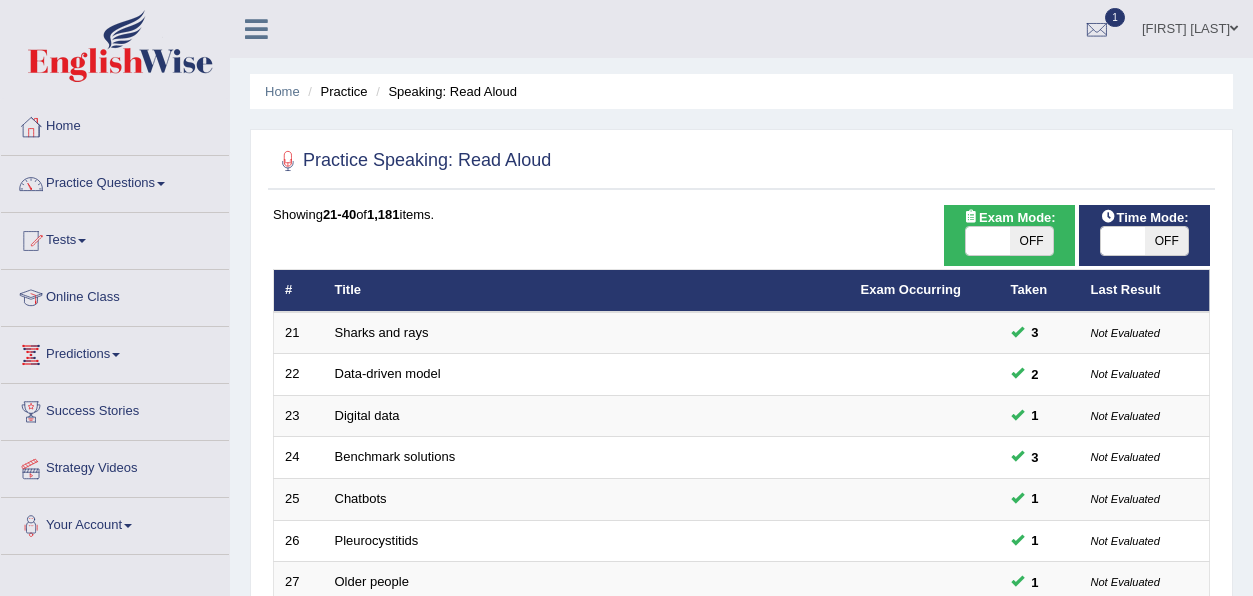 scroll, scrollTop: 0, scrollLeft: 0, axis: both 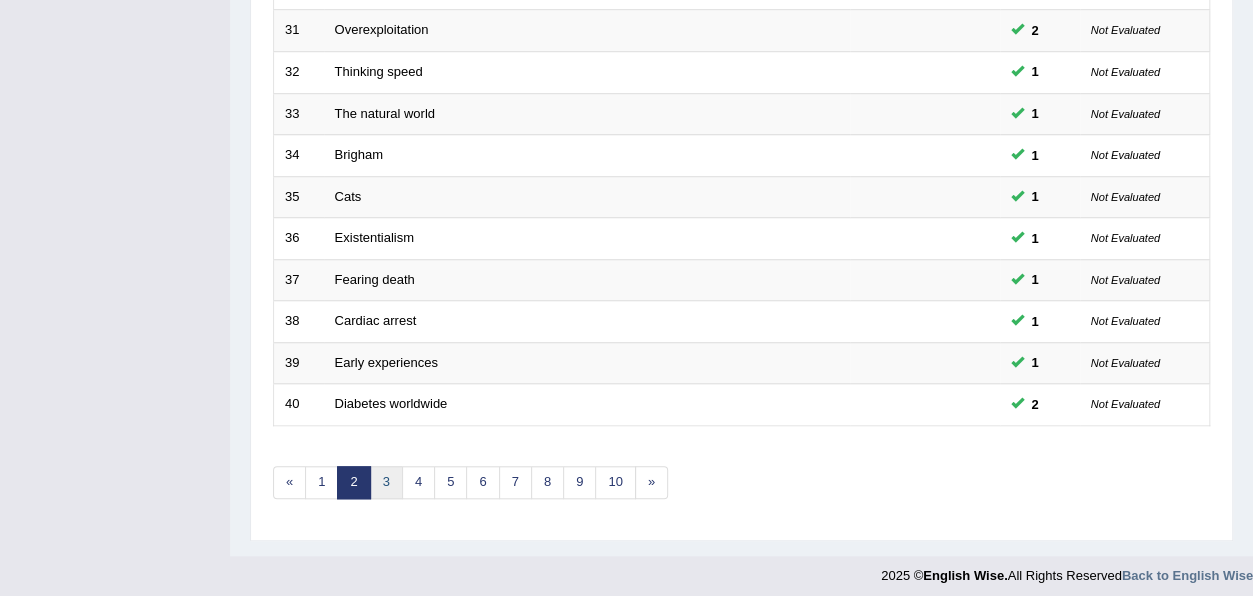 click on "3" at bounding box center (386, 482) 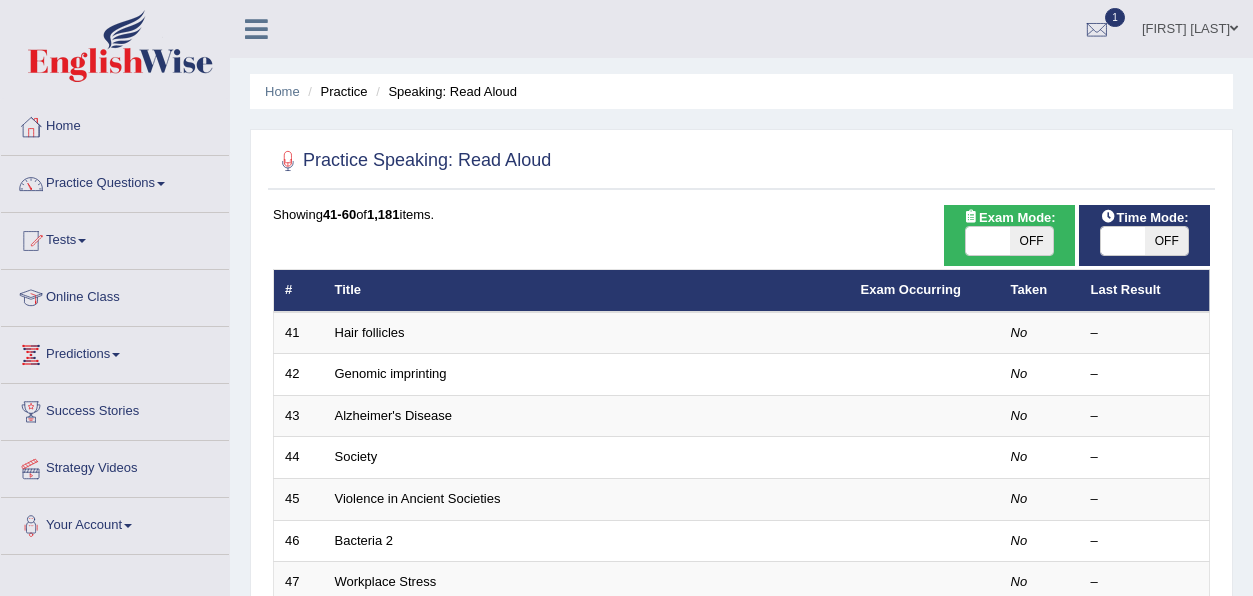 scroll, scrollTop: 0, scrollLeft: 0, axis: both 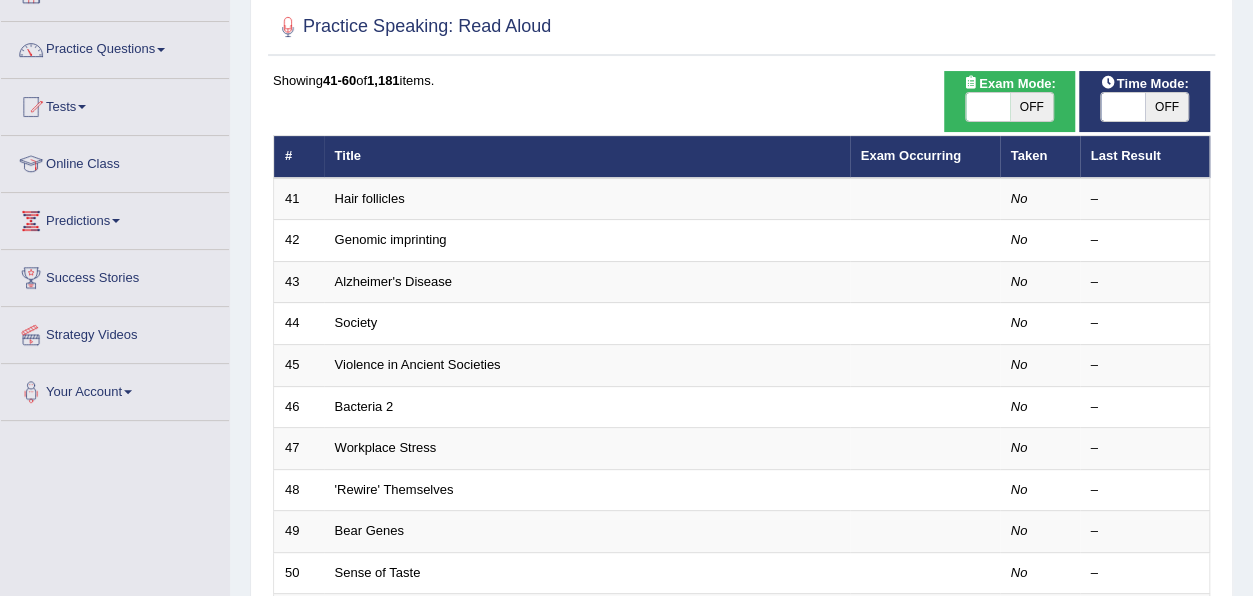 click on "OFF" at bounding box center [1032, 107] 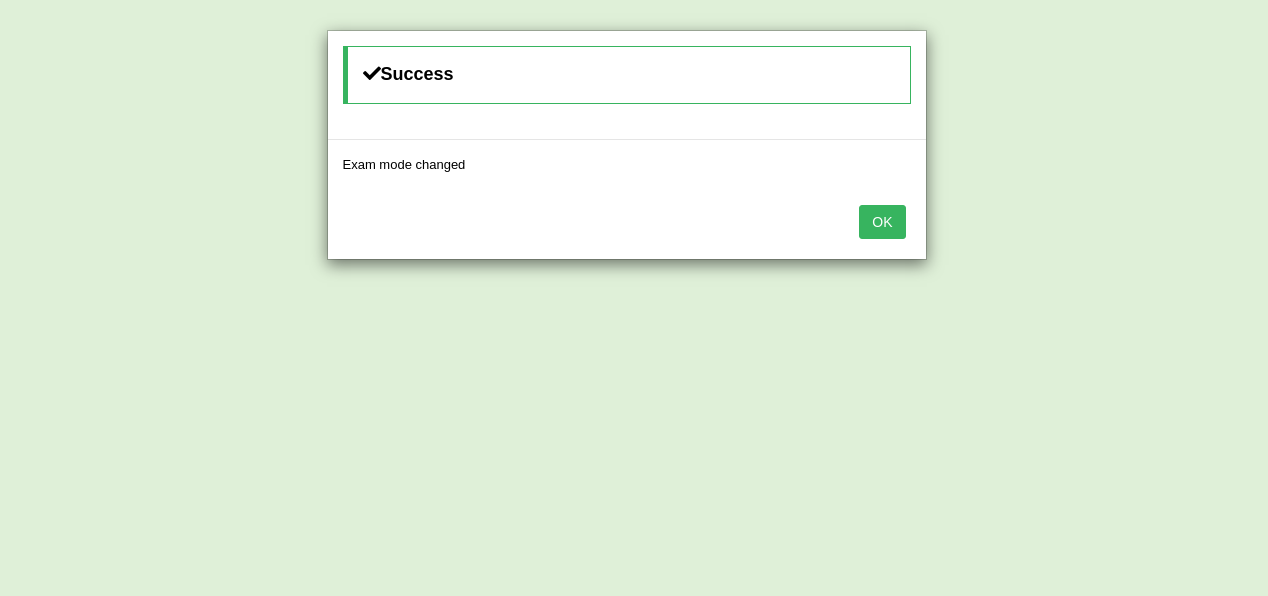 click on "OK" at bounding box center [882, 222] 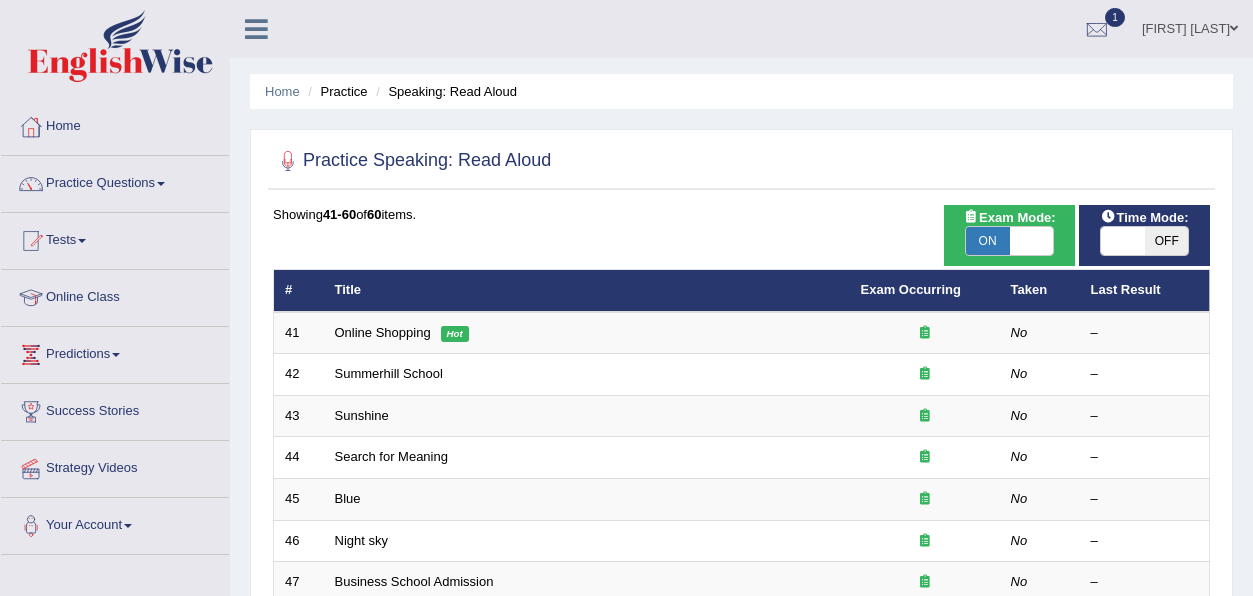 scroll, scrollTop: 134, scrollLeft: 0, axis: vertical 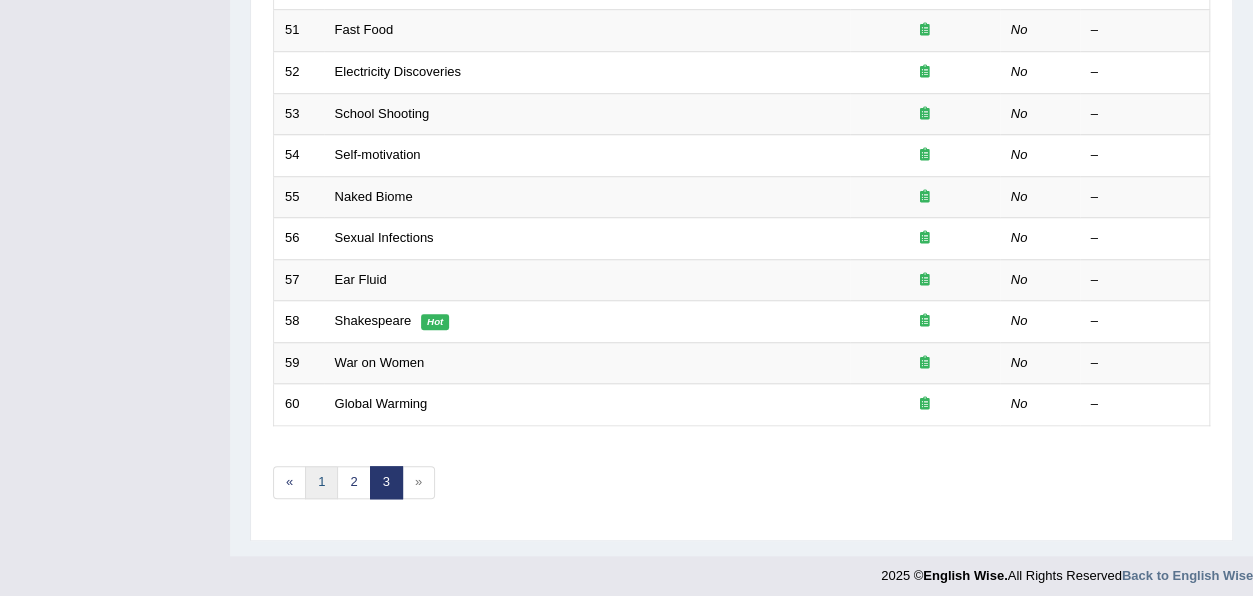 click on "1" at bounding box center (321, 482) 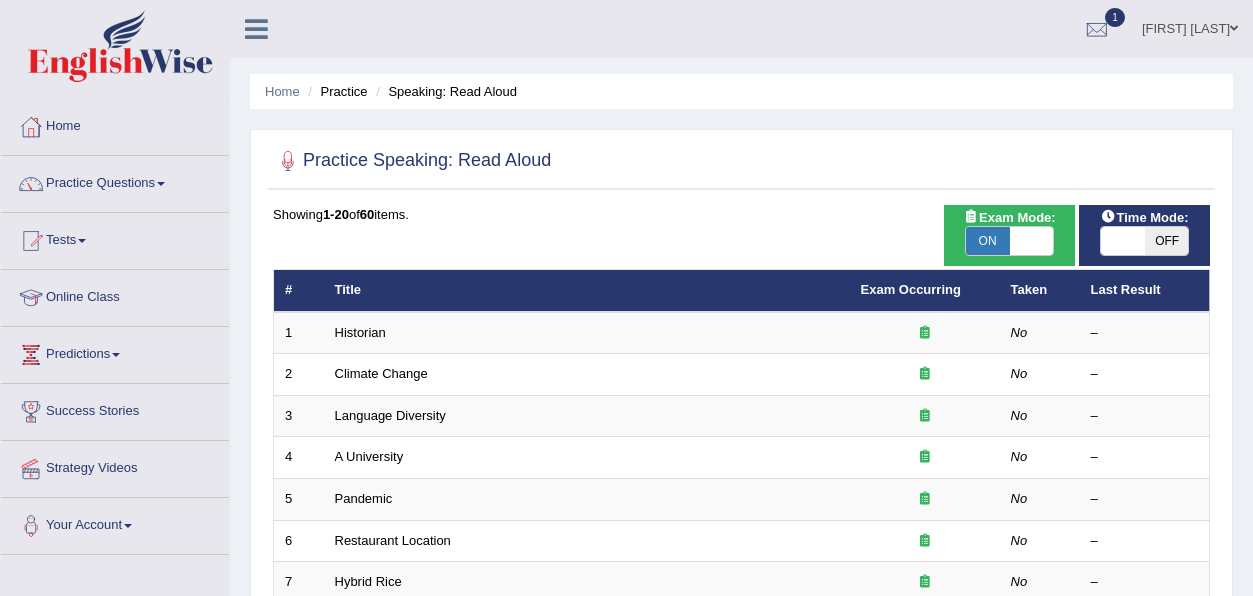 scroll, scrollTop: 0, scrollLeft: 0, axis: both 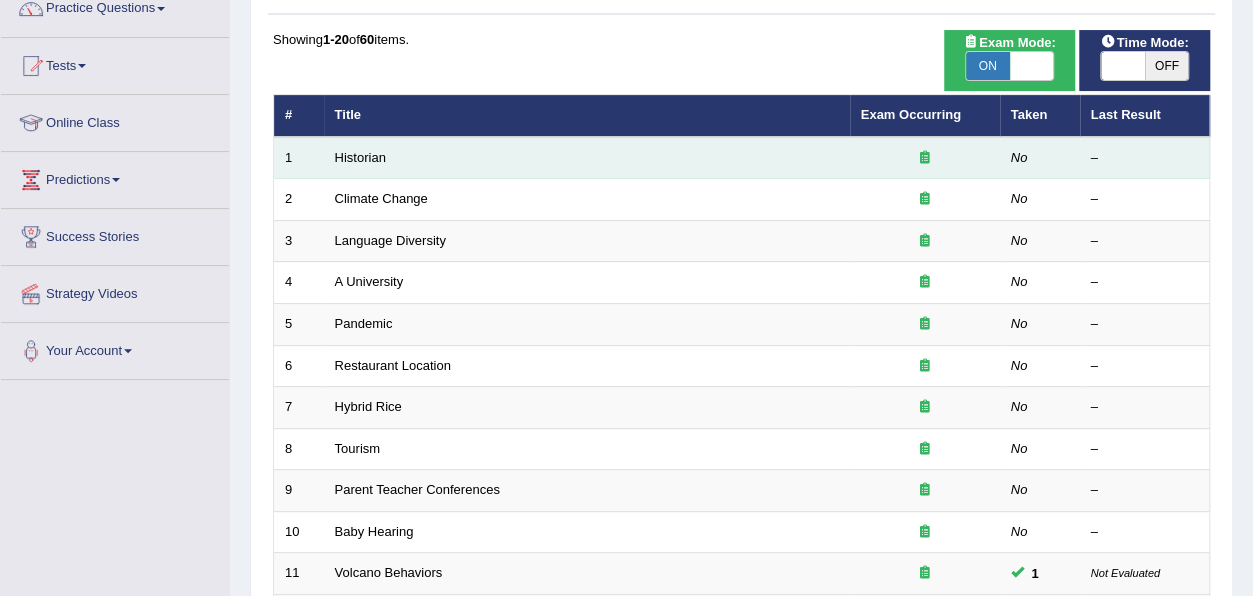 click on "Historian" at bounding box center (587, 158) 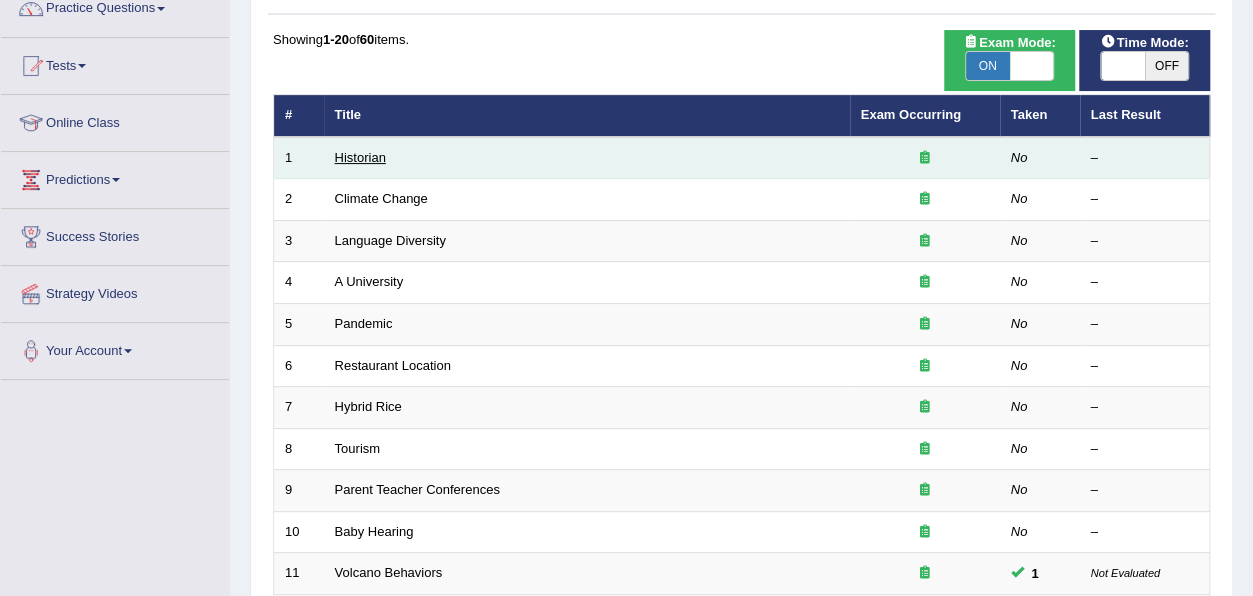 click on "Historian" at bounding box center [360, 157] 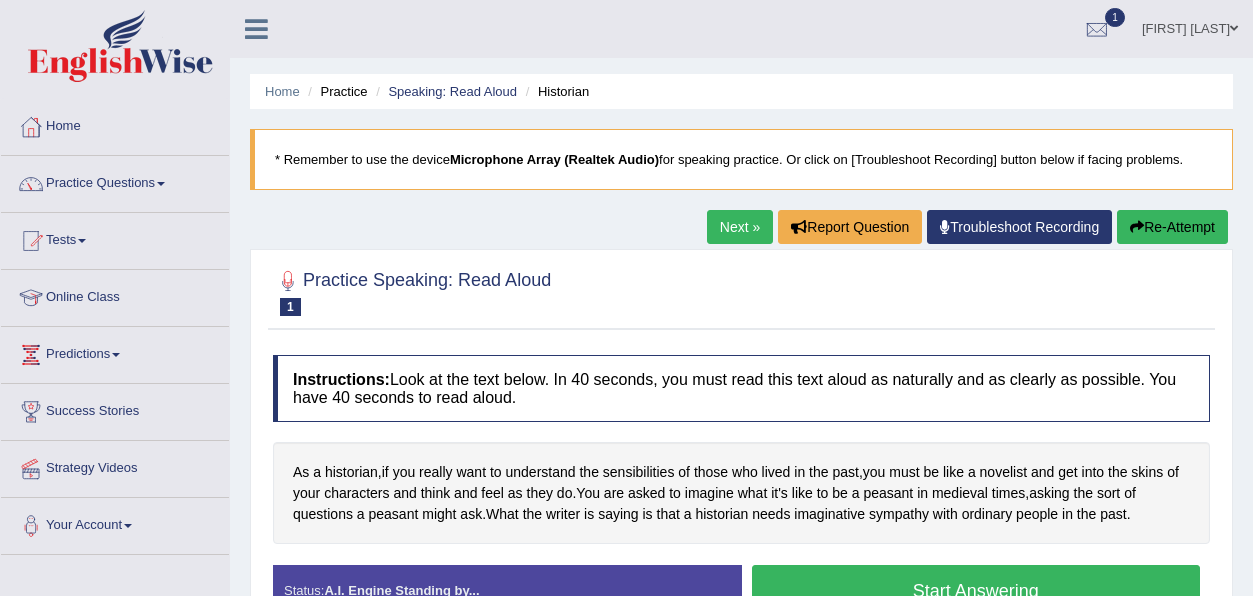 scroll, scrollTop: 0, scrollLeft: 0, axis: both 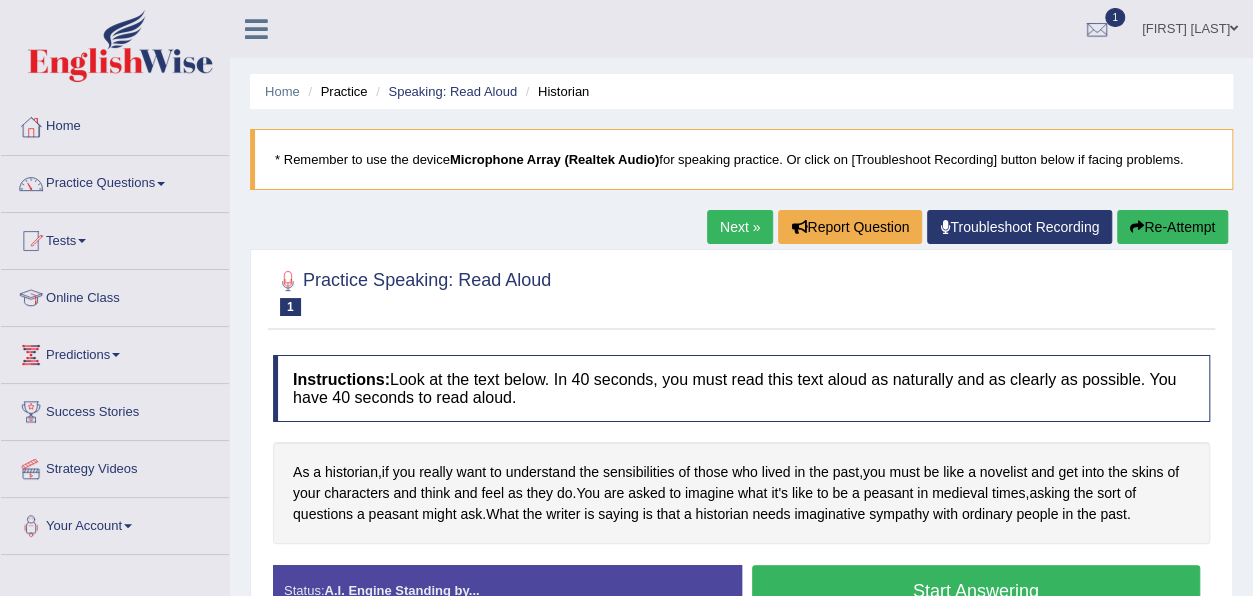 click at bounding box center [1097, 30] 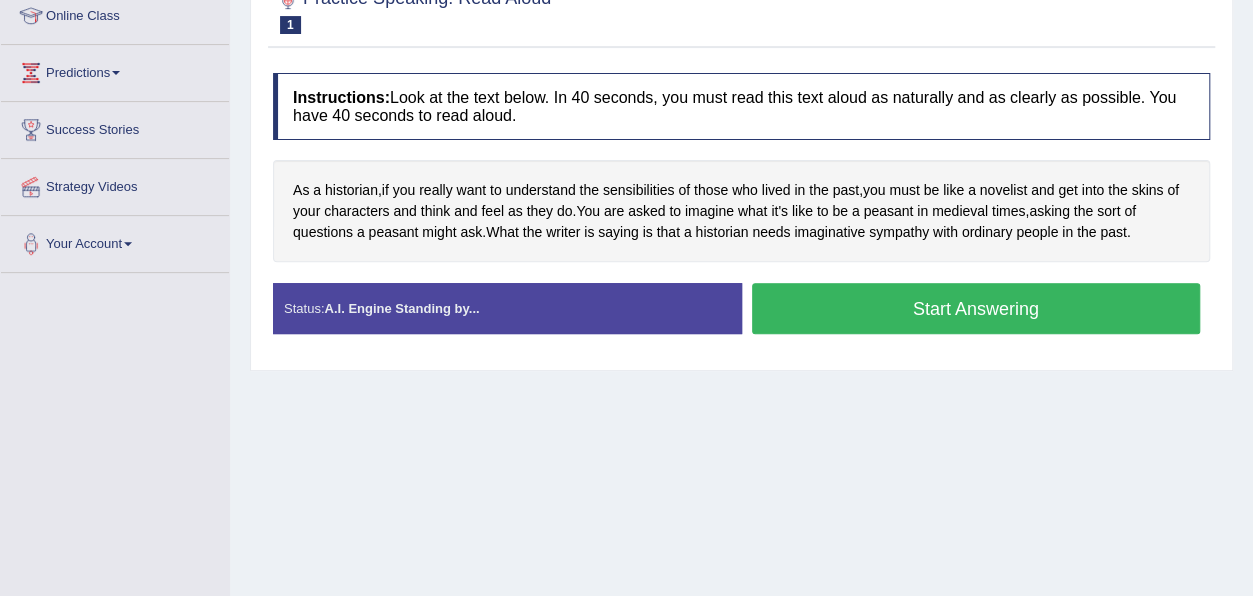 scroll, scrollTop: 282, scrollLeft: 0, axis: vertical 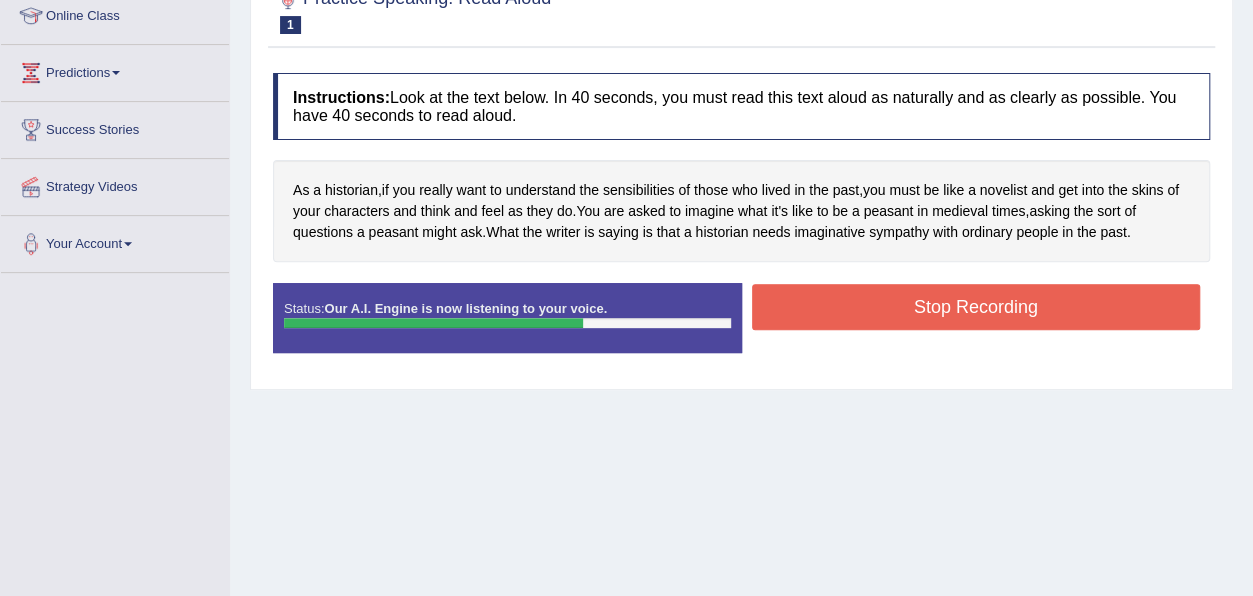 click on "Stop Recording" at bounding box center [976, 307] 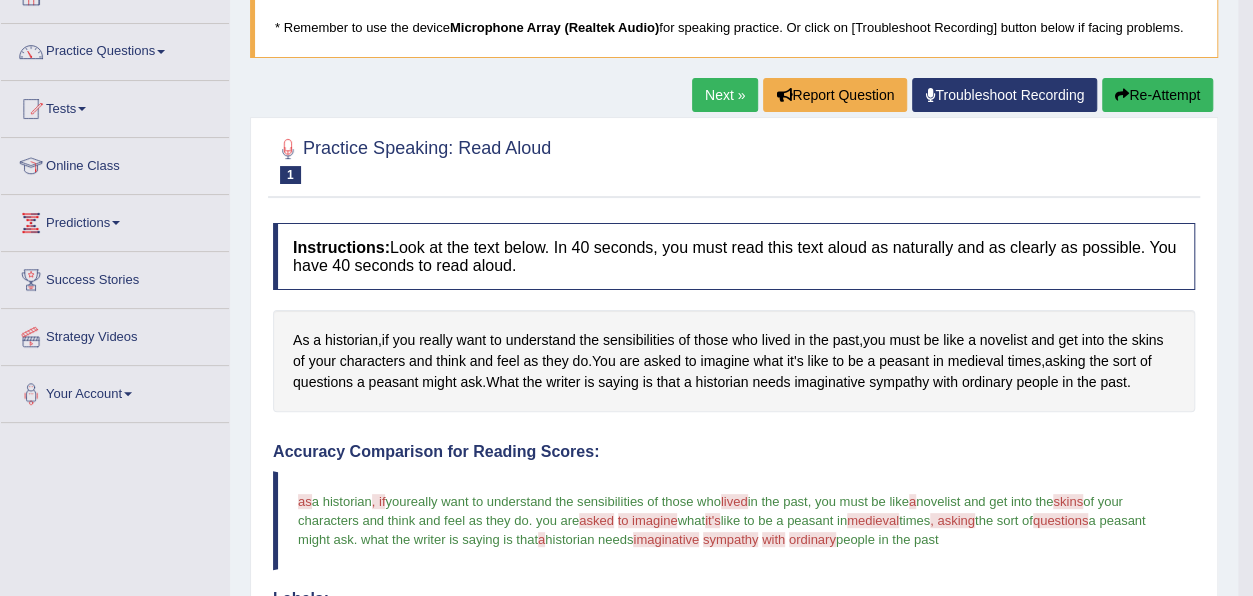 scroll, scrollTop: 141, scrollLeft: 0, axis: vertical 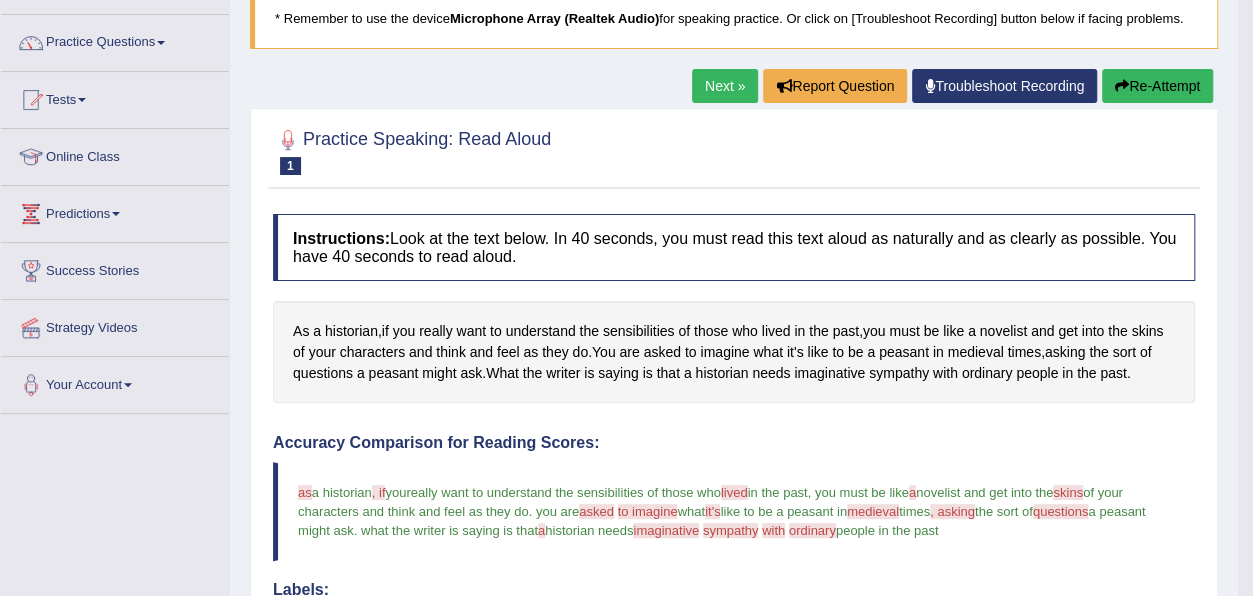 click on "Next »" at bounding box center [725, 86] 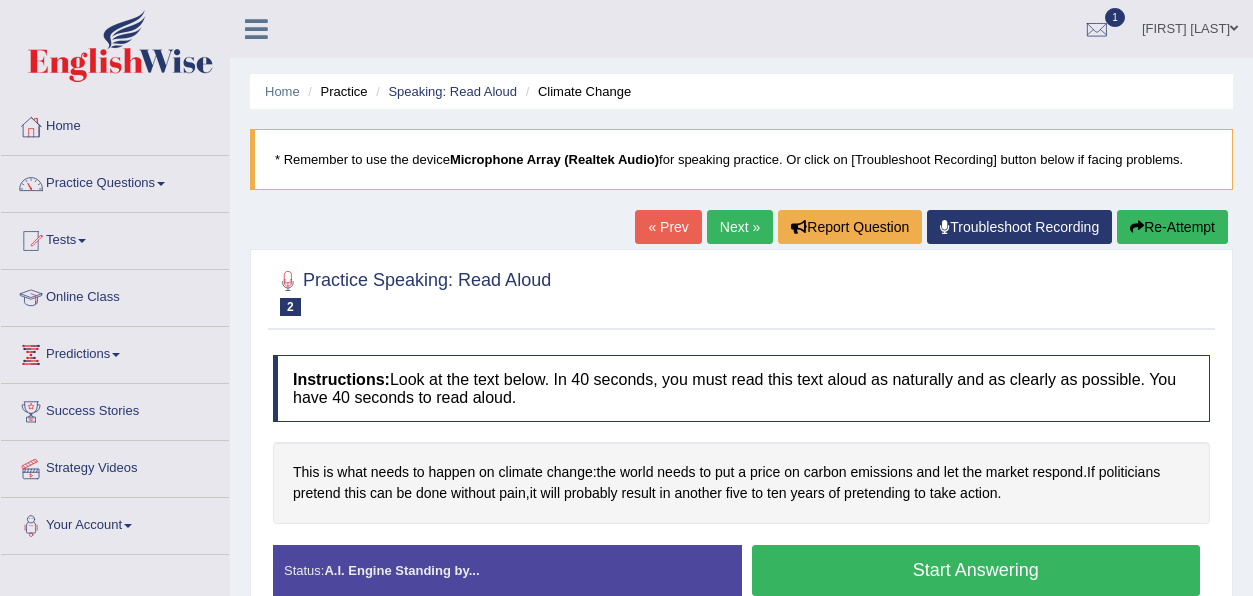 scroll, scrollTop: 0, scrollLeft: 0, axis: both 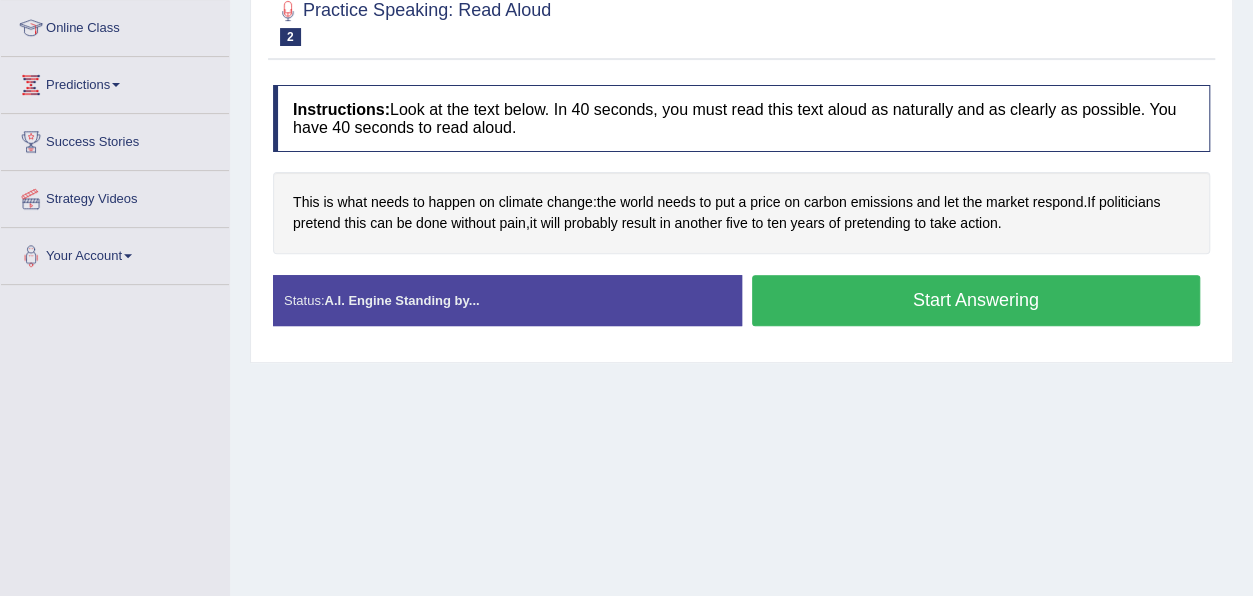 click on "Start Answering" at bounding box center (976, 300) 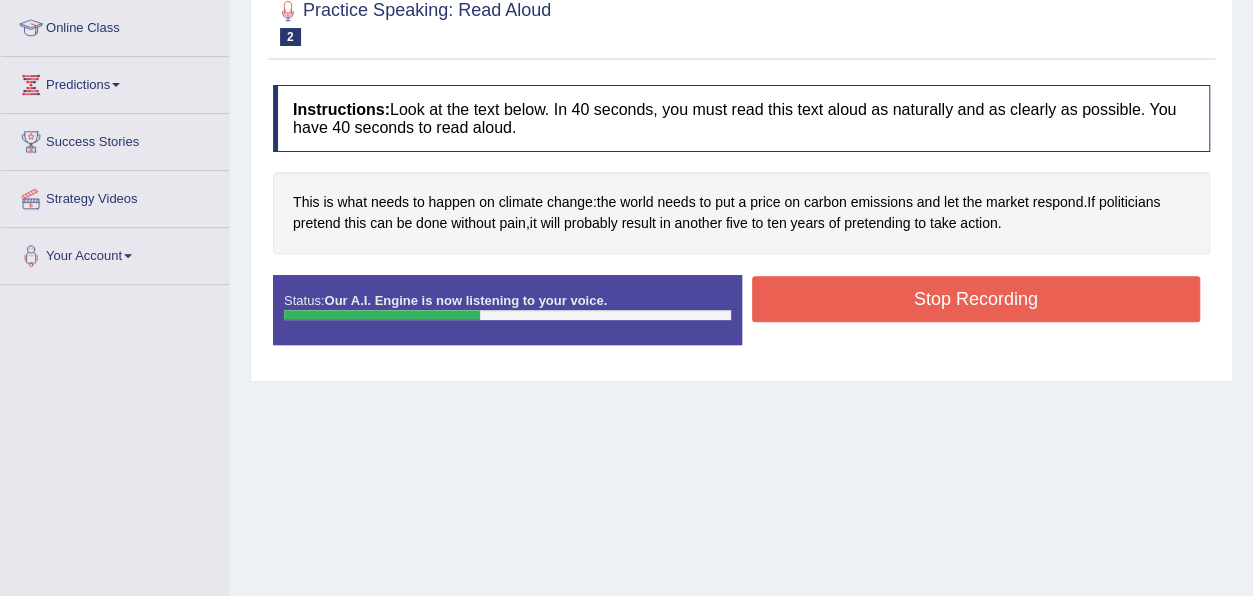 click on "Stop Recording" at bounding box center [976, 299] 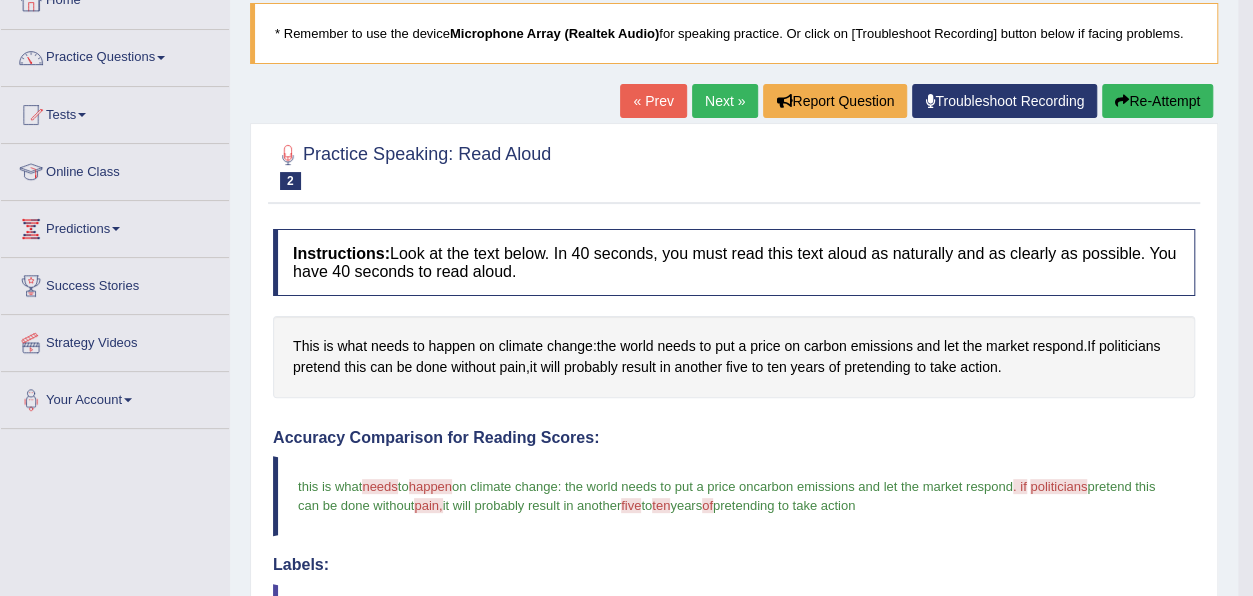 scroll, scrollTop: 124, scrollLeft: 0, axis: vertical 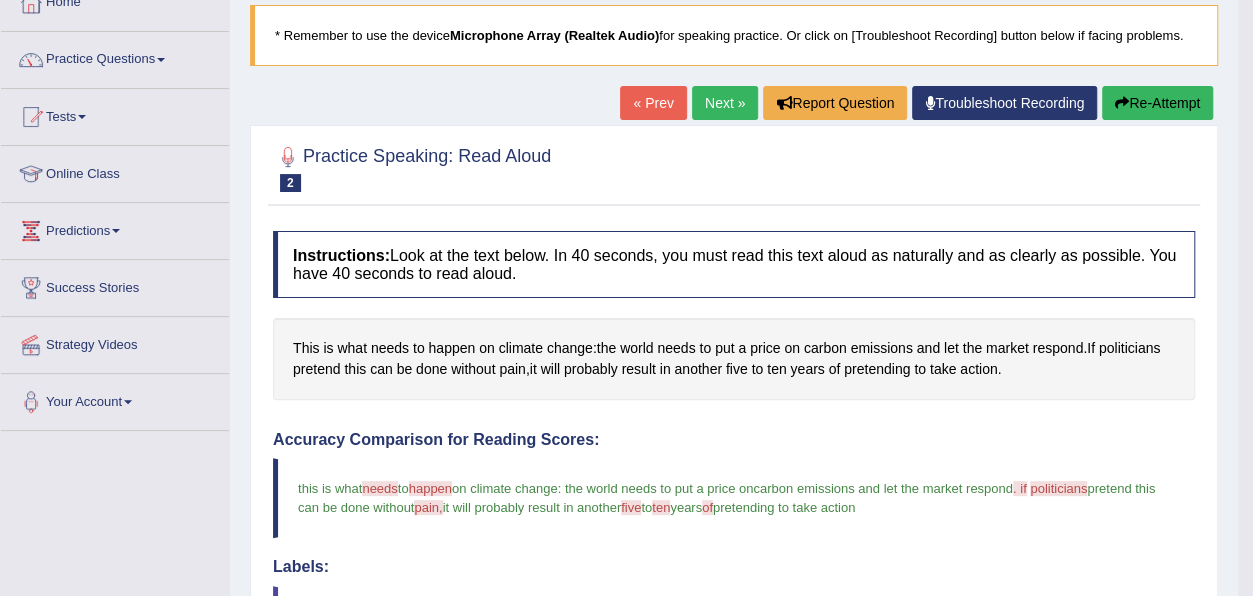 click on "Next »" at bounding box center [725, 103] 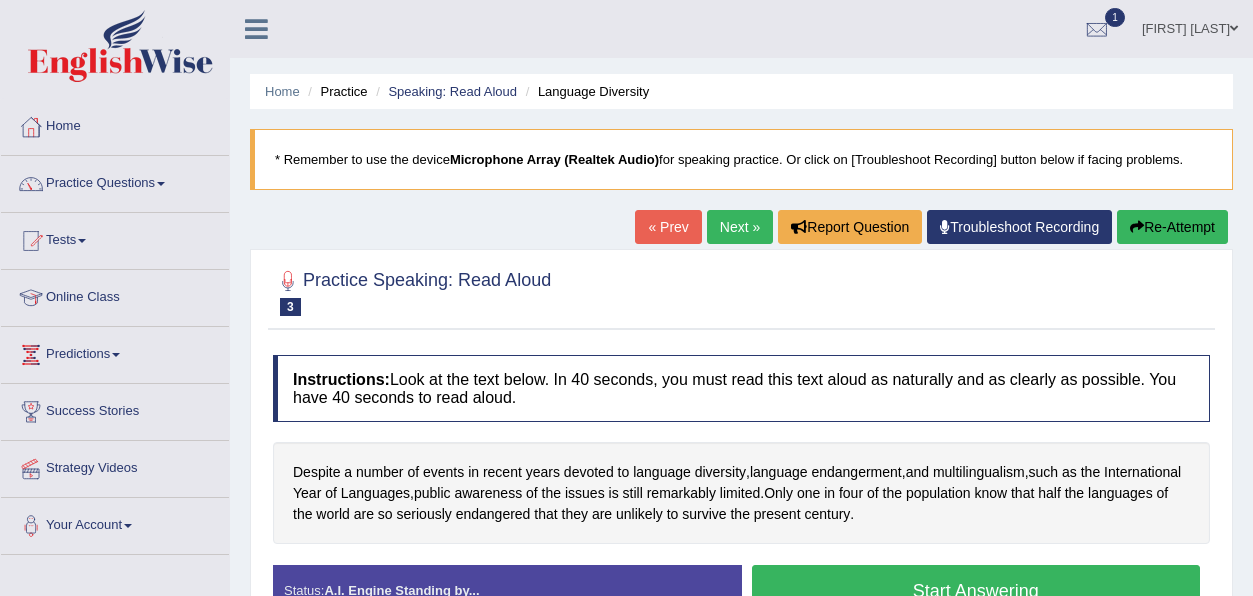 scroll, scrollTop: 148, scrollLeft: 0, axis: vertical 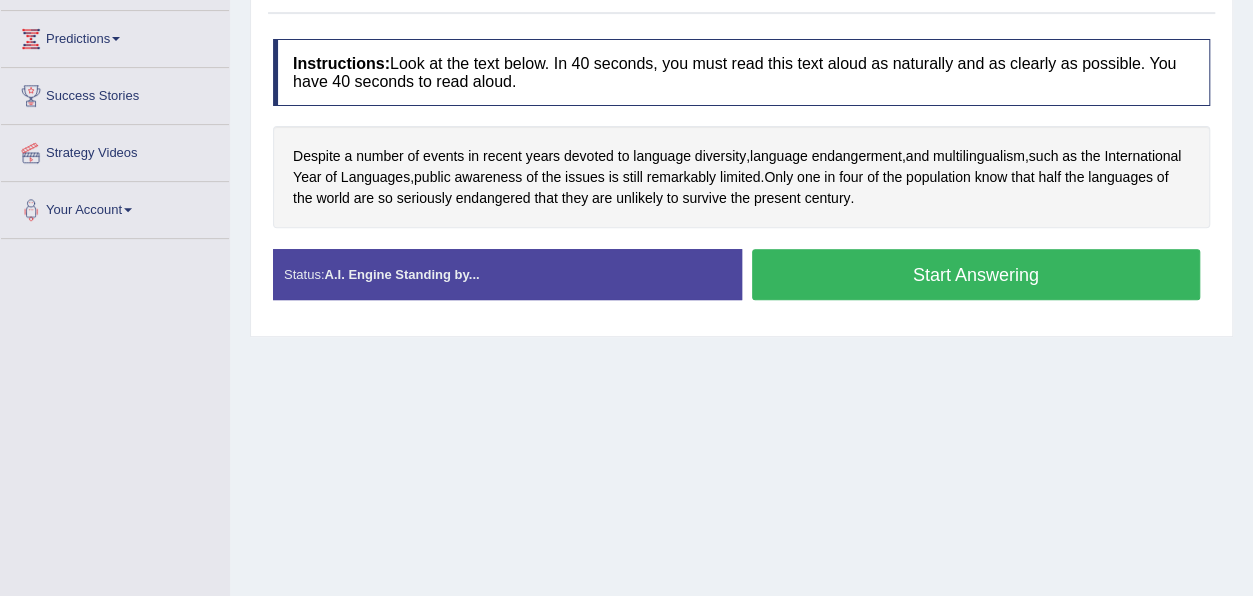 click on "Start Answering" at bounding box center (976, 274) 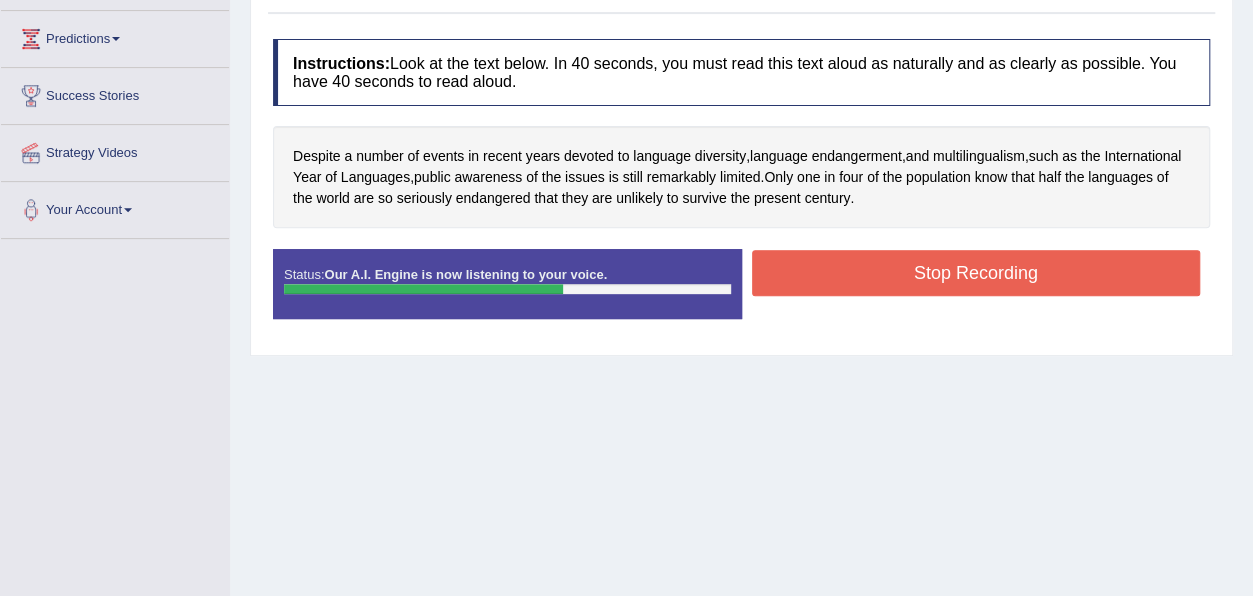 click on "Stop Recording" at bounding box center [976, 273] 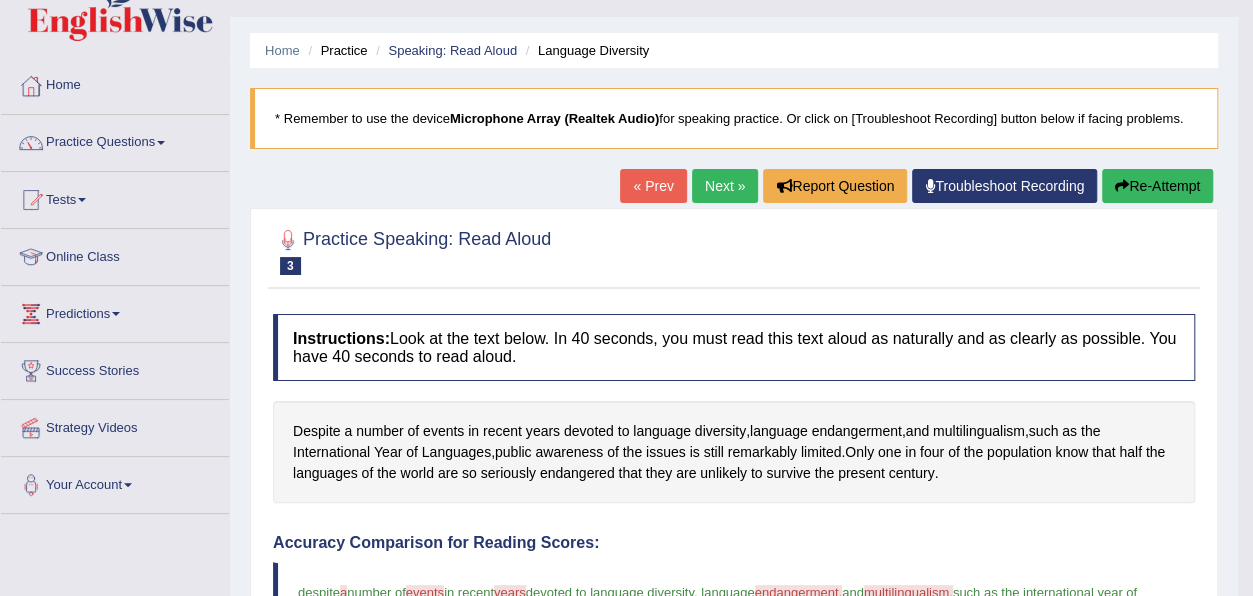 scroll, scrollTop: 39, scrollLeft: 0, axis: vertical 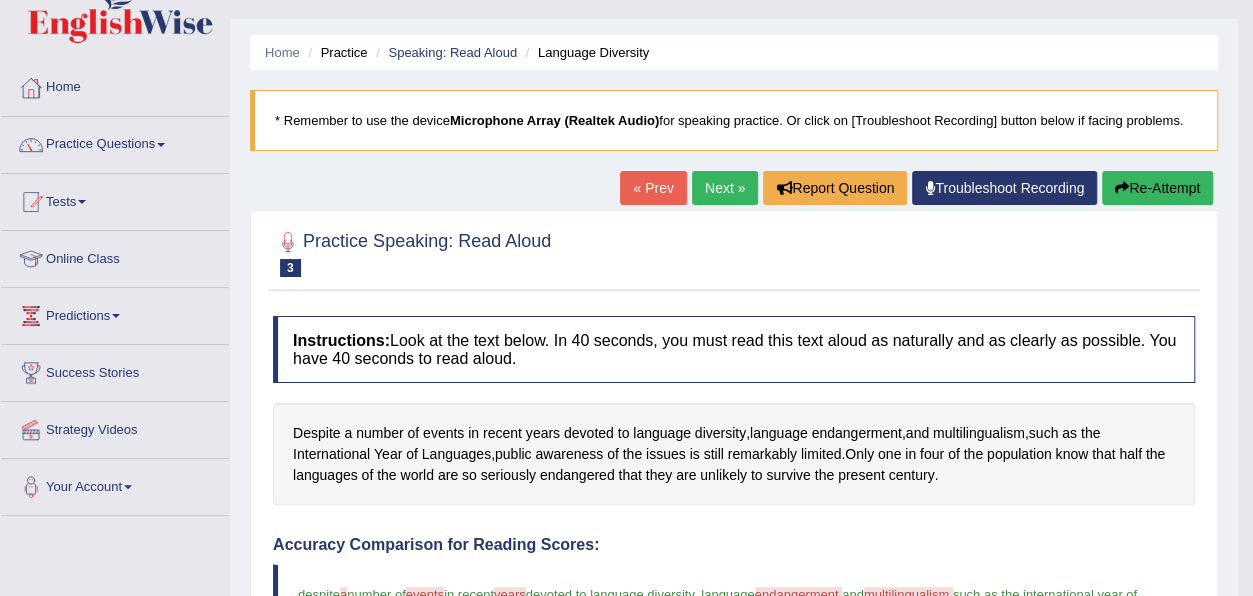 click on "Next »" at bounding box center (725, 188) 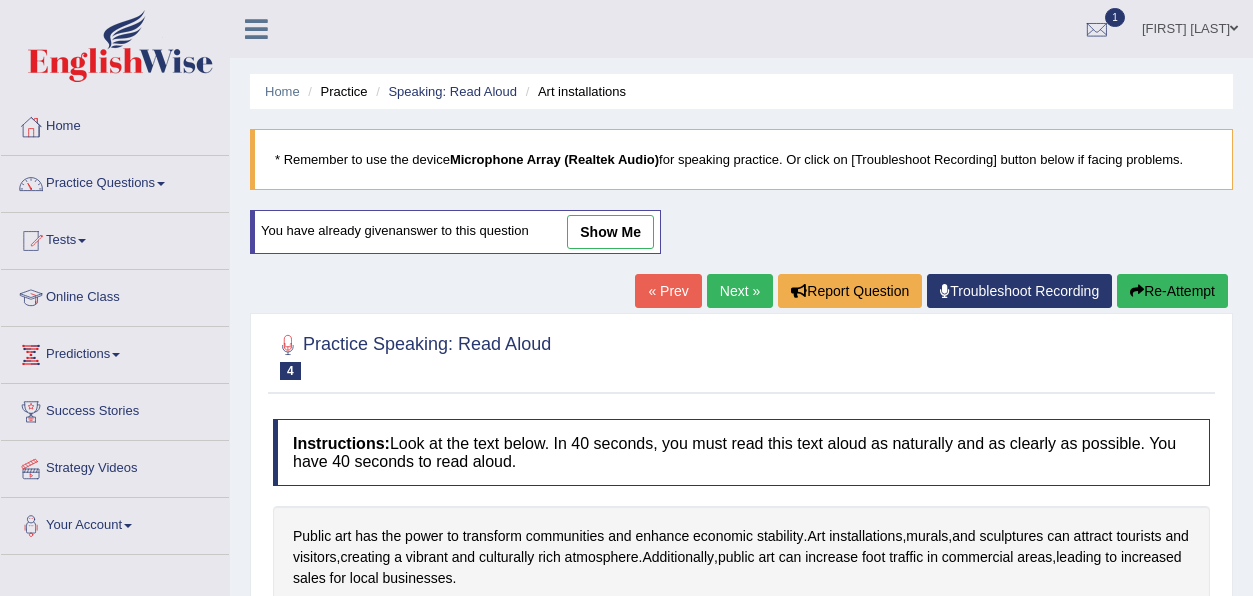 scroll, scrollTop: 100, scrollLeft: 0, axis: vertical 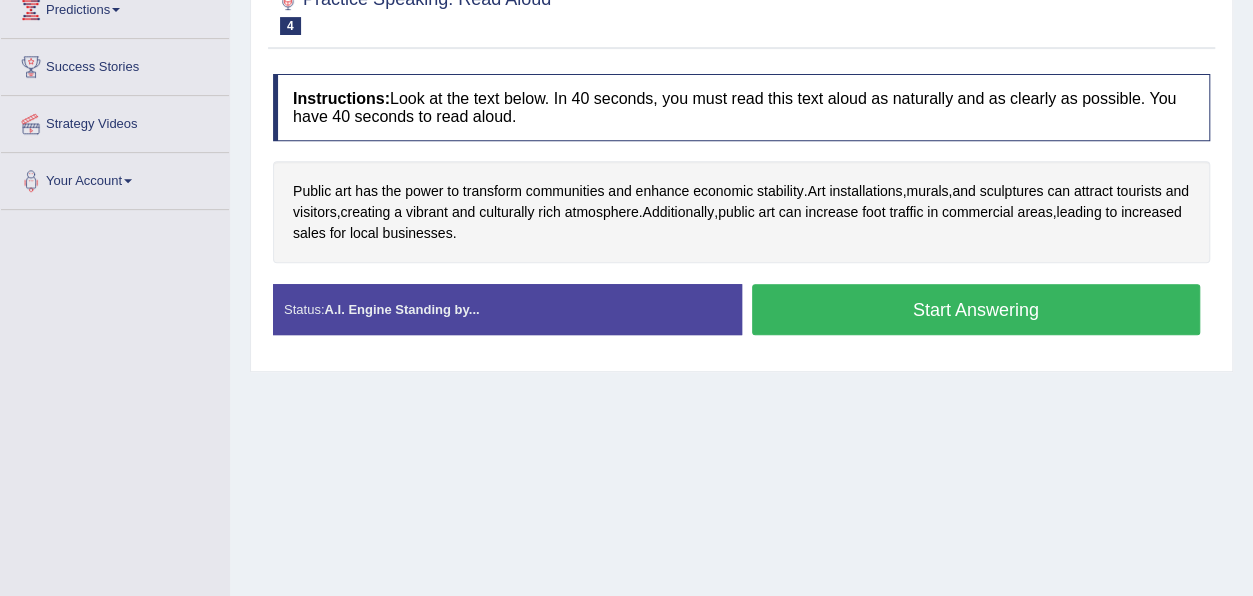click on "Start Answering" at bounding box center [976, 309] 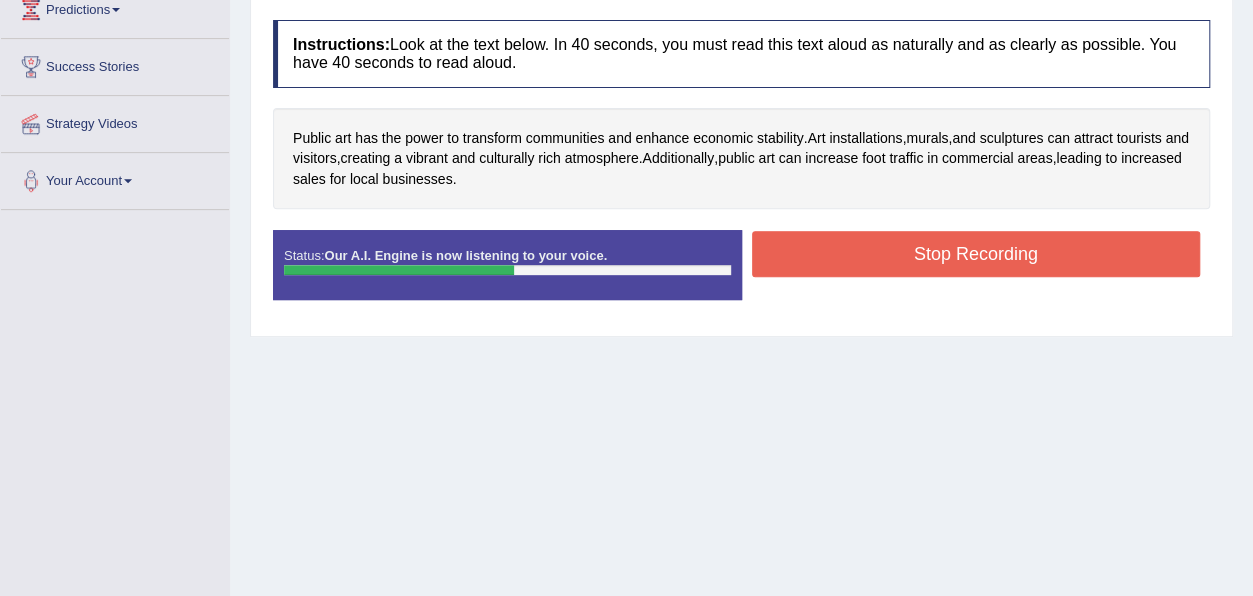 click on "Stop Recording" at bounding box center (976, 254) 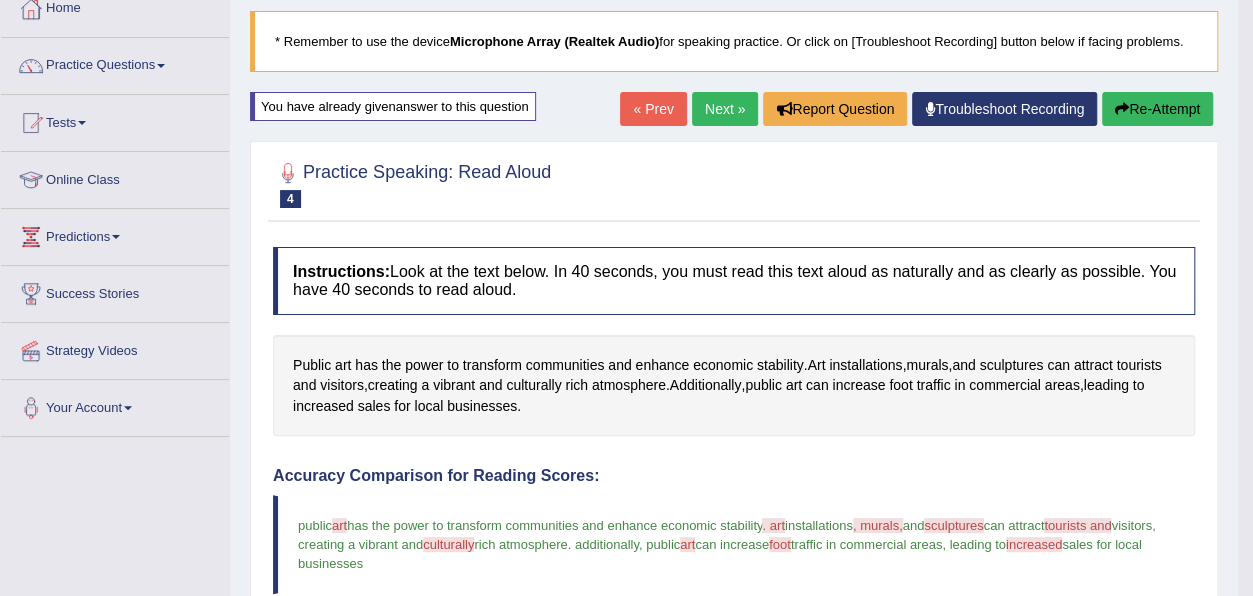 scroll, scrollTop: 3, scrollLeft: 0, axis: vertical 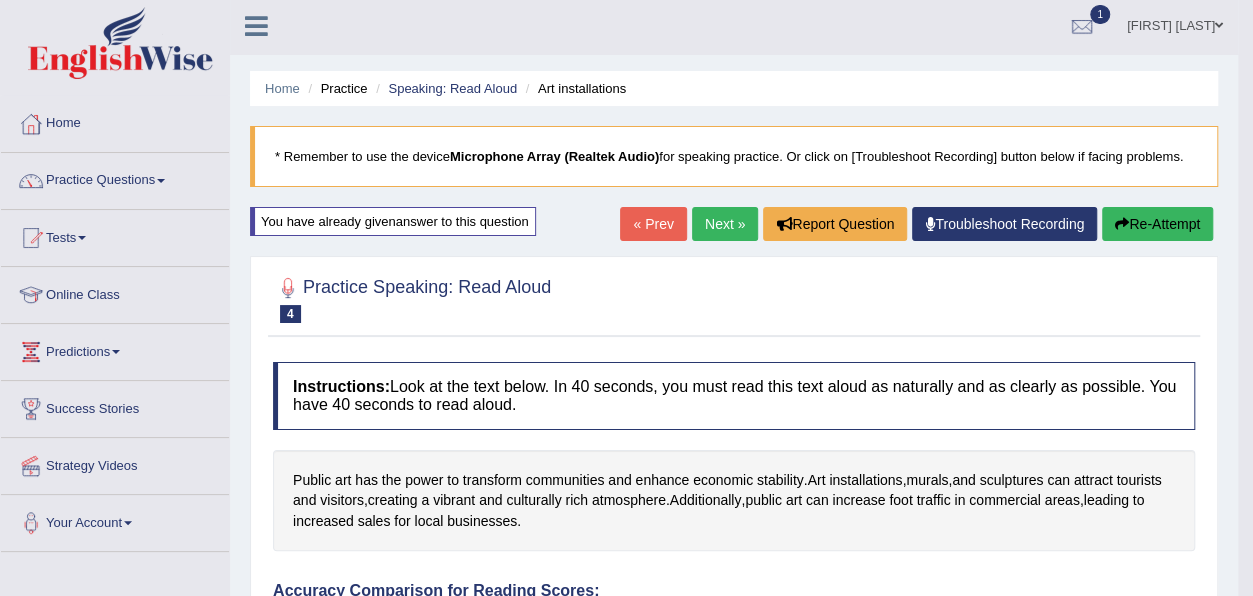 click on "Re-Attempt" at bounding box center (1157, 224) 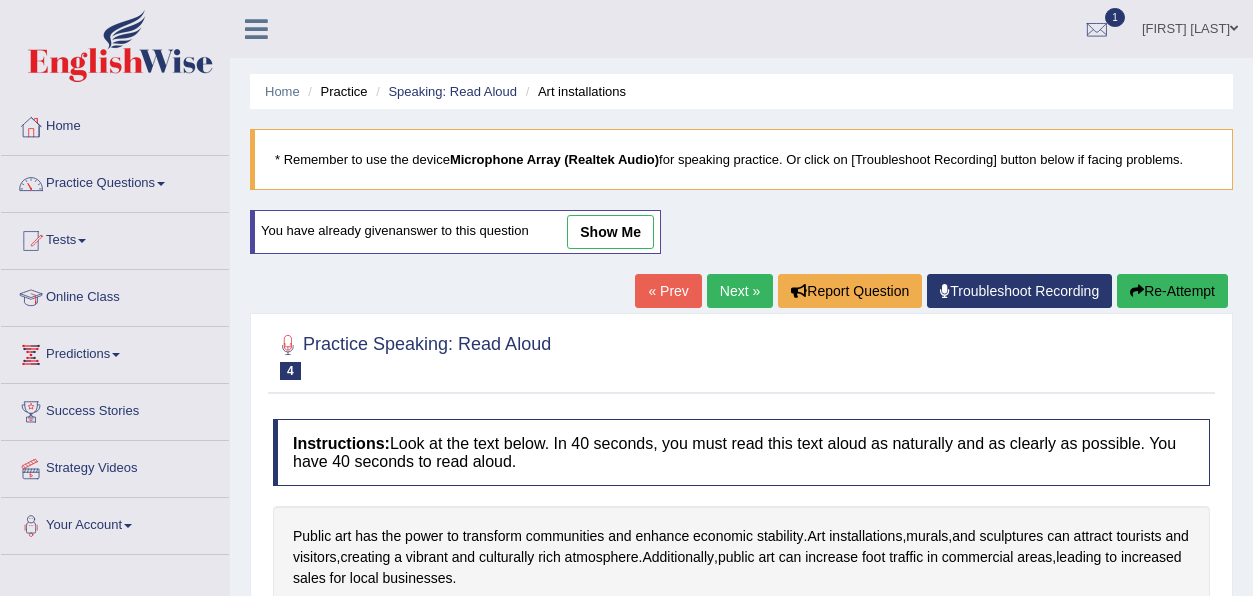 scroll, scrollTop: 211, scrollLeft: 0, axis: vertical 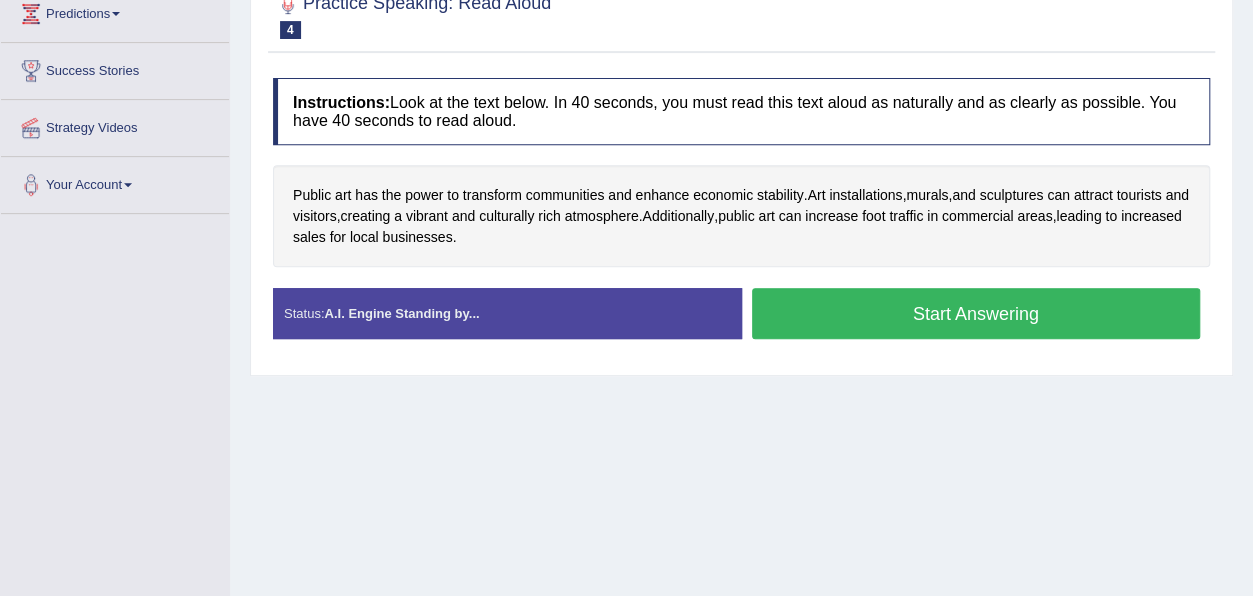 click on "Start Answering" at bounding box center (976, 313) 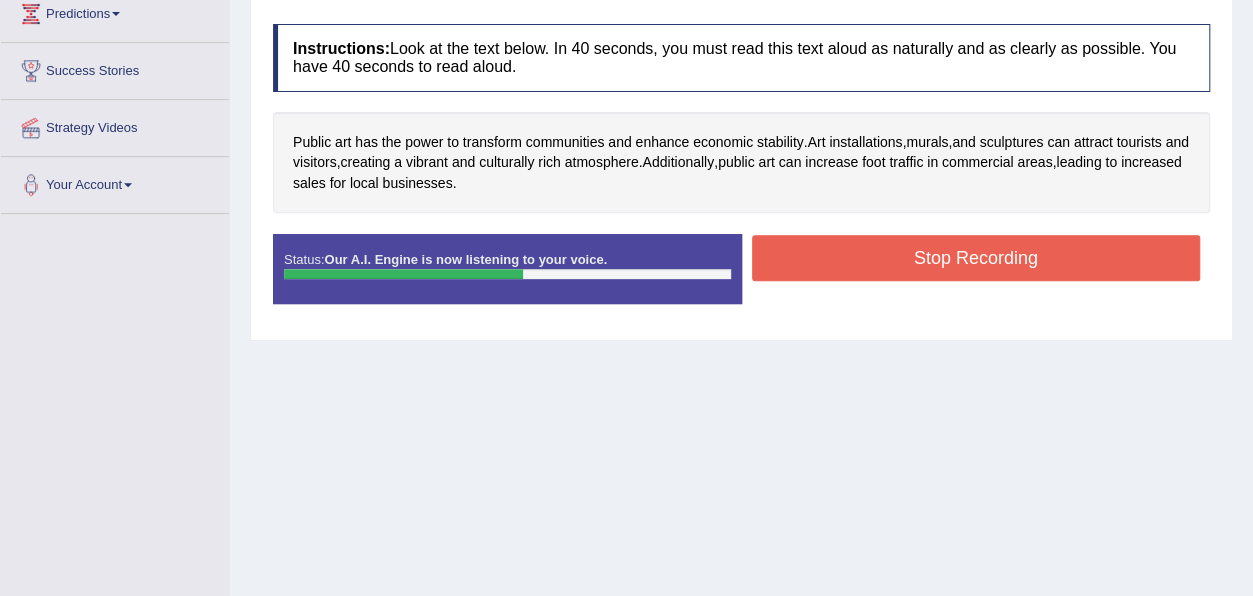 click on "Stop Recording" at bounding box center (976, 258) 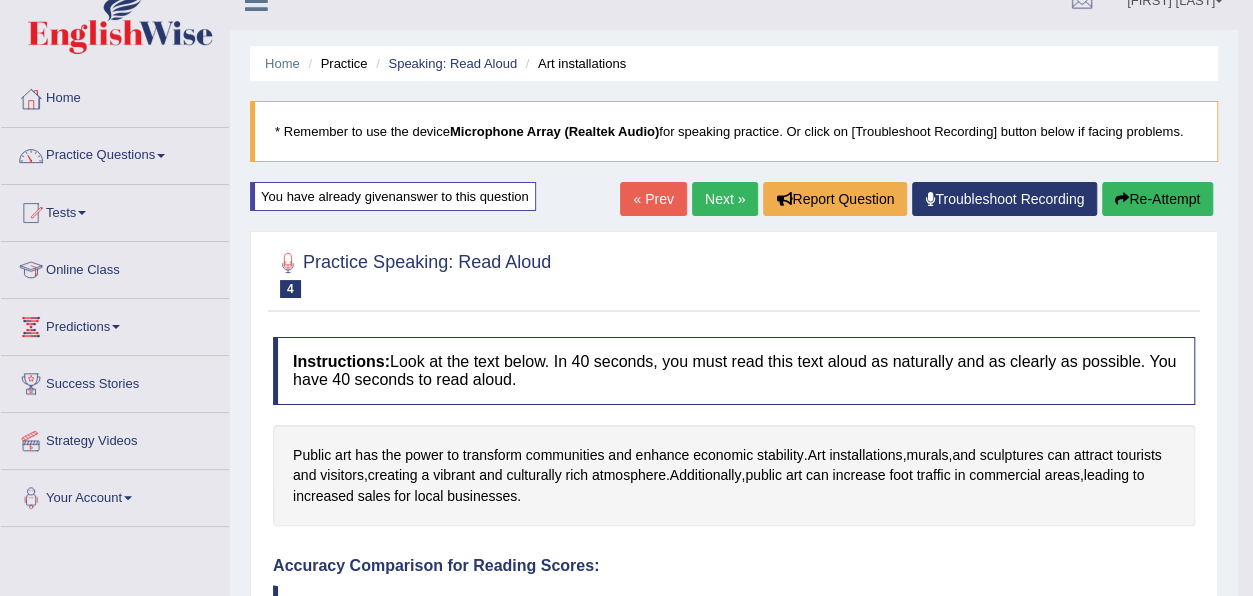 scroll, scrollTop: 34, scrollLeft: 0, axis: vertical 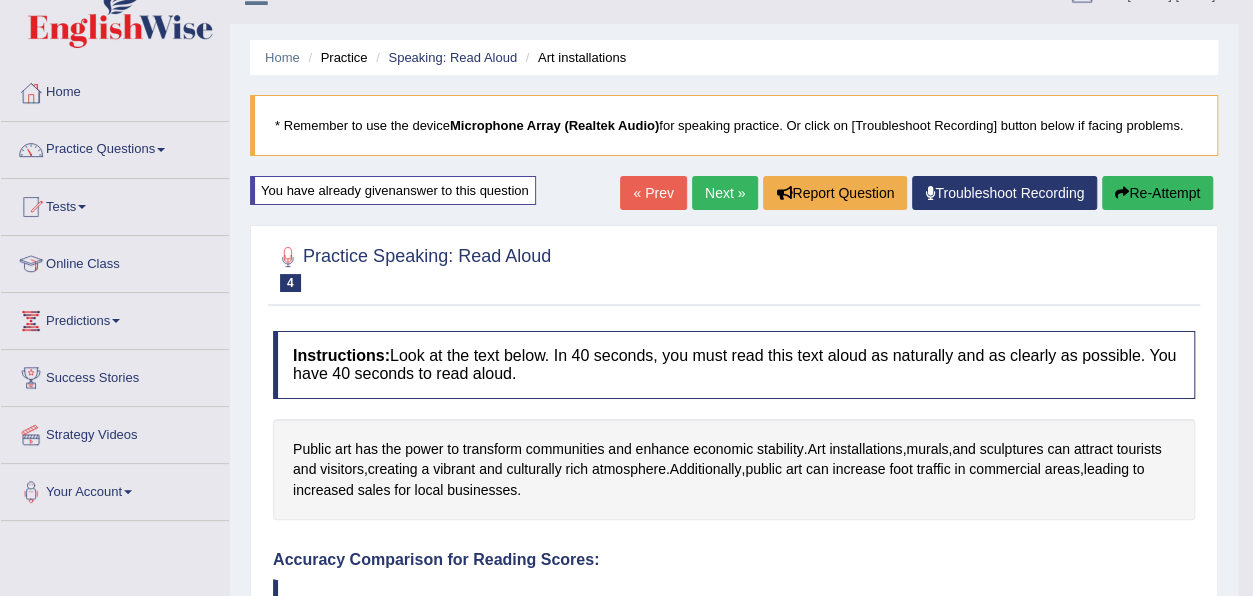 click on "Next »" at bounding box center (725, 193) 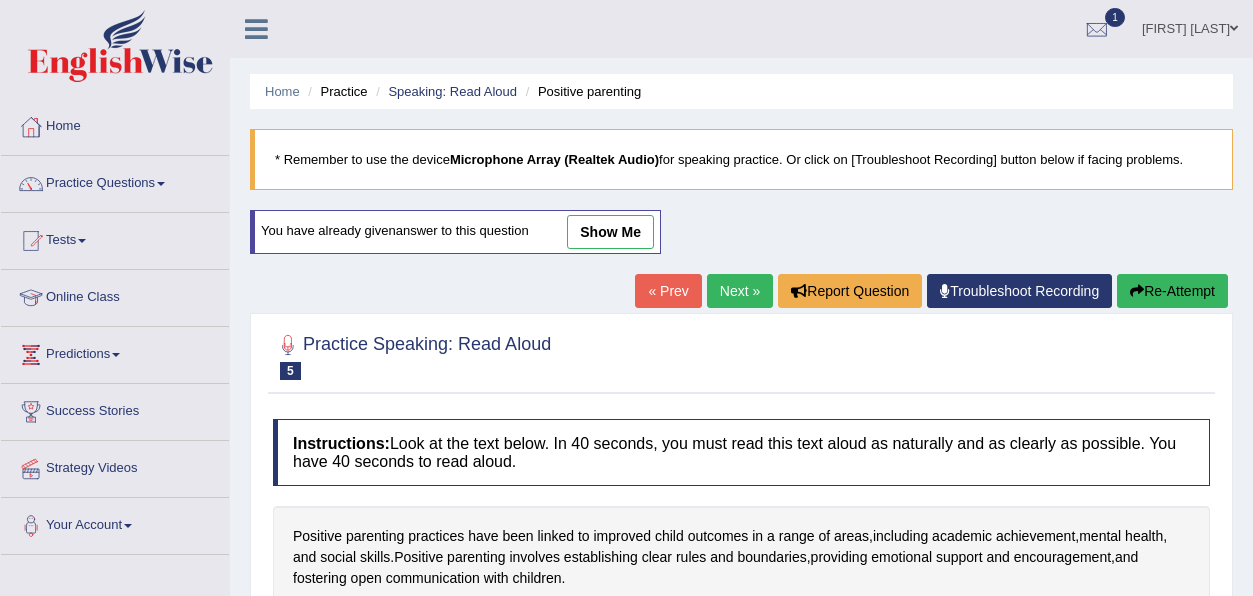 scroll, scrollTop: 0, scrollLeft: 0, axis: both 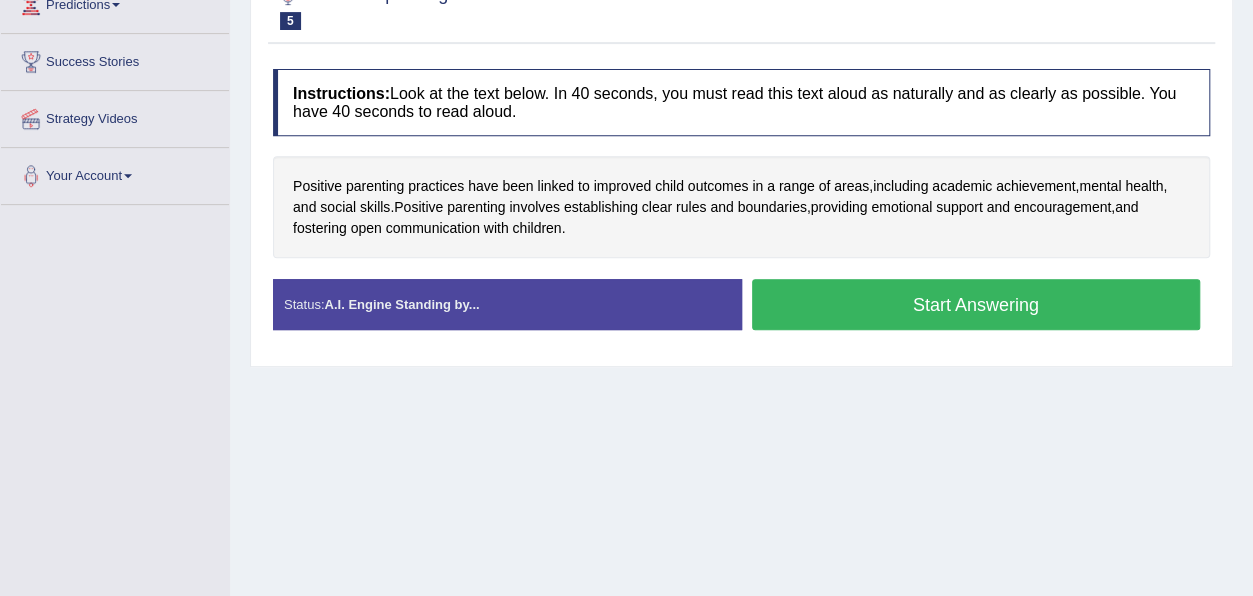 click on "Start Answering" at bounding box center [976, 304] 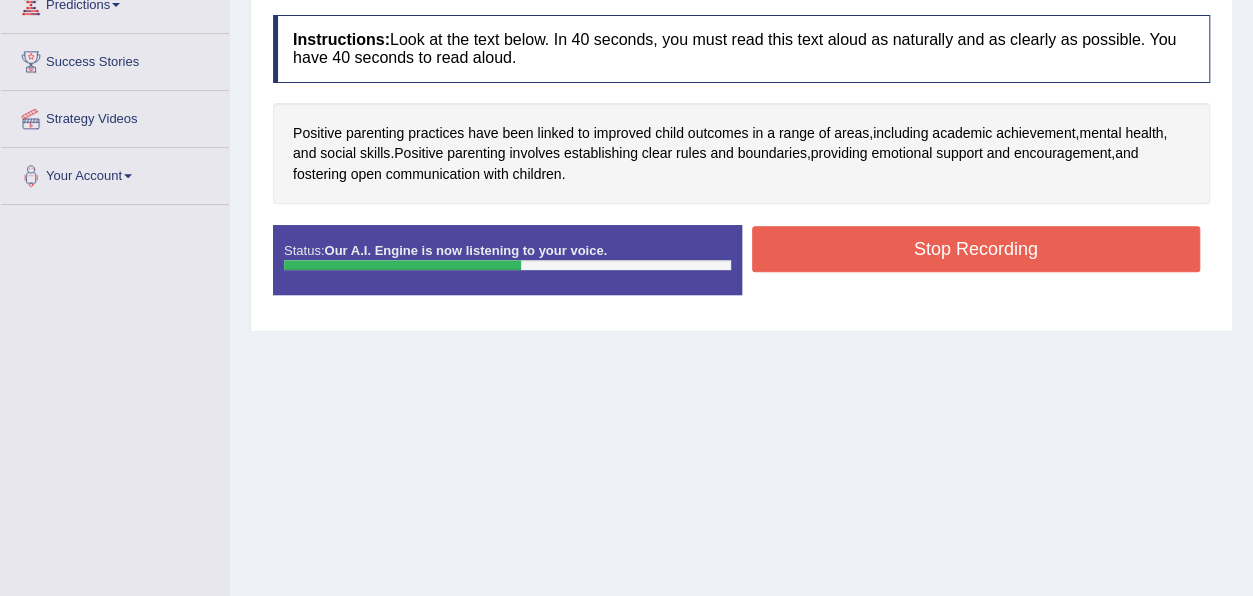 click on "Start Answering" at bounding box center (976, 225) 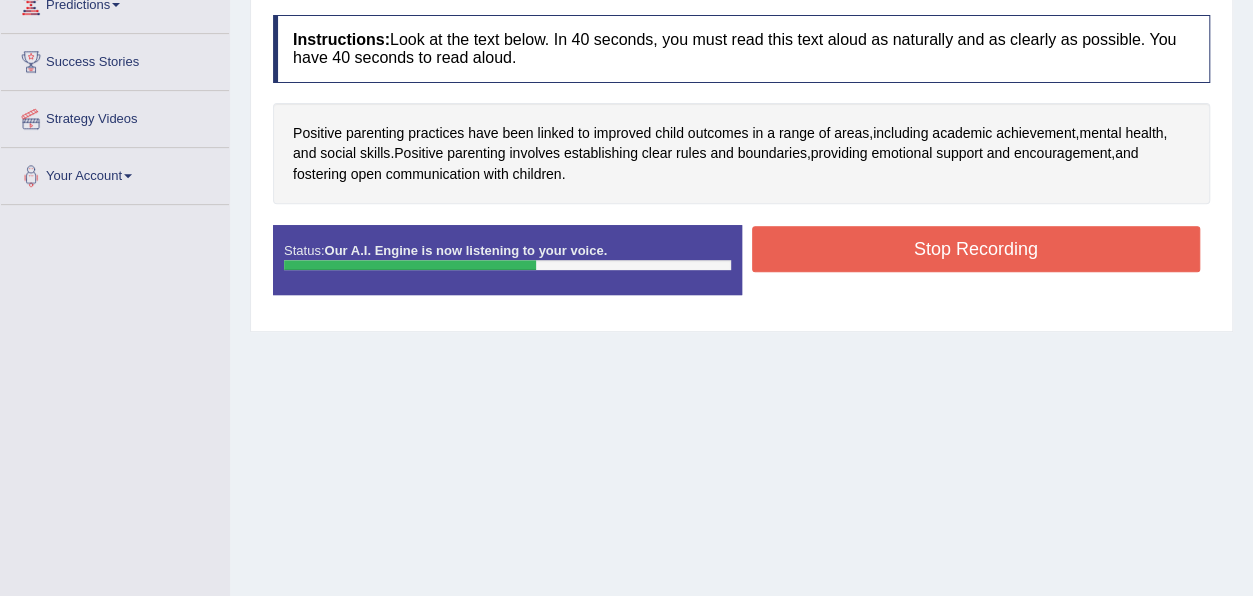 click on "Stop Recording" at bounding box center (976, 249) 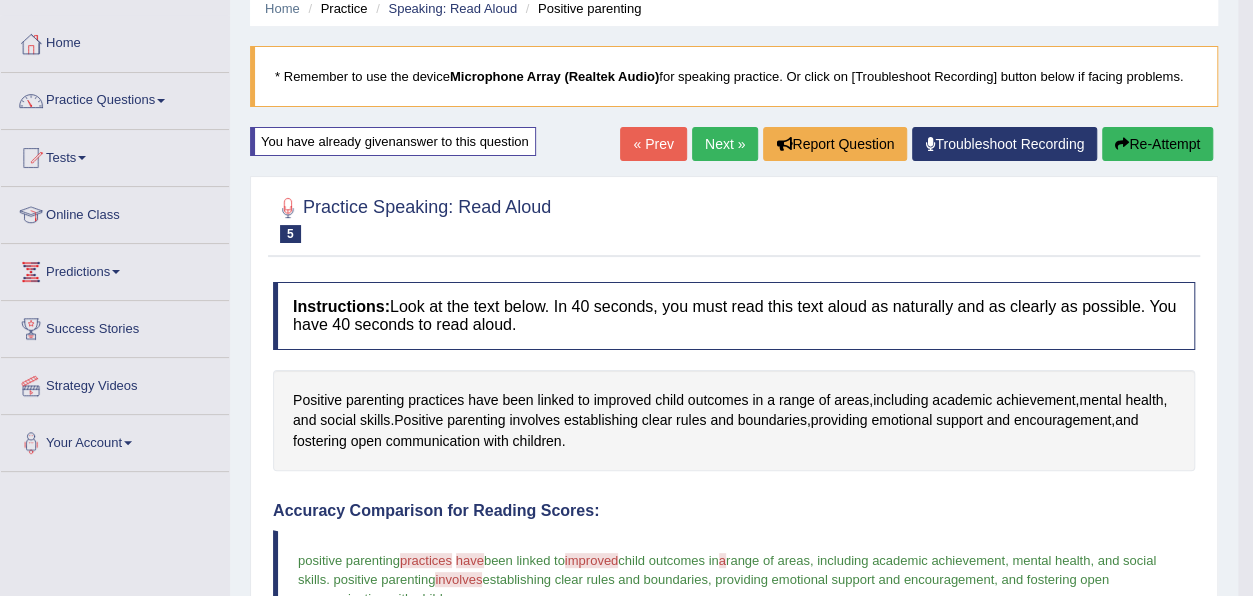 scroll, scrollTop: 7, scrollLeft: 0, axis: vertical 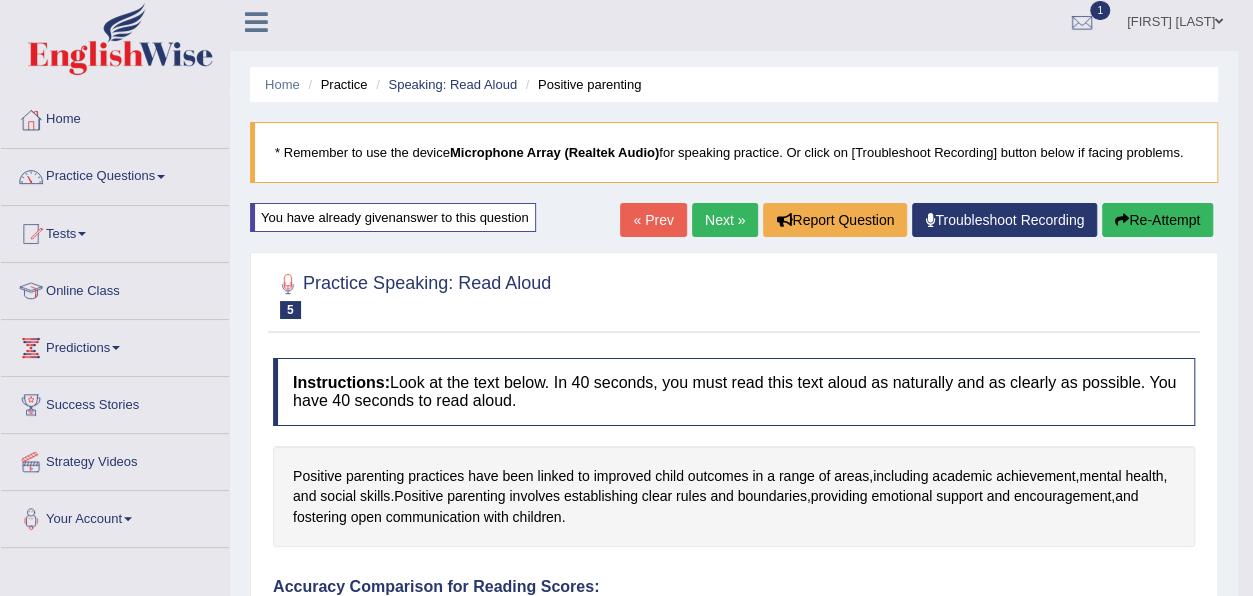click on "Next »" at bounding box center [725, 220] 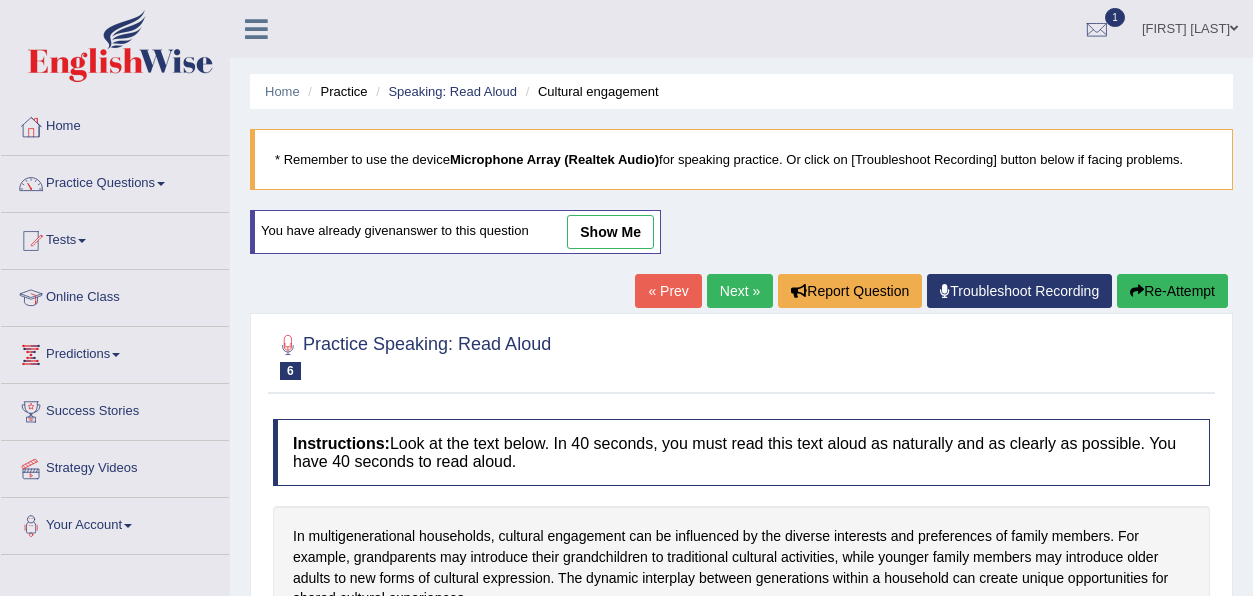 scroll, scrollTop: 178, scrollLeft: 0, axis: vertical 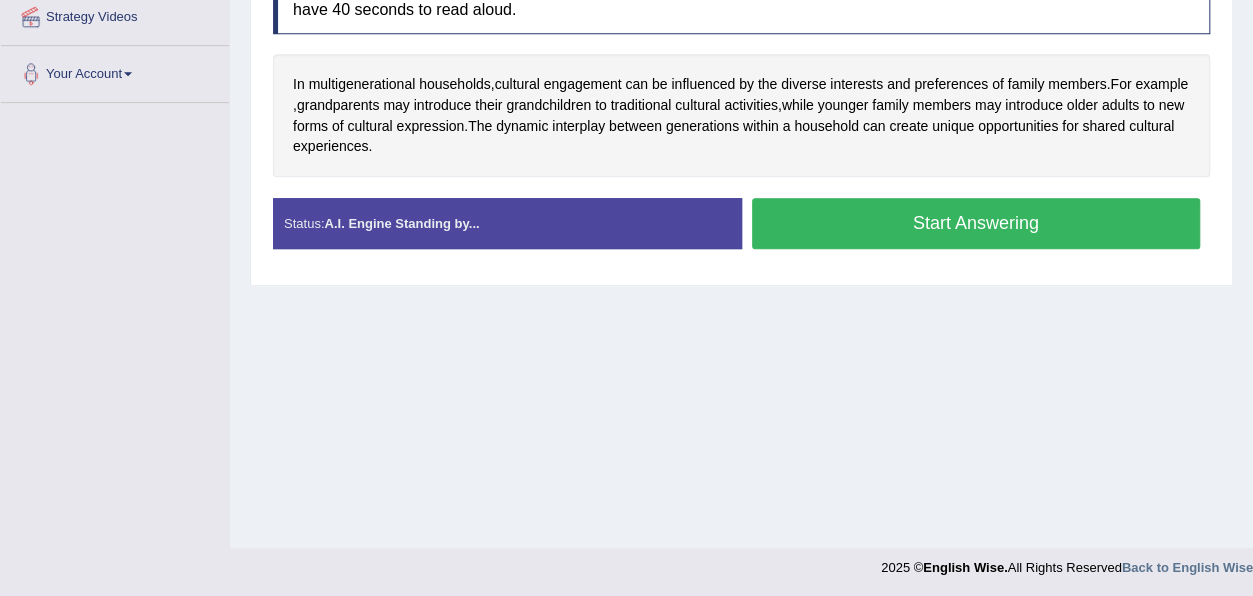 click on "Start Answering" at bounding box center [976, 223] 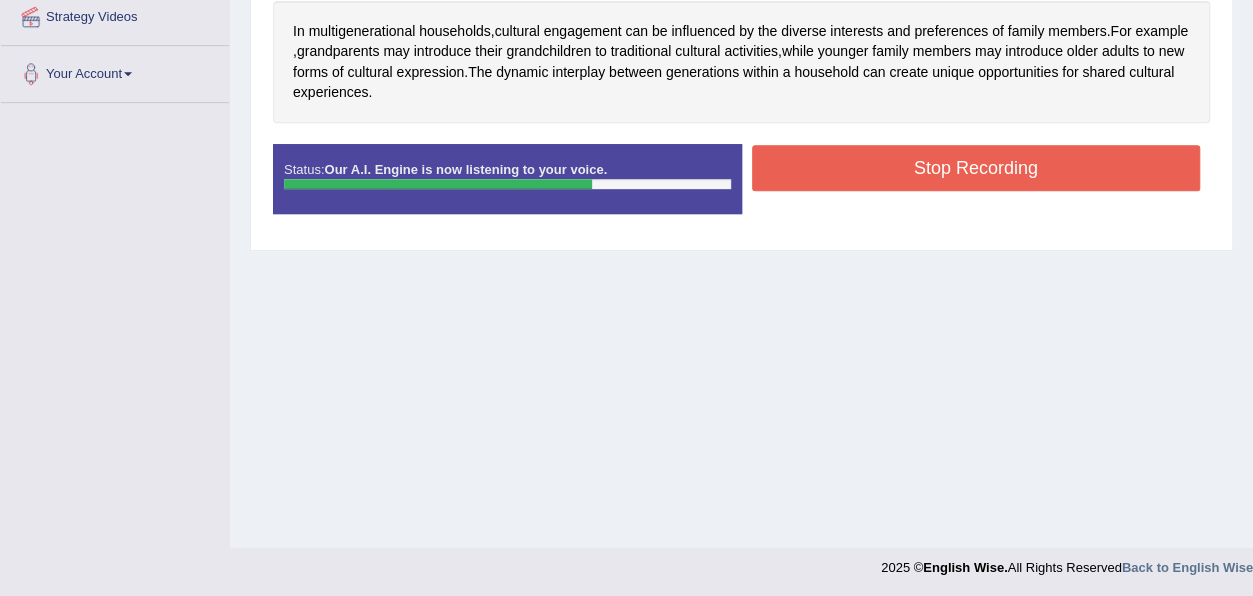 click on "Stop Recording" at bounding box center (976, 168) 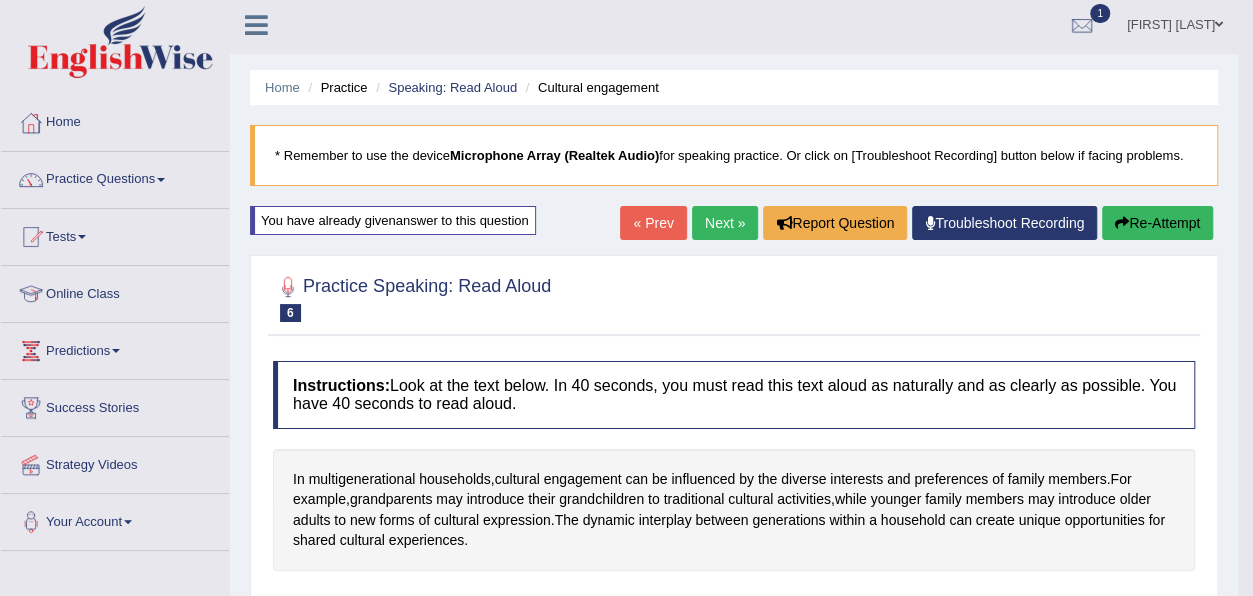 scroll, scrollTop: 0, scrollLeft: 0, axis: both 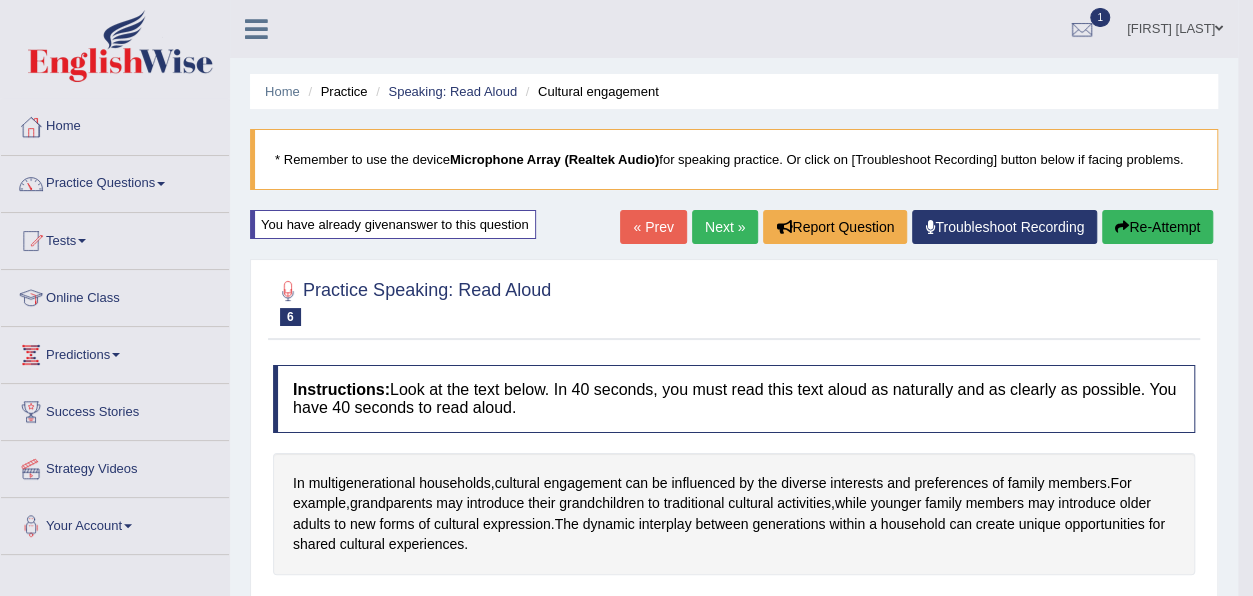 click on "Next »" at bounding box center (725, 227) 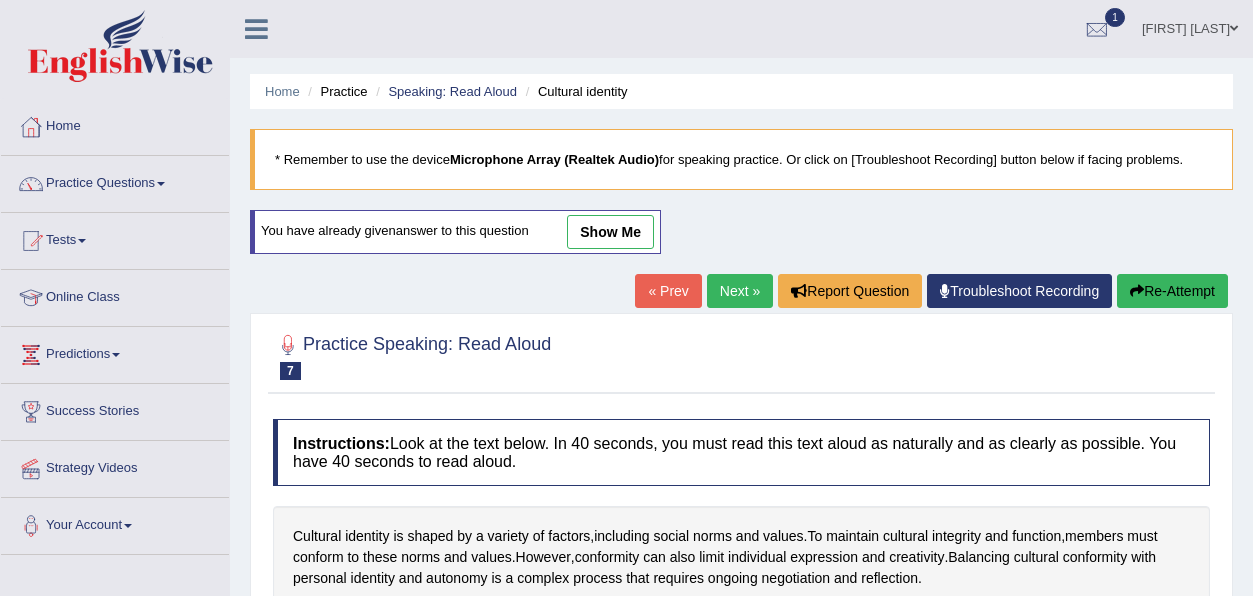 scroll, scrollTop: 0, scrollLeft: 0, axis: both 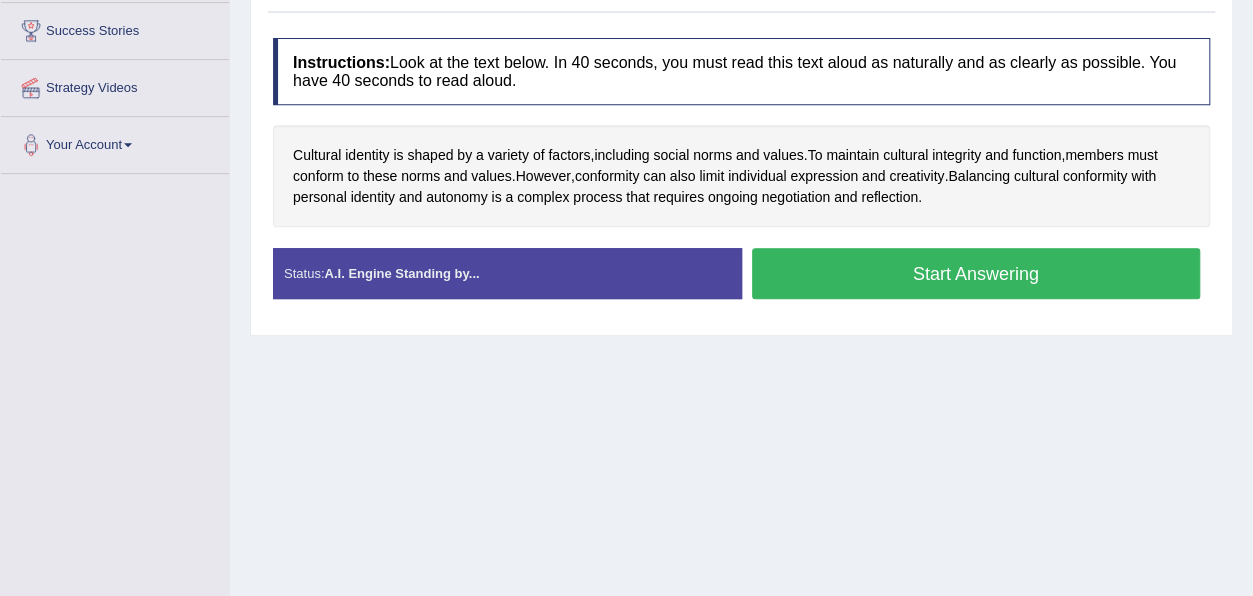 click on "Start Answering" at bounding box center (976, 273) 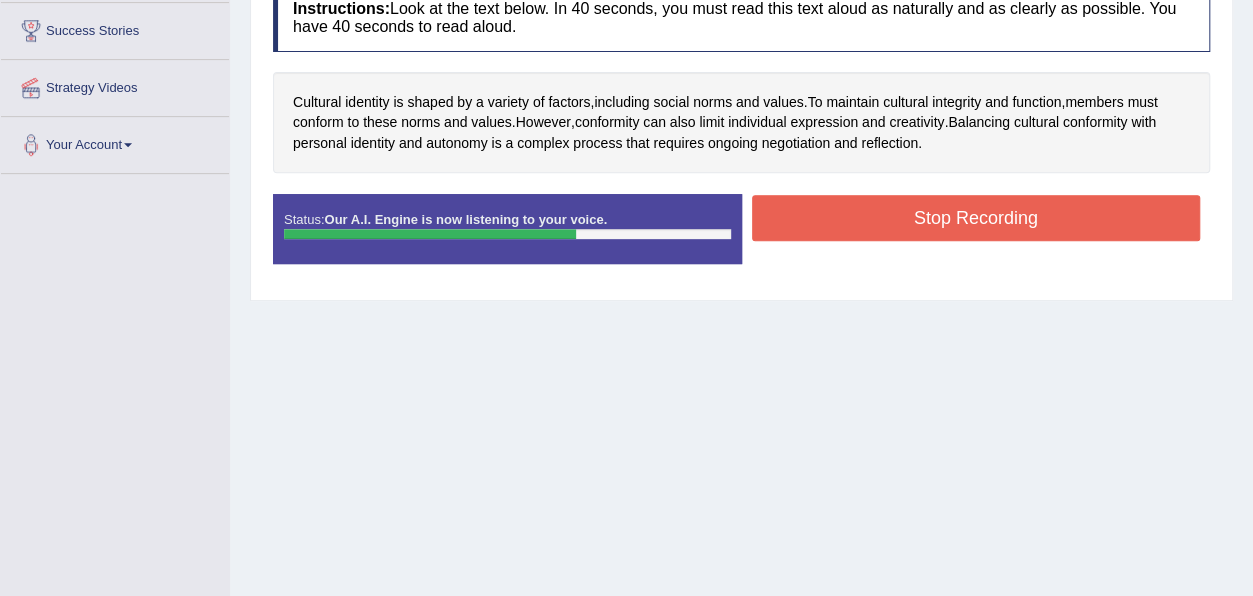 click on "Stop Recording" at bounding box center (976, 218) 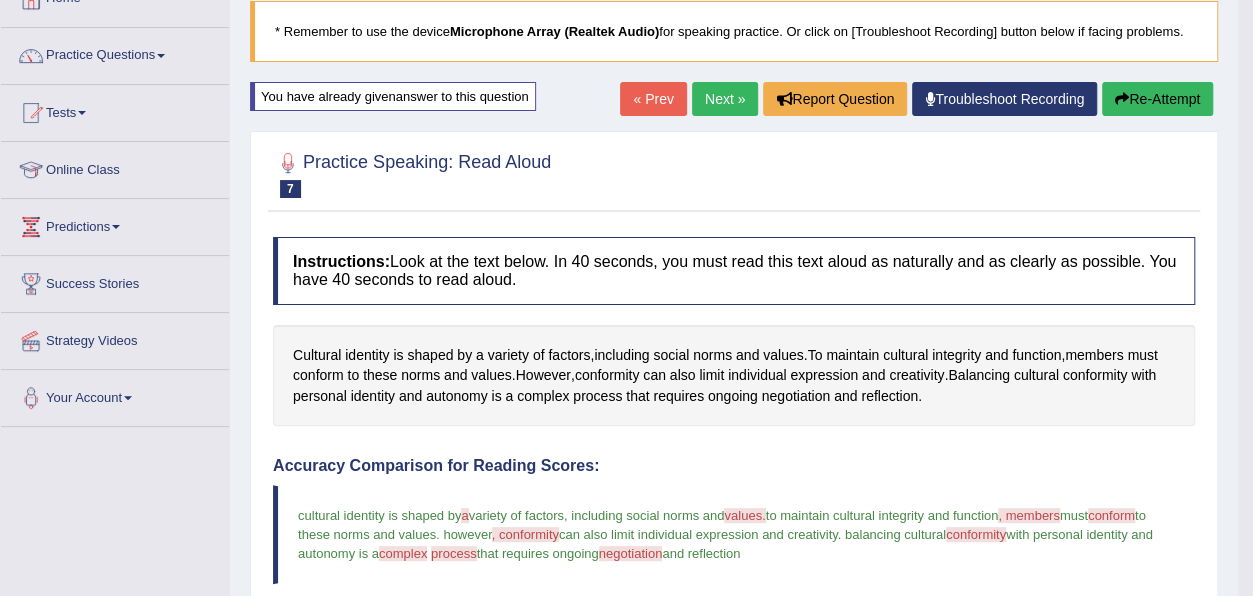 scroll, scrollTop: 126, scrollLeft: 0, axis: vertical 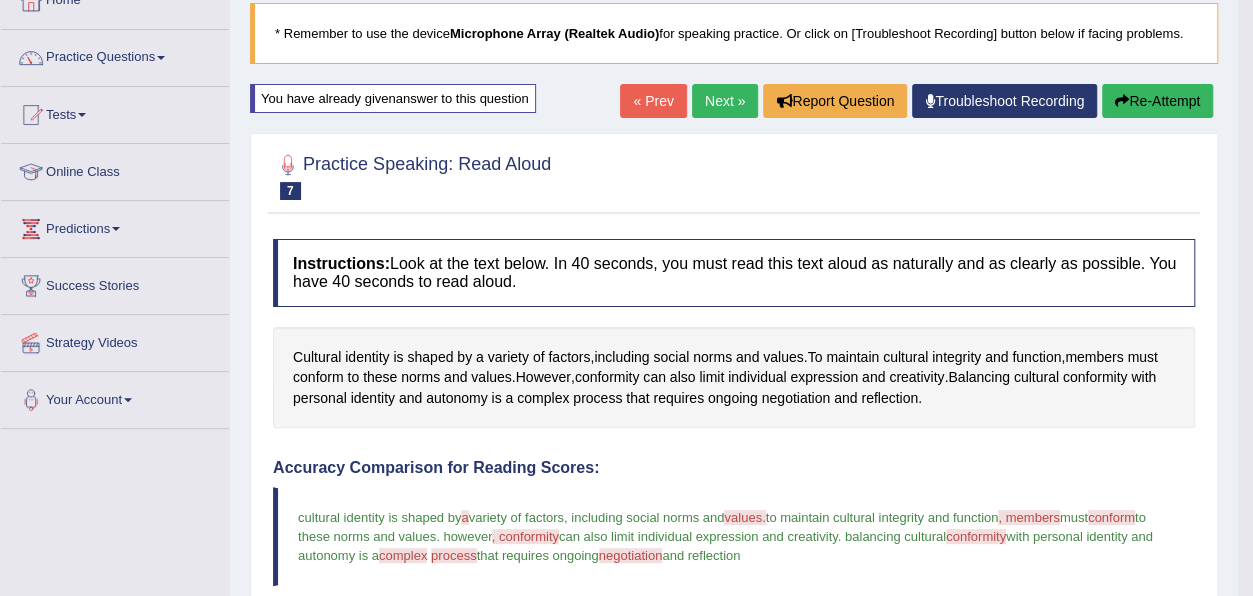 click on "Next »" at bounding box center [725, 101] 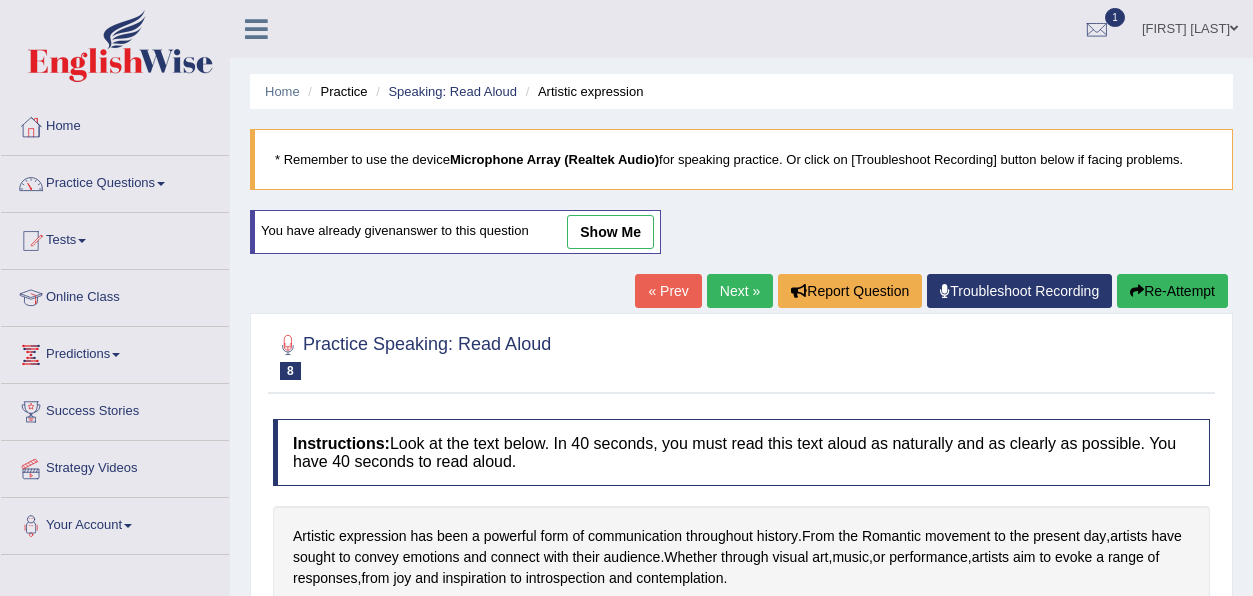 scroll, scrollTop: 0, scrollLeft: 0, axis: both 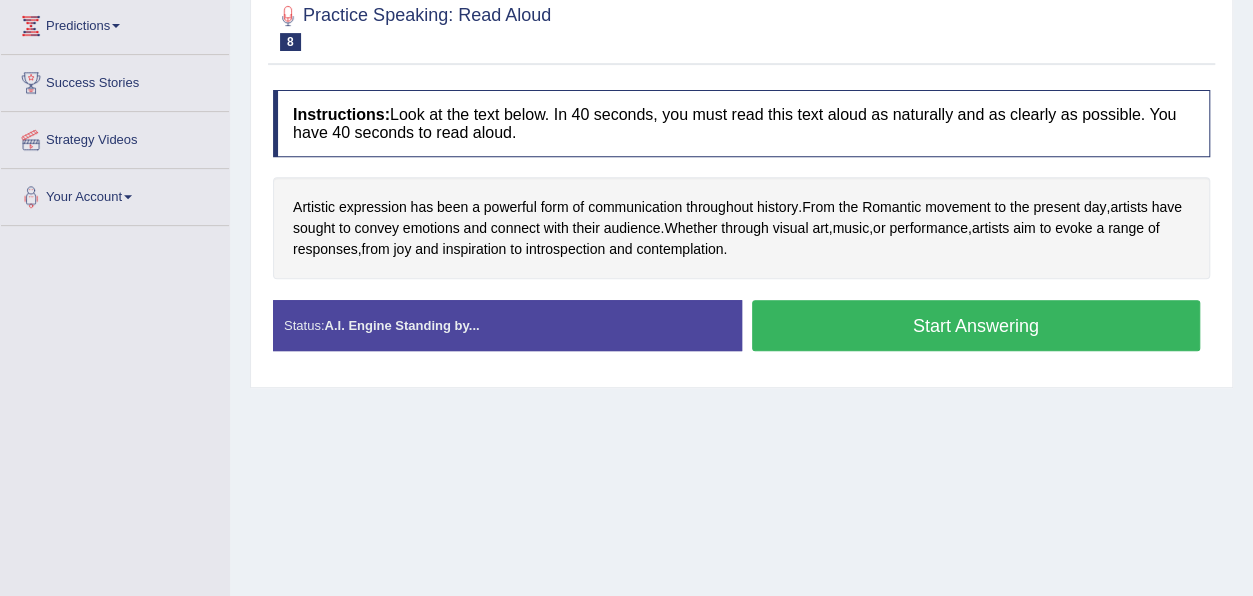 click on "Start Answering" at bounding box center [976, 325] 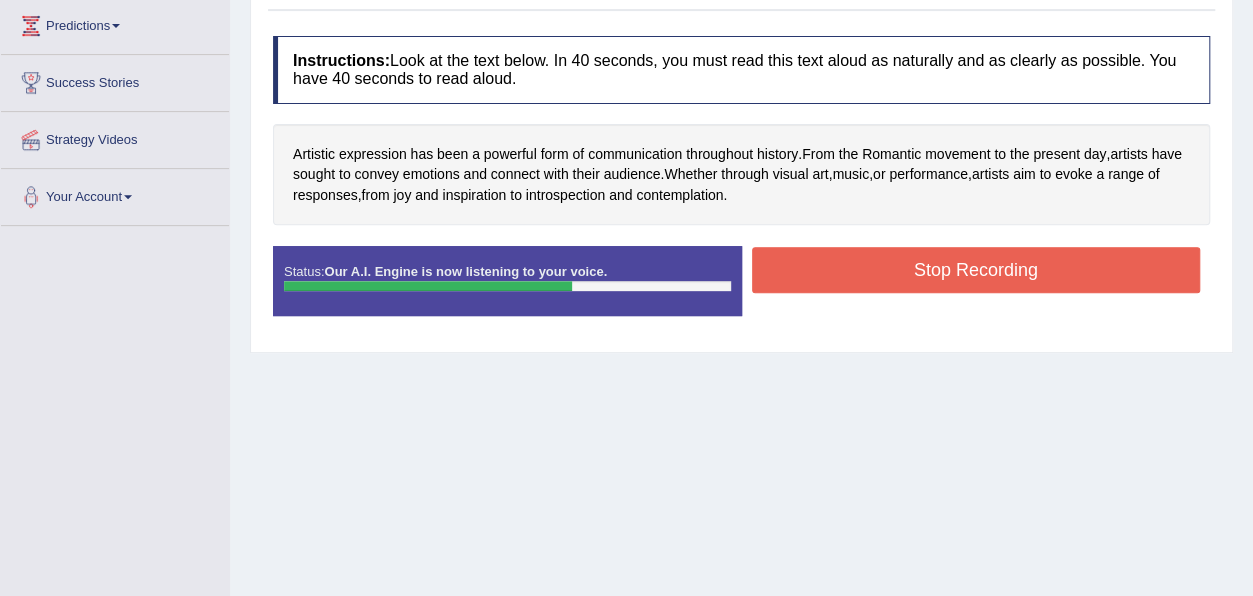 click on "Stop Recording" at bounding box center (976, 270) 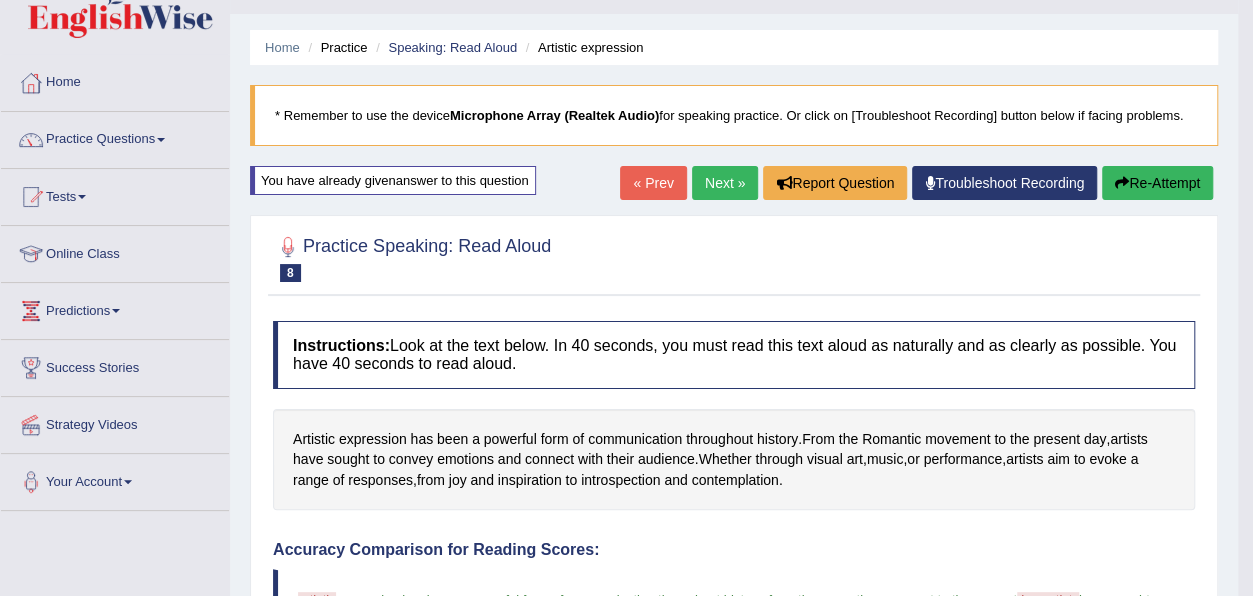 scroll, scrollTop: 39, scrollLeft: 0, axis: vertical 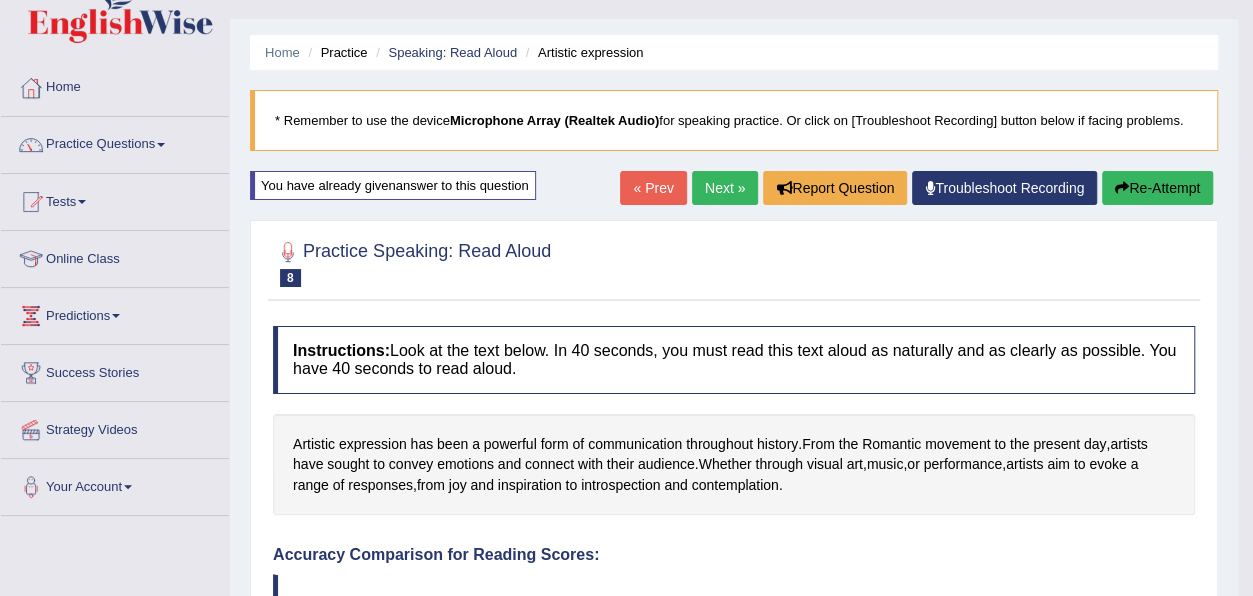 click on "Next »" at bounding box center (725, 188) 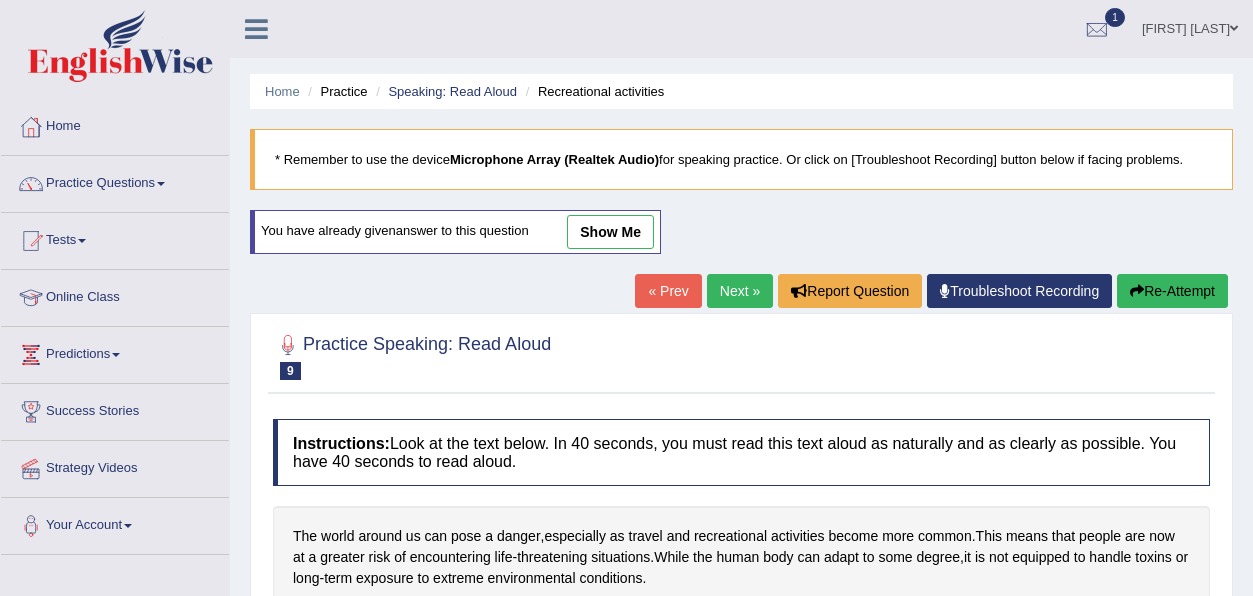 scroll, scrollTop: 0, scrollLeft: 0, axis: both 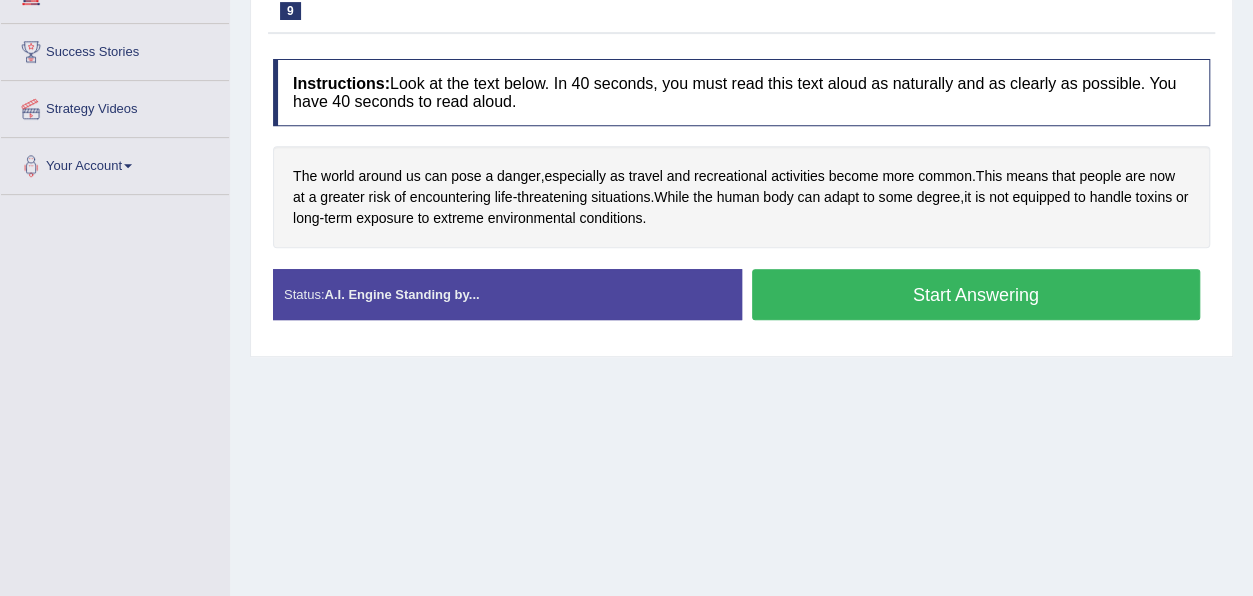 click on "Start Answering" at bounding box center (976, 294) 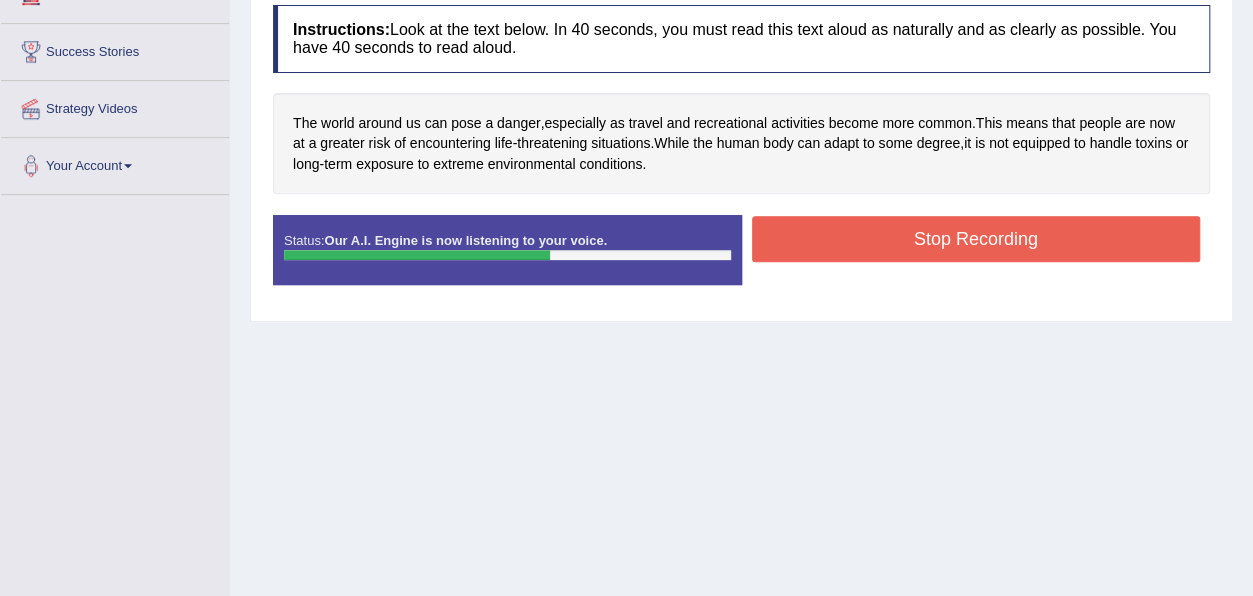 click on "Stop Recording" at bounding box center (976, 239) 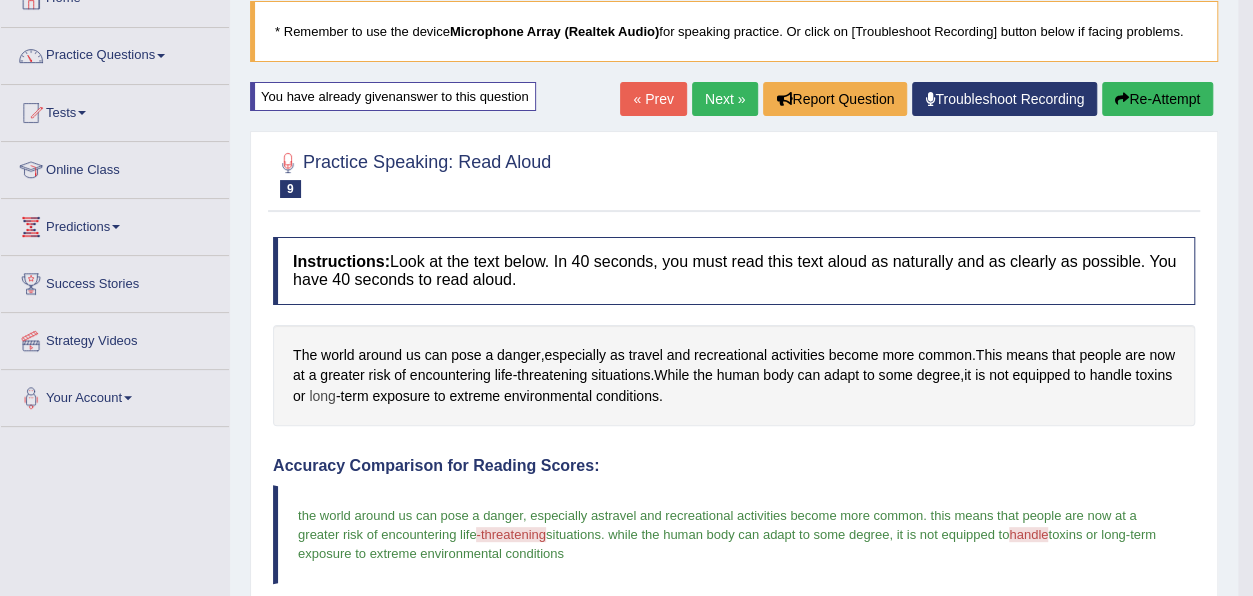 scroll, scrollTop: 121, scrollLeft: 0, axis: vertical 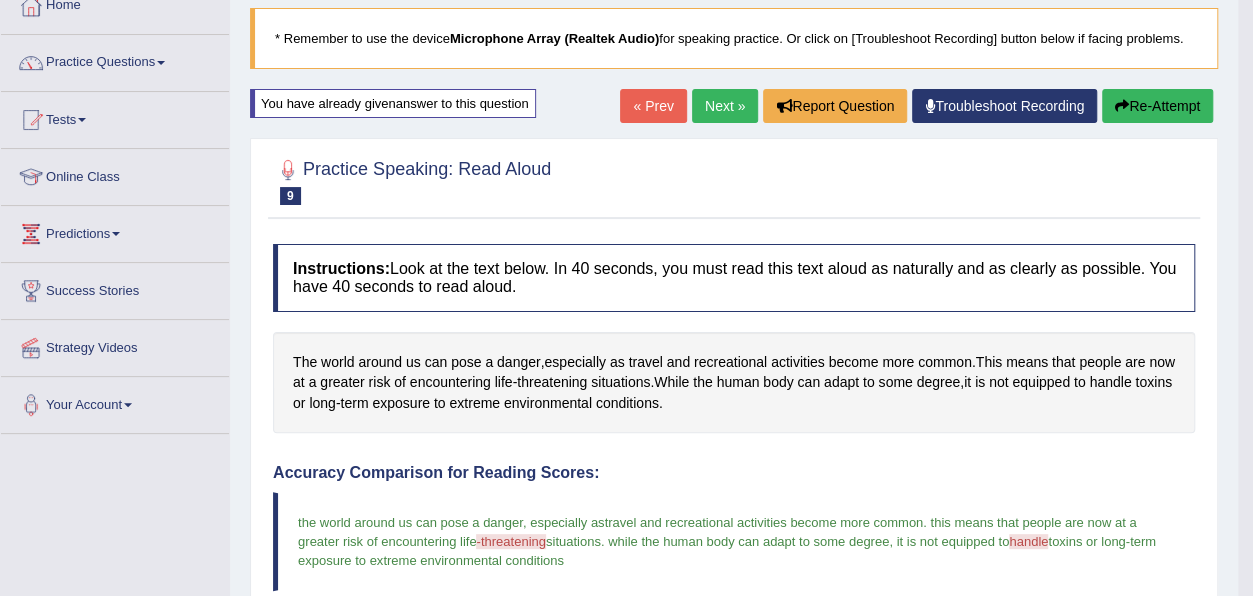 click on "Next »" at bounding box center (725, 106) 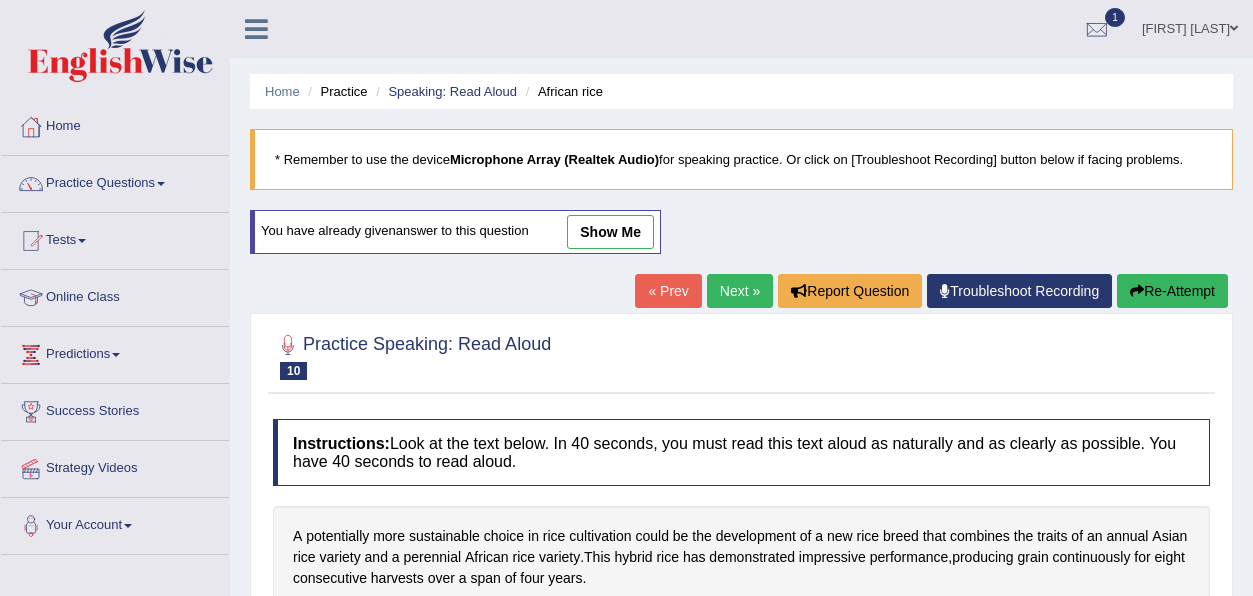 scroll, scrollTop: 0, scrollLeft: 0, axis: both 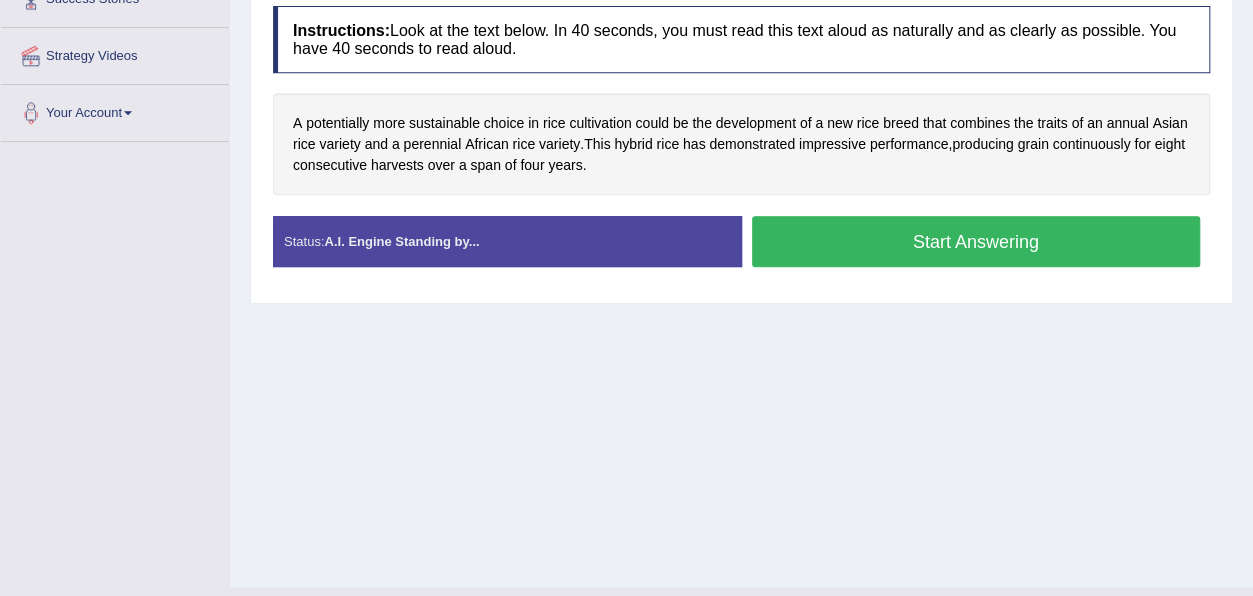 click on "Start Answering" at bounding box center (976, 241) 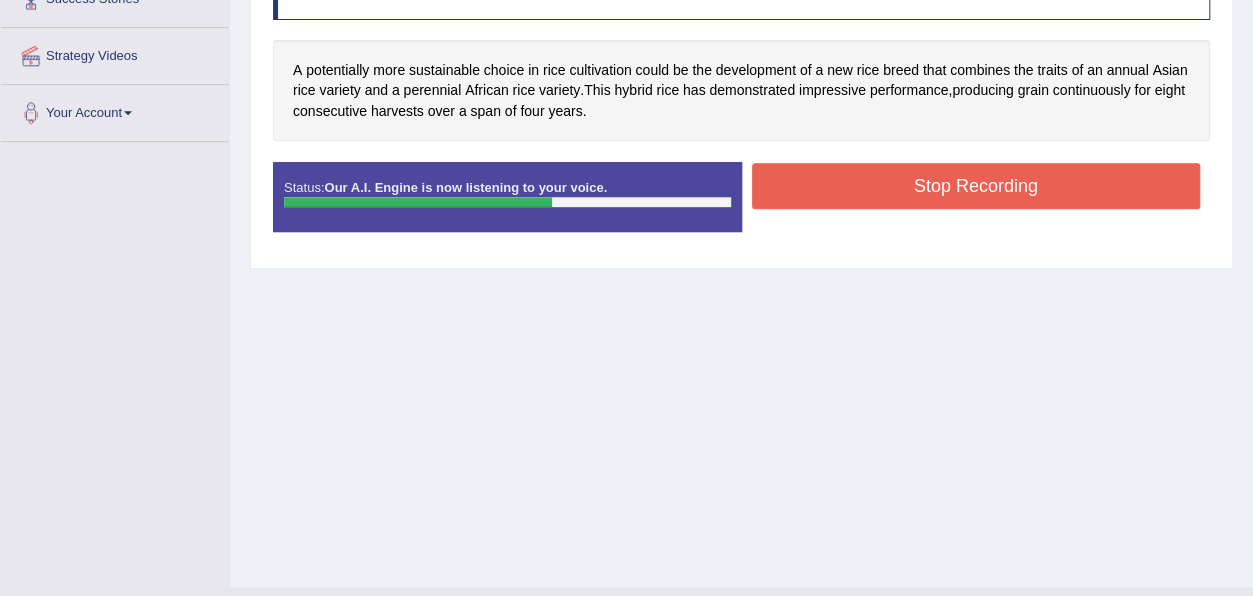 click on "Stop Recording" at bounding box center [976, 186] 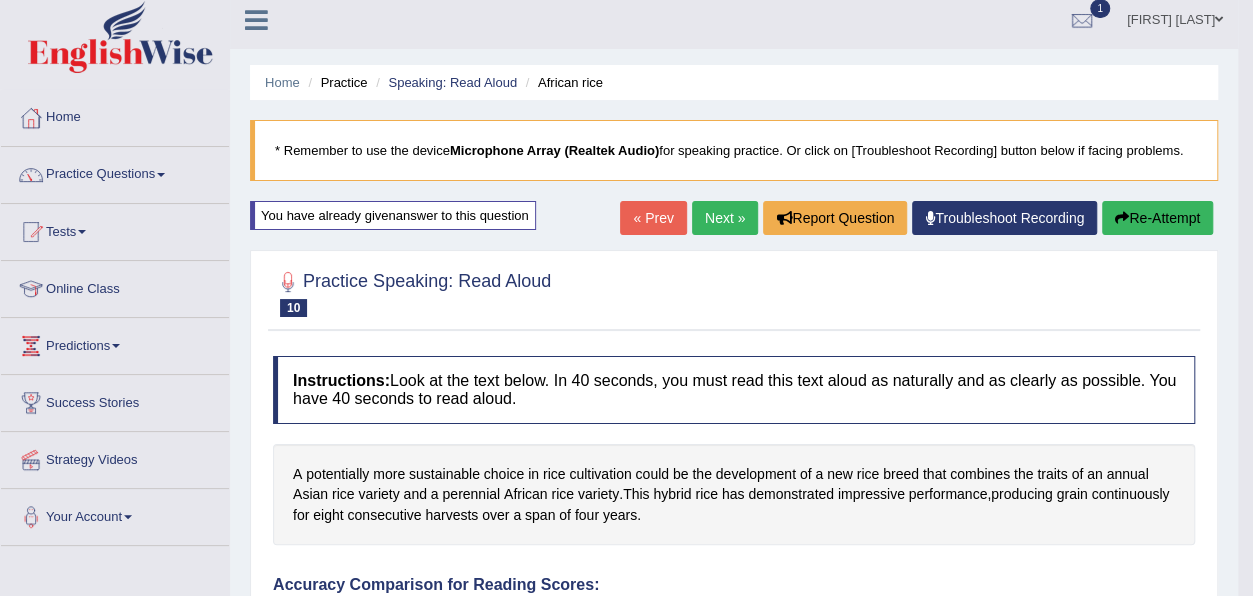 scroll, scrollTop: 0, scrollLeft: 0, axis: both 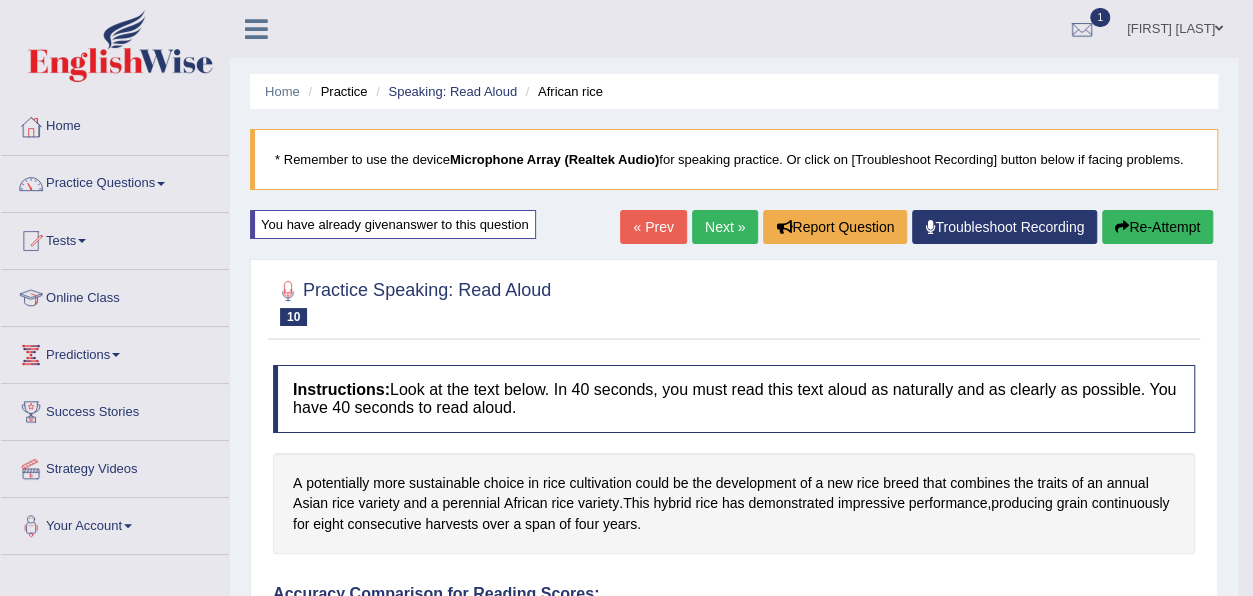 click at bounding box center (161, 184) 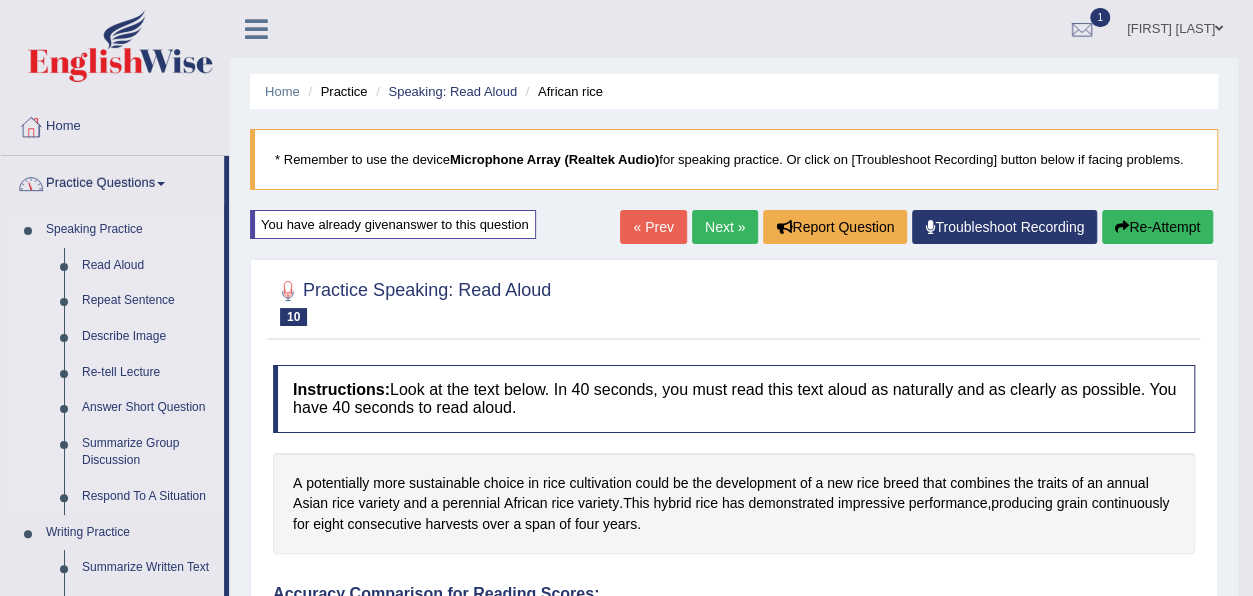 click on "Repeat Sentence" at bounding box center [148, 301] 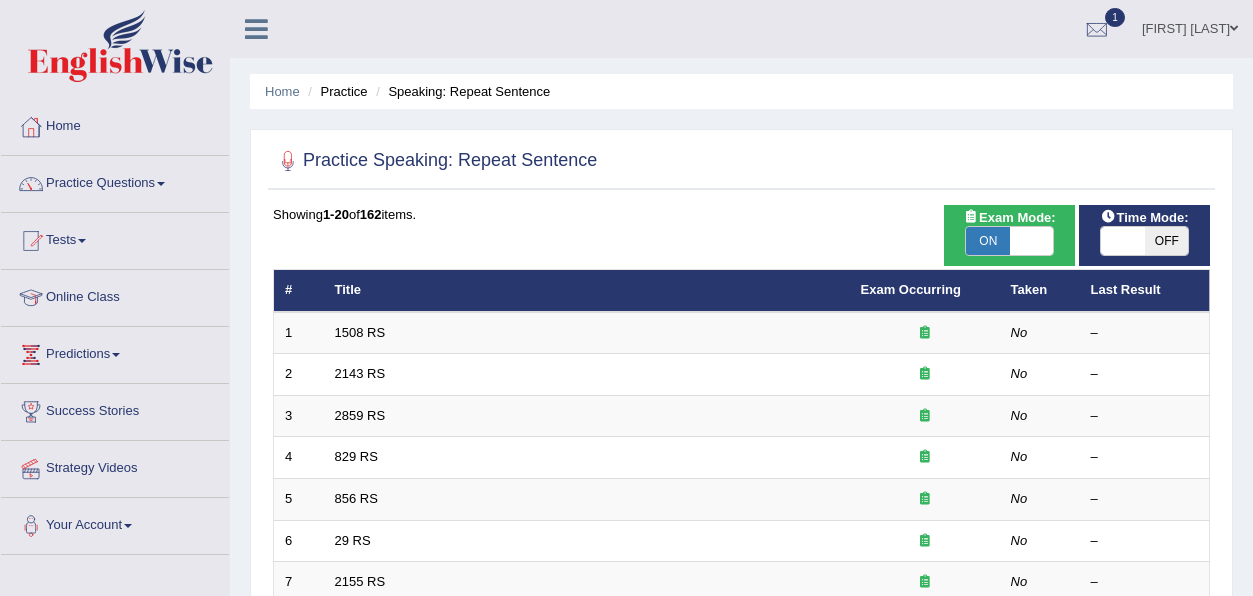 scroll, scrollTop: 0, scrollLeft: 0, axis: both 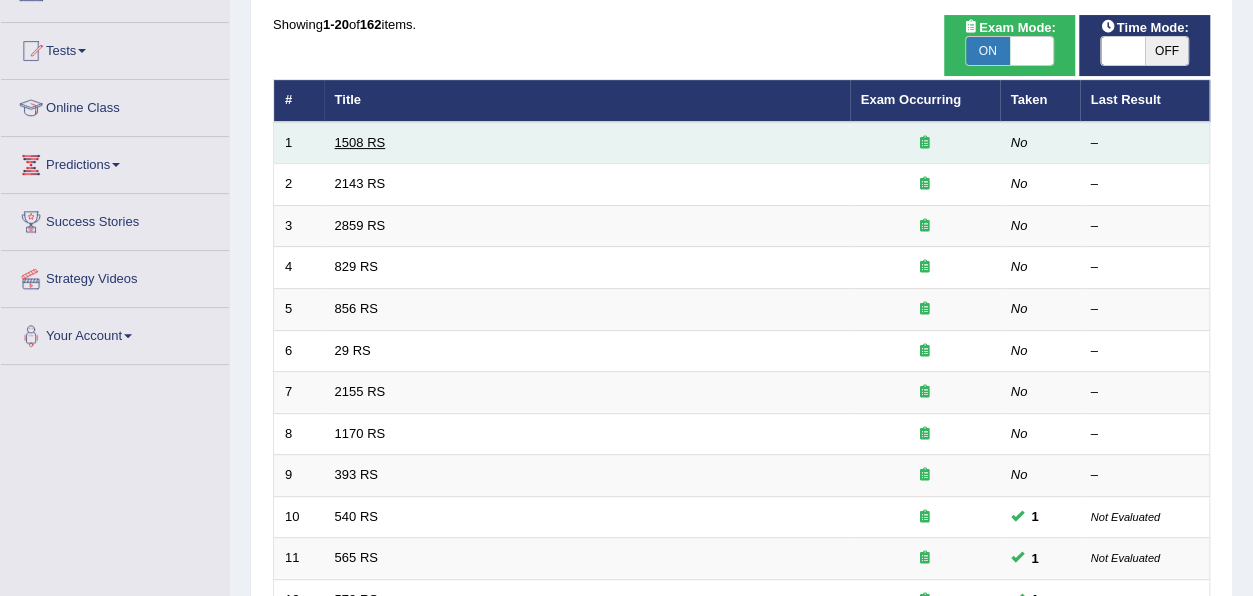 click on "1508 RS" at bounding box center [360, 142] 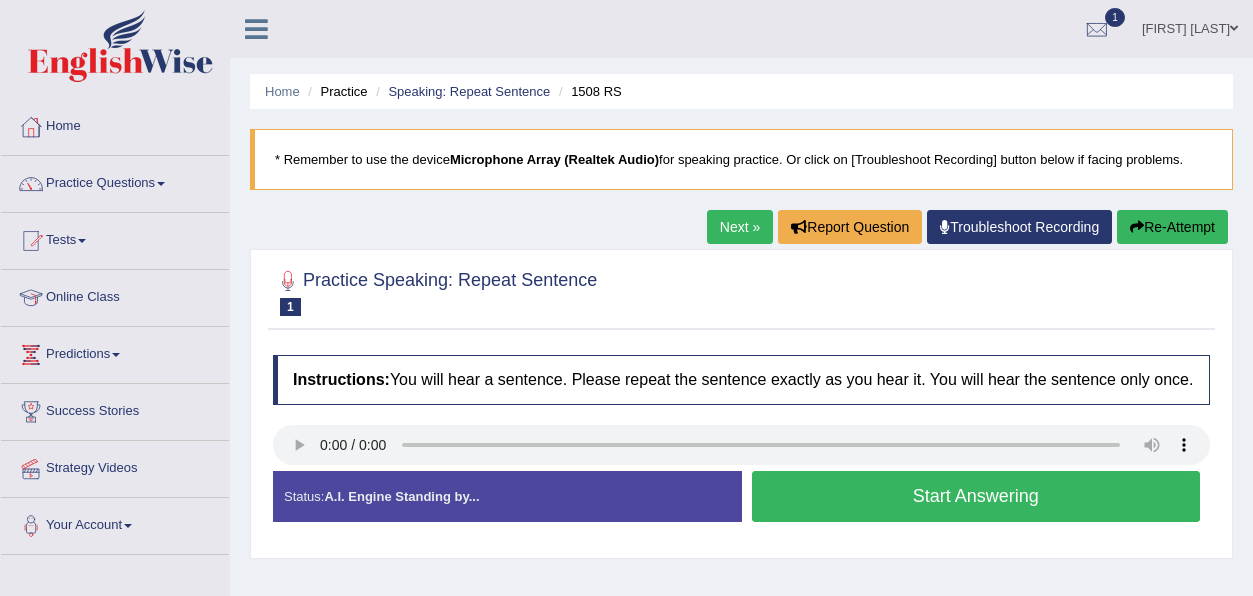 scroll, scrollTop: 0, scrollLeft: 0, axis: both 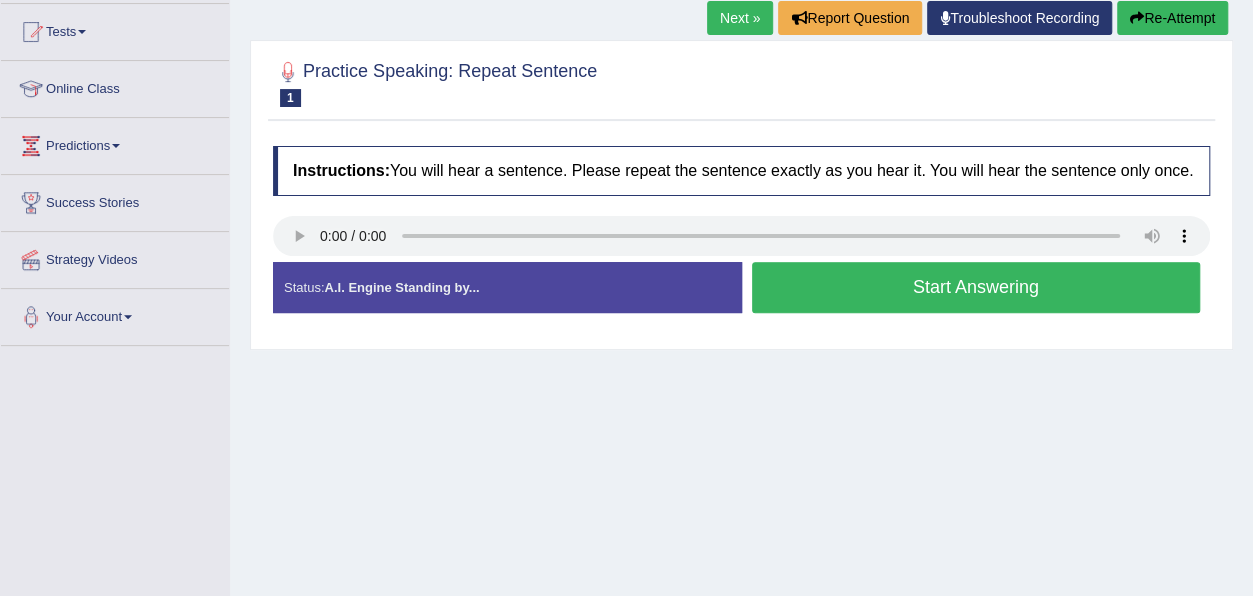 click on "Start Answering" at bounding box center [976, 287] 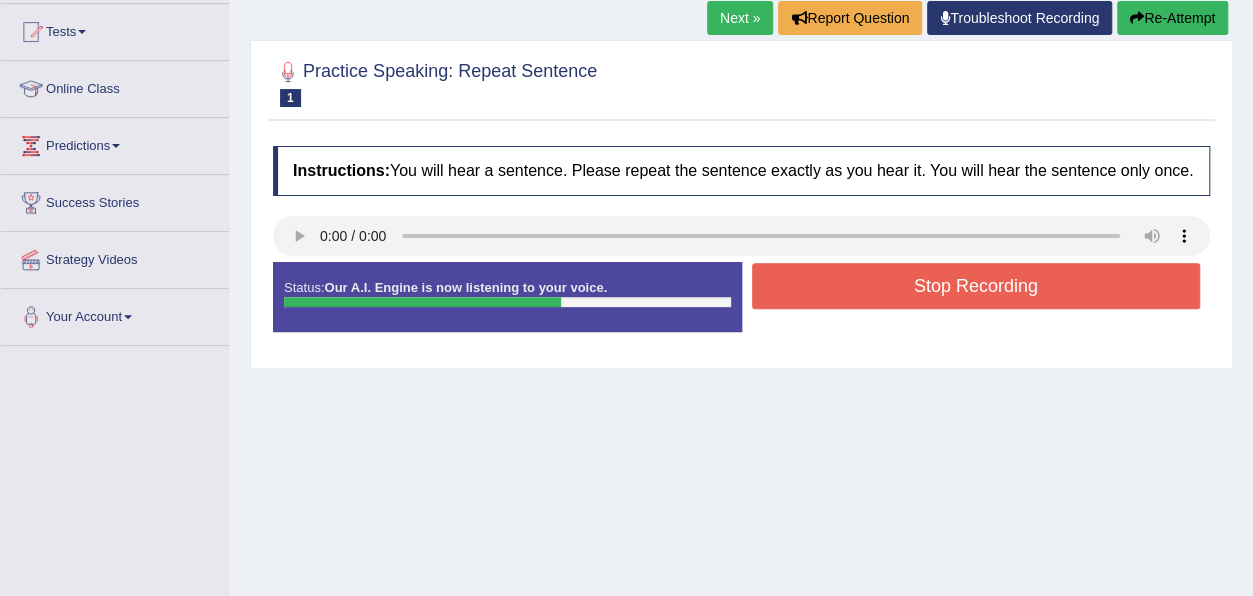 click on "Stop Recording" at bounding box center (976, 286) 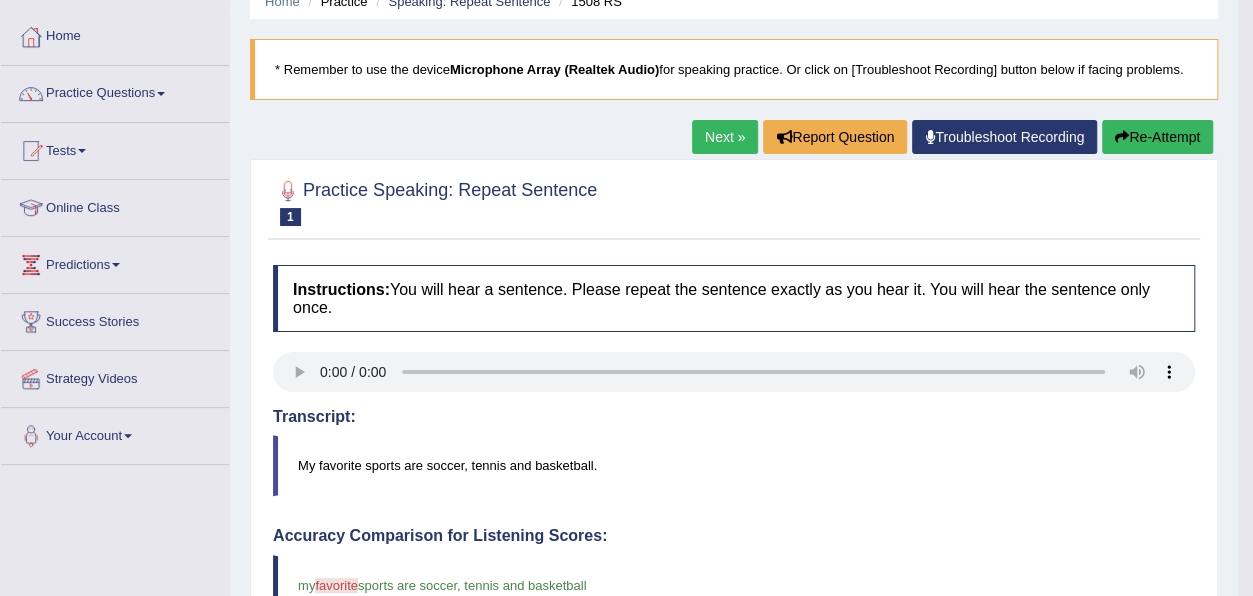 scroll, scrollTop: 93, scrollLeft: 0, axis: vertical 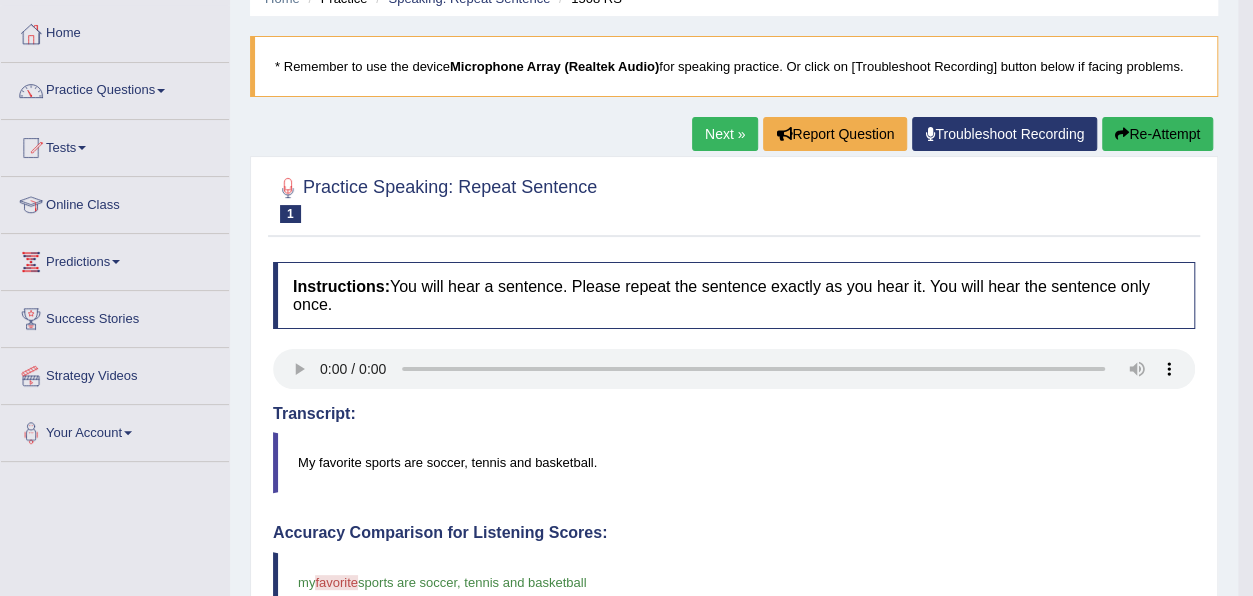 click at bounding box center (1122, 134) 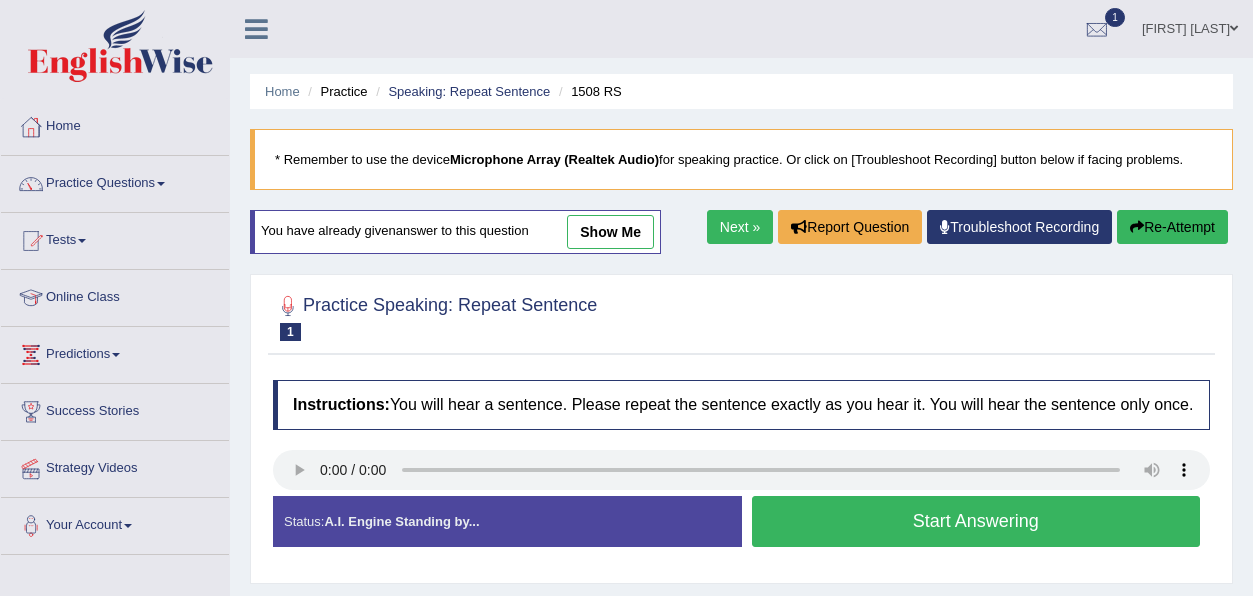 scroll, scrollTop: 93, scrollLeft: 0, axis: vertical 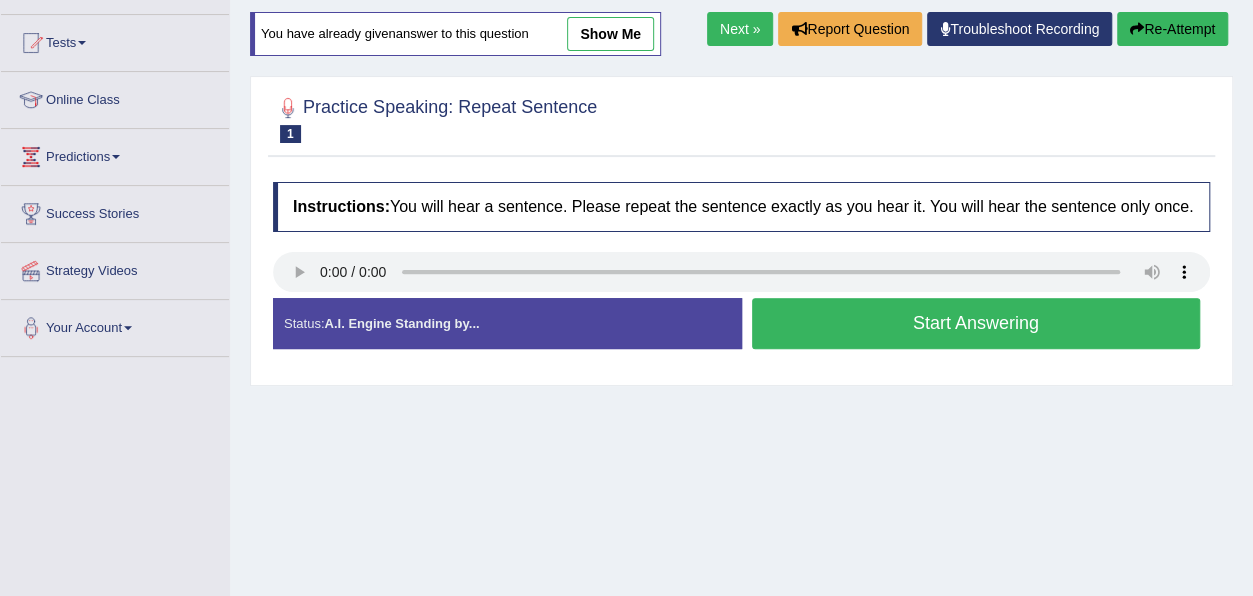 click on "Start Answering" at bounding box center [976, 323] 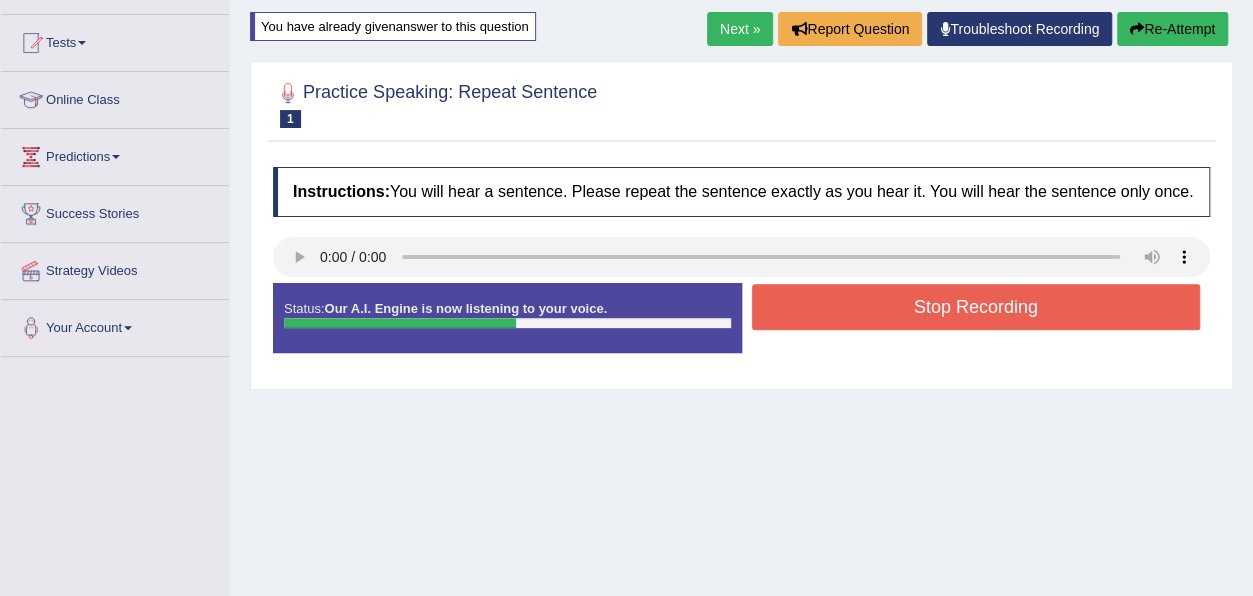 click on "Stop Recording" at bounding box center [976, 307] 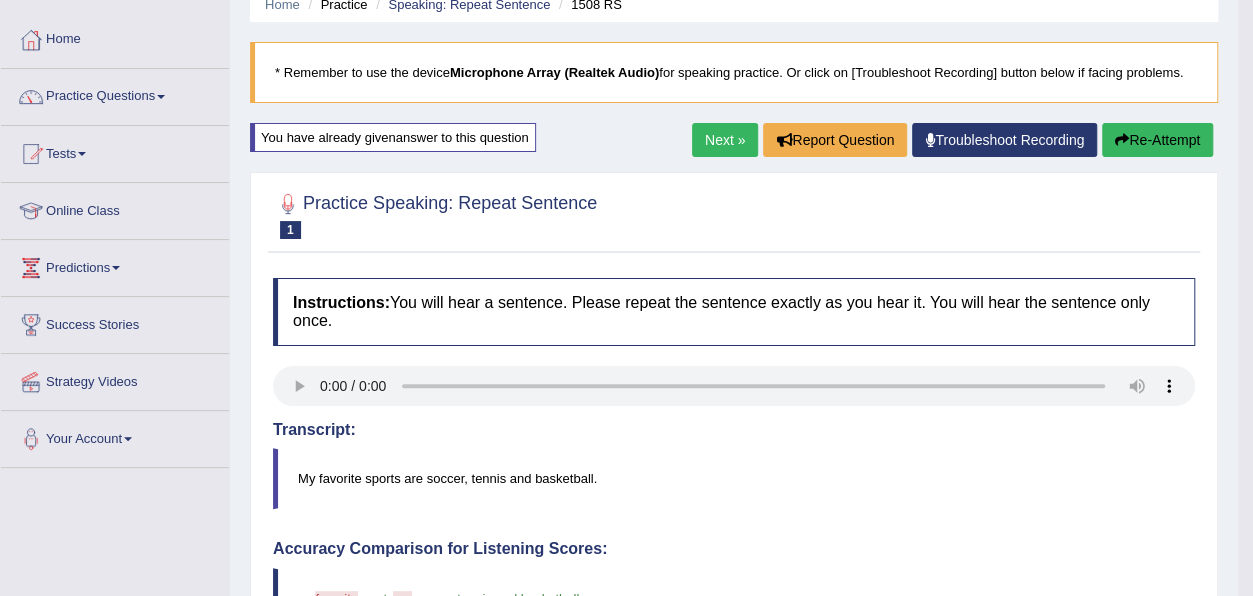 scroll, scrollTop: 82, scrollLeft: 0, axis: vertical 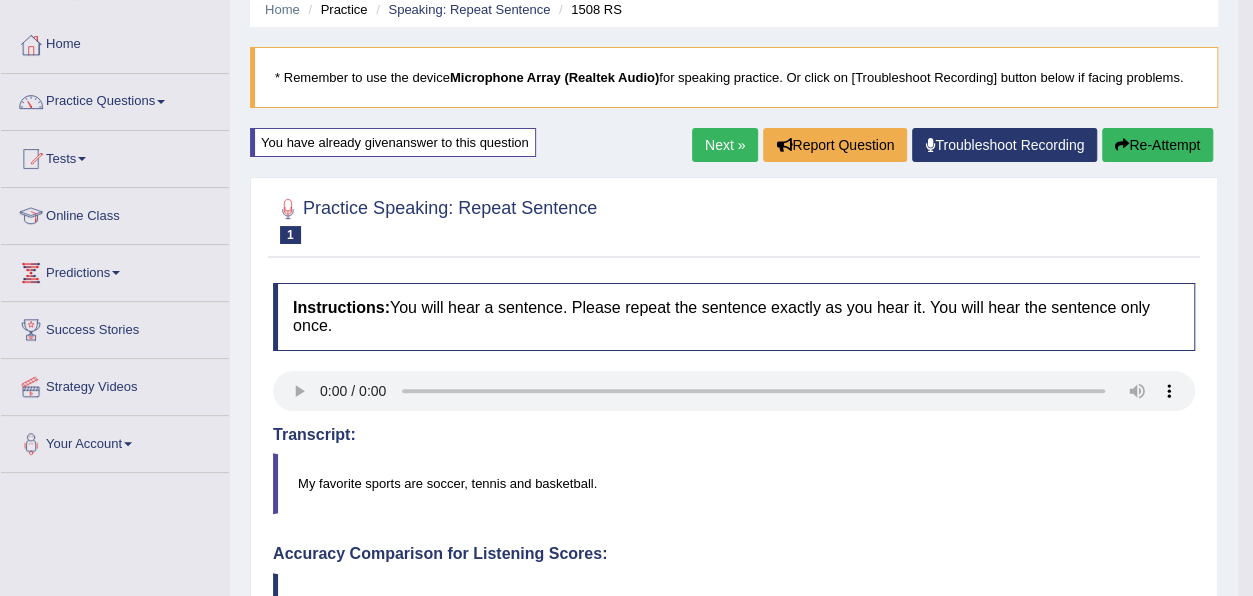 click on "Re-Attempt" at bounding box center (1157, 145) 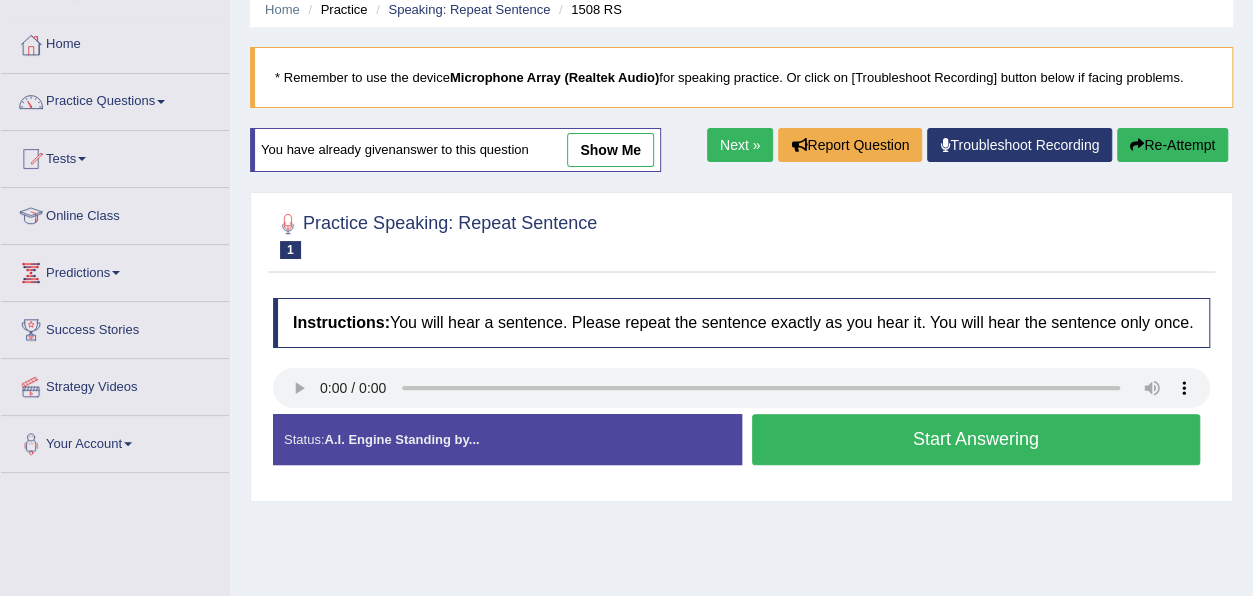scroll, scrollTop: 0, scrollLeft: 0, axis: both 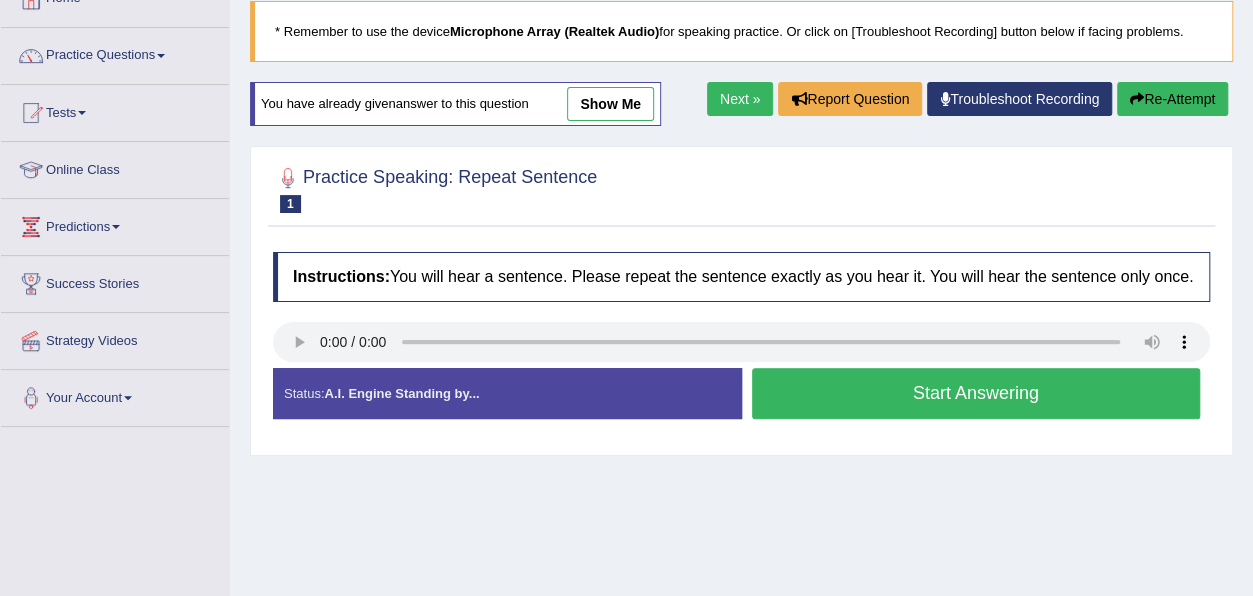 click at bounding box center [1137, 99] 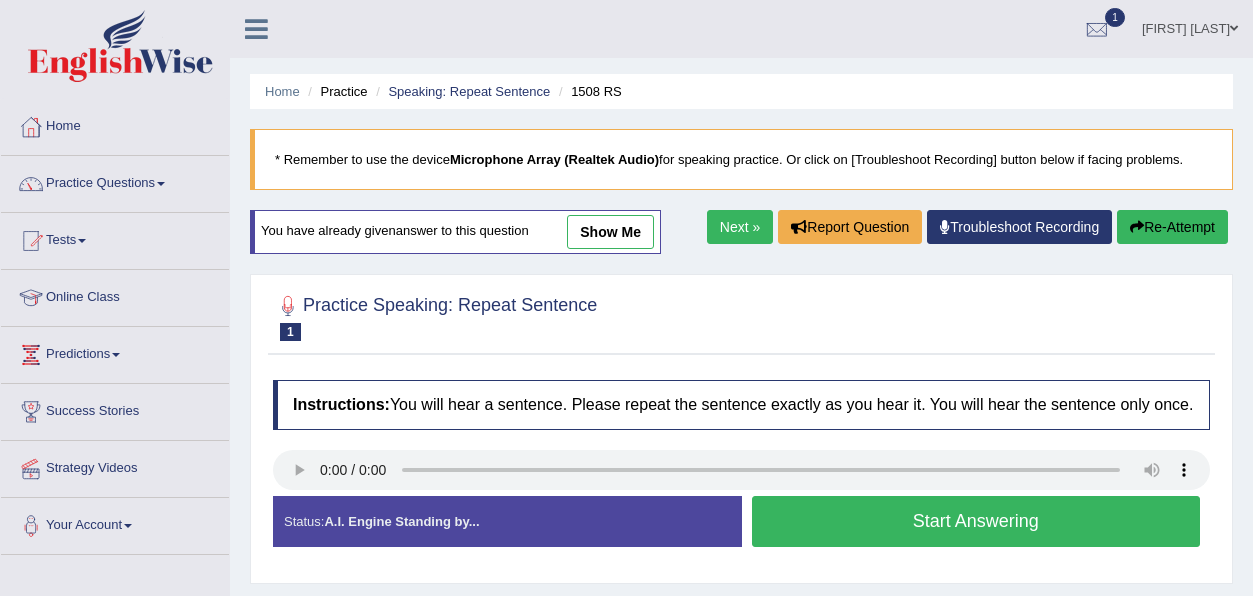 scroll, scrollTop: 128, scrollLeft: 0, axis: vertical 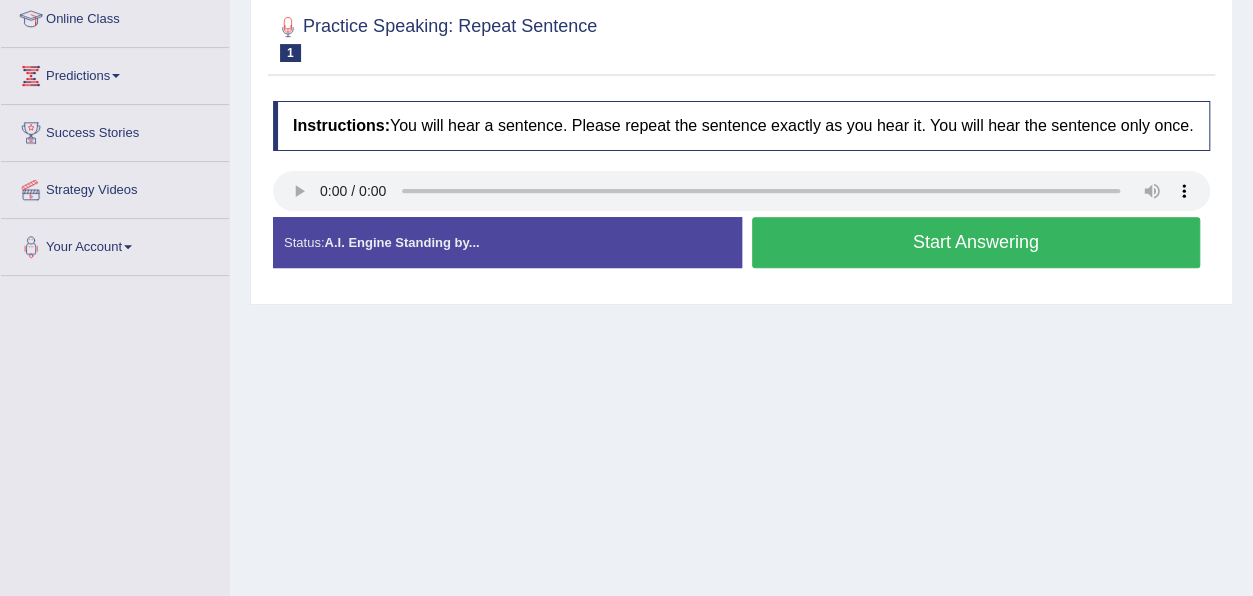 click on "Start Answering" at bounding box center [976, 242] 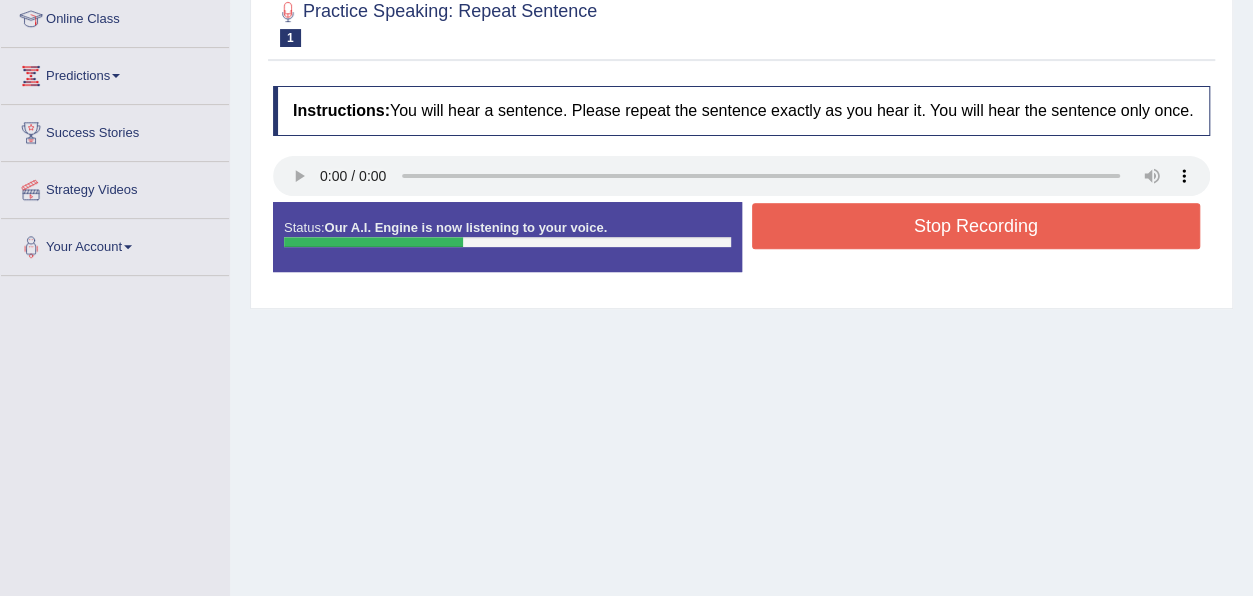 click on "Stop Recording" at bounding box center (976, 226) 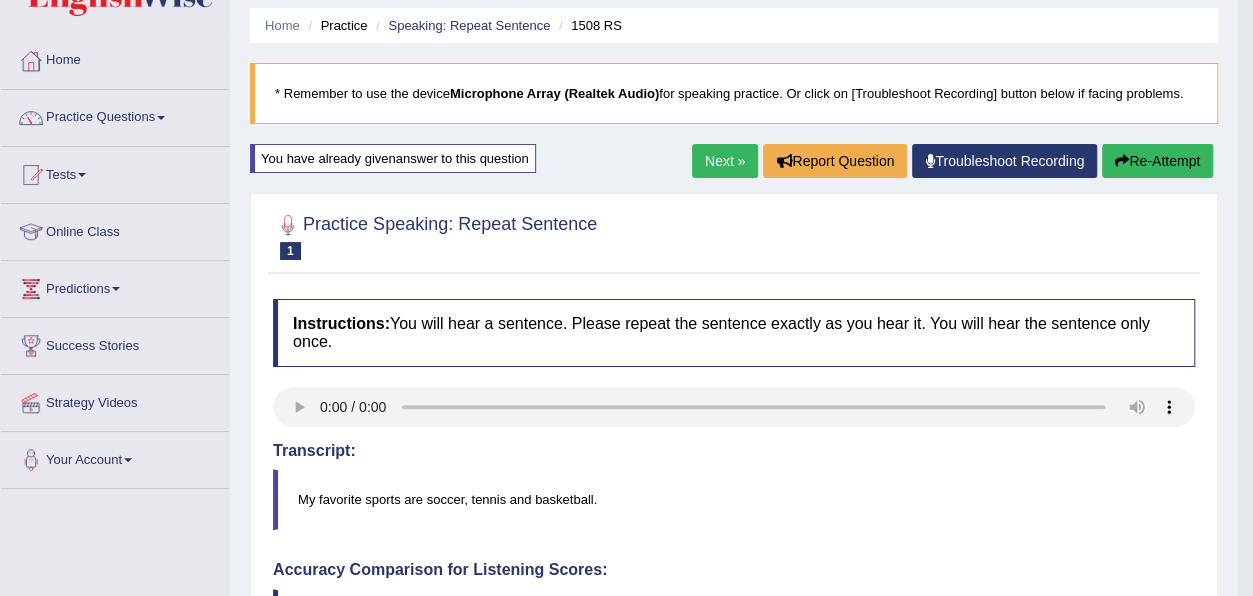 scroll, scrollTop: 0, scrollLeft: 0, axis: both 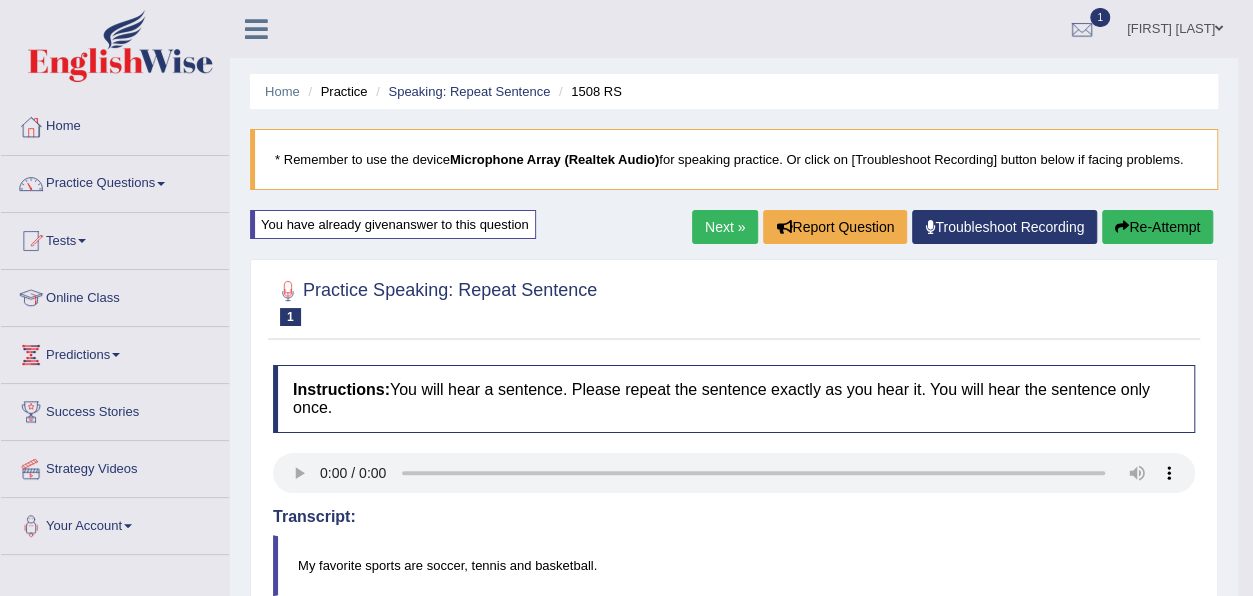 click on "Next »" at bounding box center [725, 227] 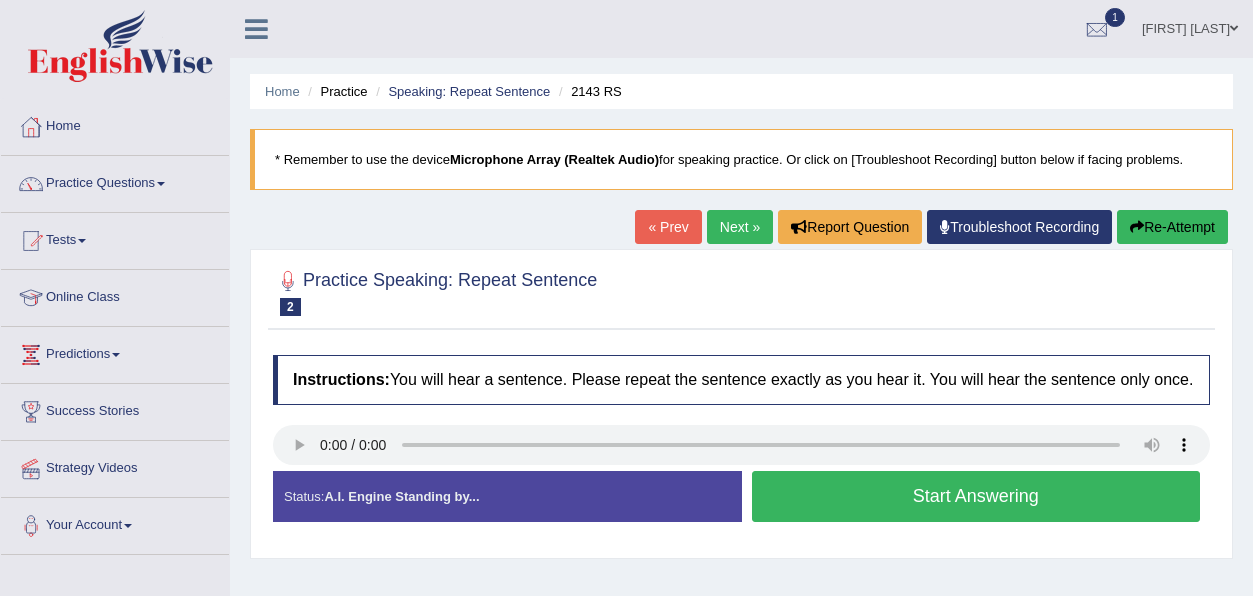 scroll, scrollTop: 0, scrollLeft: 0, axis: both 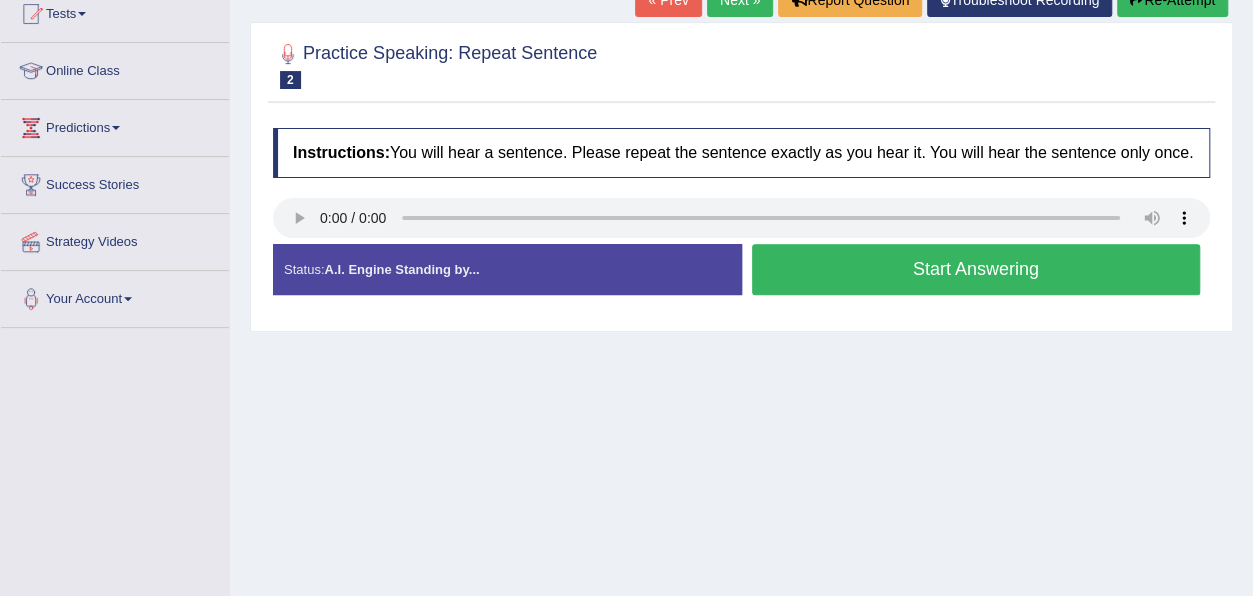 click on "Start Answering" at bounding box center (976, 269) 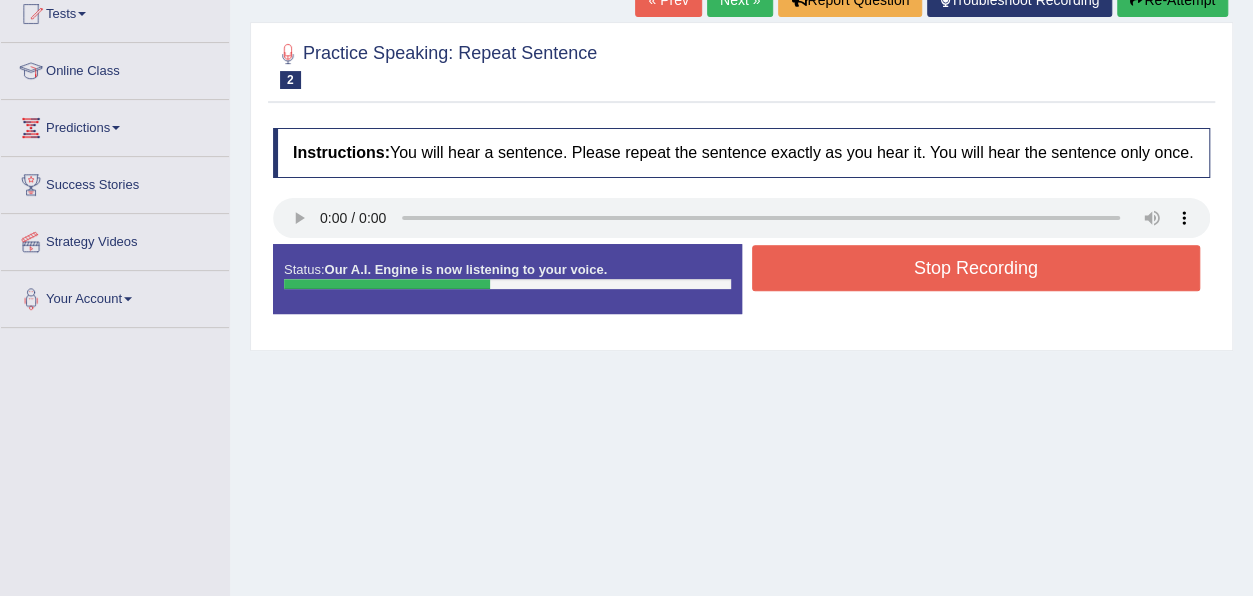 click on "Stop Recording" at bounding box center (976, 268) 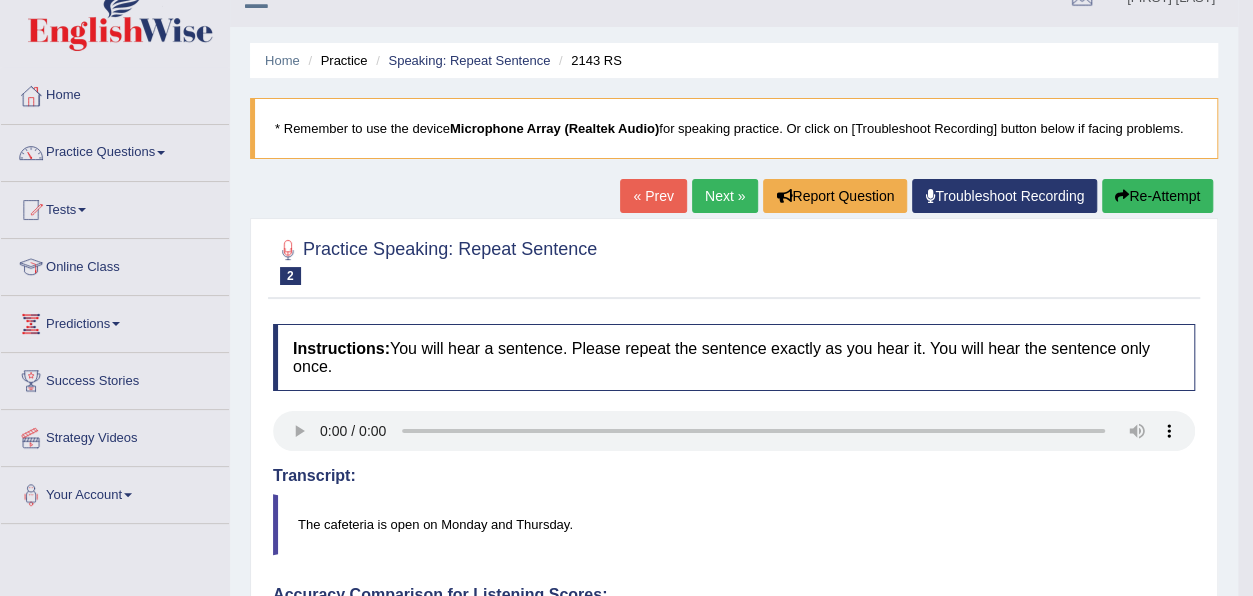 scroll, scrollTop: 30, scrollLeft: 0, axis: vertical 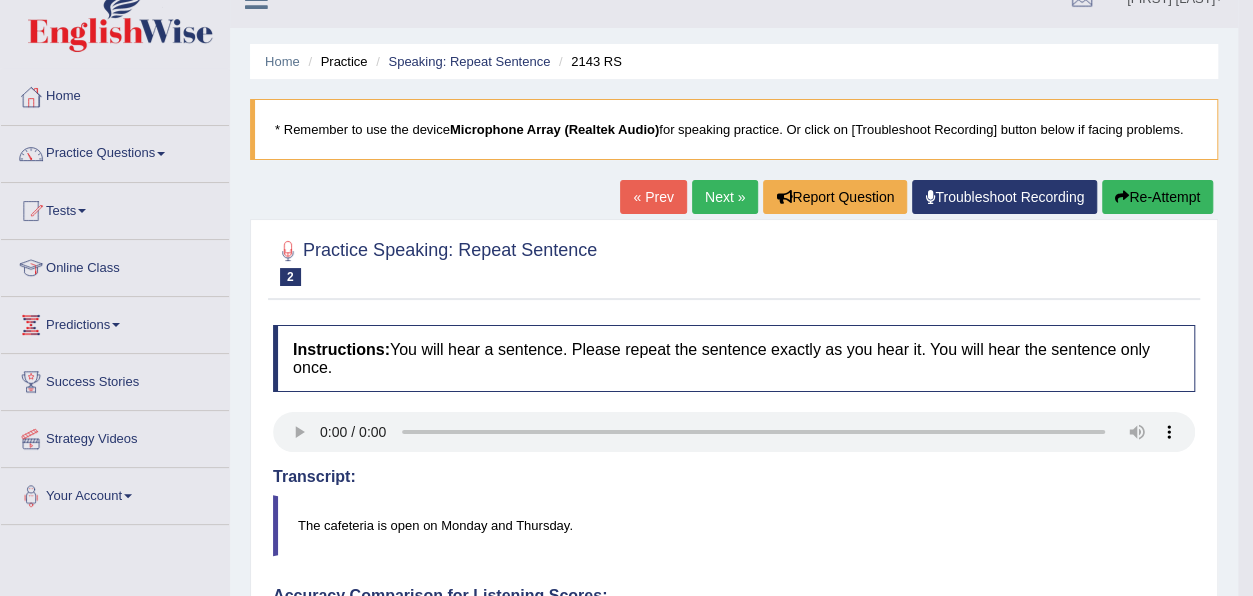 click on "Re-Attempt" at bounding box center (1157, 197) 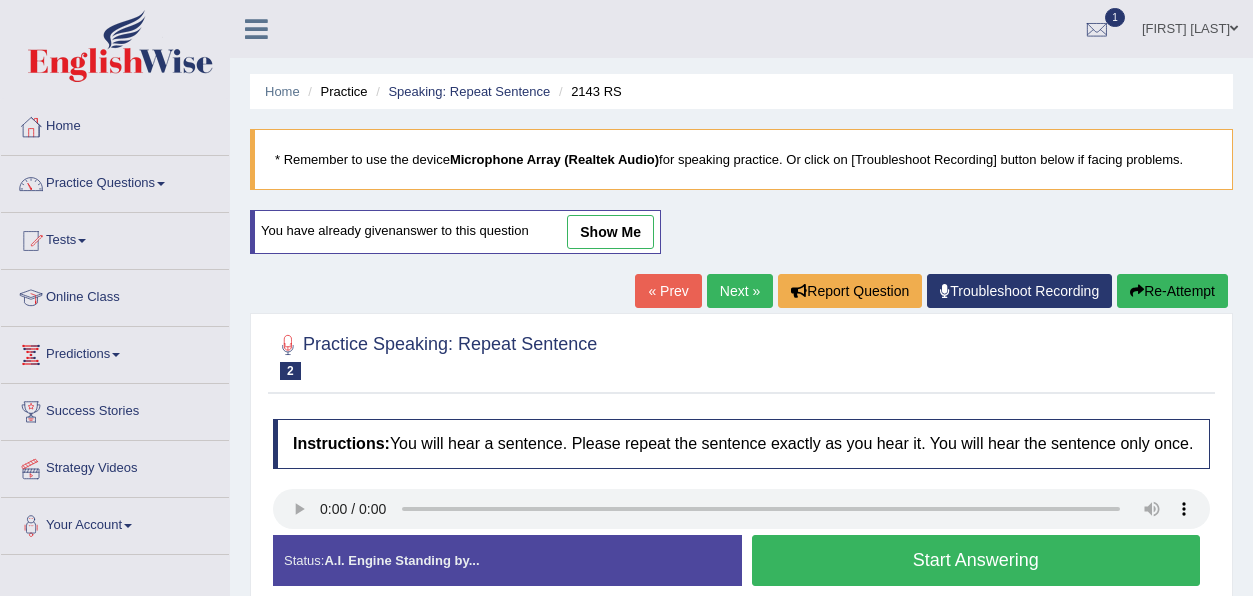 scroll, scrollTop: 30, scrollLeft: 0, axis: vertical 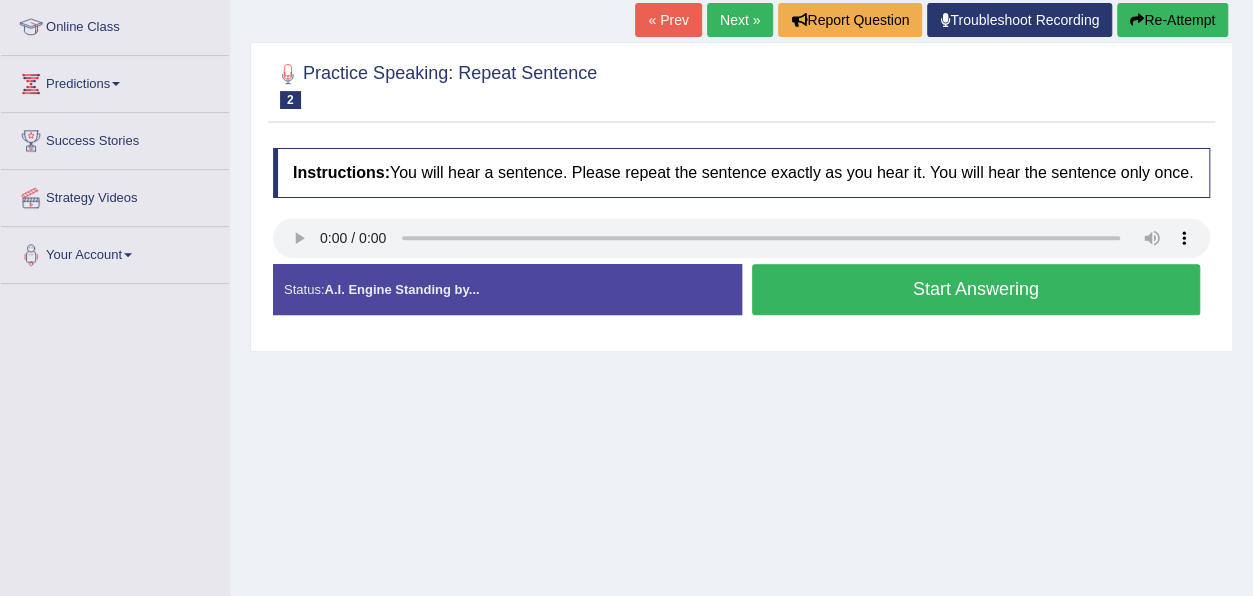 click on "Status:  A.I. Engine Standing by..." at bounding box center [507, 289] 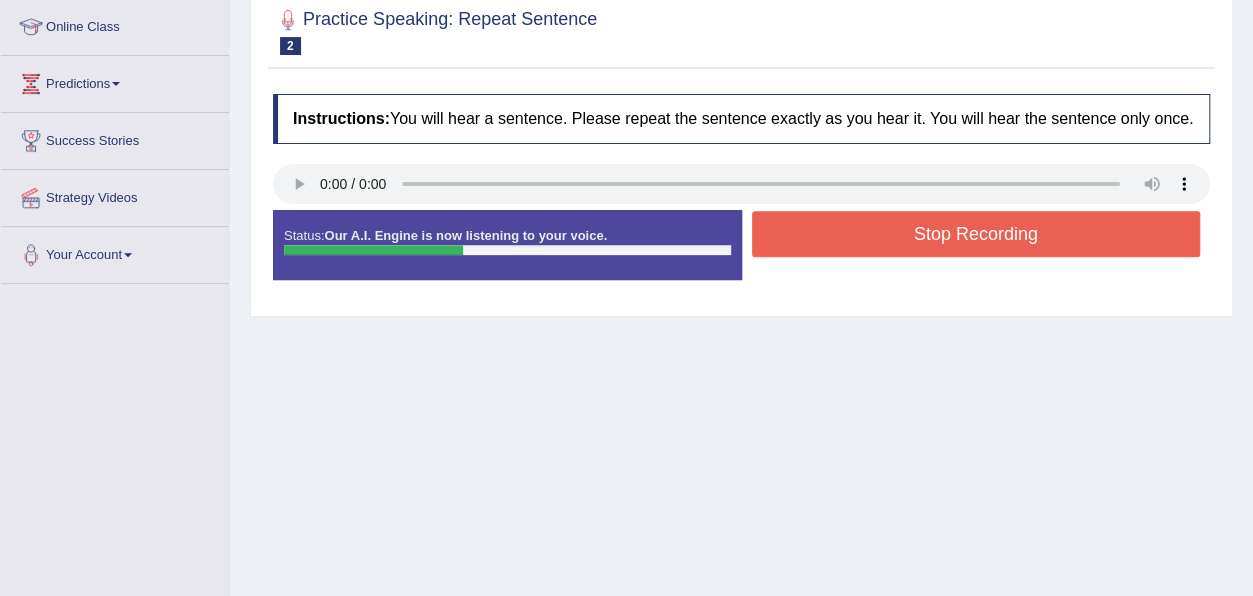 click on "Stop Recording" at bounding box center [976, 234] 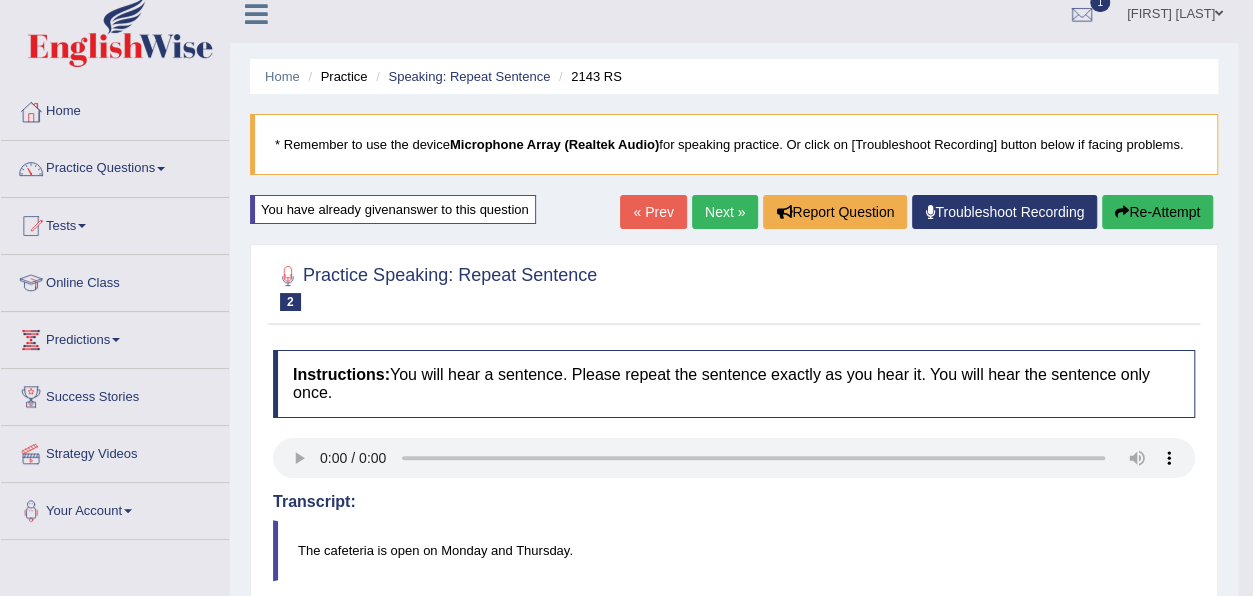 scroll, scrollTop: 0, scrollLeft: 0, axis: both 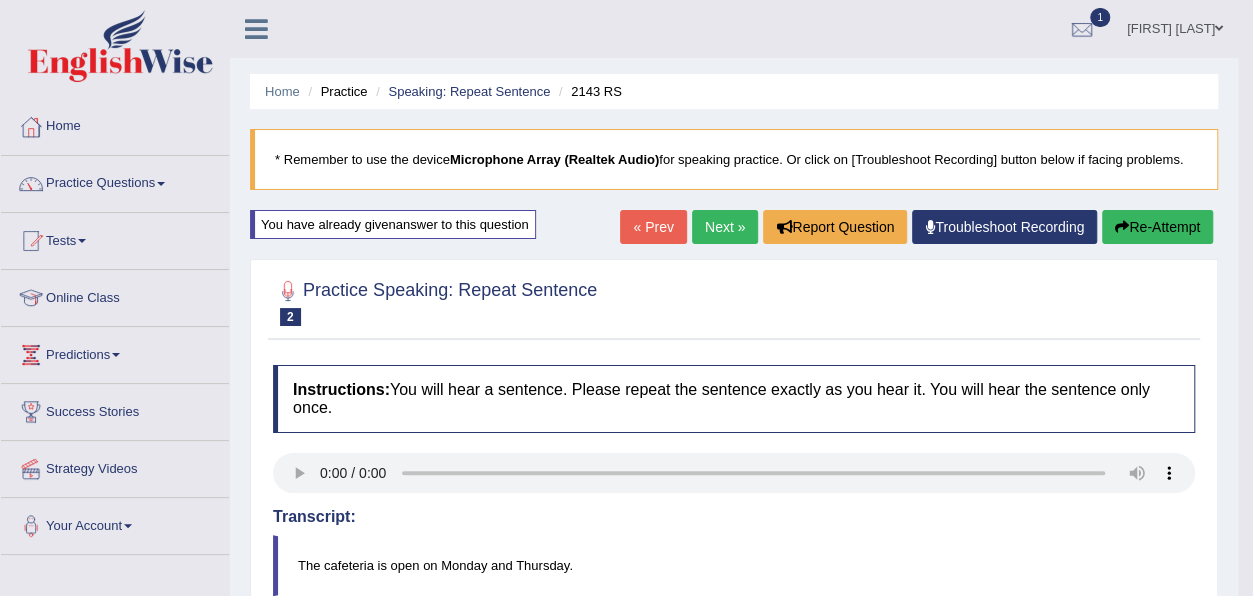 click on "Re-Attempt" at bounding box center [1157, 227] 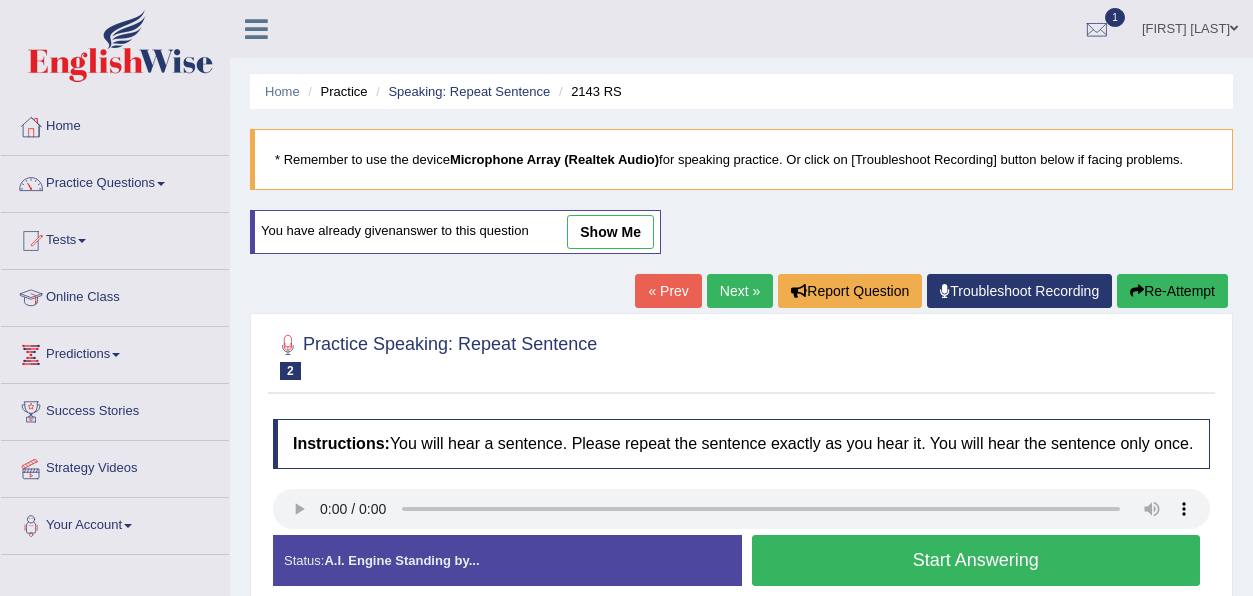 scroll, scrollTop: 0, scrollLeft: 0, axis: both 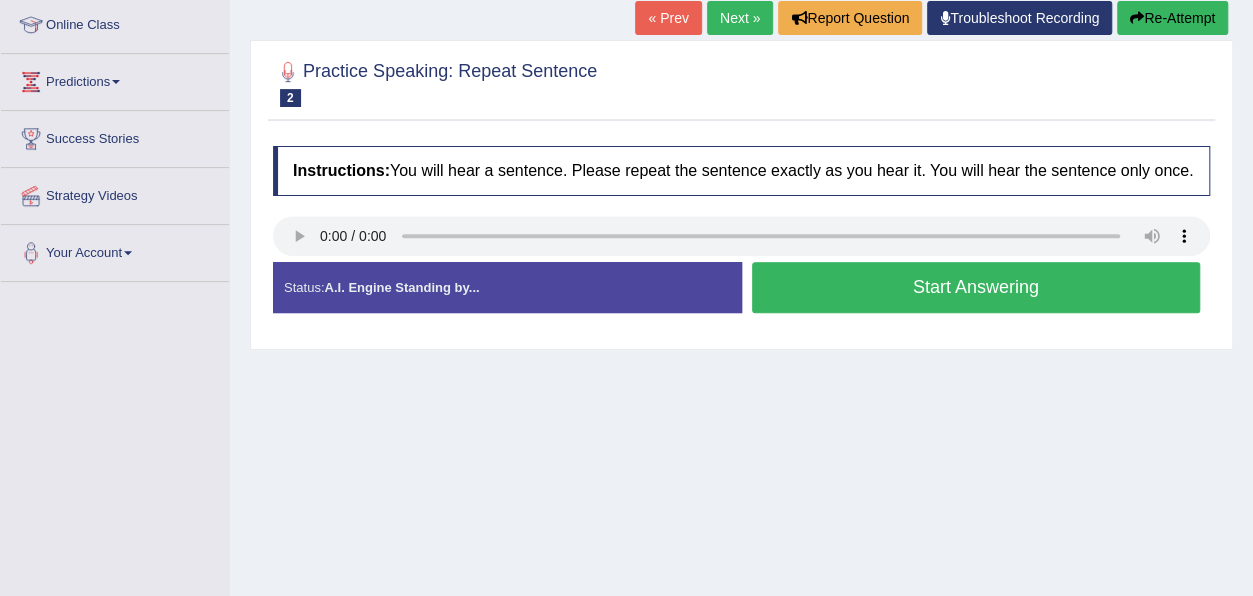 click on "Start Answering" at bounding box center (976, 287) 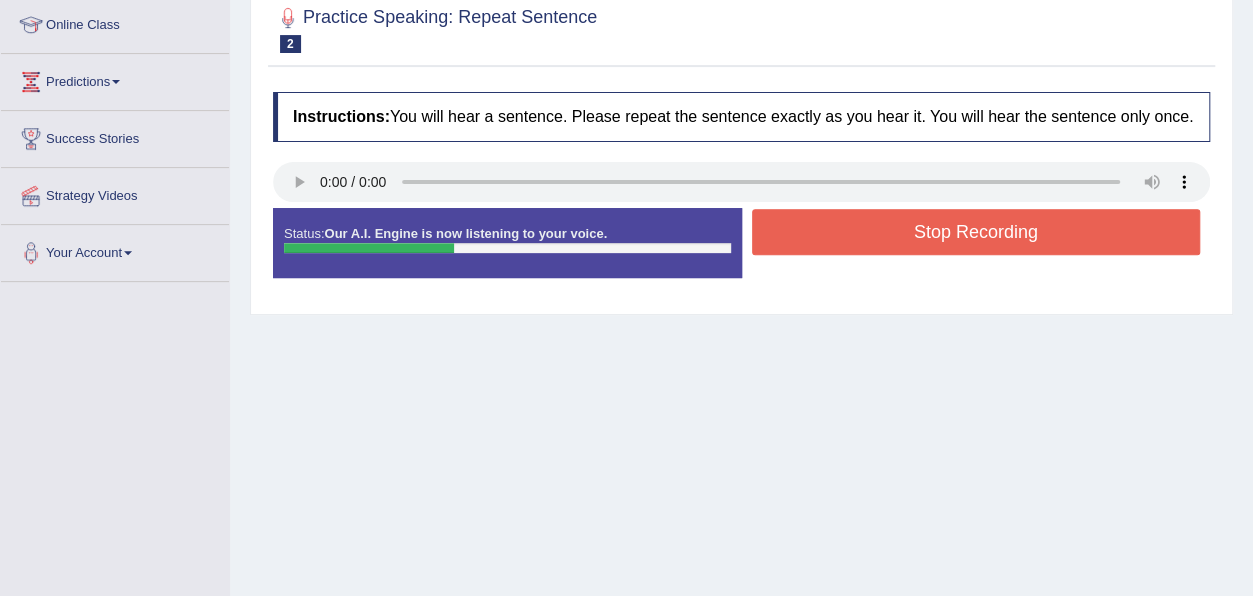 click on "Stop Recording" at bounding box center (976, 232) 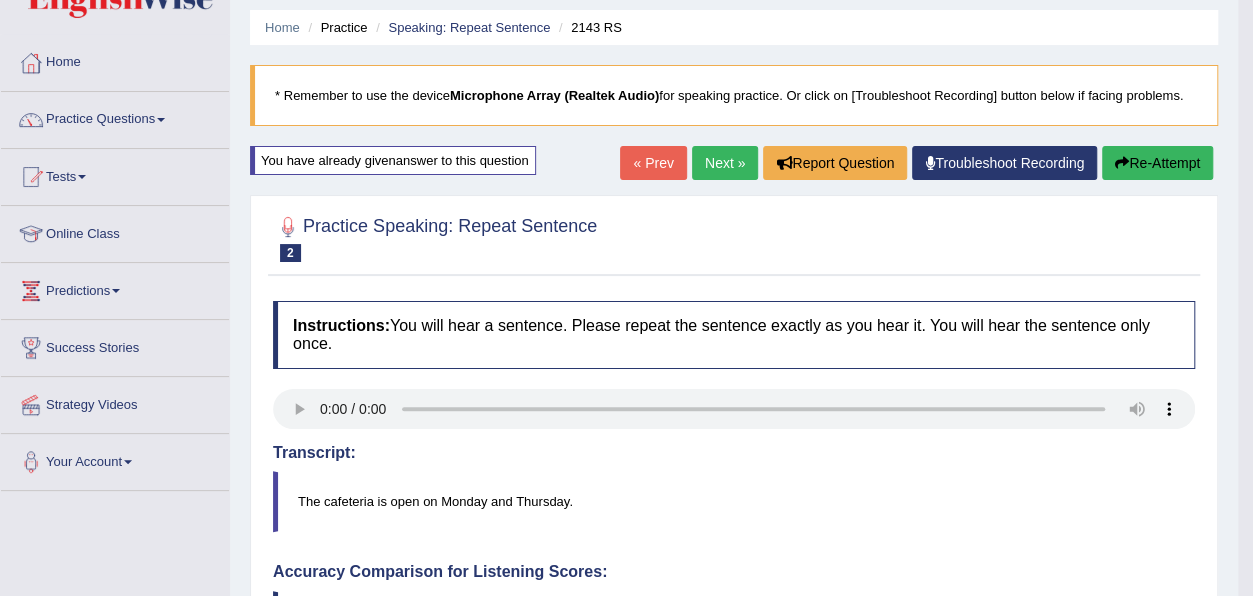 scroll, scrollTop: 0, scrollLeft: 0, axis: both 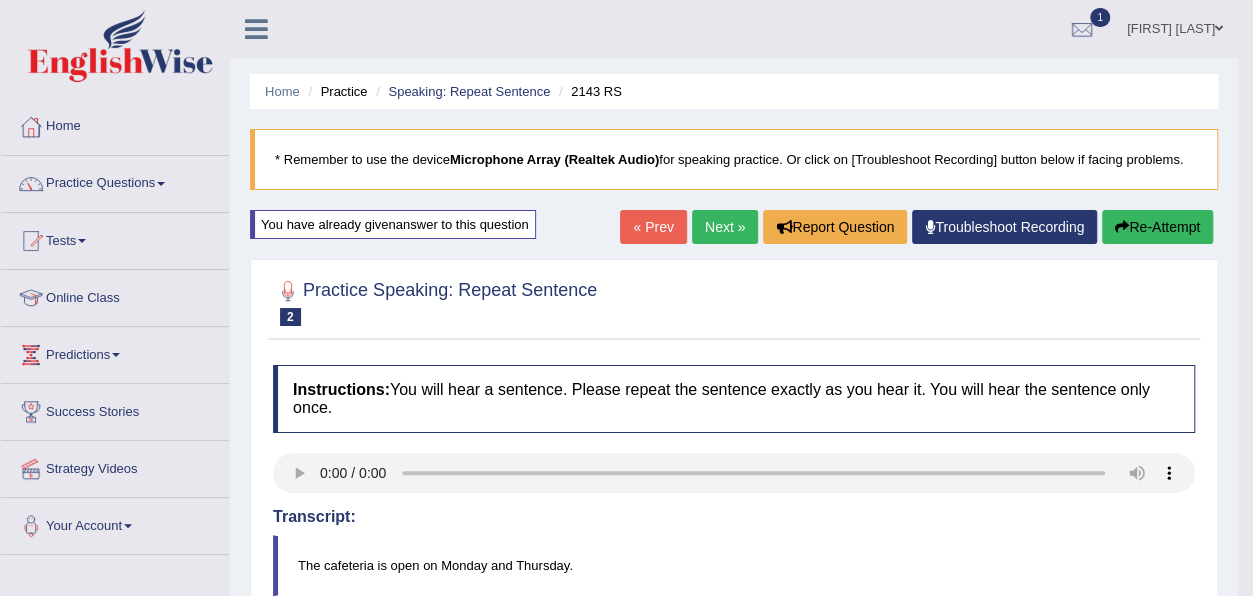 click on "Next »" at bounding box center (725, 227) 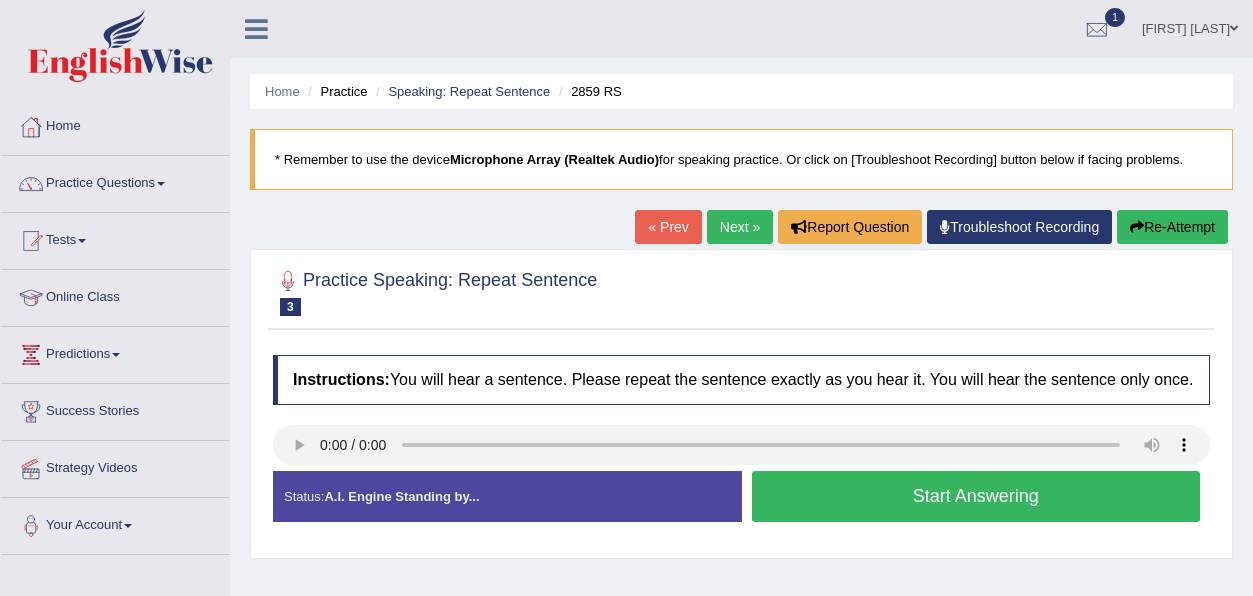 scroll, scrollTop: 0, scrollLeft: 0, axis: both 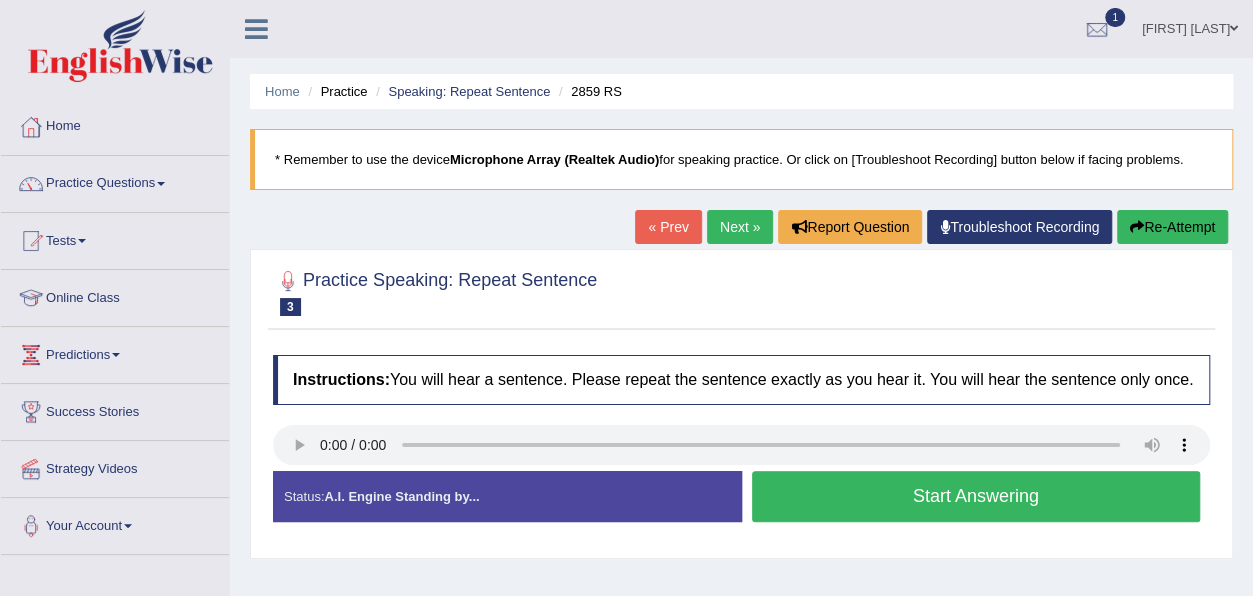 type 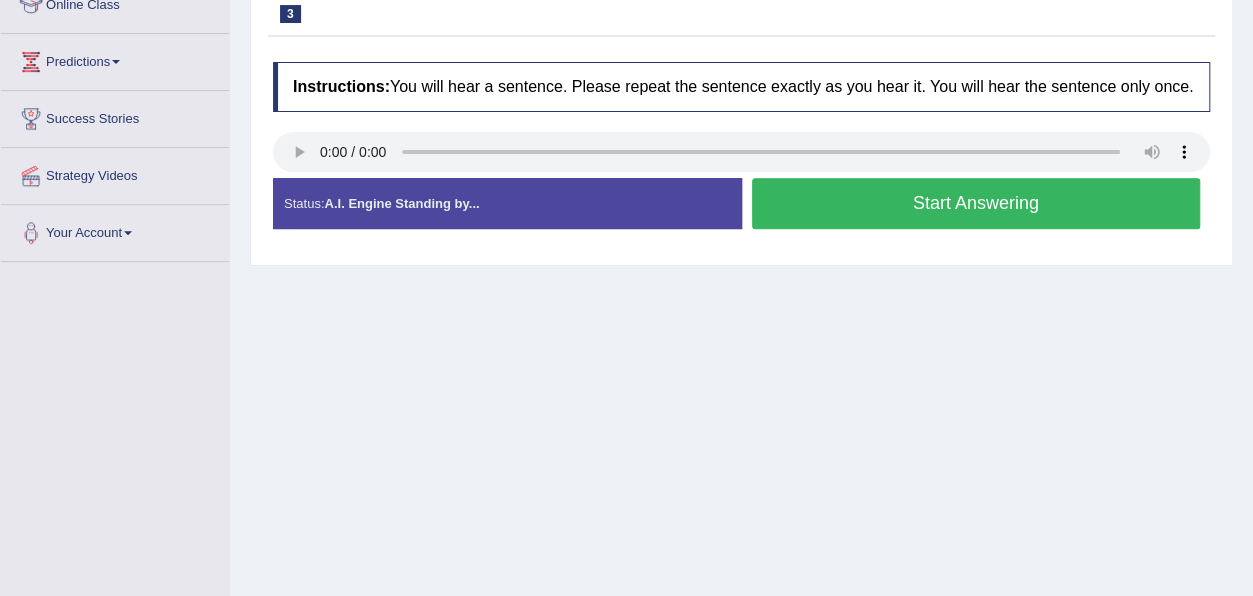 scroll, scrollTop: 299, scrollLeft: 0, axis: vertical 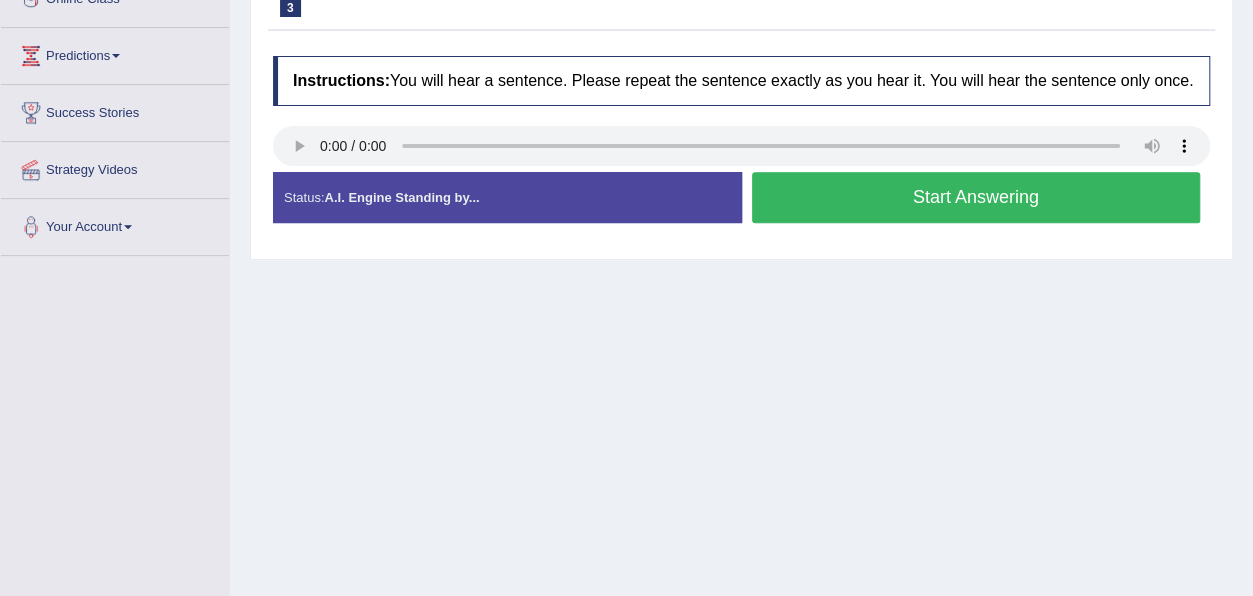 click on "Start Answering" at bounding box center [976, 197] 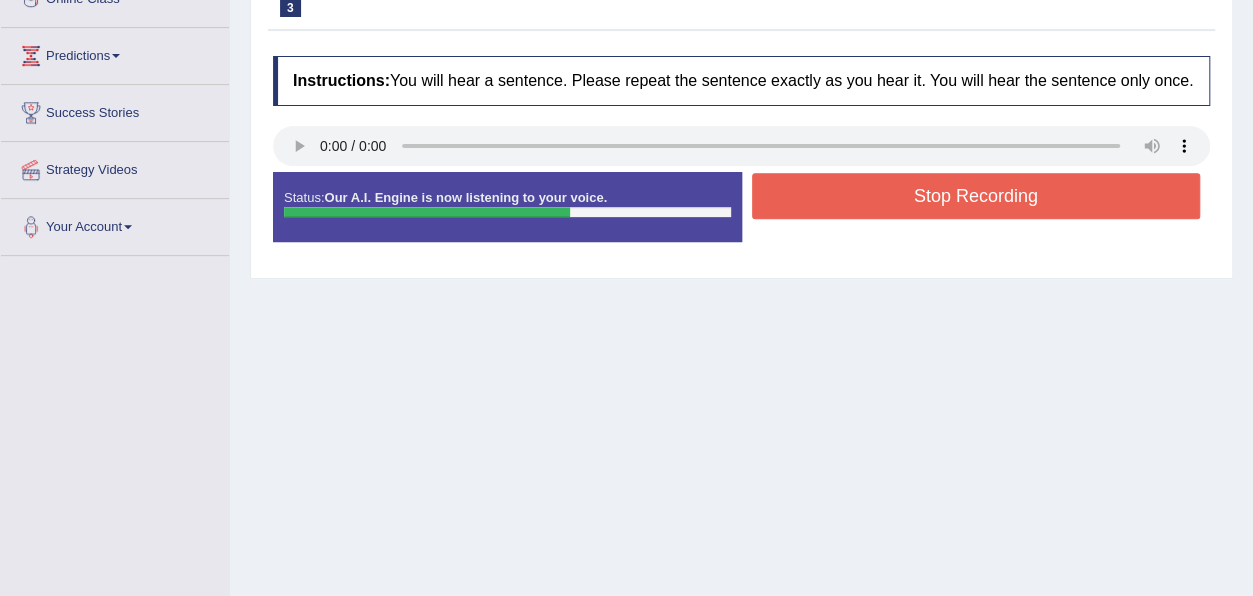 click on "Stop Recording" at bounding box center (976, 196) 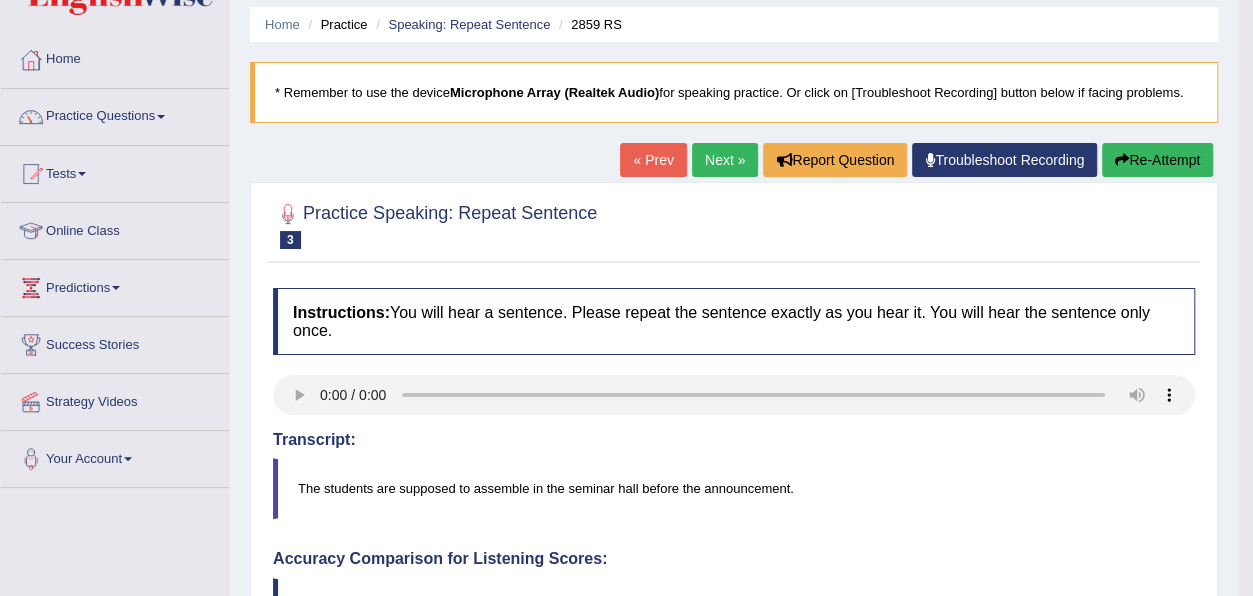 scroll, scrollTop: 0, scrollLeft: 0, axis: both 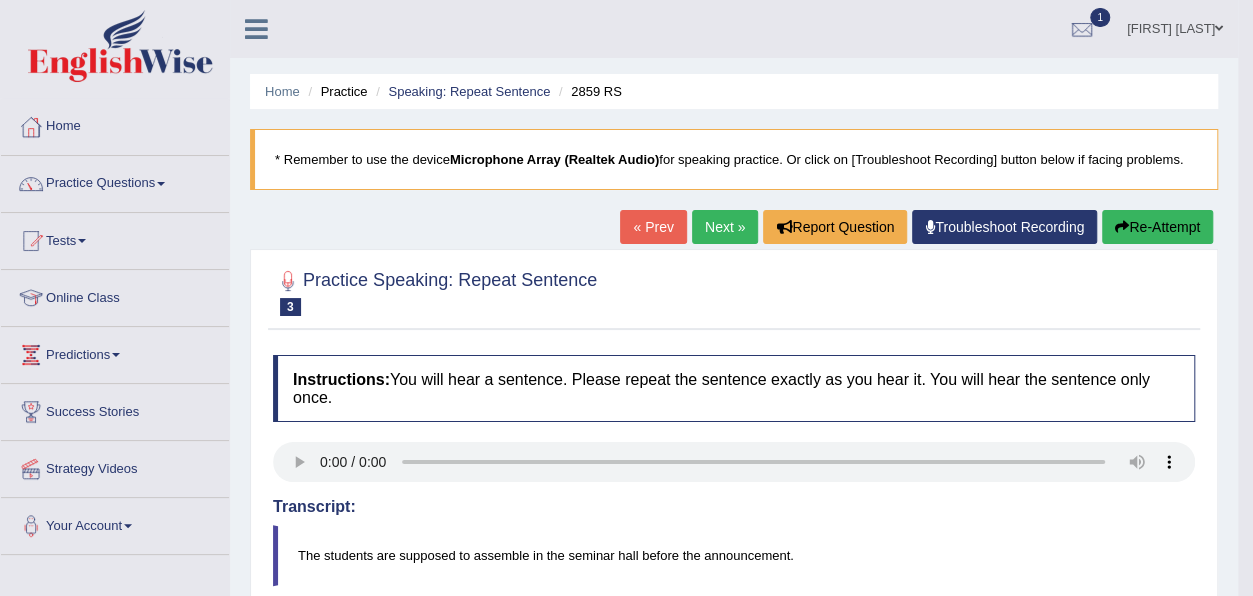 click on "Next »" at bounding box center [725, 227] 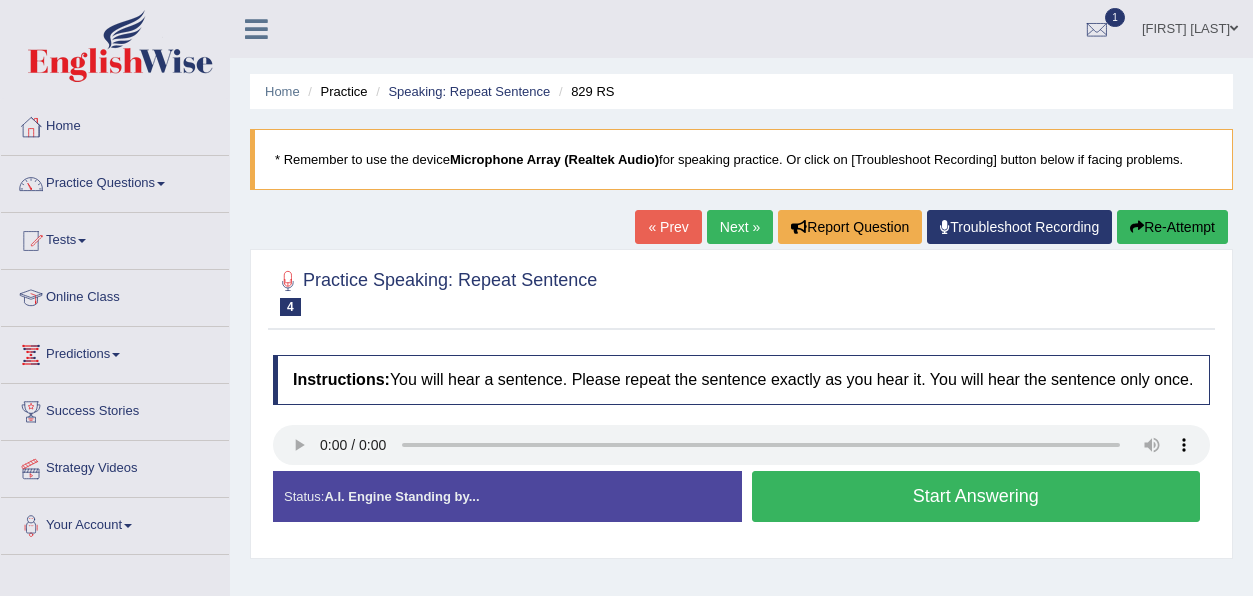scroll, scrollTop: 0, scrollLeft: 0, axis: both 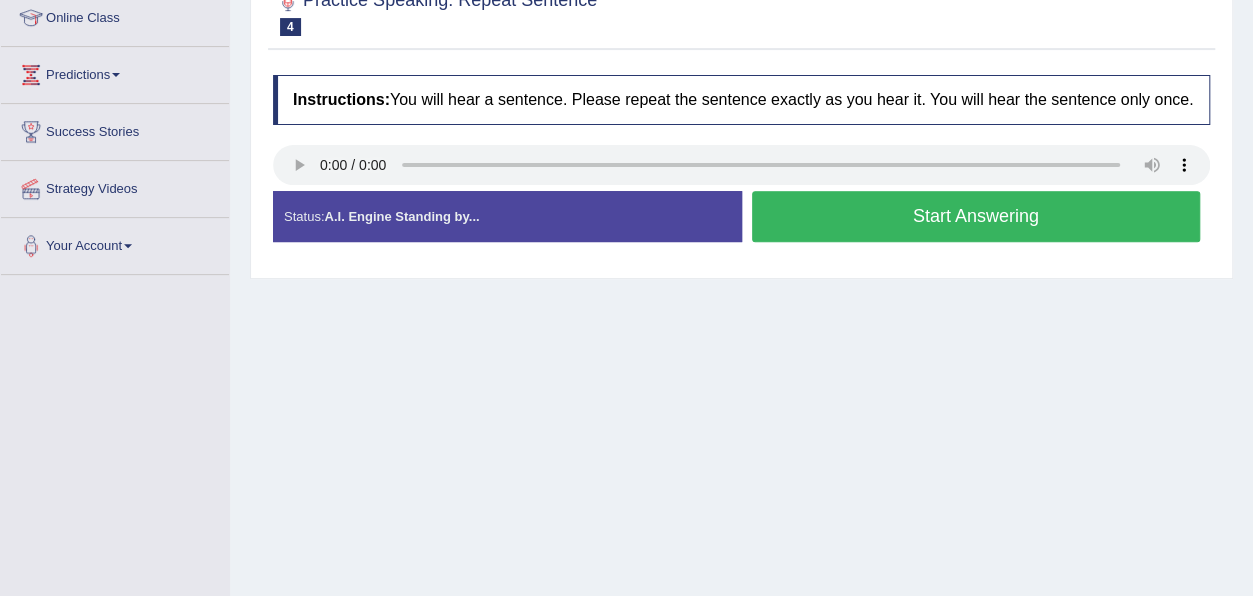 click on "Start Answering" at bounding box center (976, 216) 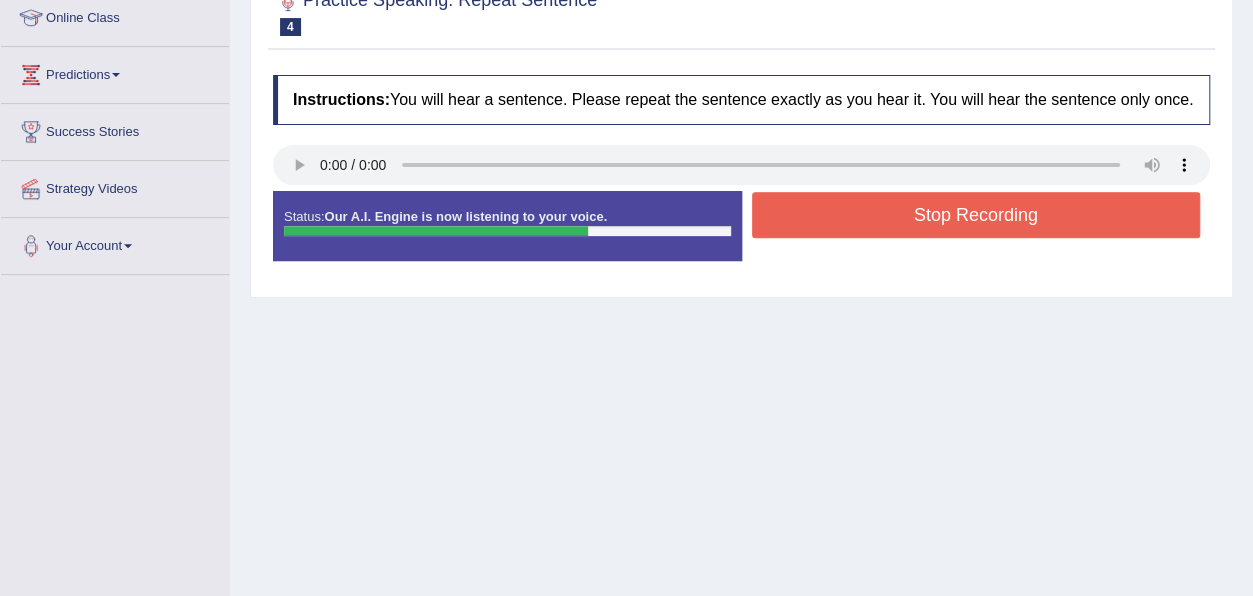 click on "Stop Recording" at bounding box center [976, 215] 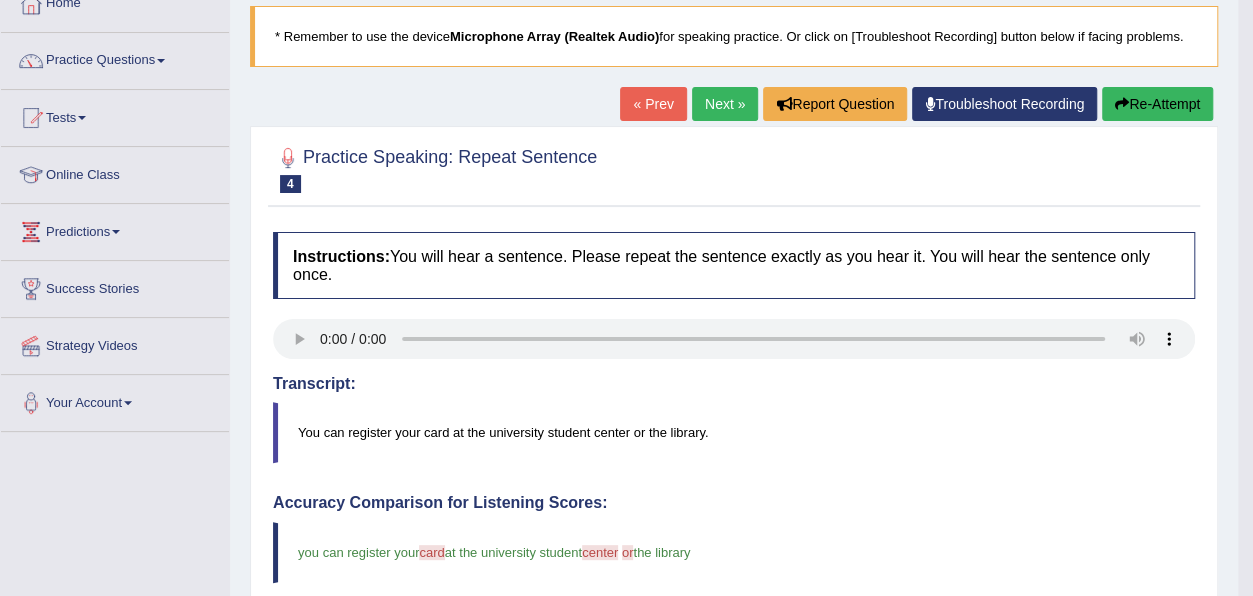 scroll, scrollTop: 117, scrollLeft: 0, axis: vertical 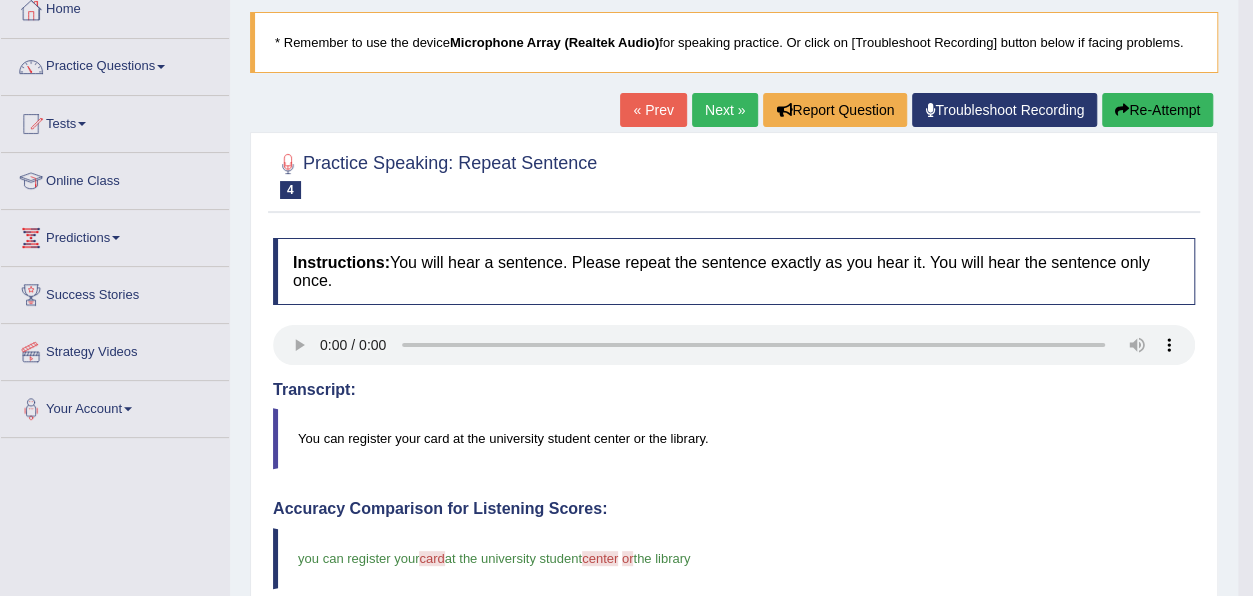 click on "Next »" at bounding box center (725, 110) 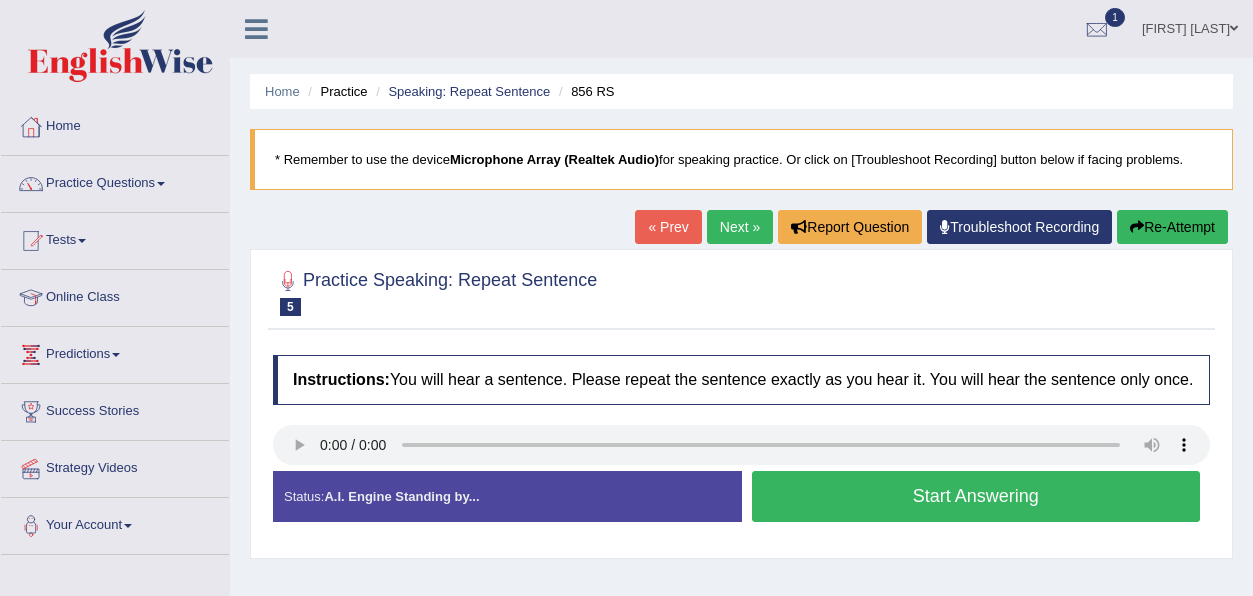 scroll, scrollTop: 0, scrollLeft: 0, axis: both 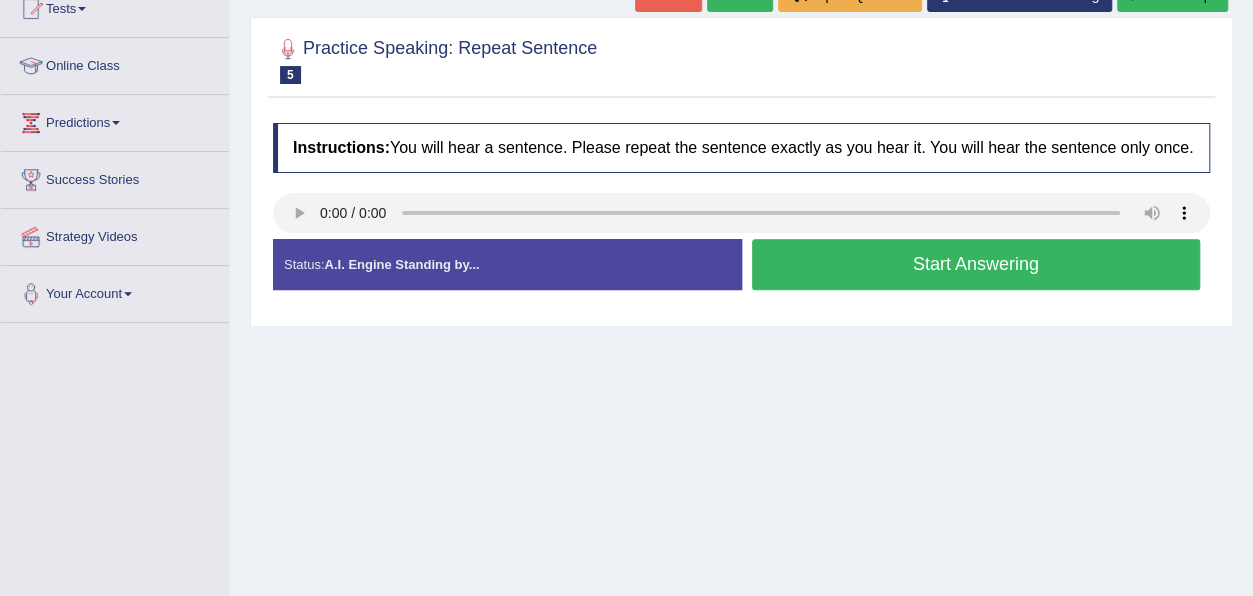 click on "Start Answering" at bounding box center [976, 264] 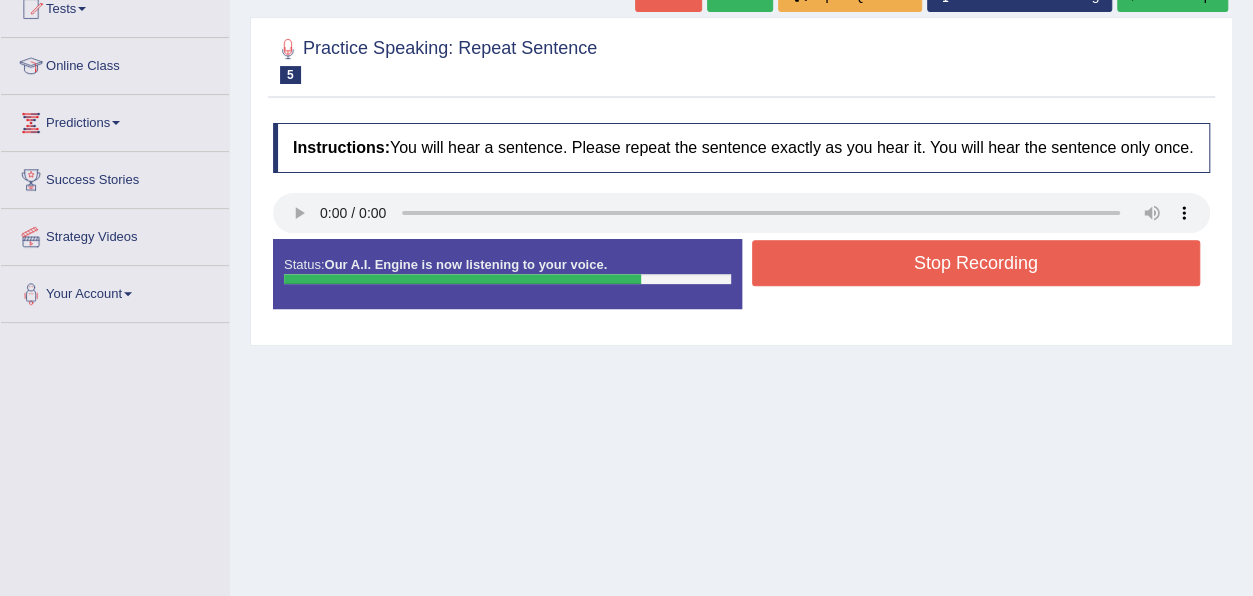 click on "Stop Recording" at bounding box center [976, 263] 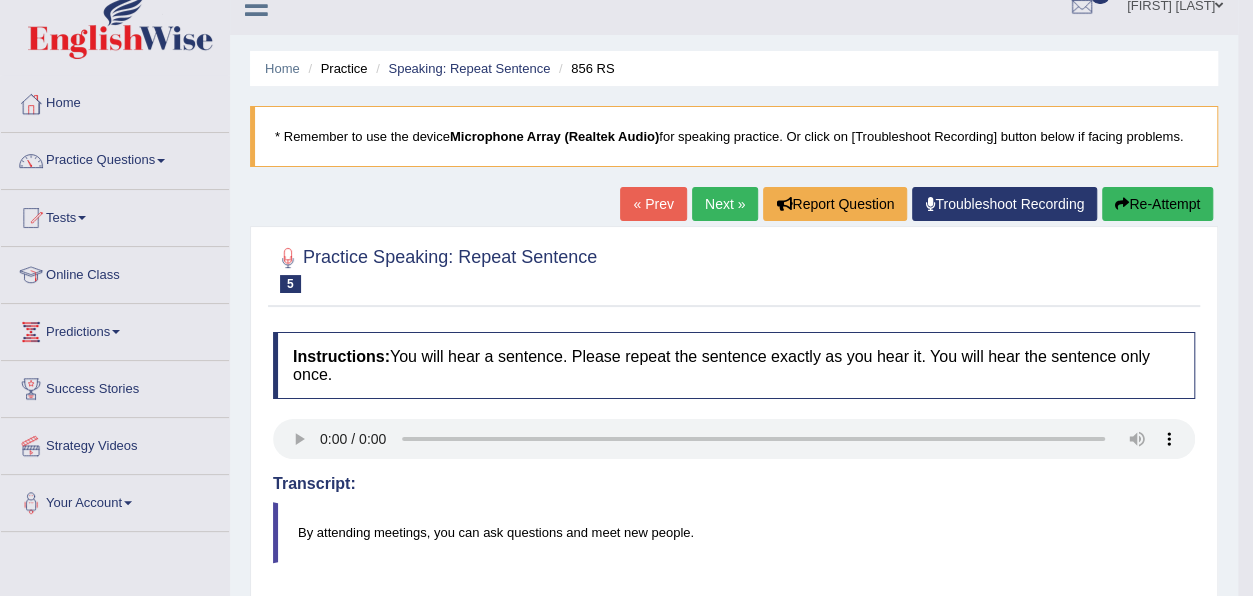 scroll, scrollTop: 15, scrollLeft: 0, axis: vertical 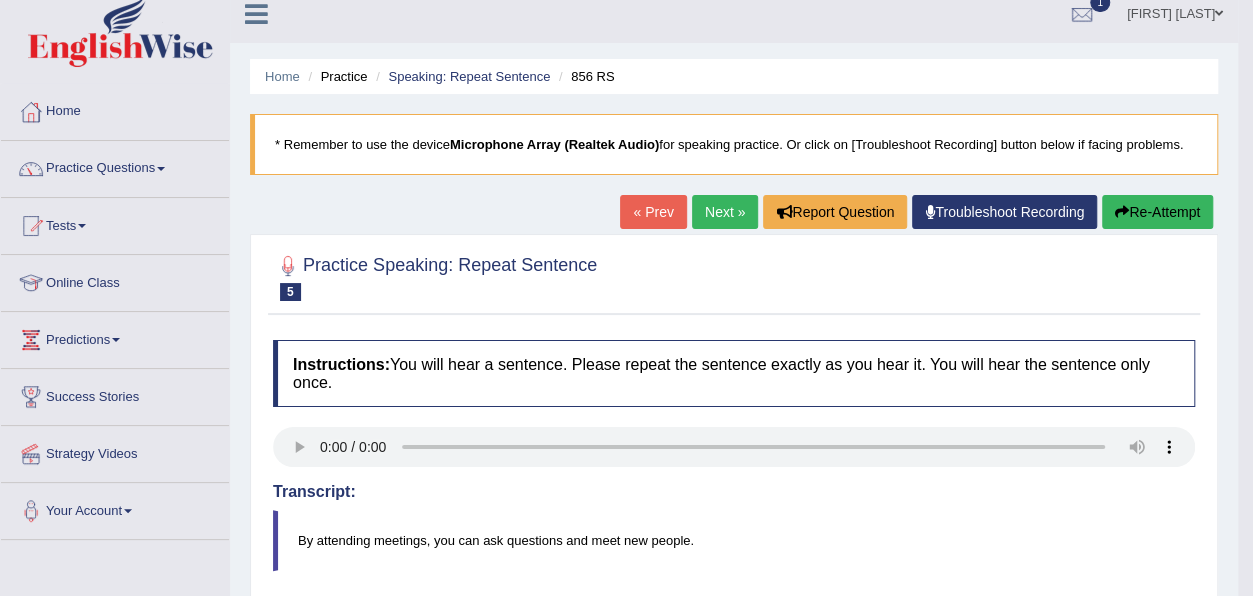 click on "Next »" at bounding box center [725, 212] 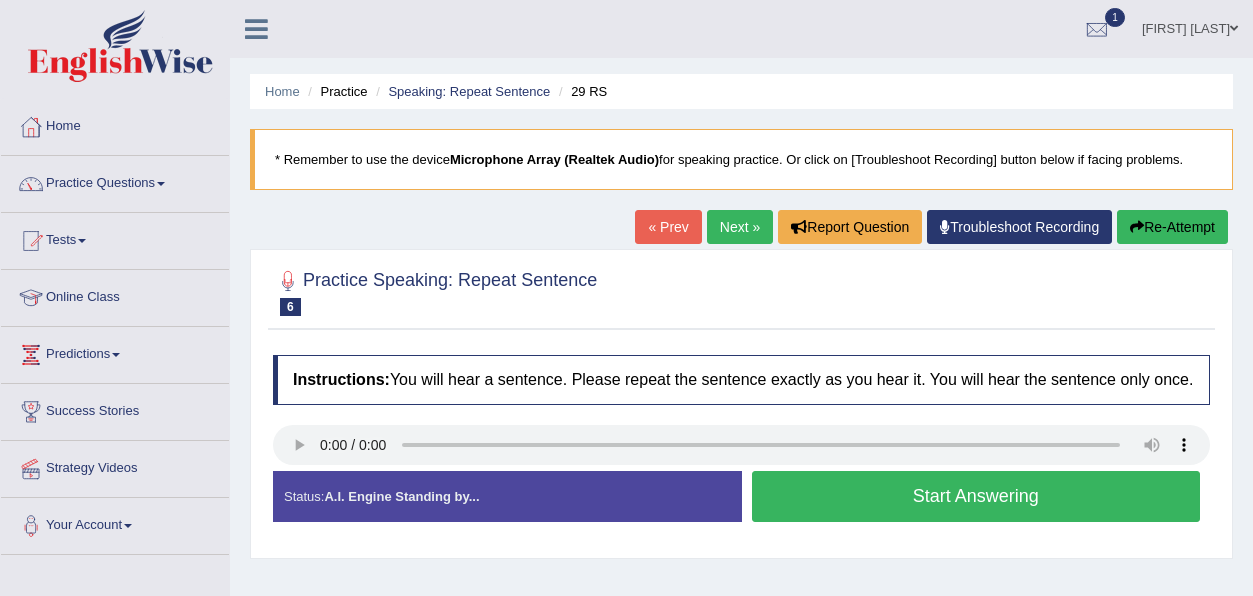 scroll, scrollTop: 0, scrollLeft: 0, axis: both 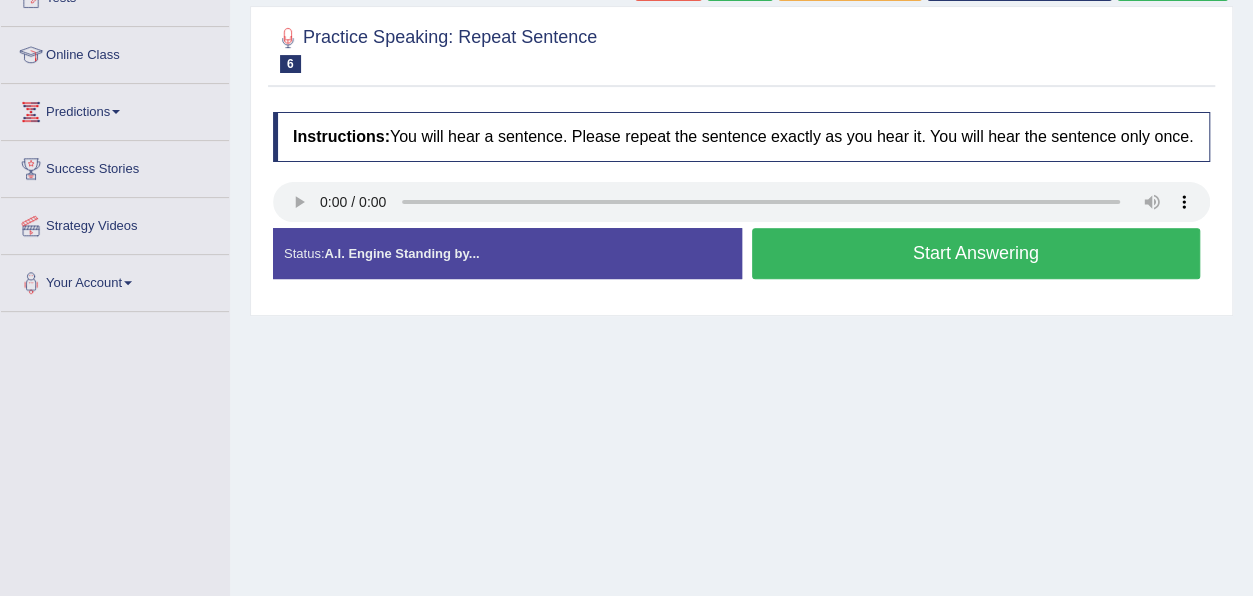 click on "Start Answering" at bounding box center [976, 253] 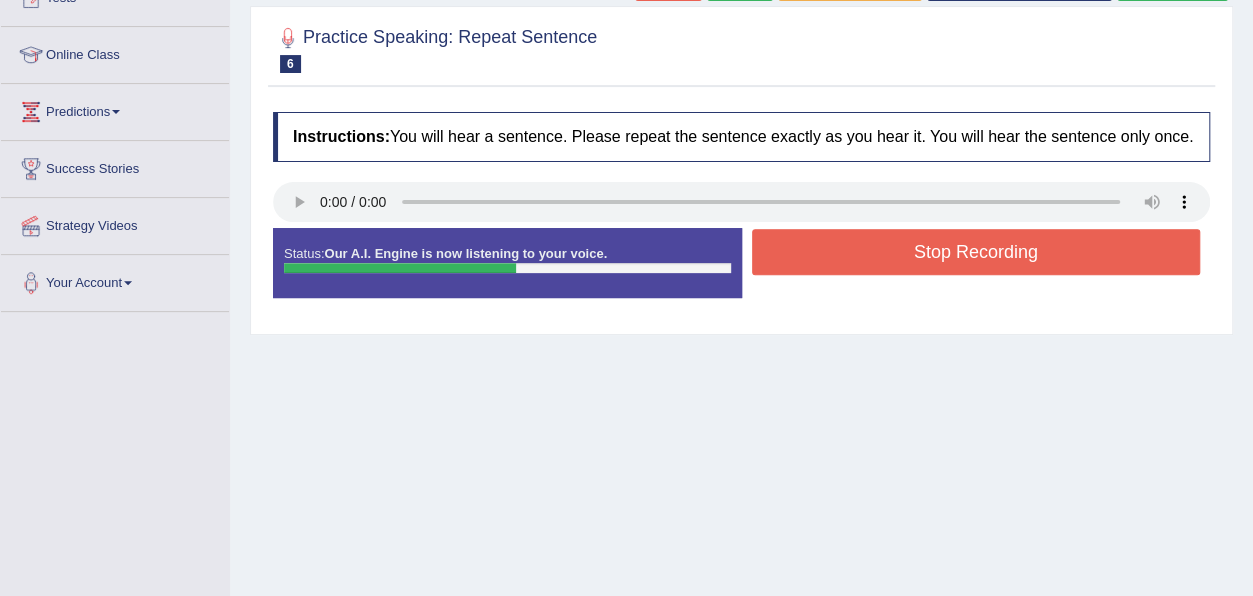 click on "Stop Recording" at bounding box center (976, 252) 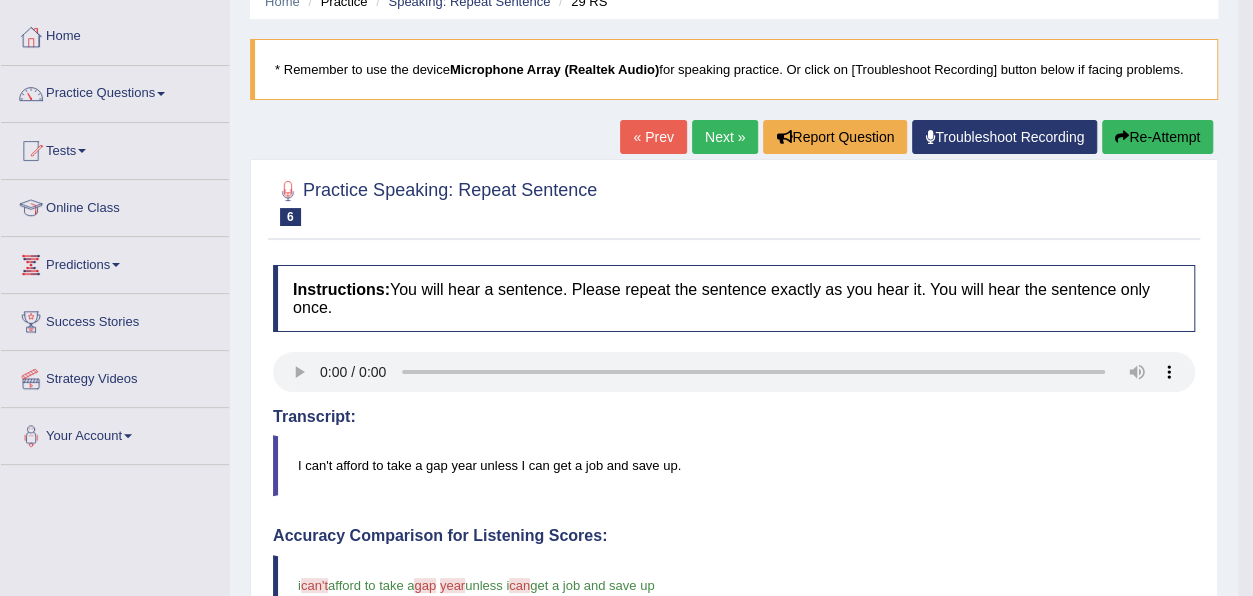 scroll, scrollTop: 76, scrollLeft: 0, axis: vertical 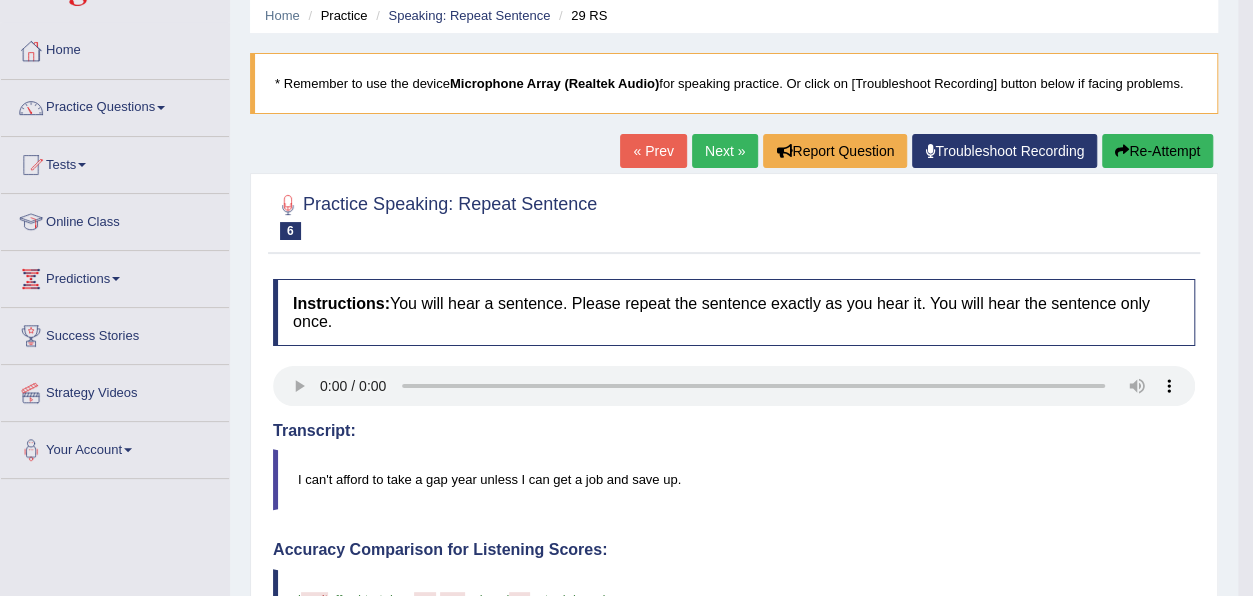 click on "Next »" at bounding box center [725, 151] 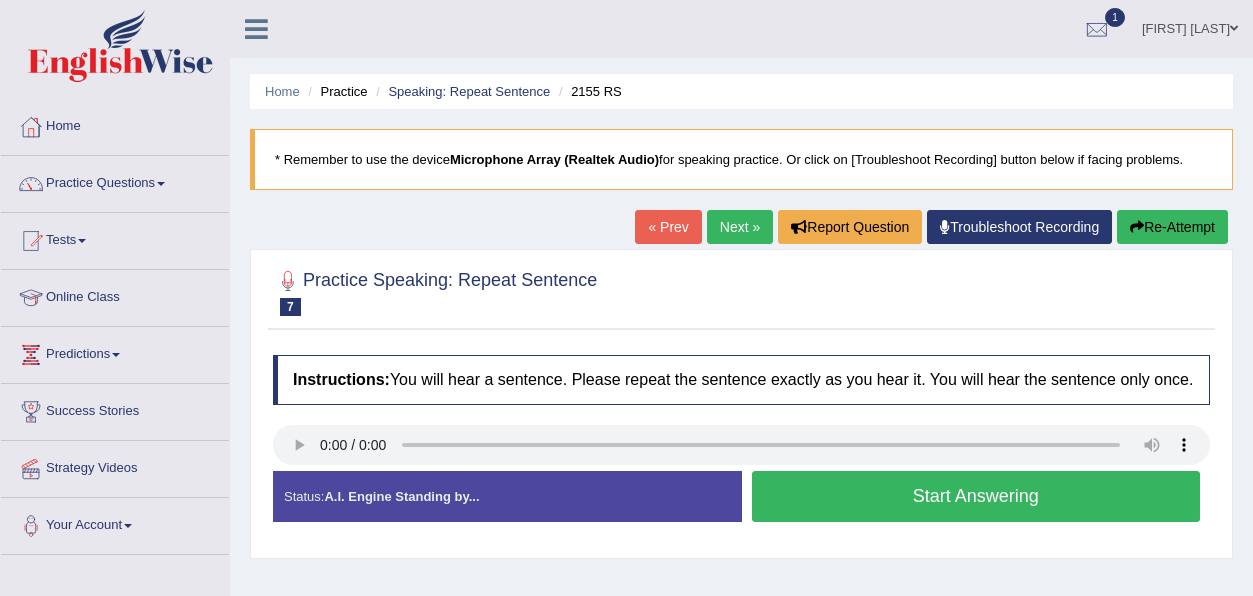 scroll, scrollTop: 0, scrollLeft: 0, axis: both 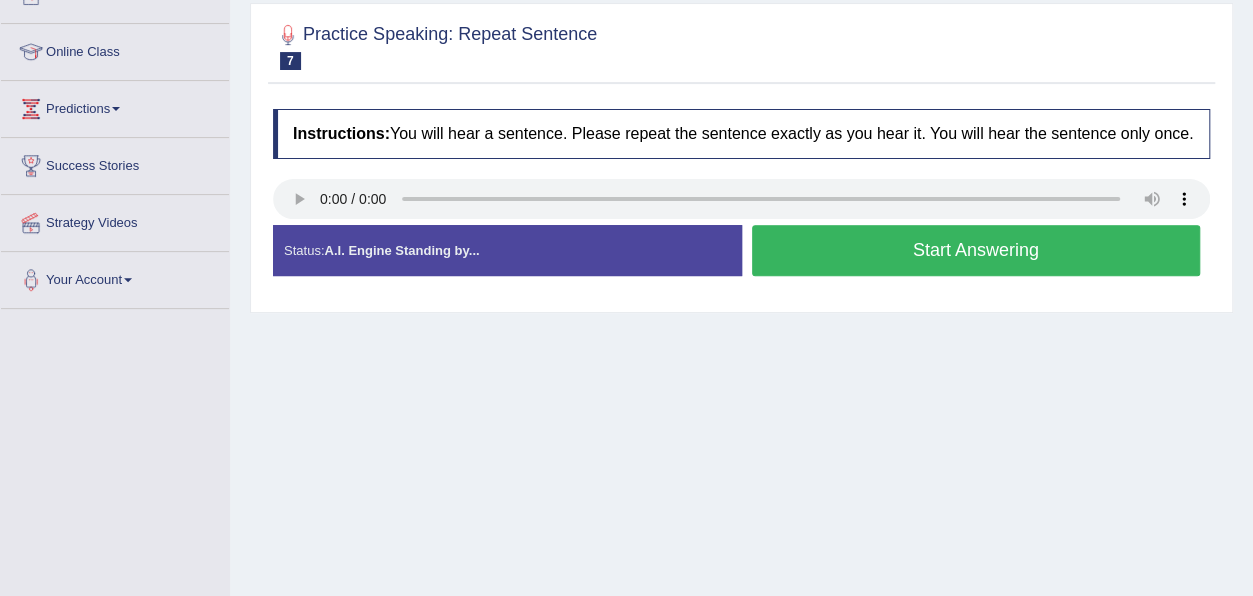 click on "Start Answering" at bounding box center (976, 250) 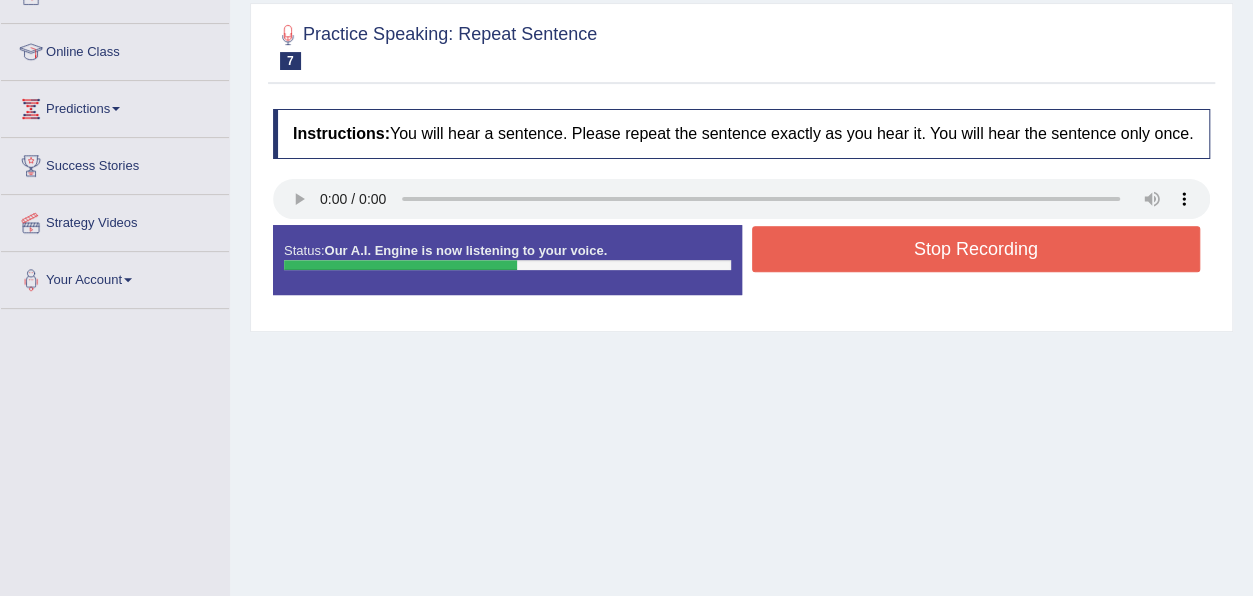 click on "Stop Recording" at bounding box center (976, 249) 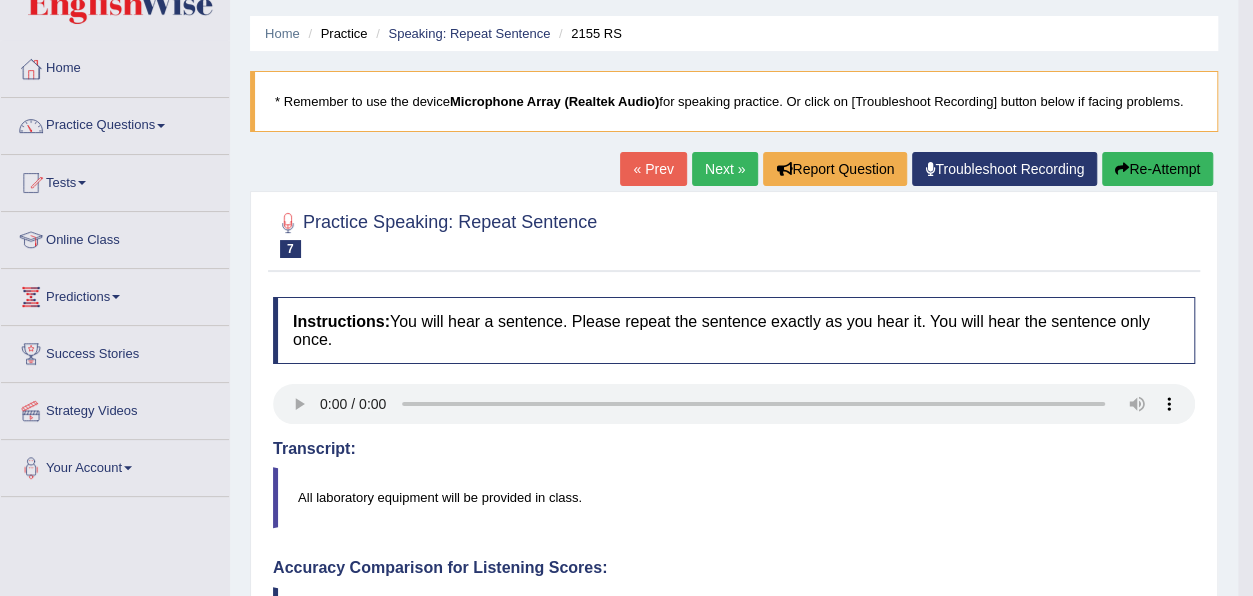scroll, scrollTop: 36, scrollLeft: 0, axis: vertical 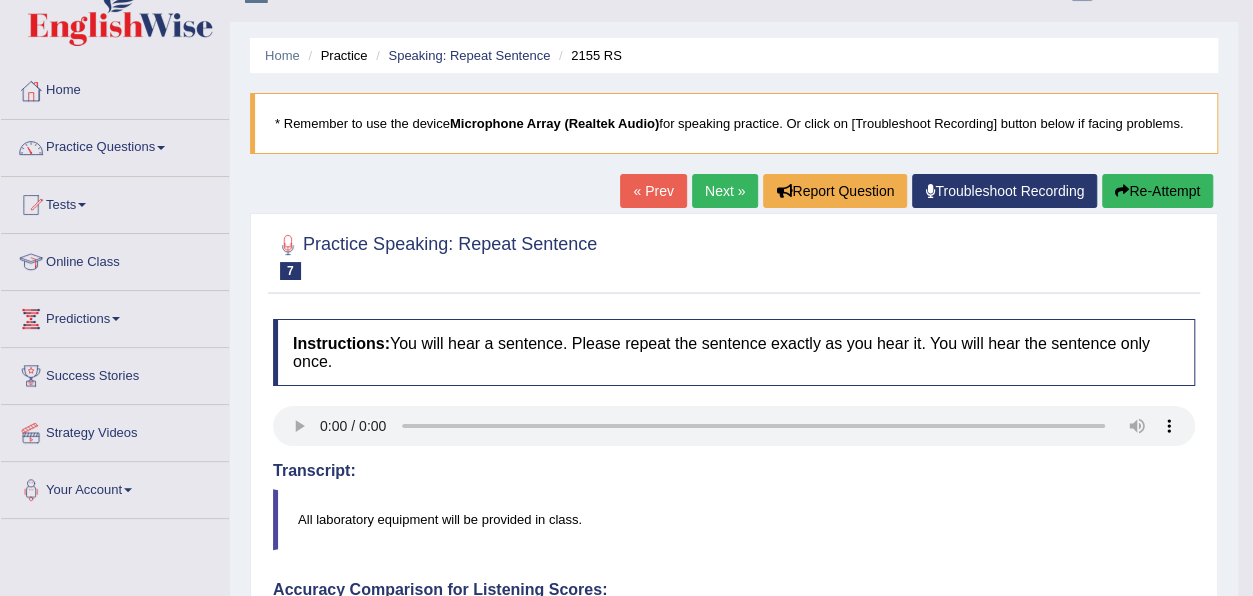 click on "Next »" at bounding box center (725, 191) 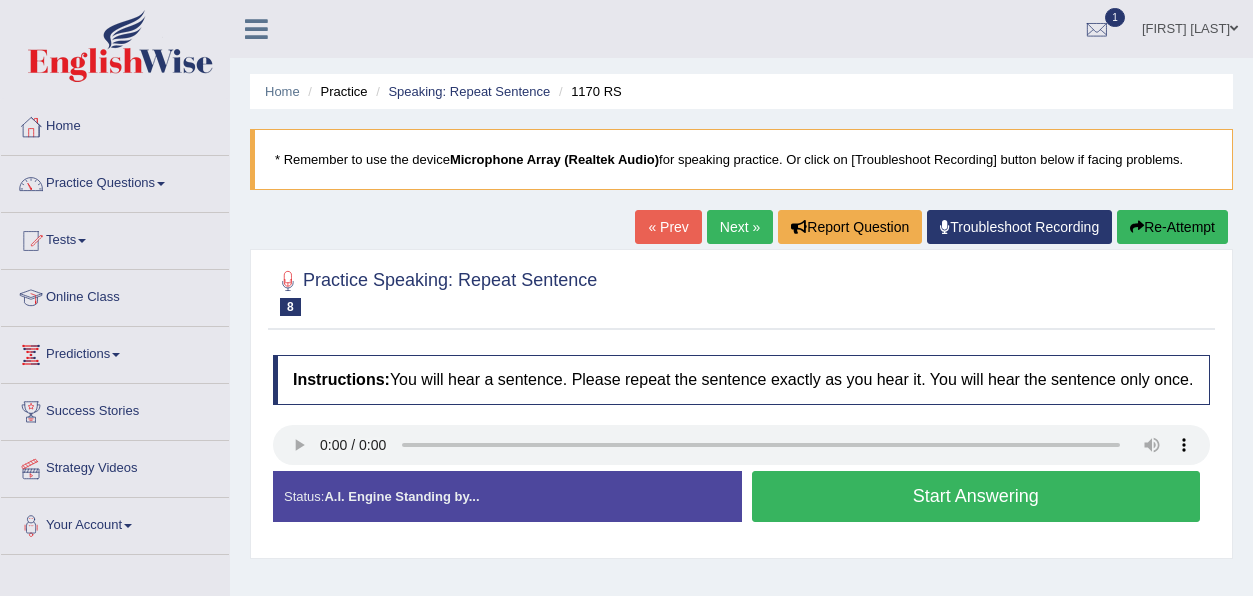 scroll, scrollTop: 0, scrollLeft: 0, axis: both 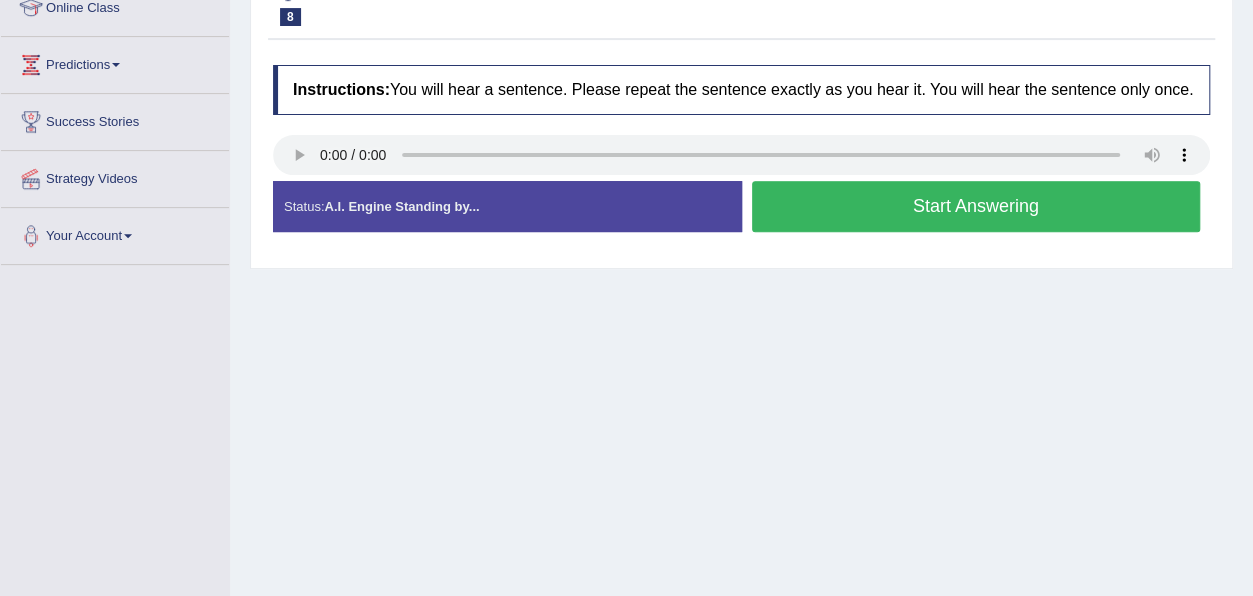 click on "Start Answering" at bounding box center [976, 206] 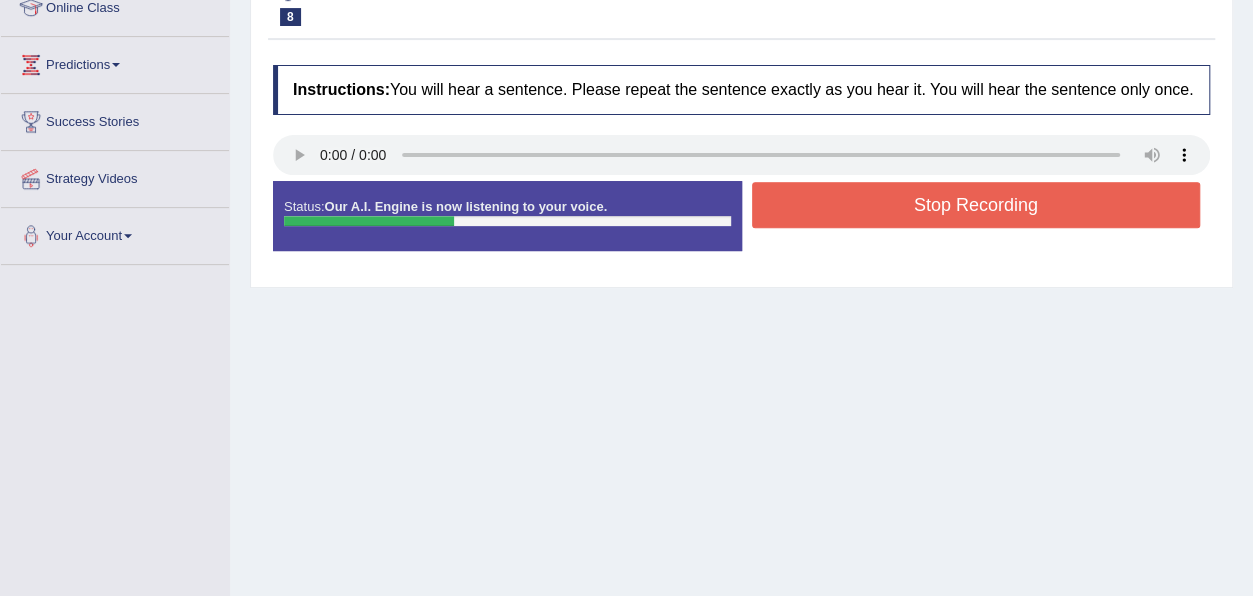 click on "Stop Recording" at bounding box center [976, 205] 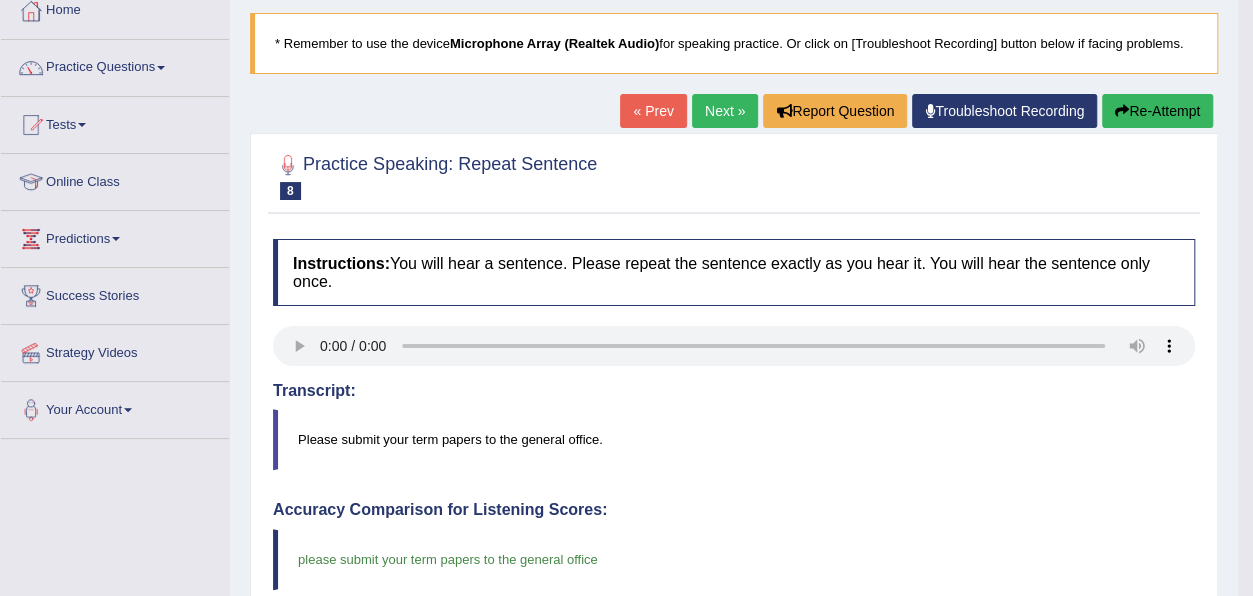 scroll, scrollTop: 110, scrollLeft: 0, axis: vertical 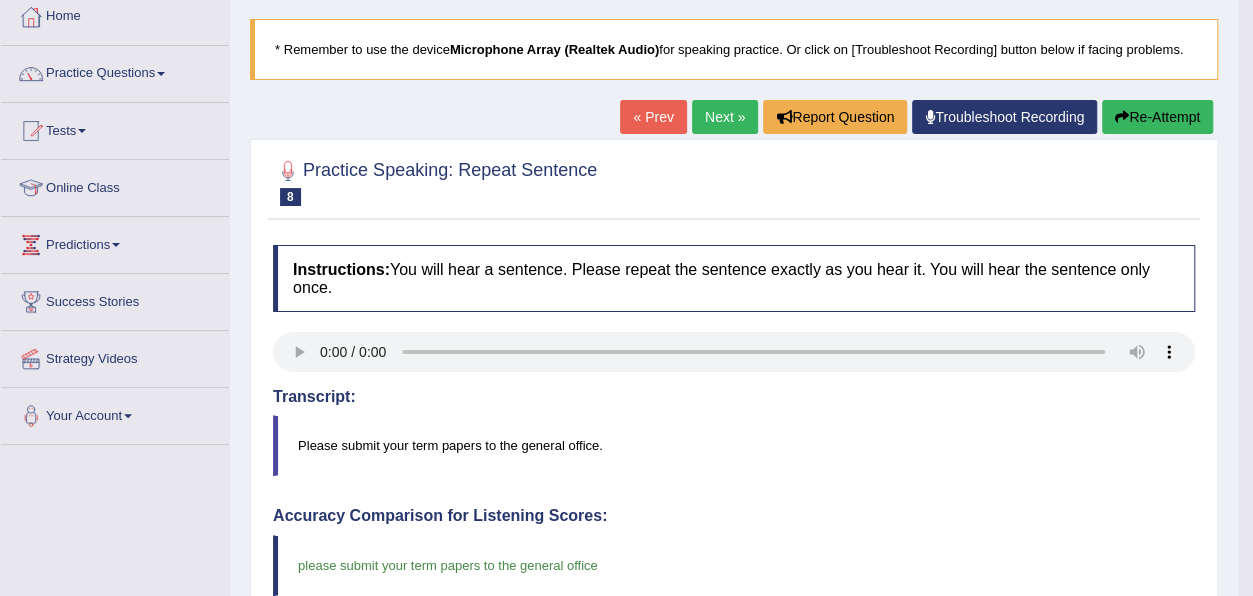 click on "Next »" at bounding box center (725, 117) 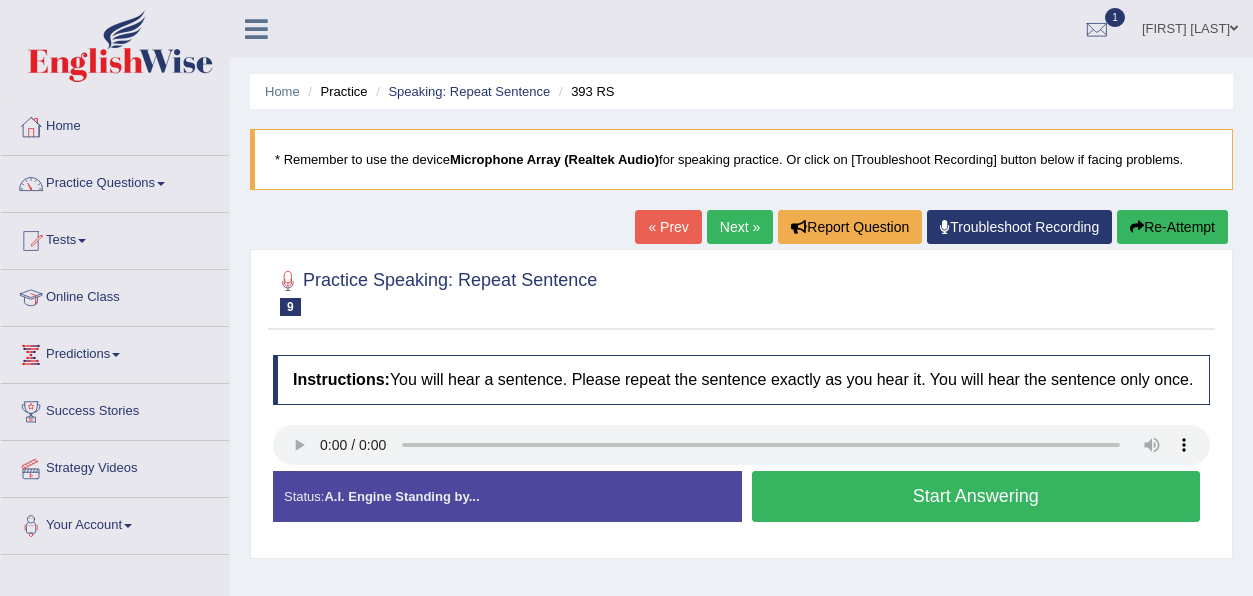 scroll, scrollTop: 0, scrollLeft: 0, axis: both 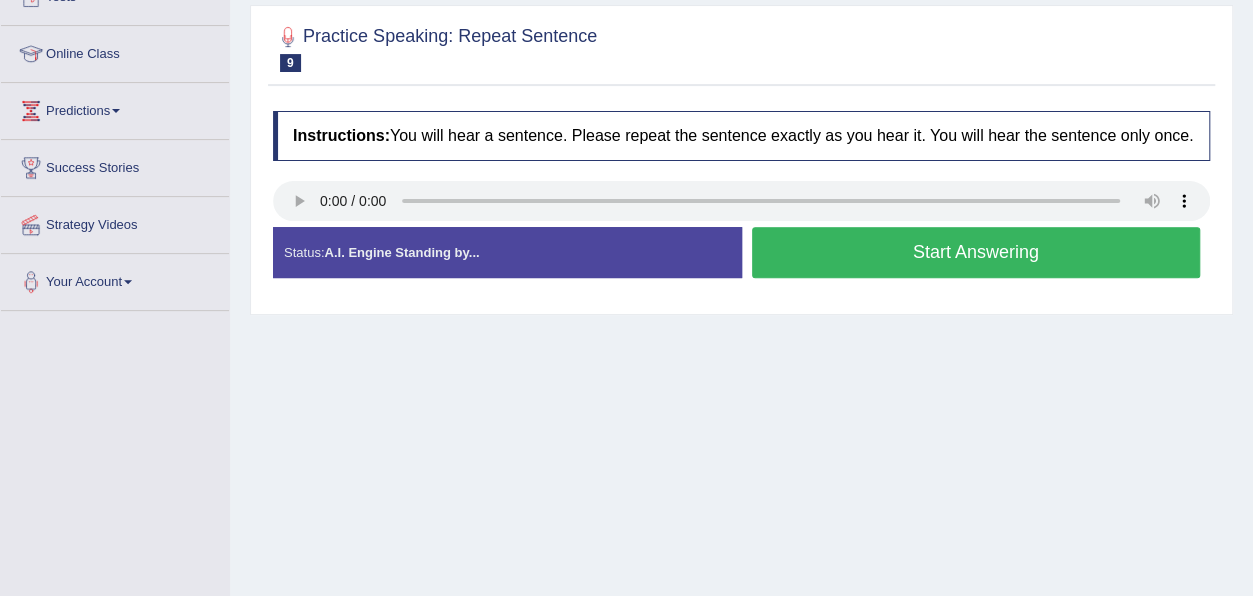 click on "Start Answering" at bounding box center (976, 252) 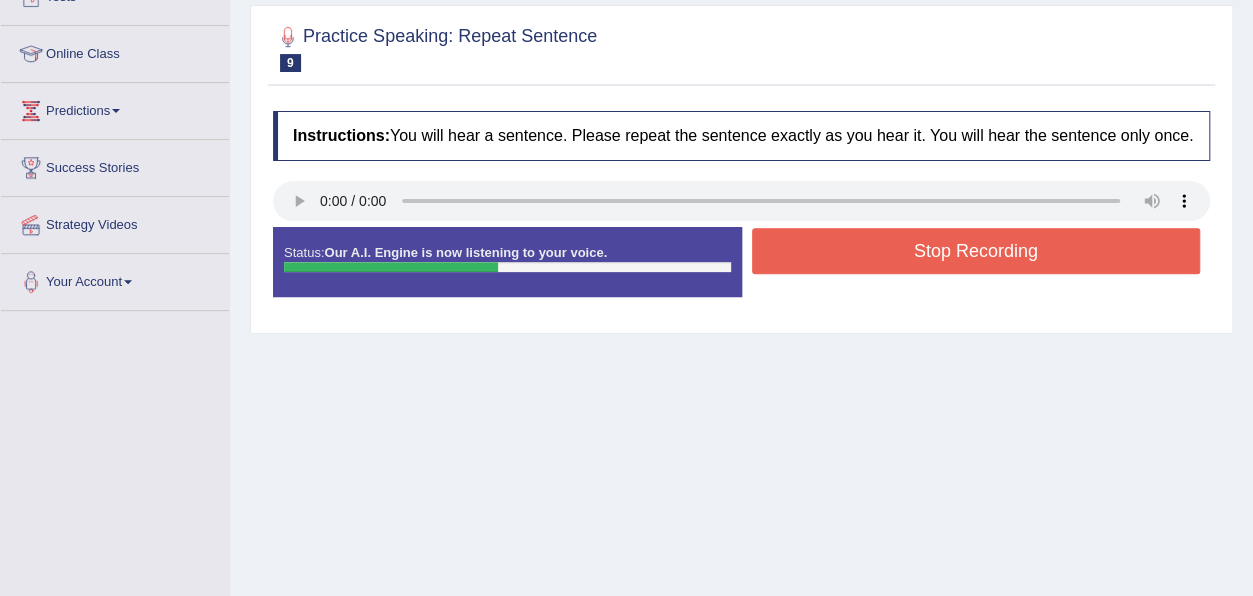 click on "Stop Recording" at bounding box center [976, 251] 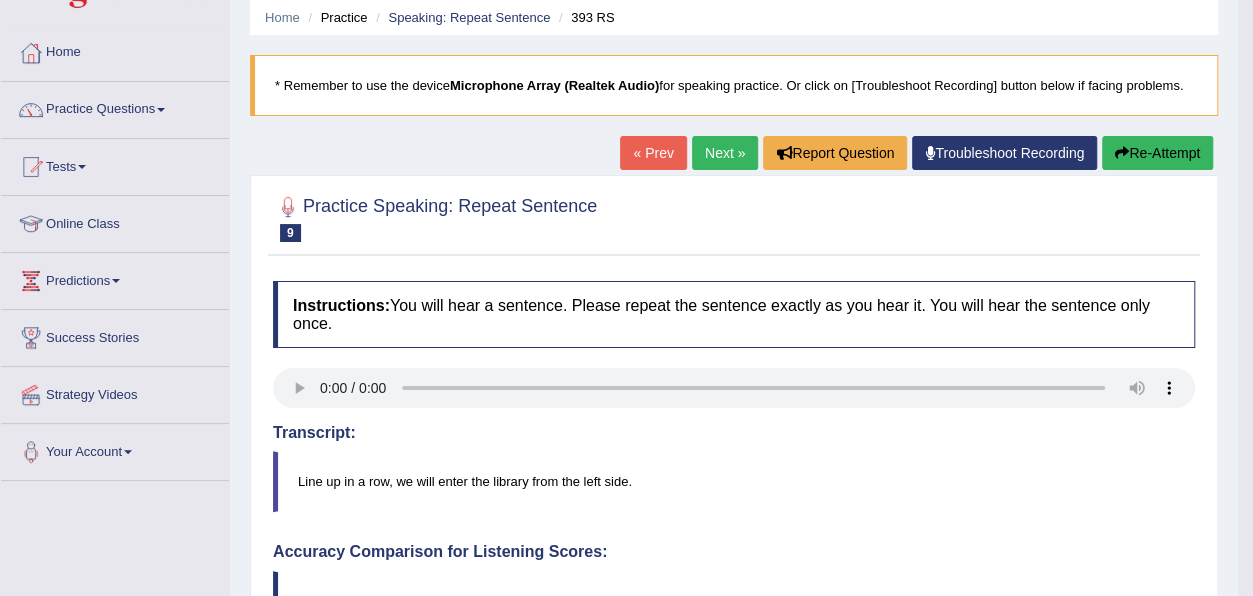 scroll, scrollTop: 72, scrollLeft: 0, axis: vertical 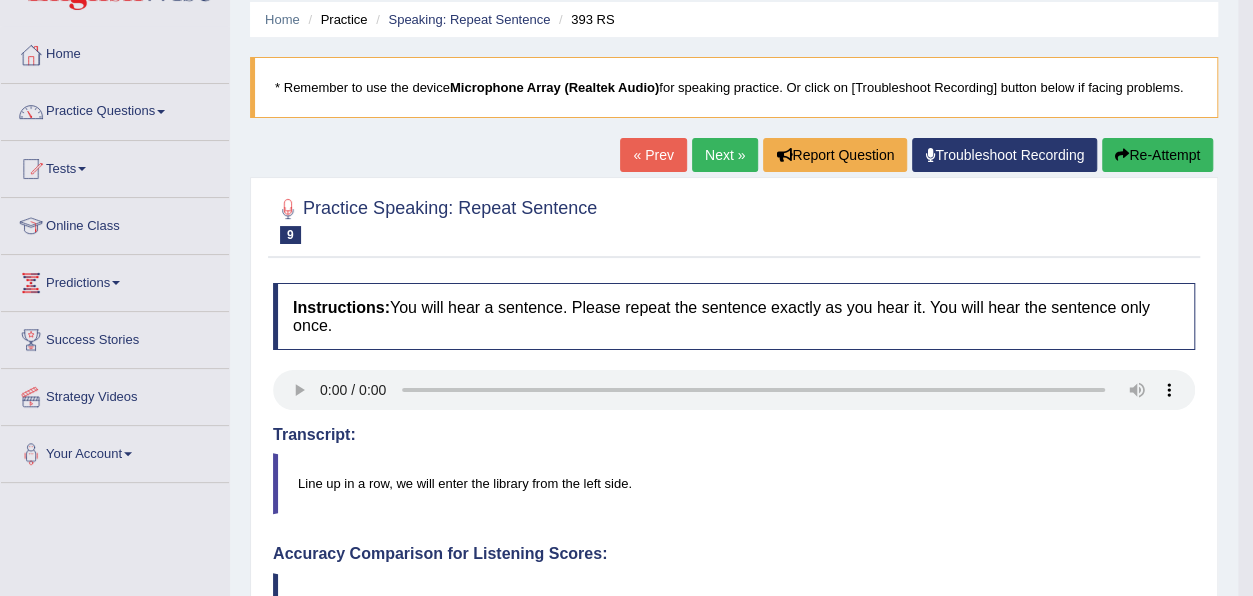 click on "Next »" at bounding box center (725, 155) 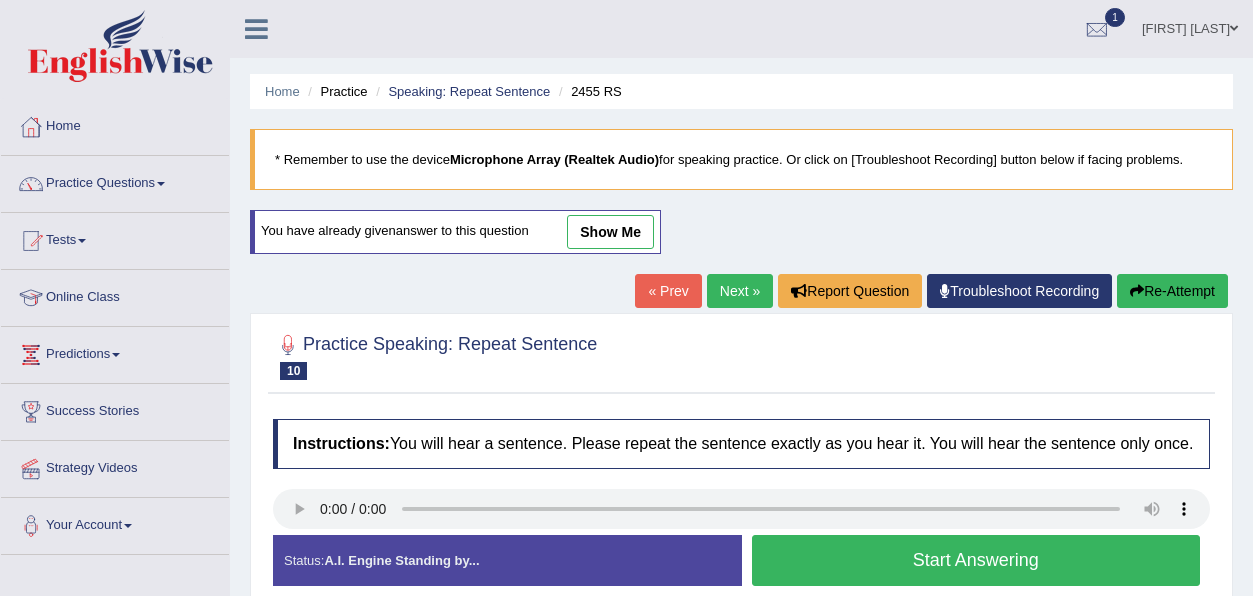 scroll, scrollTop: 0, scrollLeft: 0, axis: both 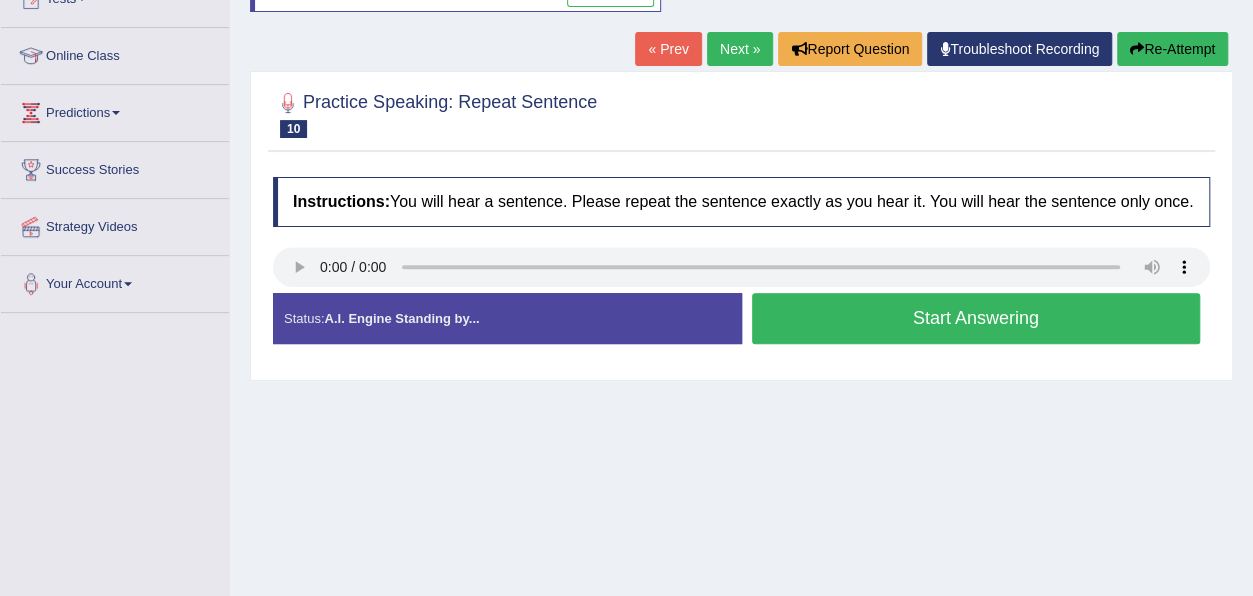 click on "Start Answering" at bounding box center (976, 318) 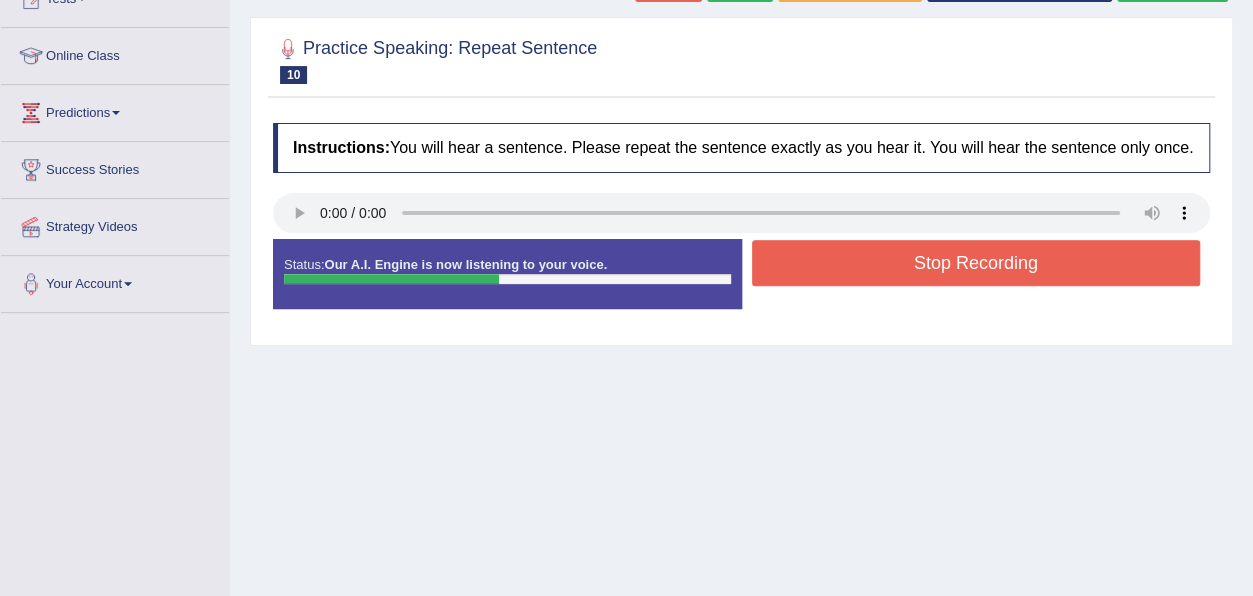 click on "Stop Recording" at bounding box center [976, 263] 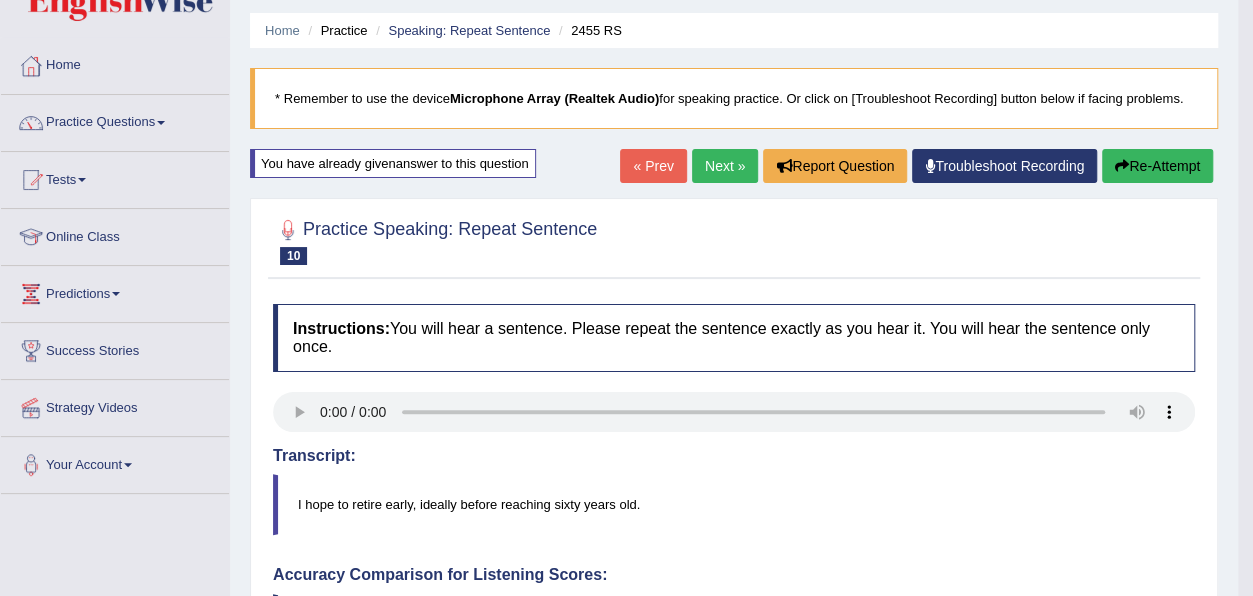 scroll, scrollTop: 60, scrollLeft: 0, axis: vertical 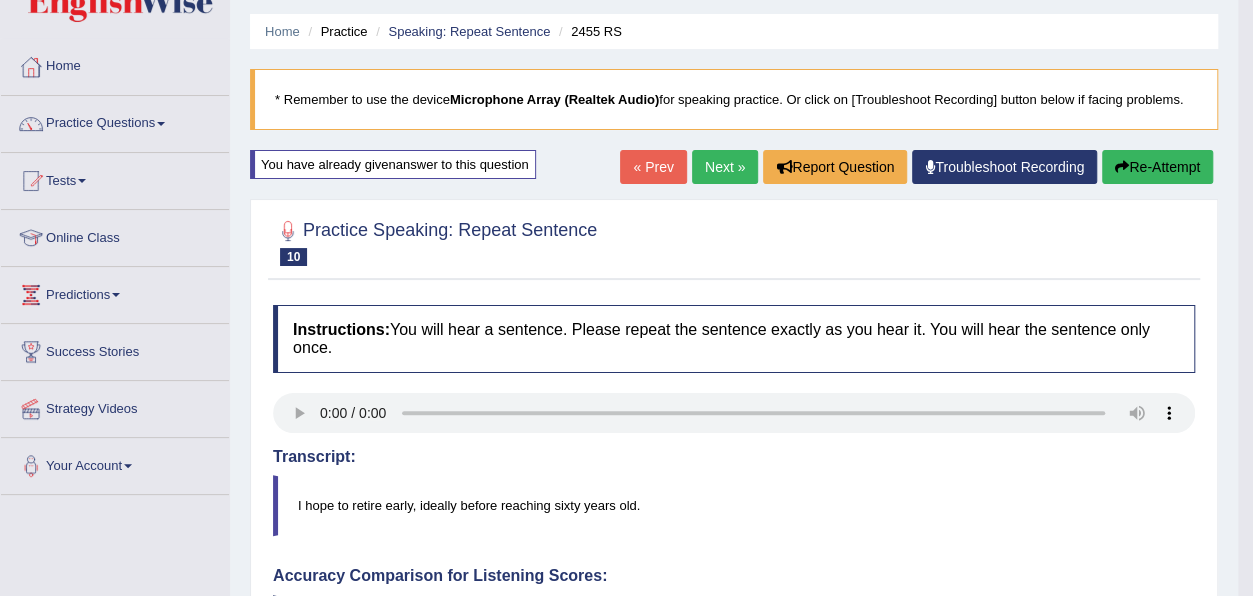 click at bounding box center (161, 124) 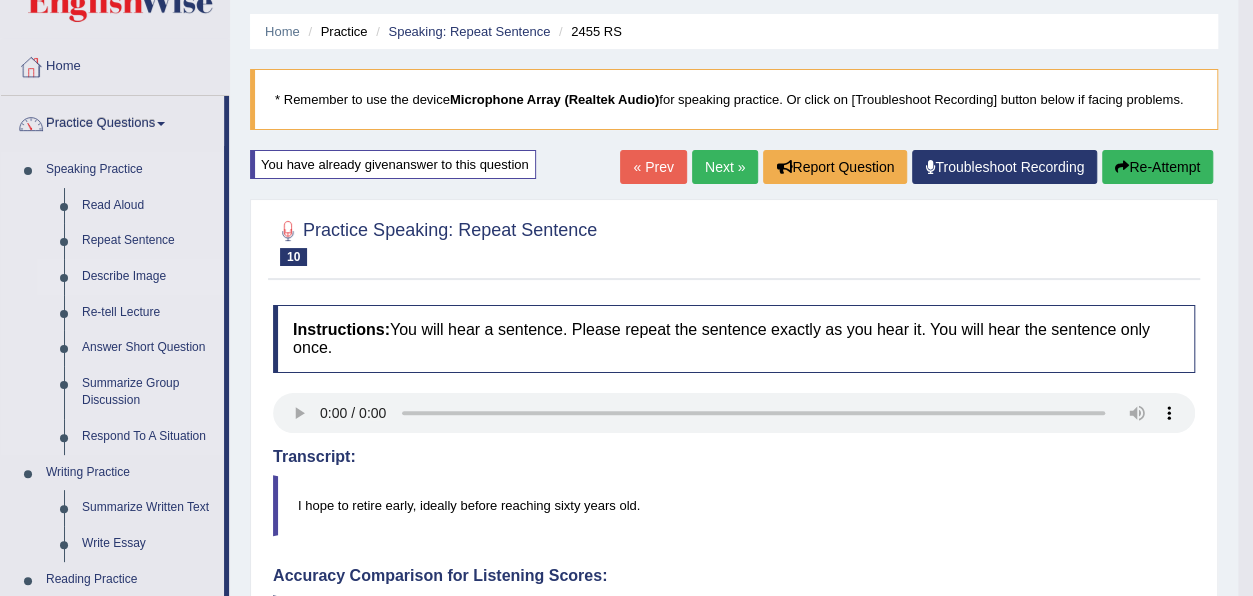 click on "Describe Image" at bounding box center (148, 277) 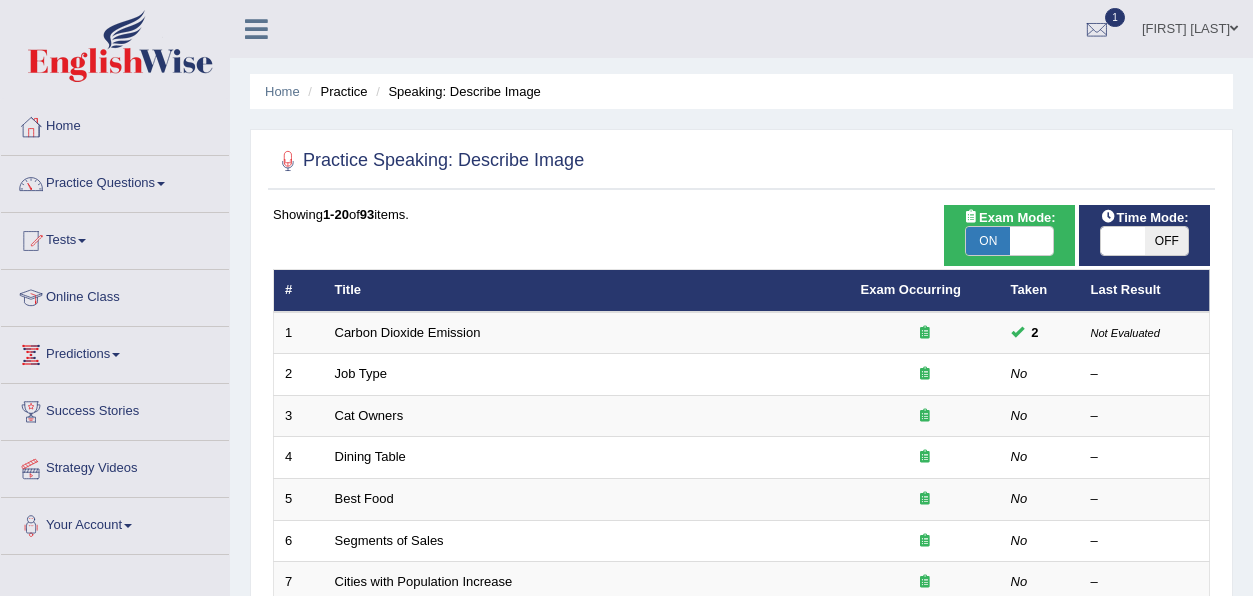 scroll, scrollTop: 0, scrollLeft: 0, axis: both 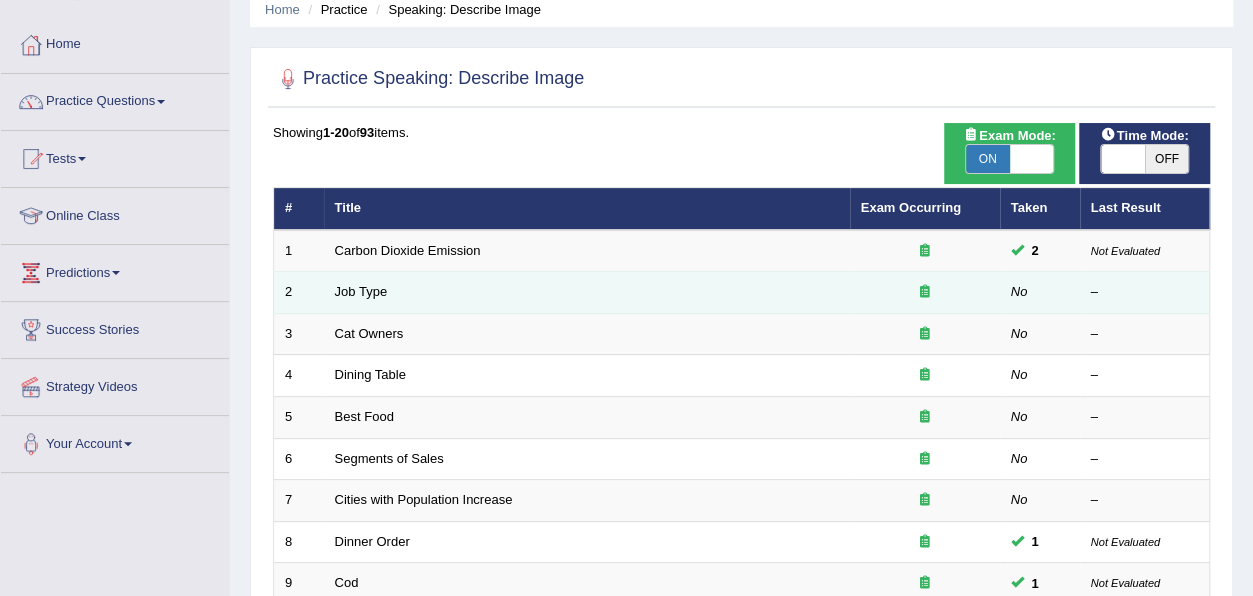 click on "Job Type" at bounding box center [587, 293] 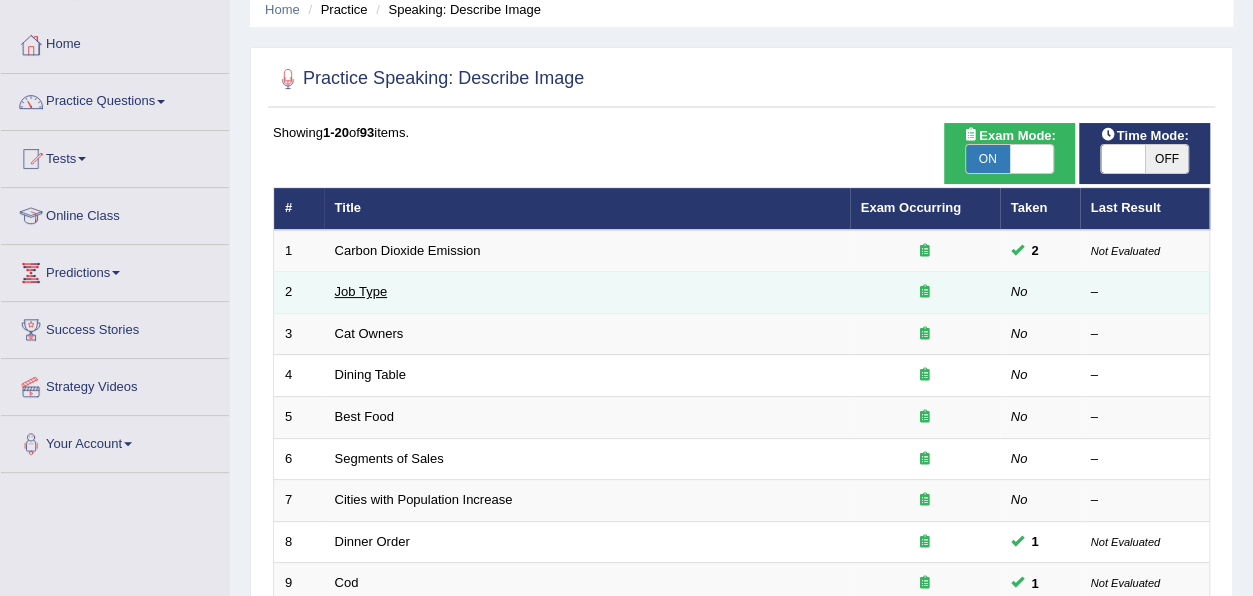 click on "Job Type" at bounding box center (361, 291) 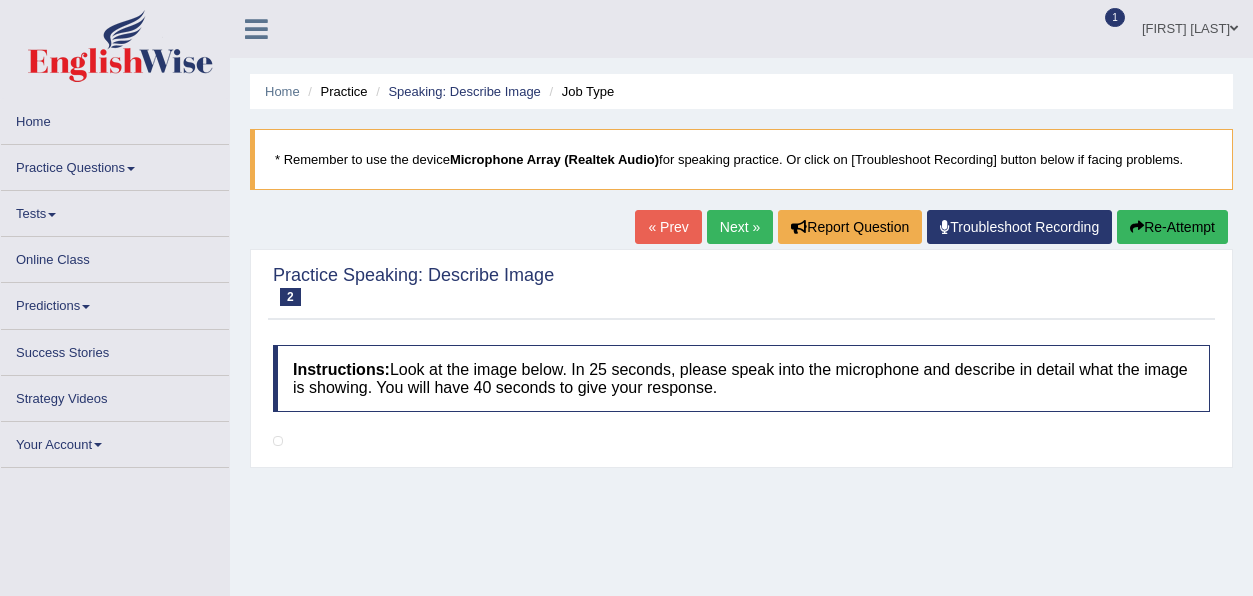 scroll, scrollTop: 0, scrollLeft: 0, axis: both 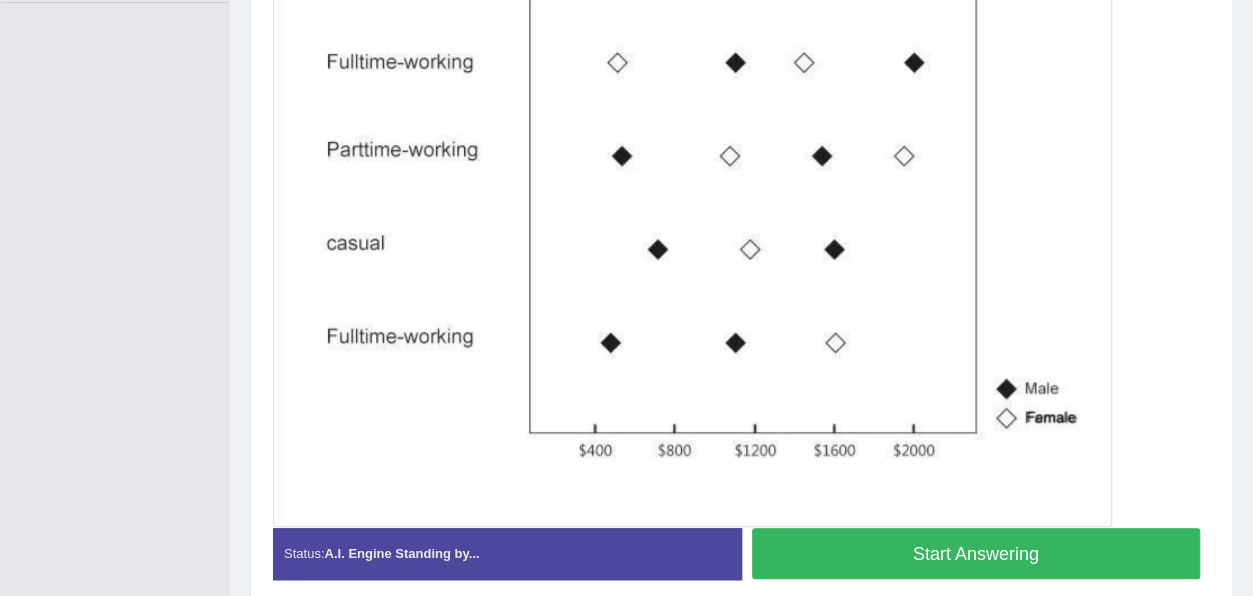 click on "Start Answering" at bounding box center [976, 553] 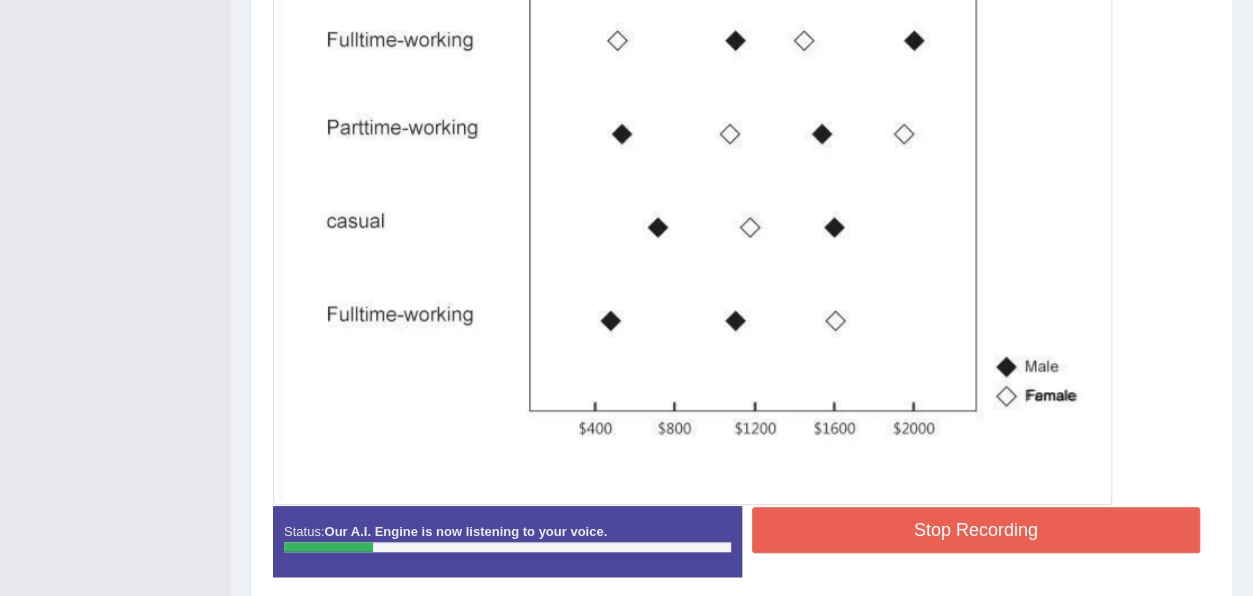 scroll, scrollTop: 585, scrollLeft: 0, axis: vertical 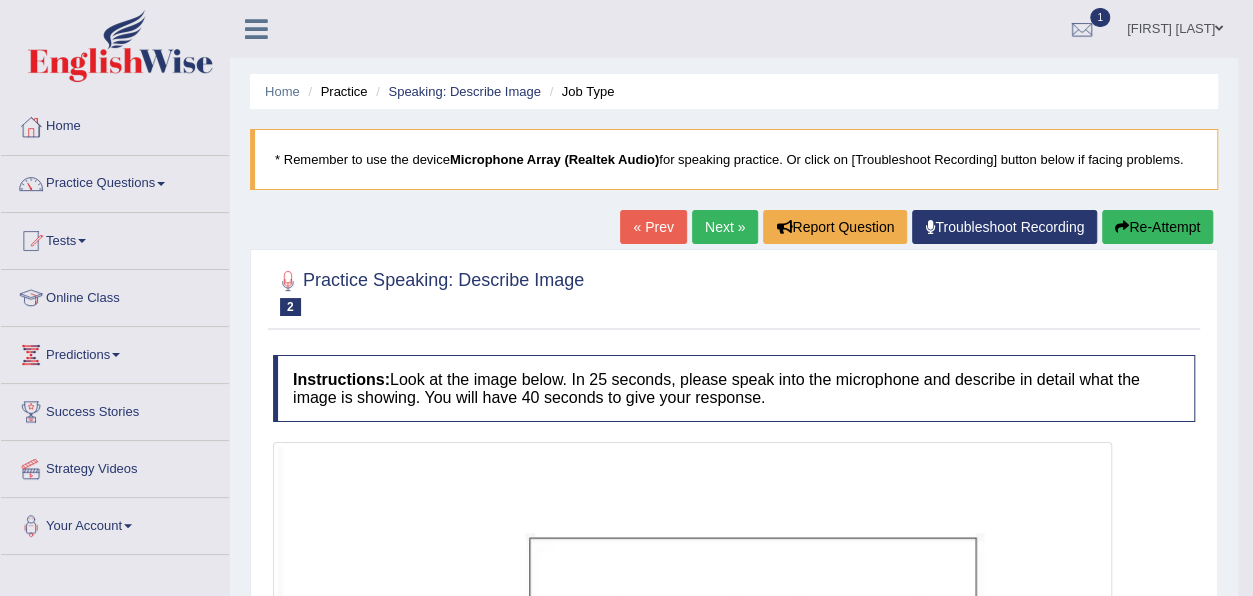 click on "Next »" at bounding box center (725, 227) 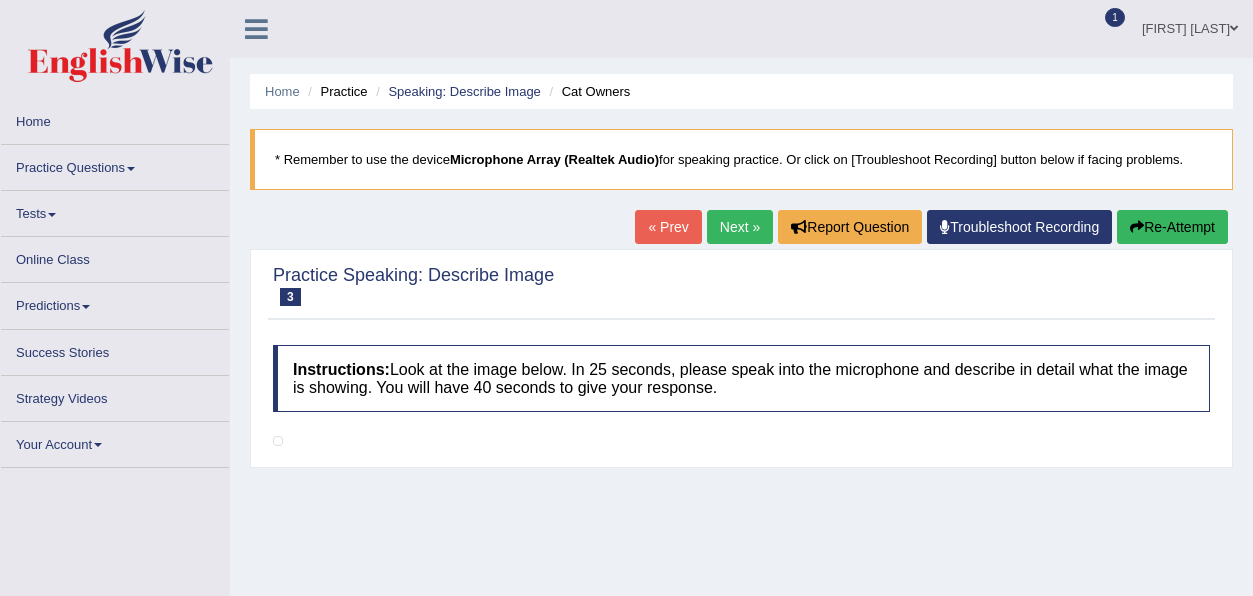 scroll, scrollTop: 36, scrollLeft: 0, axis: vertical 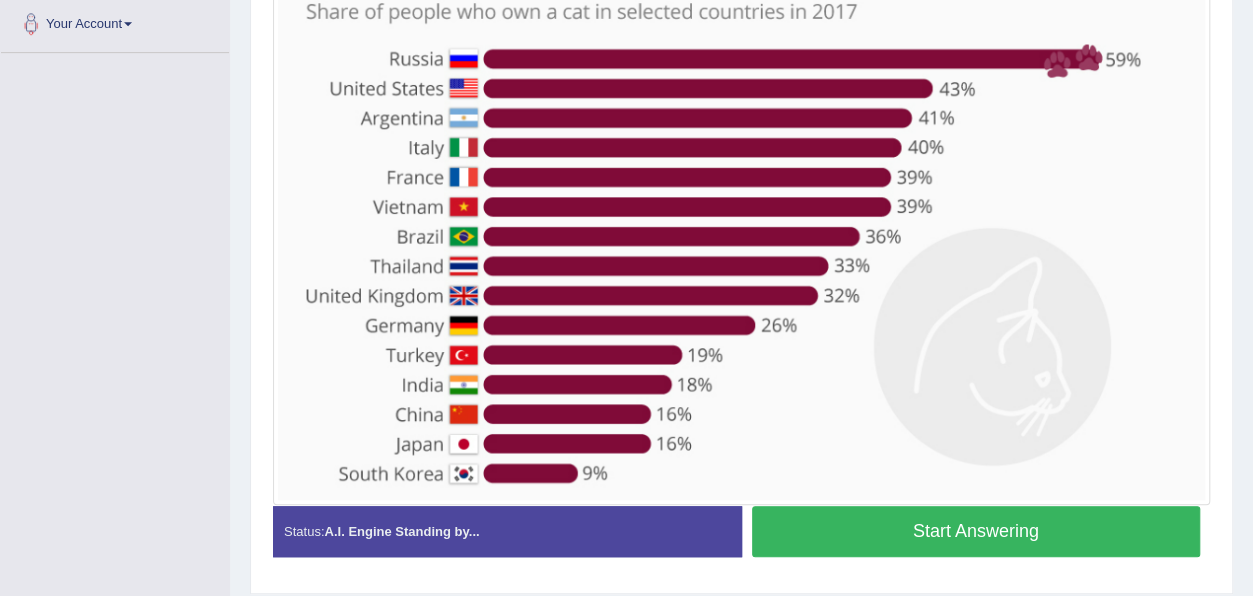 click at bounding box center (741, 222) 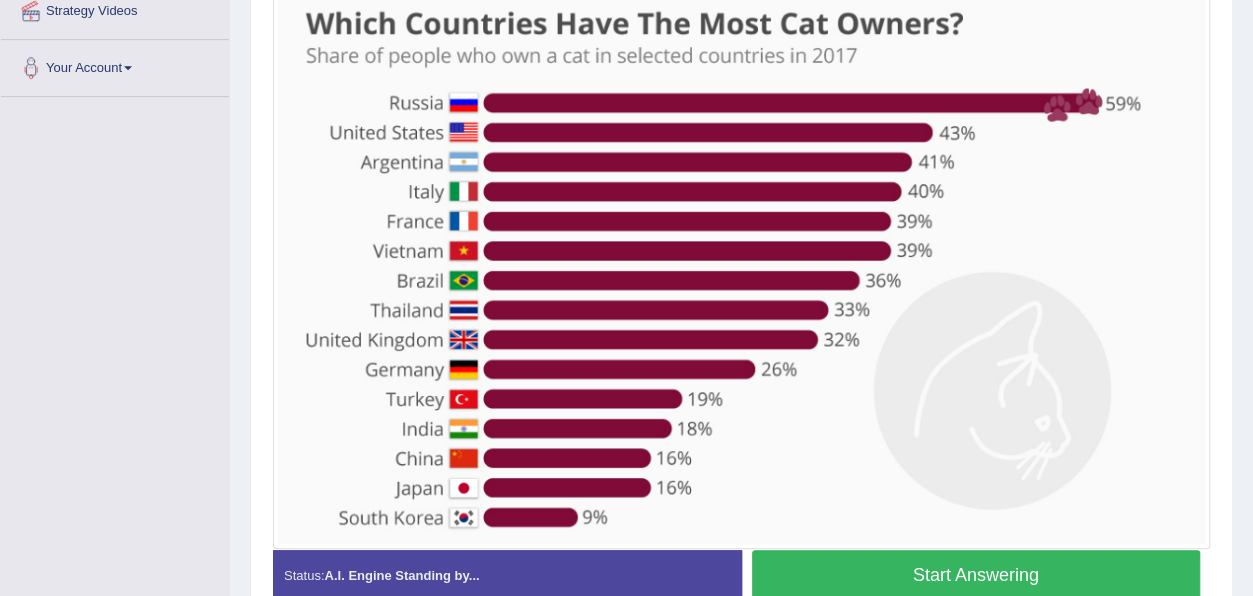 scroll, scrollTop: 457, scrollLeft: 0, axis: vertical 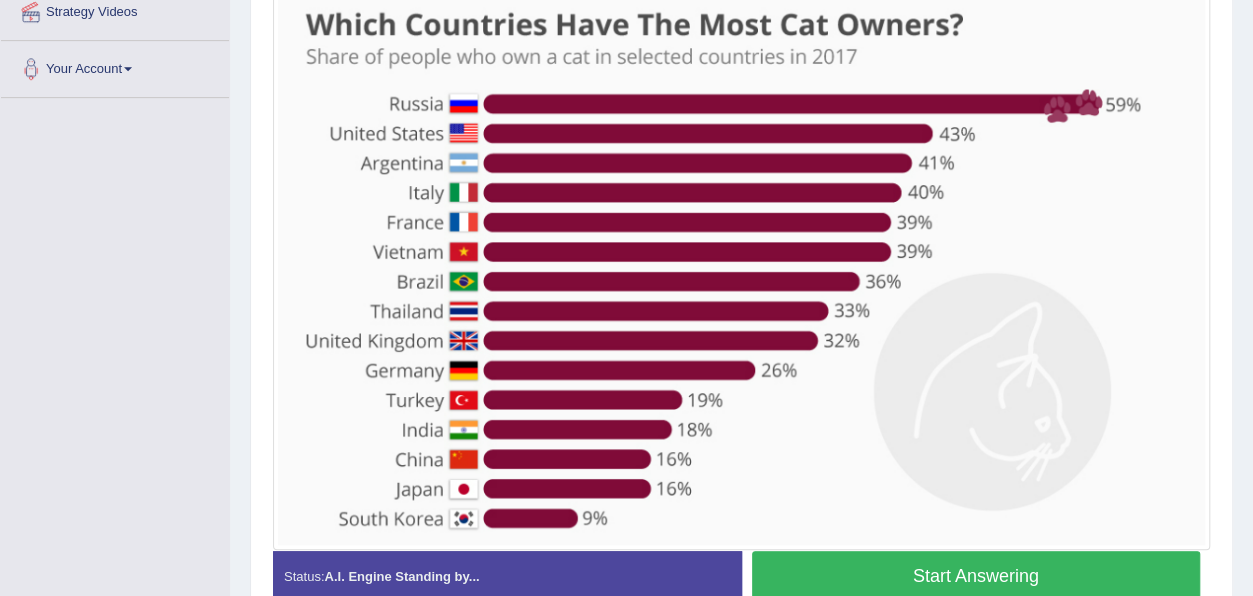 click on "Start Answering" at bounding box center [976, 576] 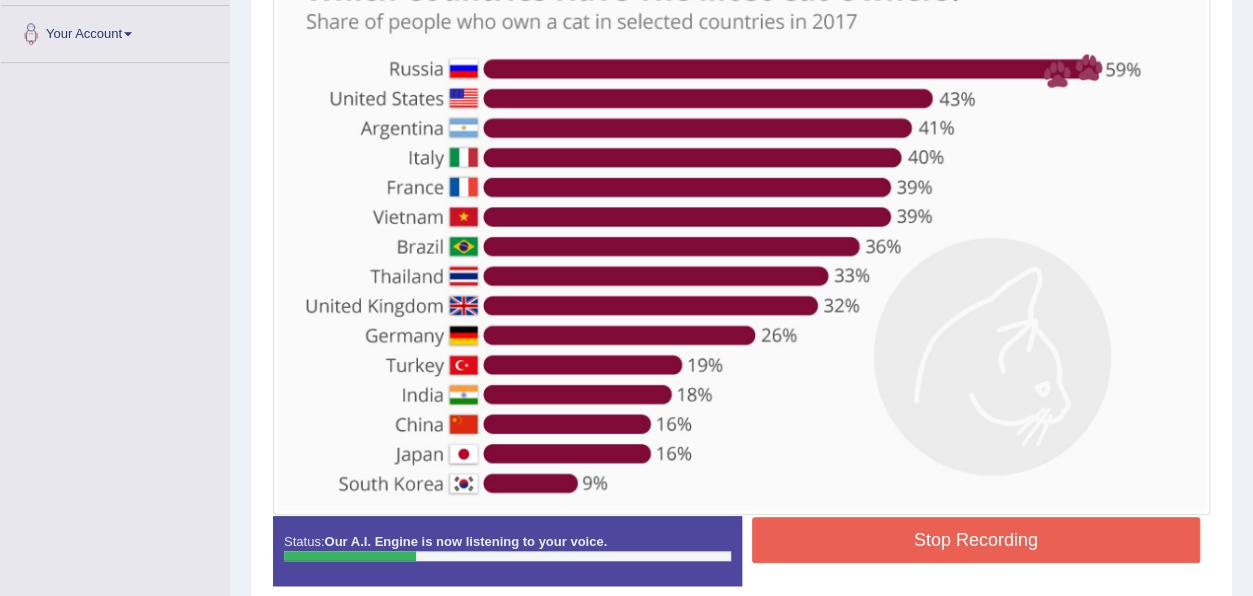 scroll, scrollTop: 493, scrollLeft: 0, axis: vertical 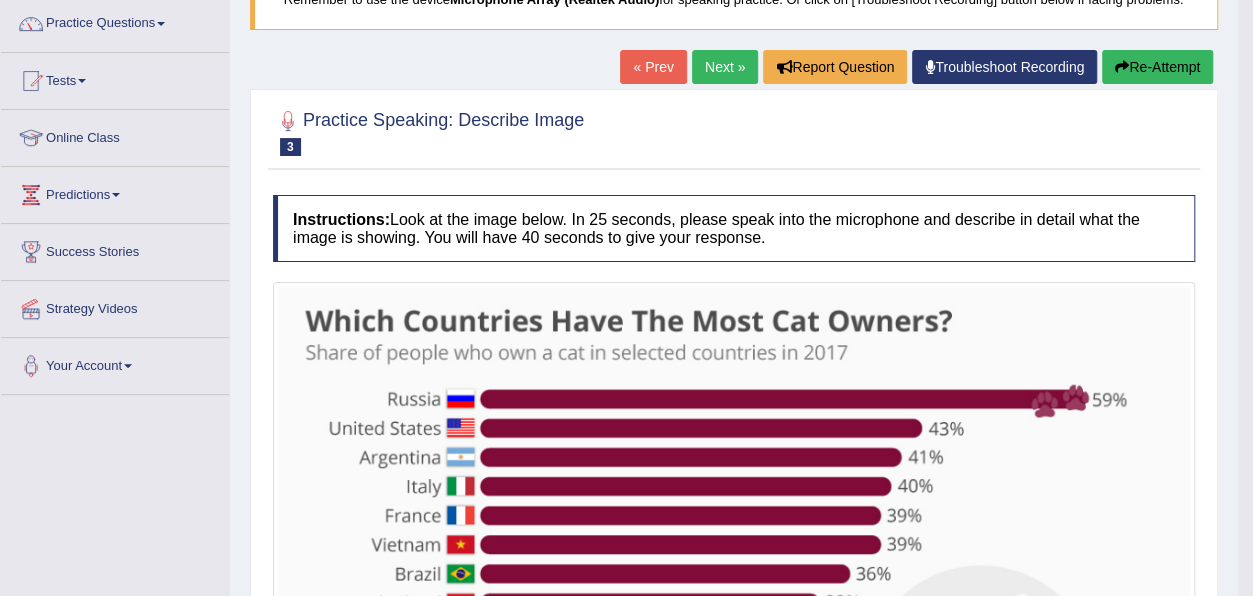 click on "Re-Attempt" at bounding box center [1157, 67] 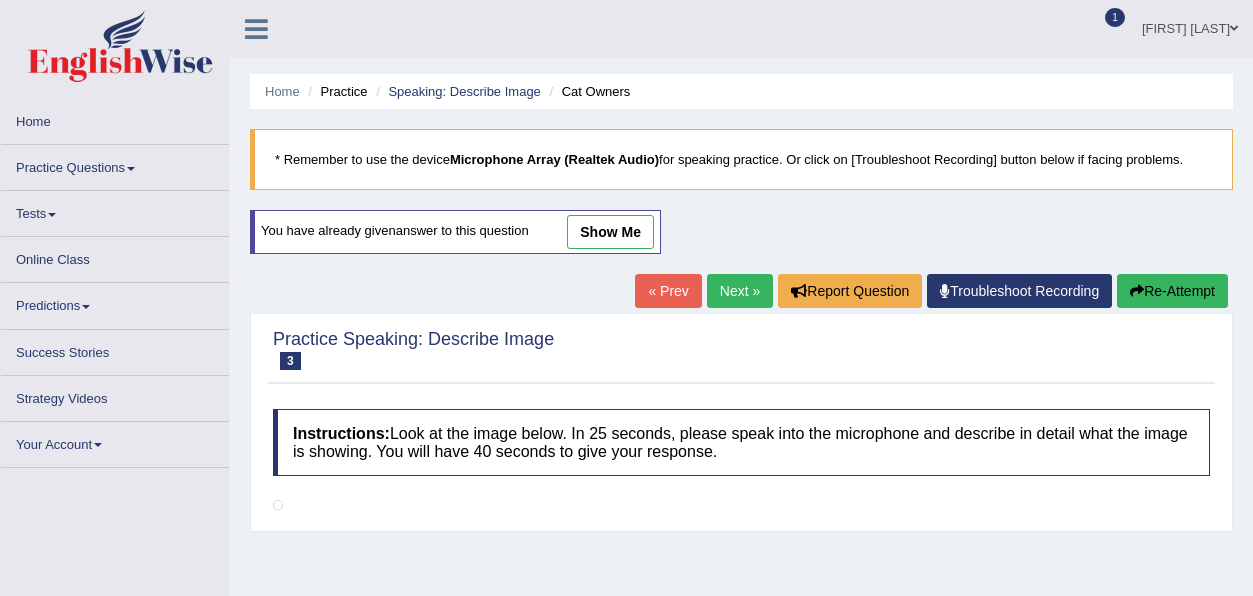 scroll, scrollTop: 150, scrollLeft: 0, axis: vertical 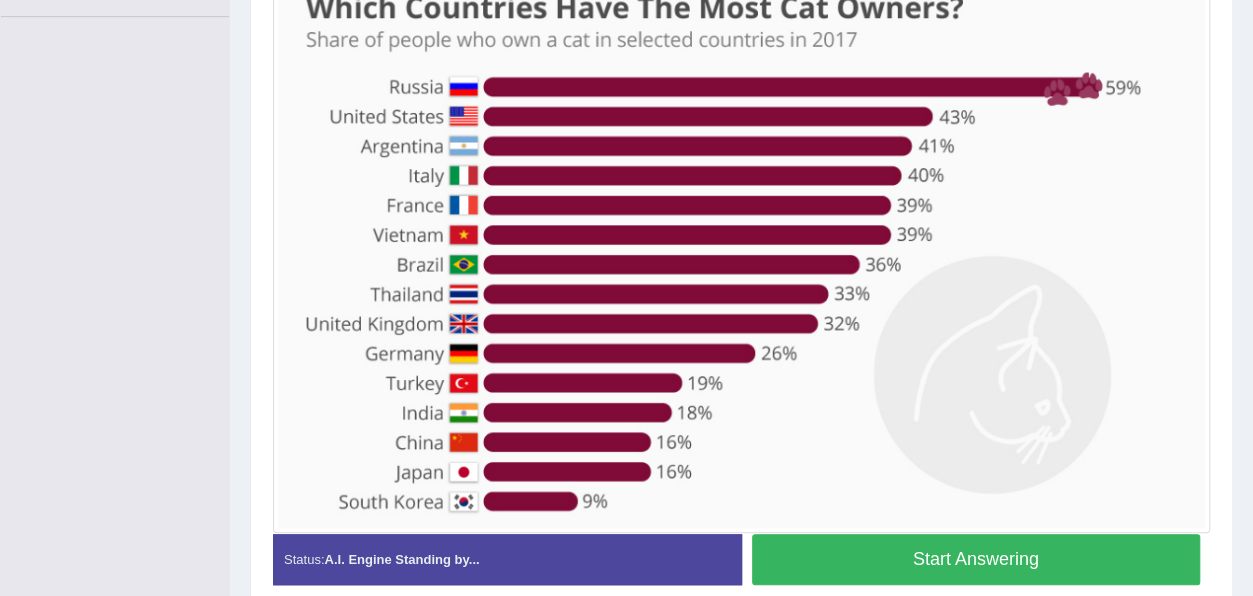 click on "Start Answering" at bounding box center [976, 559] 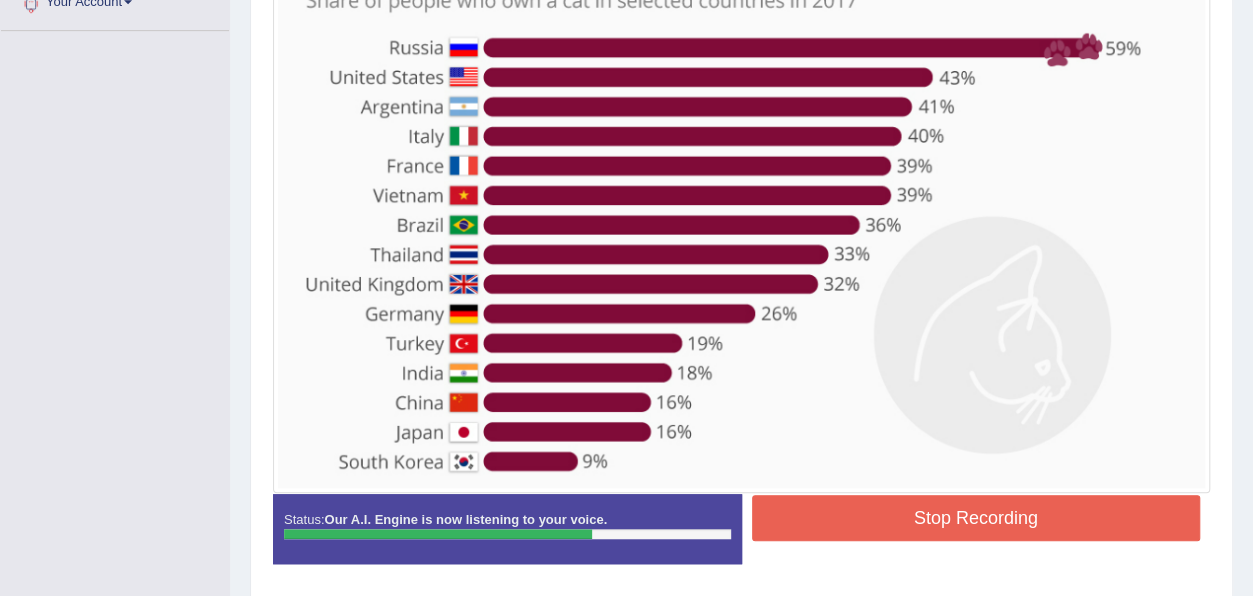 scroll, scrollTop: 524, scrollLeft: 0, axis: vertical 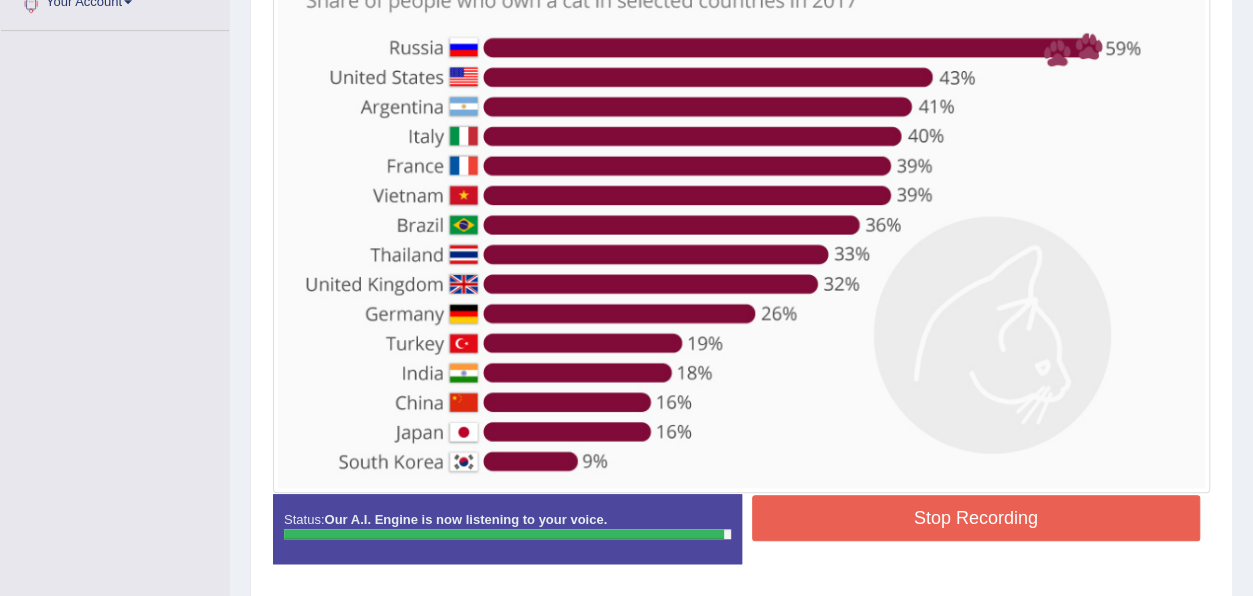 click on "Stop Recording" at bounding box center (976, 518) 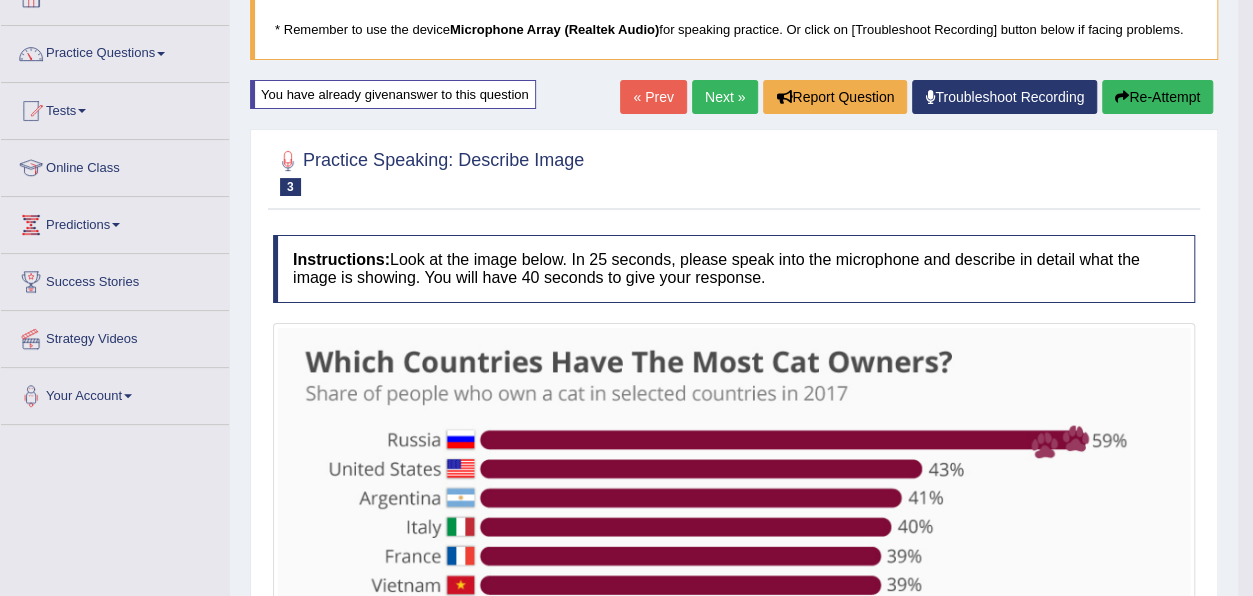 scroll, scrollTop: 132, scrollLeft: 0, axis: vertical 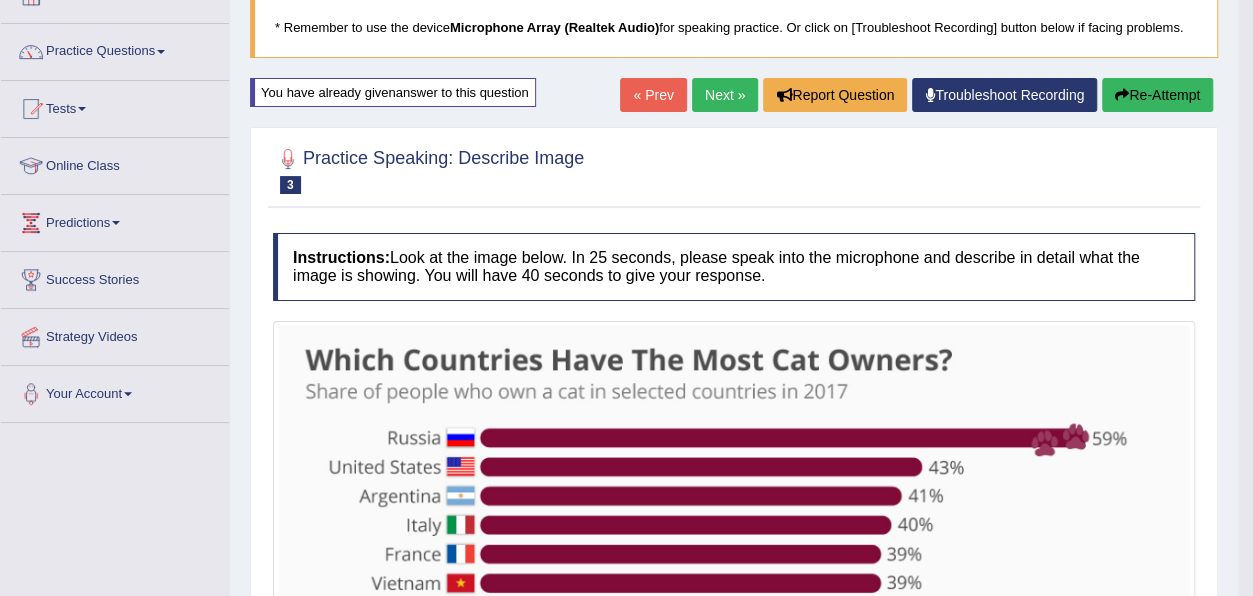 click on "Next »" at bounding box center (725, 95) 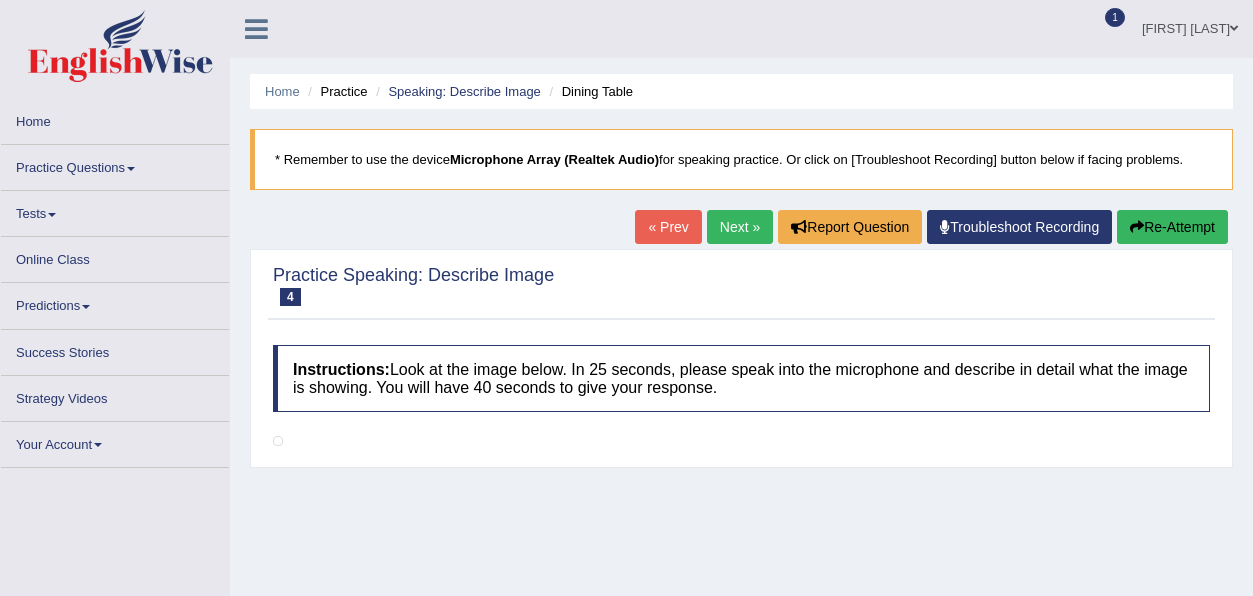 scroll, scrollTop: 0, scrollLeft: 0, axis: both 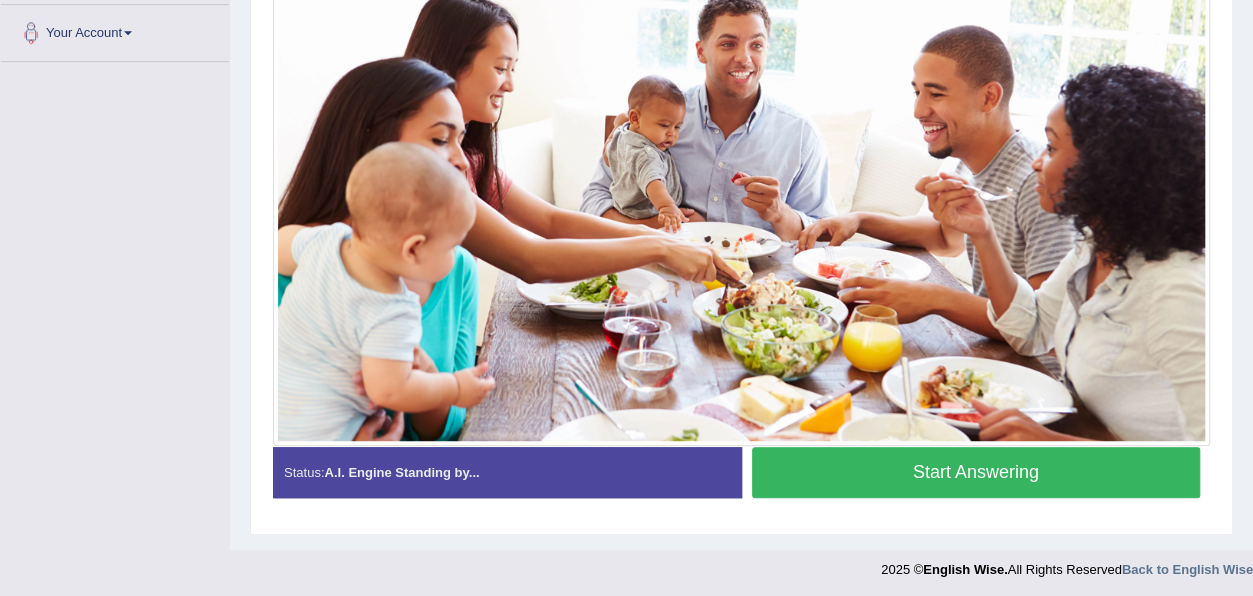 click on "Start Answering" at bounding box center (976, 472) 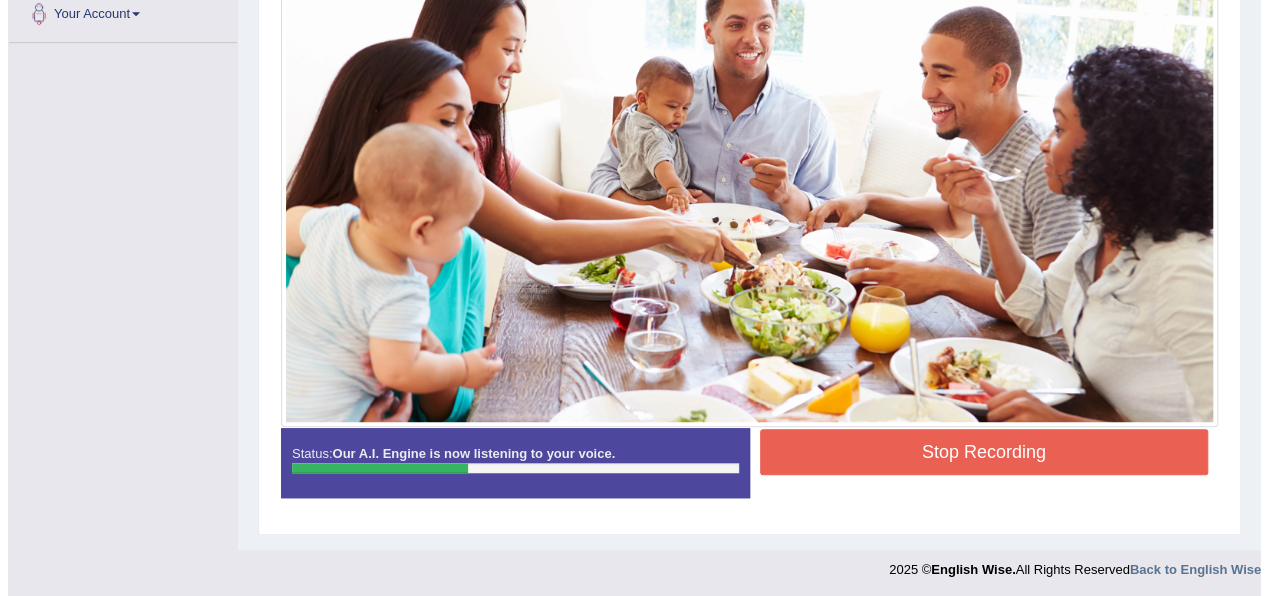 scroll, scrollTop: 512, scrollLeft: 0, axis: vertical 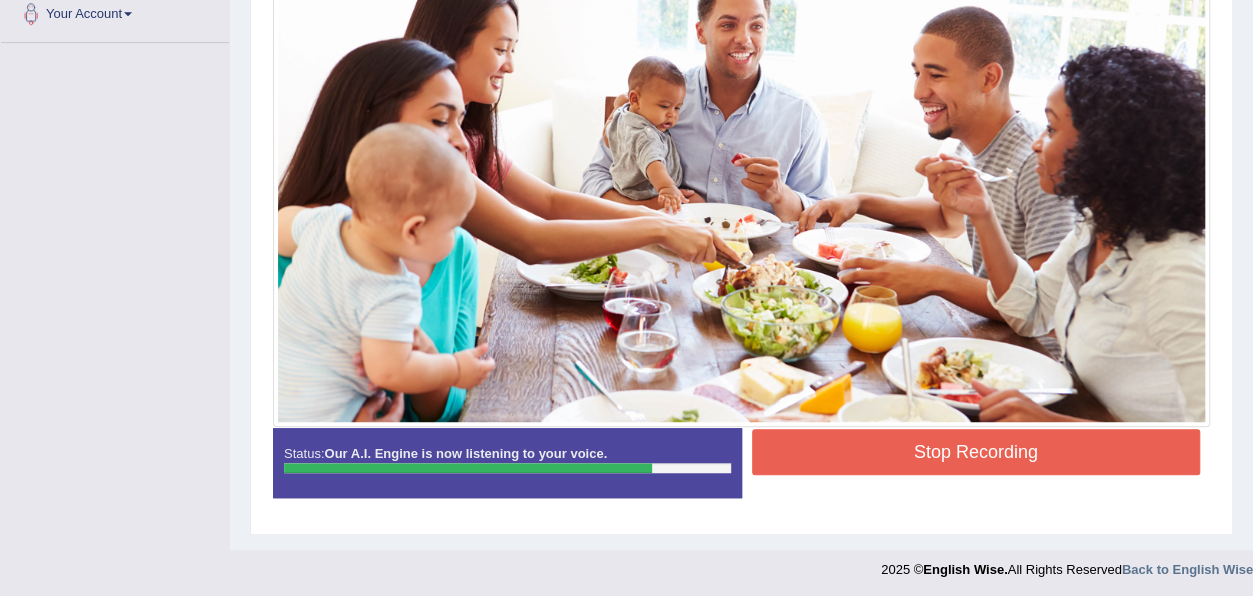 click on "Stop Recording" at bounding box center (976, 452) 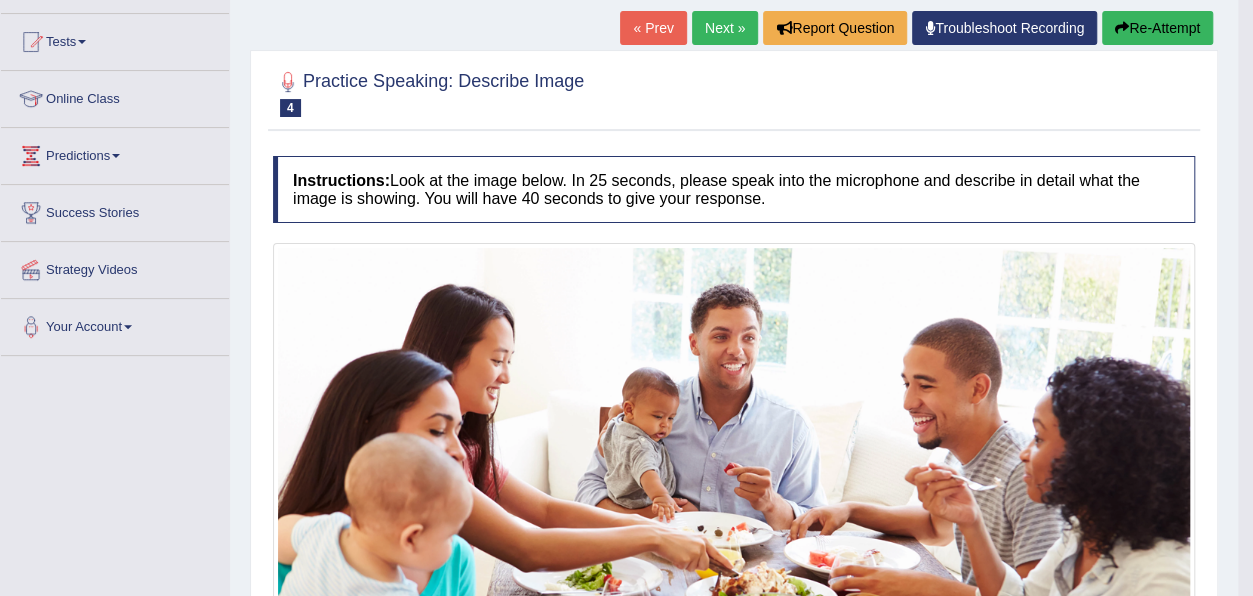 scroll, scrollTop: 200, scrollLeft: 0, axis: vertical 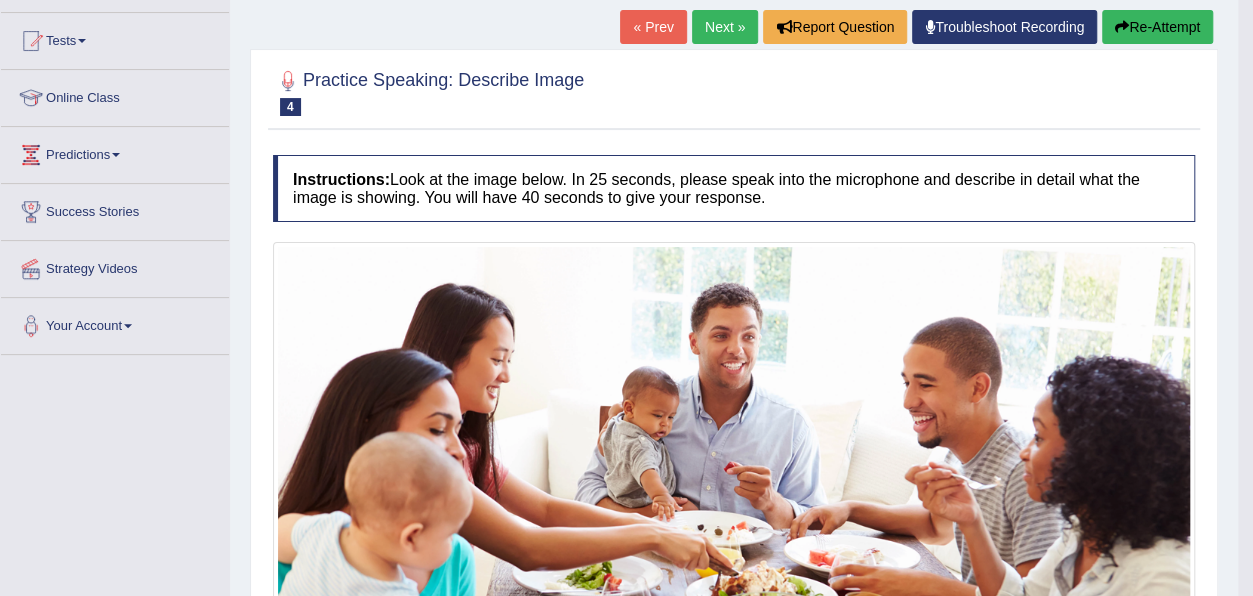 click on "Re-Attempt" at bounding box center (1157, 27) 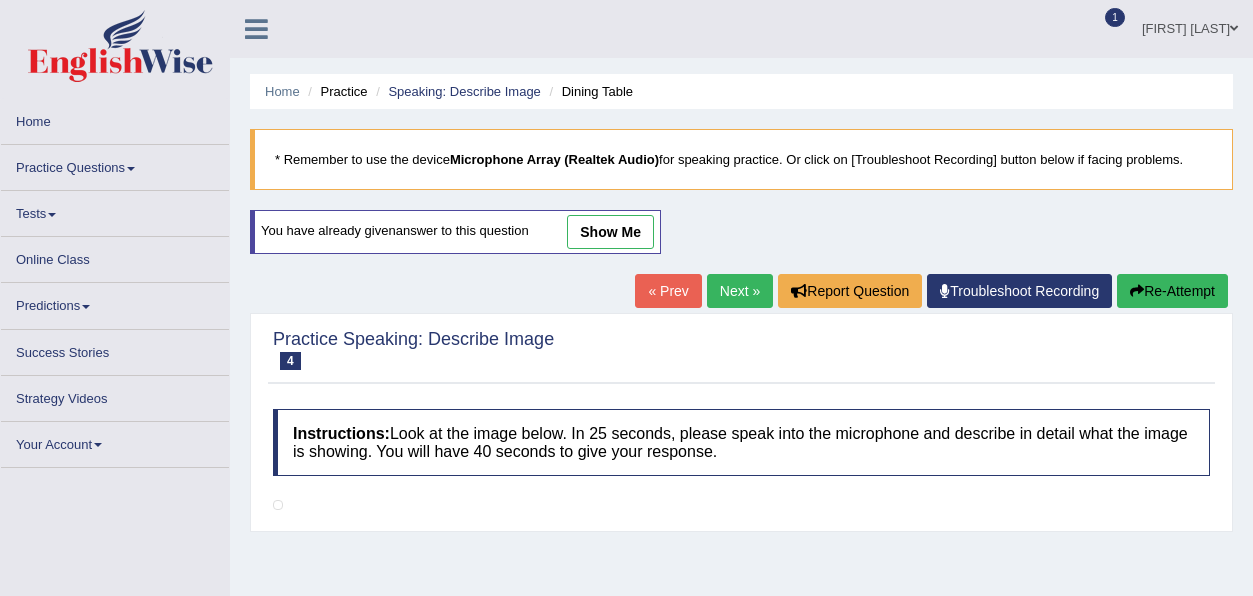 scroll, scrollTop: 190, scrollLeft: 0, axis: vertical 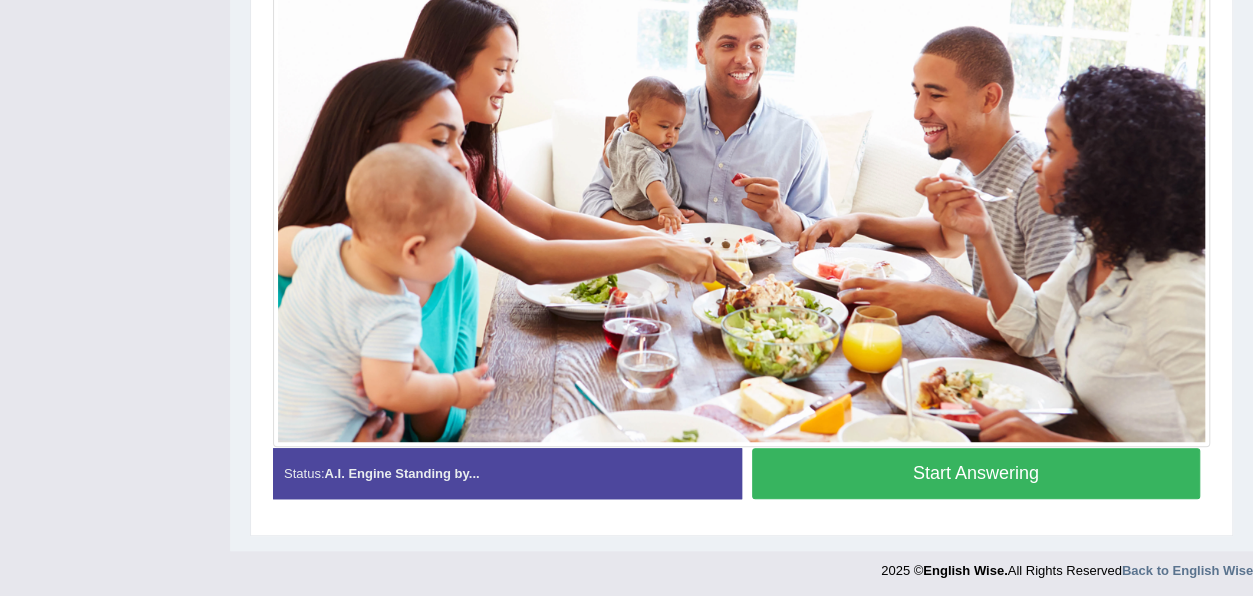click on "Start Answering" at bounding box center [976, 473] 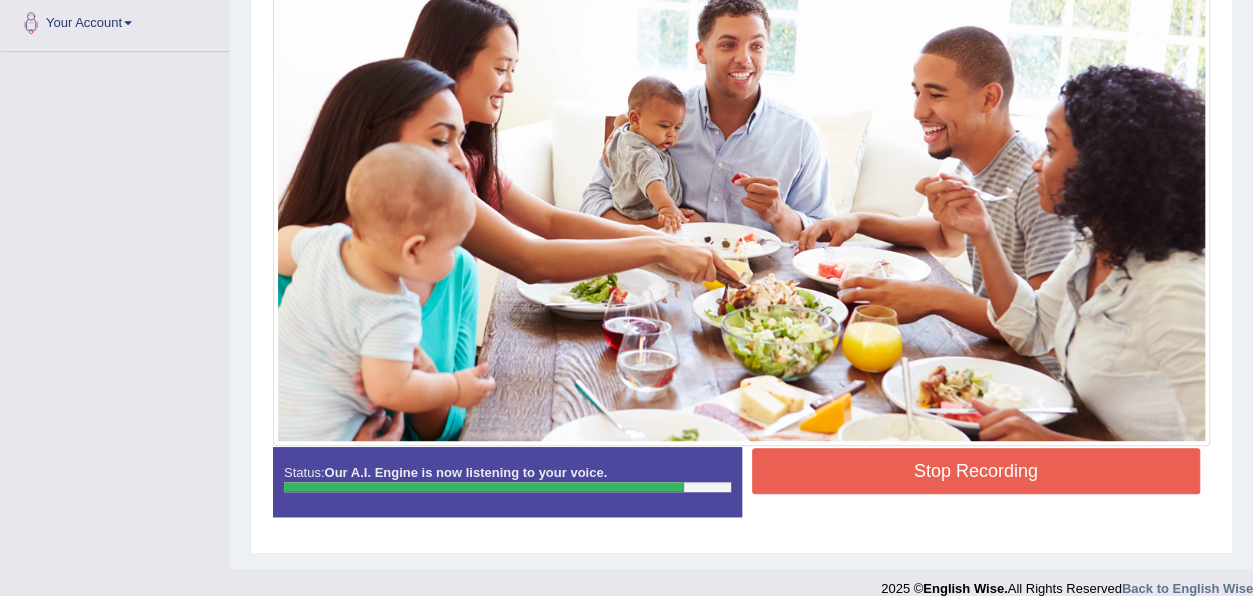 click on "Stop Recording" at bounding box center [976, 471] 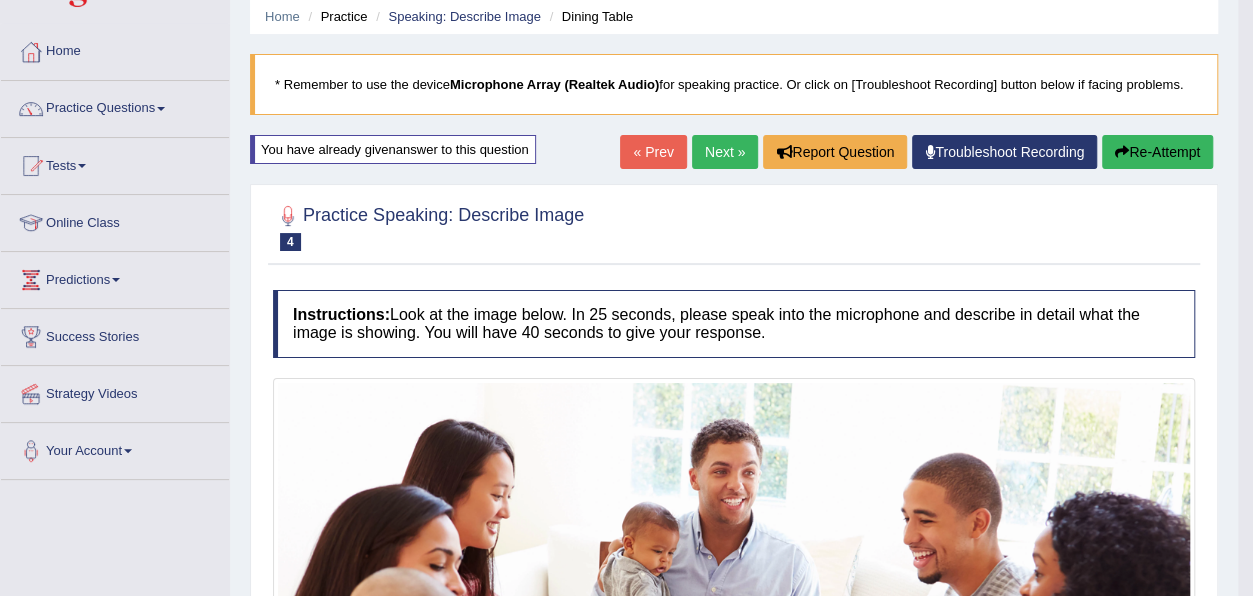 scroll, scrollTop: 76, scrollLeft: 0, axis: vertical 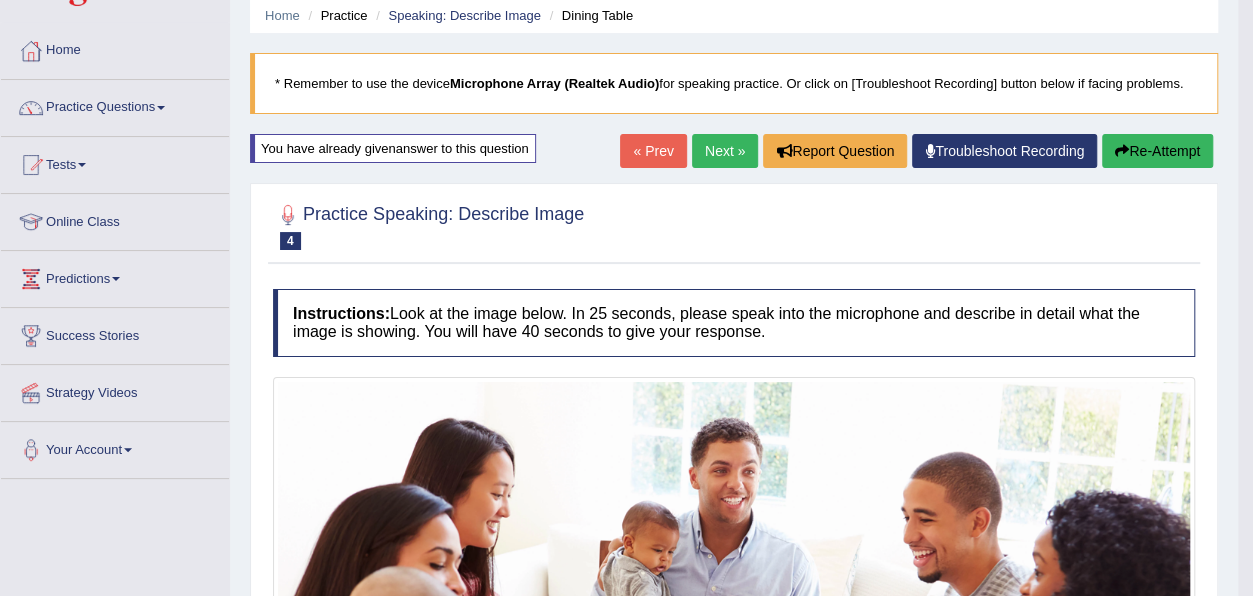 click on "Next »" at bounding box center [725, 151] 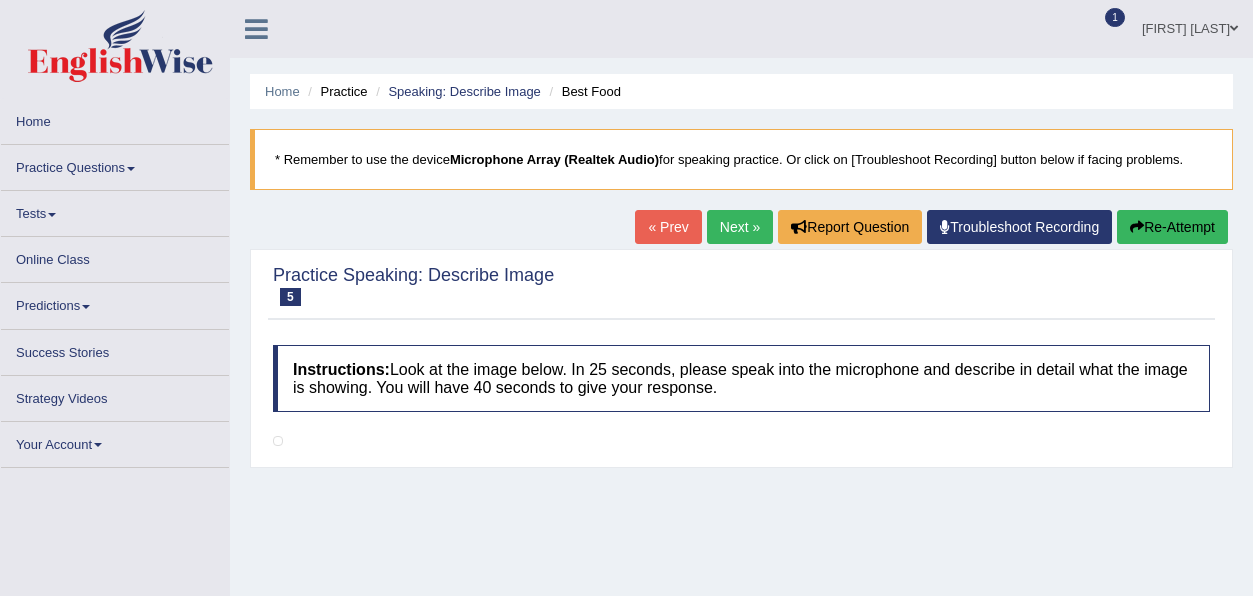 scroll, scrollTop: 0, scrollLeft: 0, axis: both 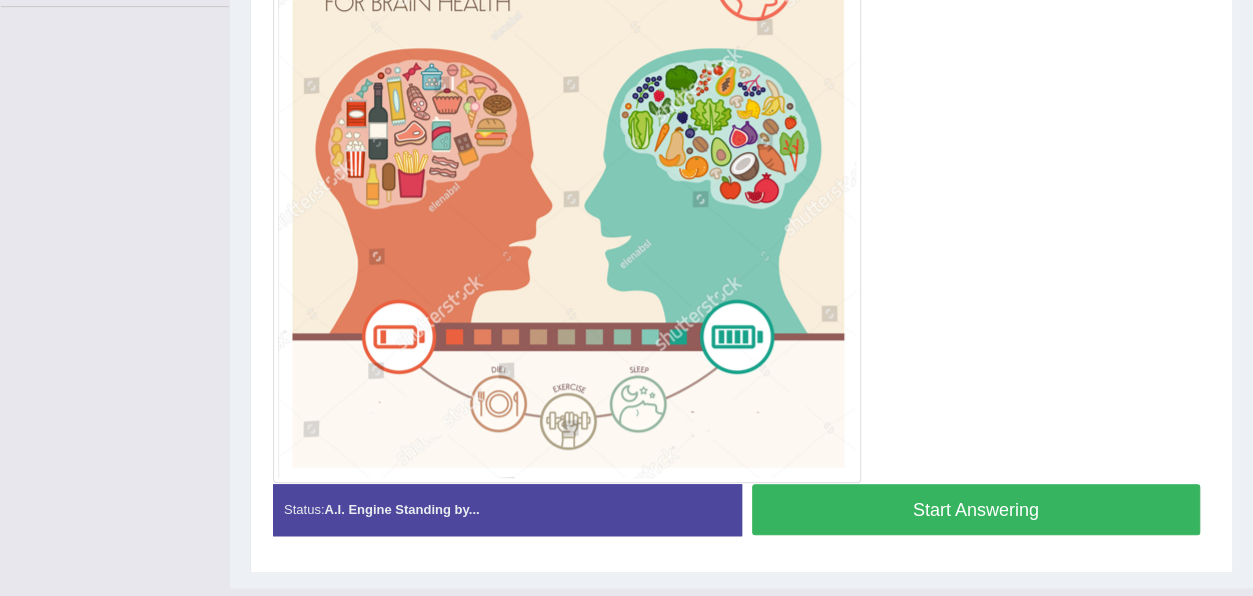 click on "Start Answering" at bounding box center (976, 509) 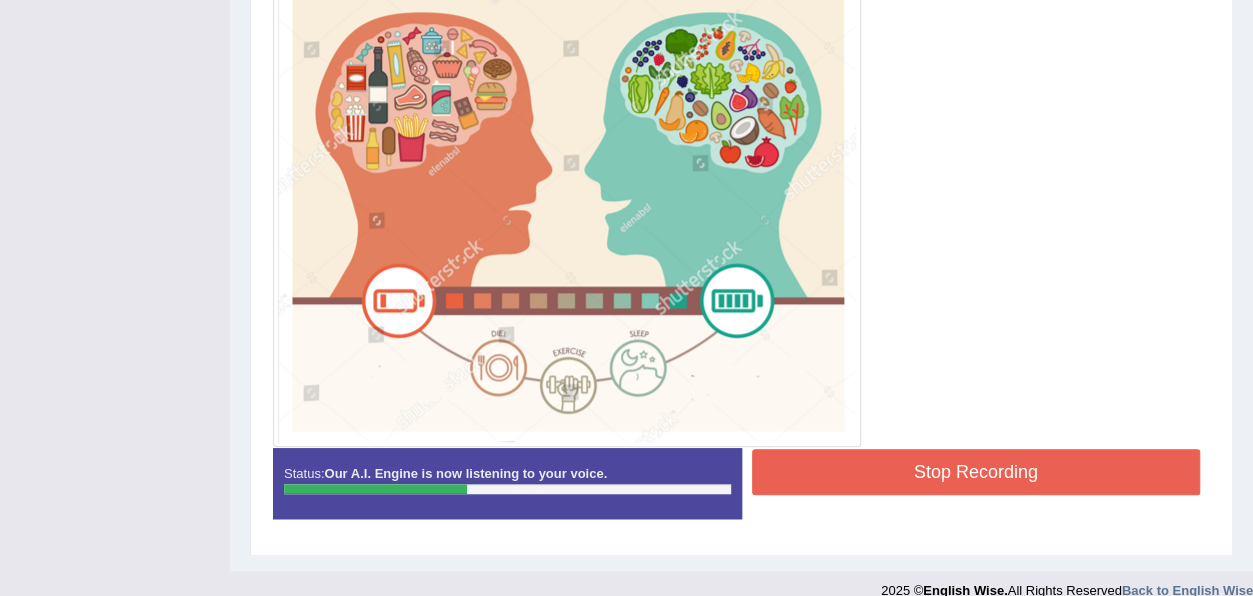 scroll, scrollTop: 584, scrollLeft: 0, axis: vertical 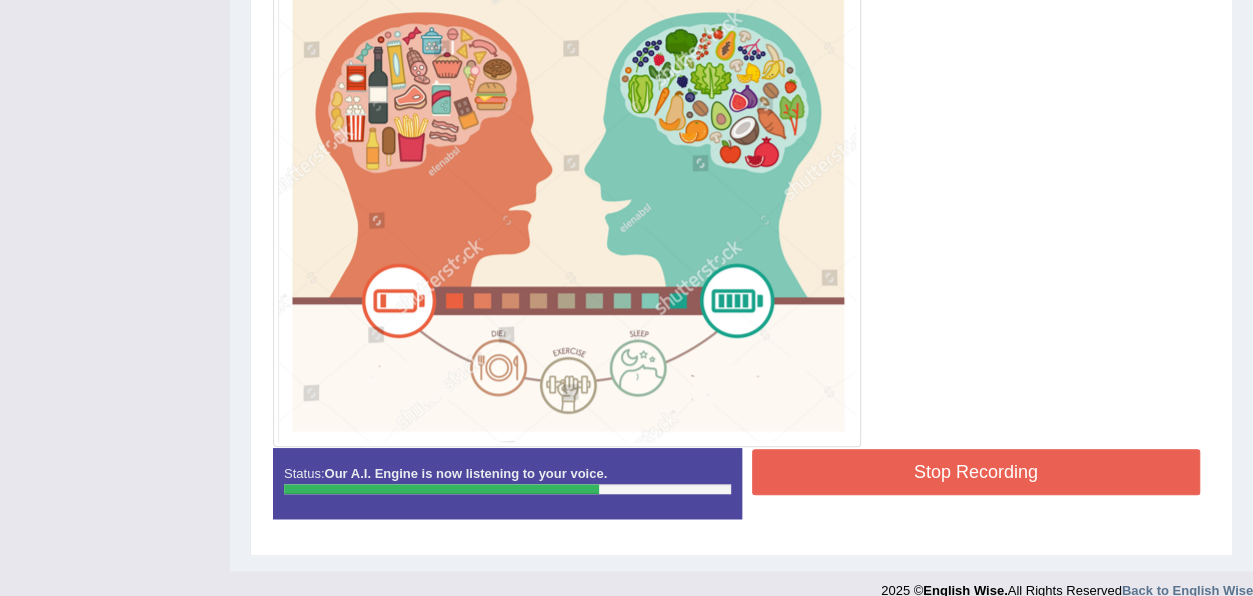 click on "Stop Recording" at bounding box center [976, 472] 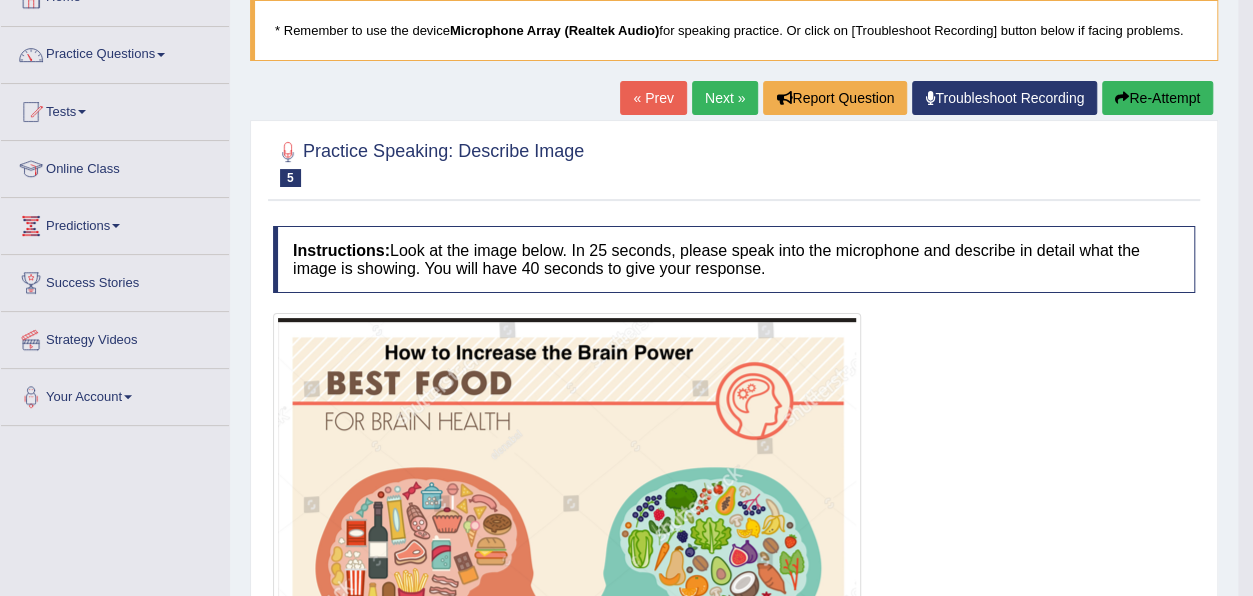 scroll, scrollTop: 128, scrollLeft: 0, axis: vertical 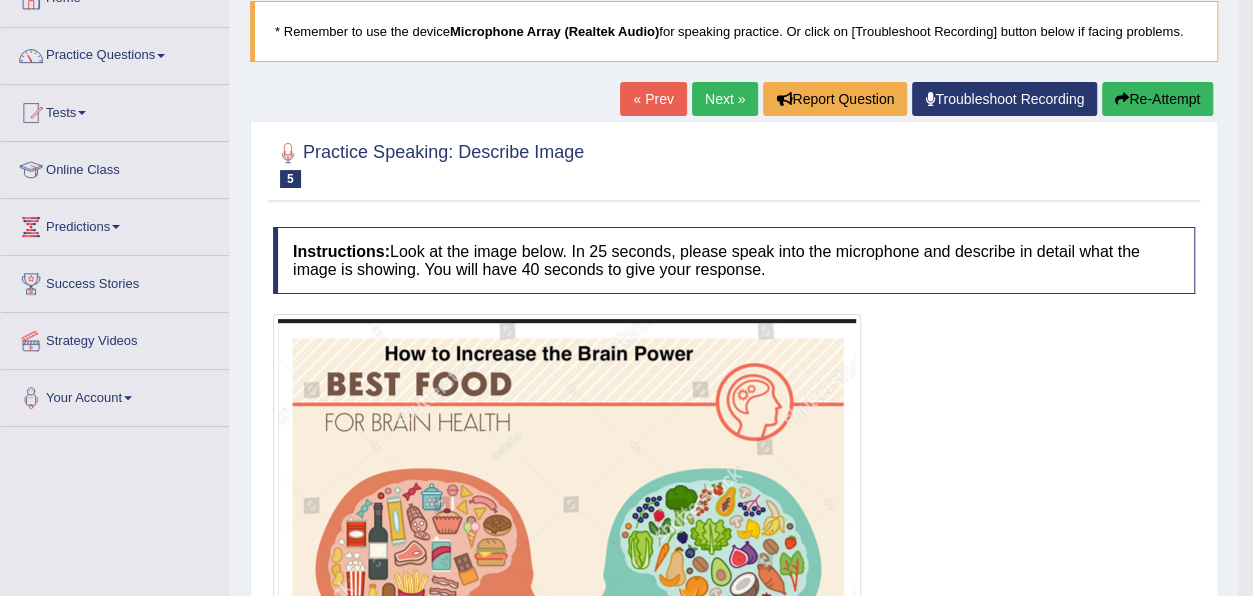click on "Next »" at bounding box center (725, 99) 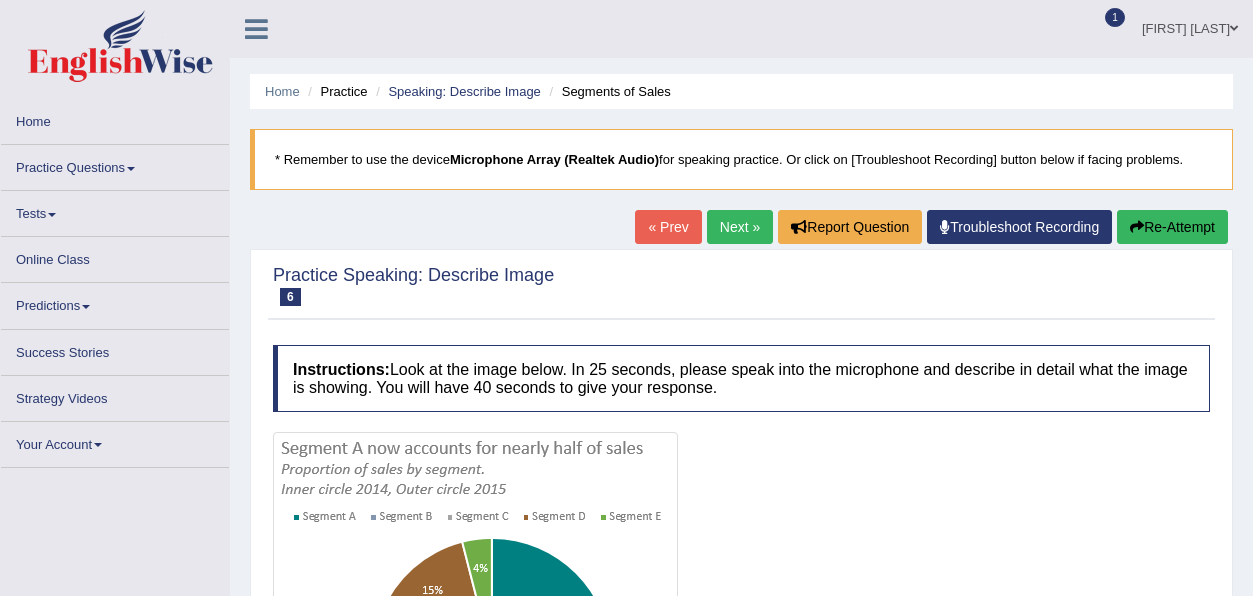scroll, scrollTop: 0, scrollLeft: 0, axis: both 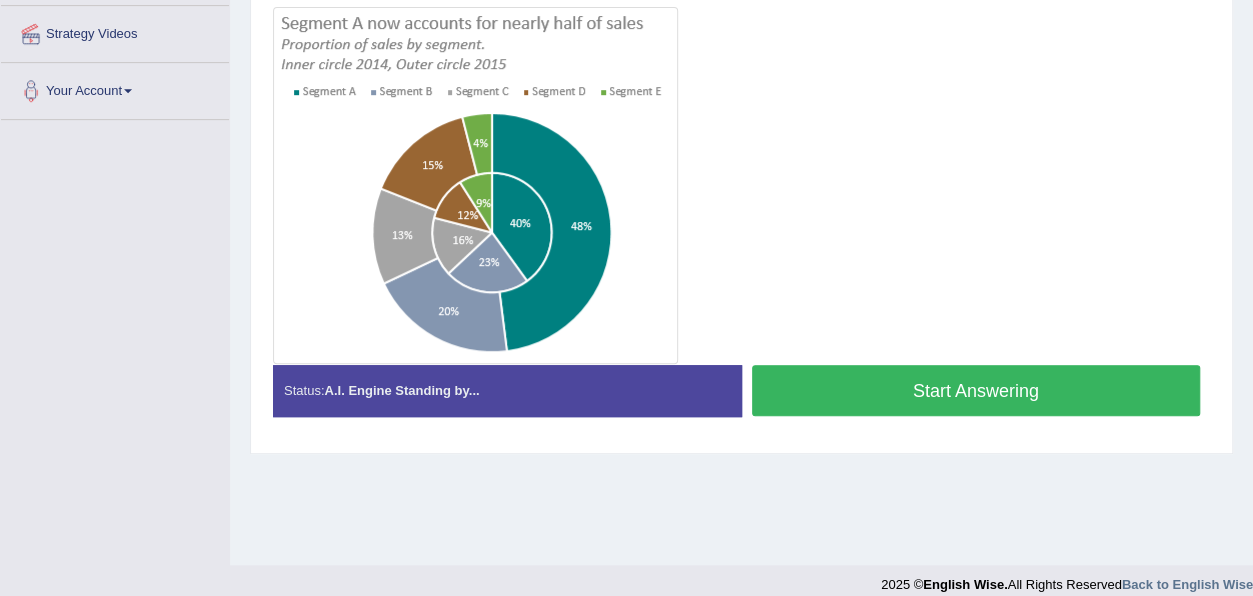 click on "Start Answering" at bounding box center (976, 390) 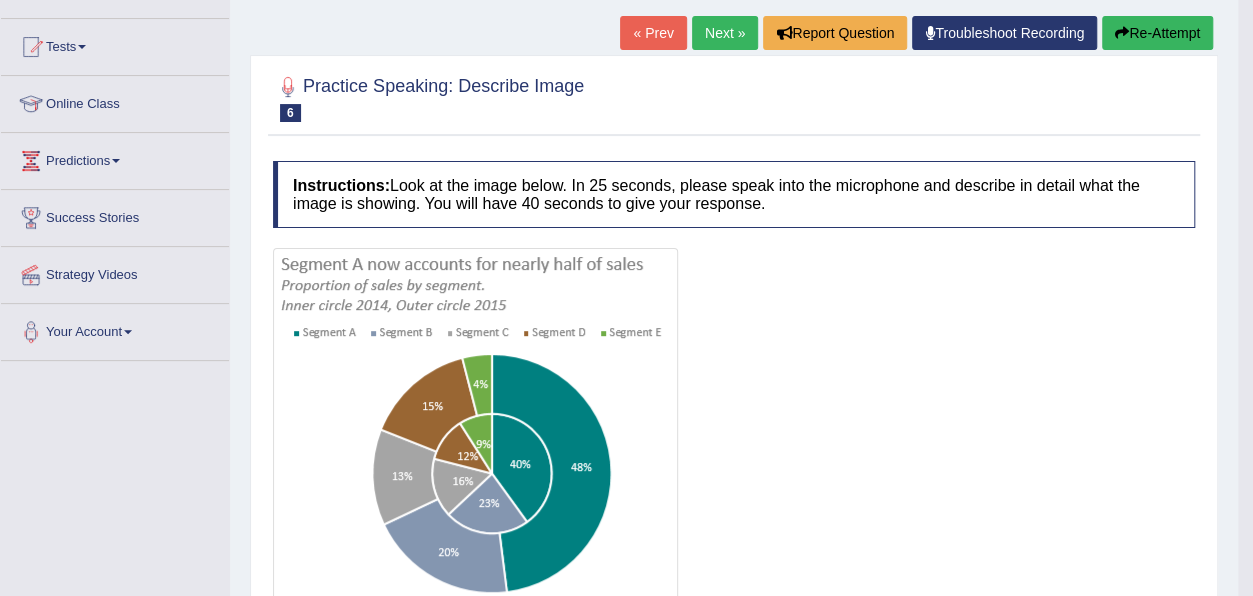 scroll, scrollTop: 200, scrollLeft: 0, axis: vertical 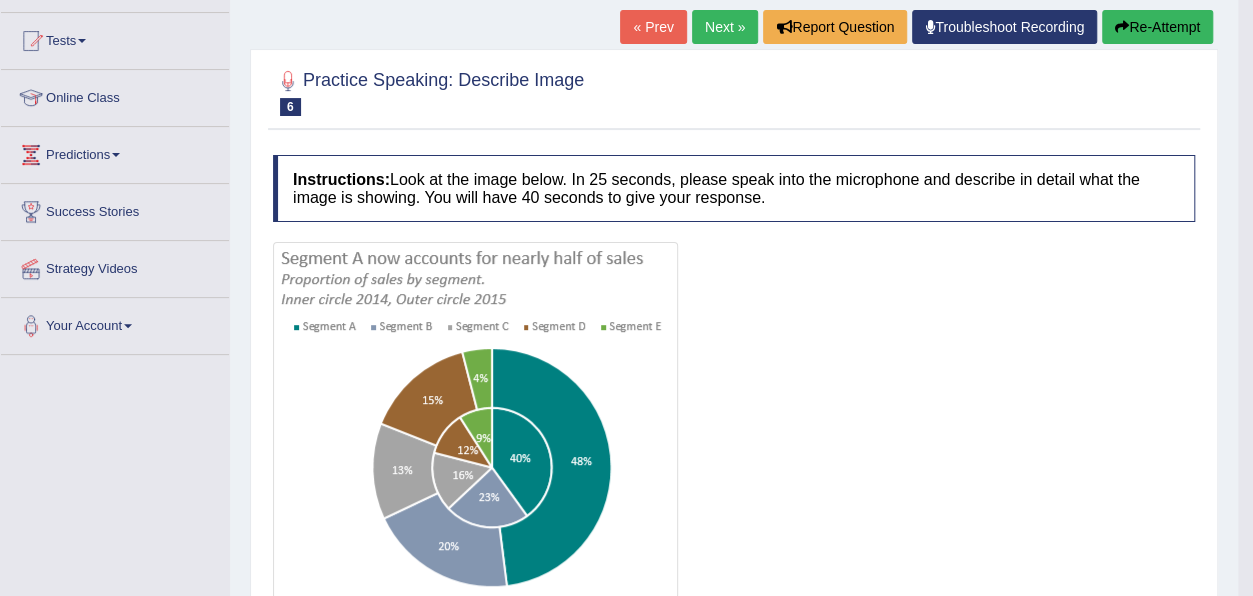 click on "Re-Attempt" at bounding box center [1157, 27] 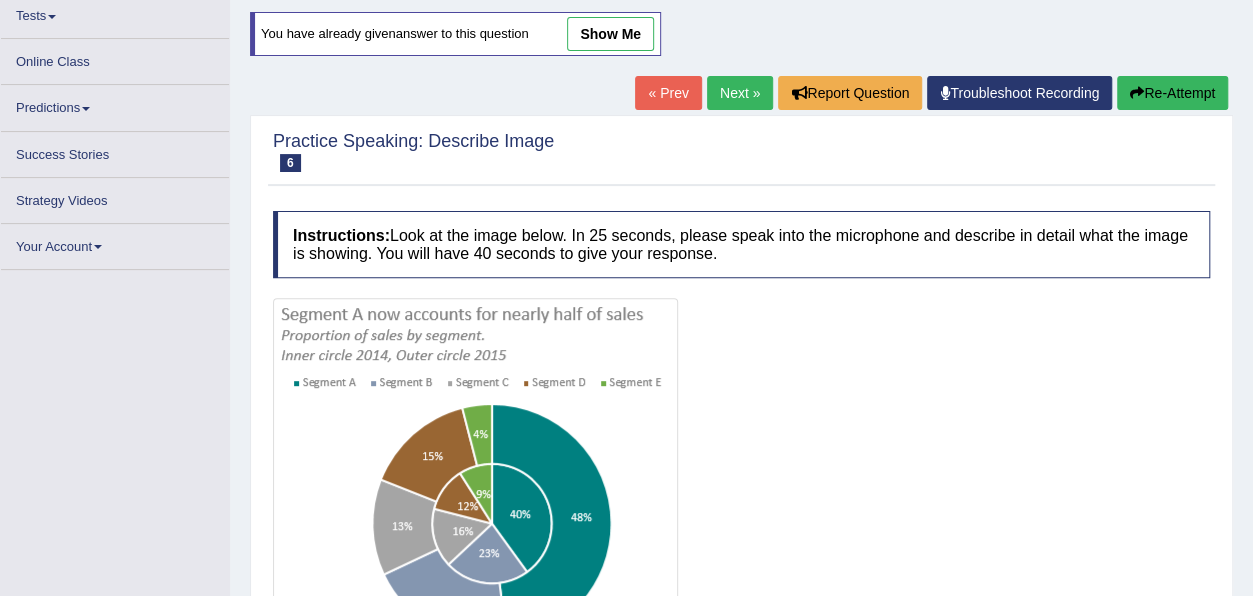 scroll, scrollTop: 0, scrollLeft: 0, axis: both 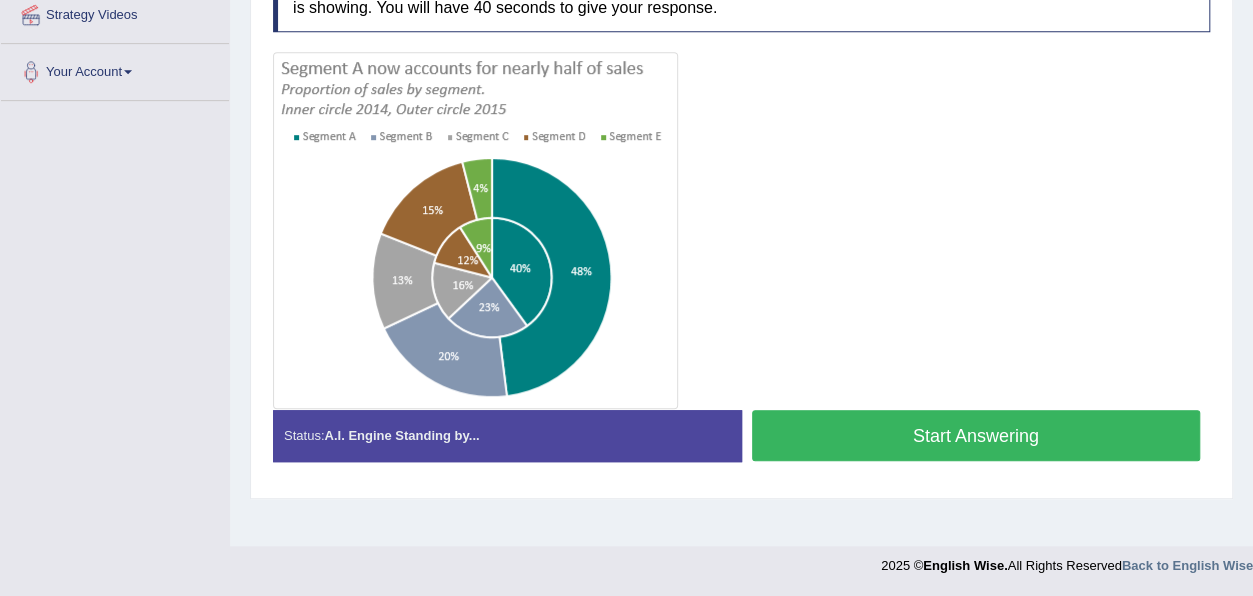 click on "Start Answering" at bounding box center [976, 435] 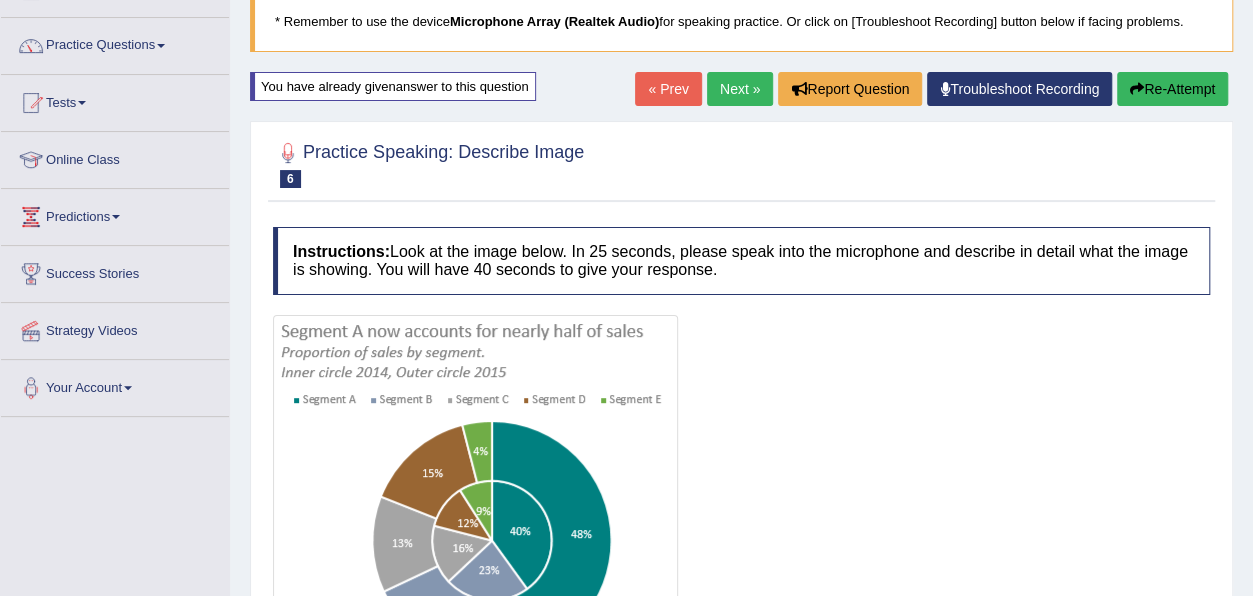 scroll, scrollTop: 131, scrollLeft: 0, axis: vertical 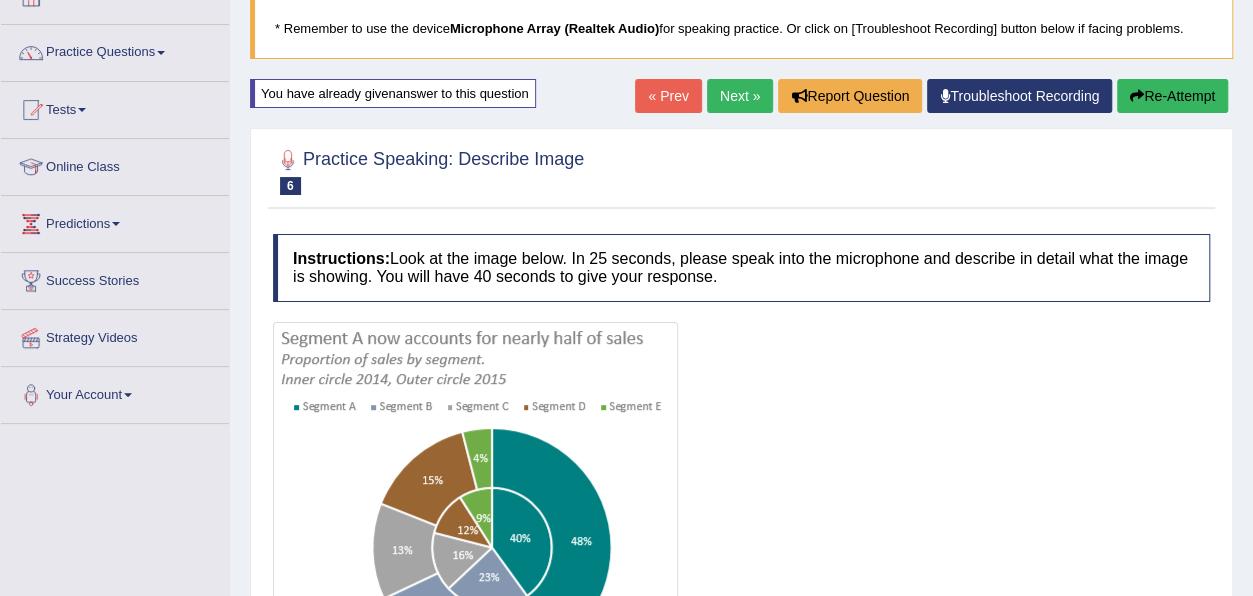 click on "Re-Attempt" at bounding box center [1172, 96] 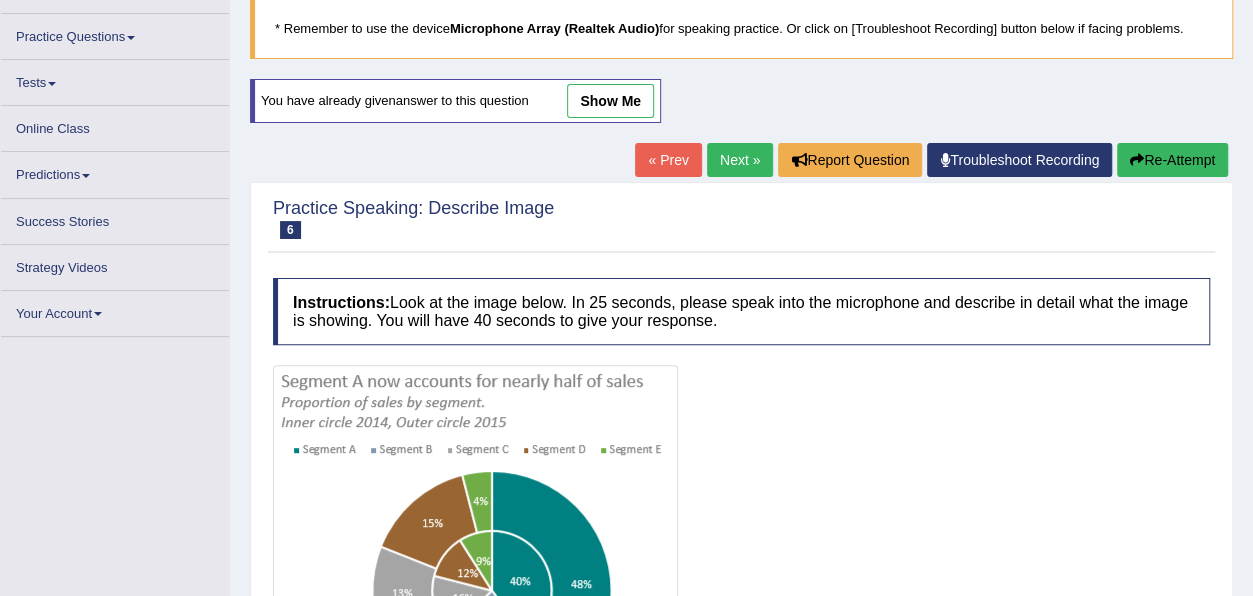 scroll, scrollTop: 0, scrollLeft: 0, axis: both 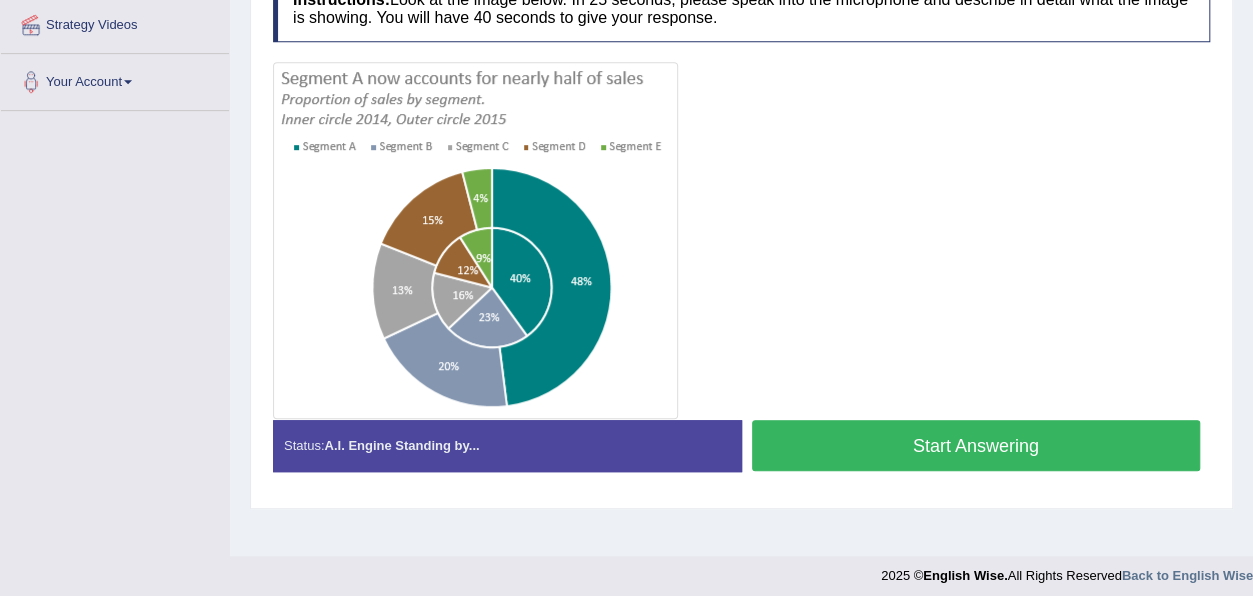 click on "Start Answering" at bounding box center [976, 445] 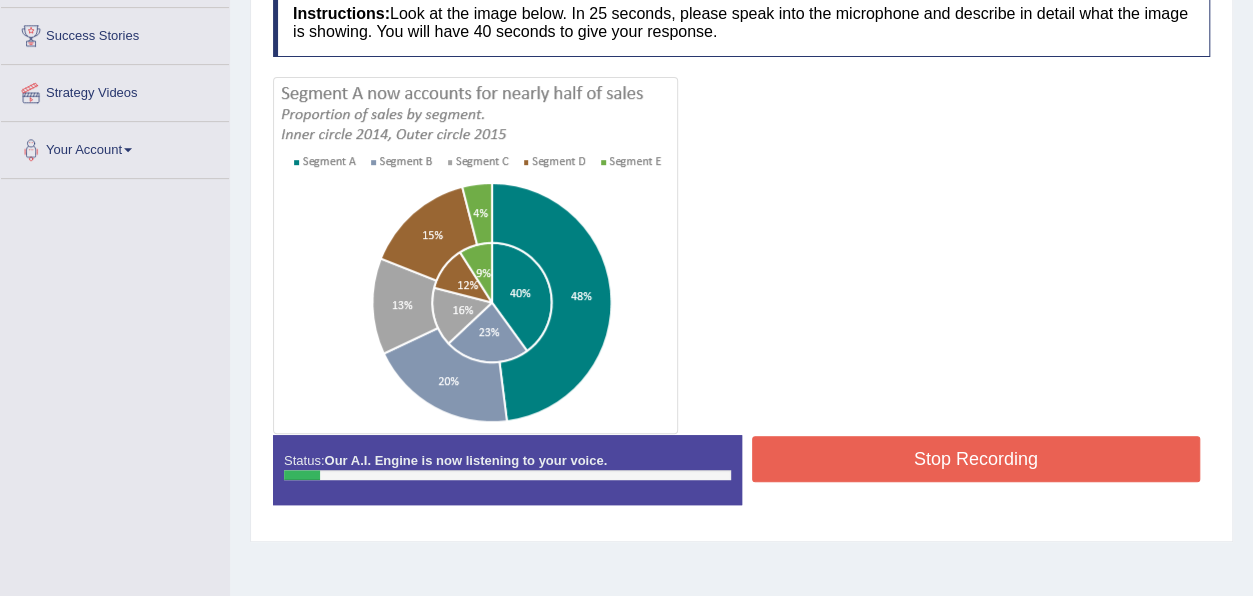 scroll, scrollTop: 373, scrollLeft: 0, axis: vertical 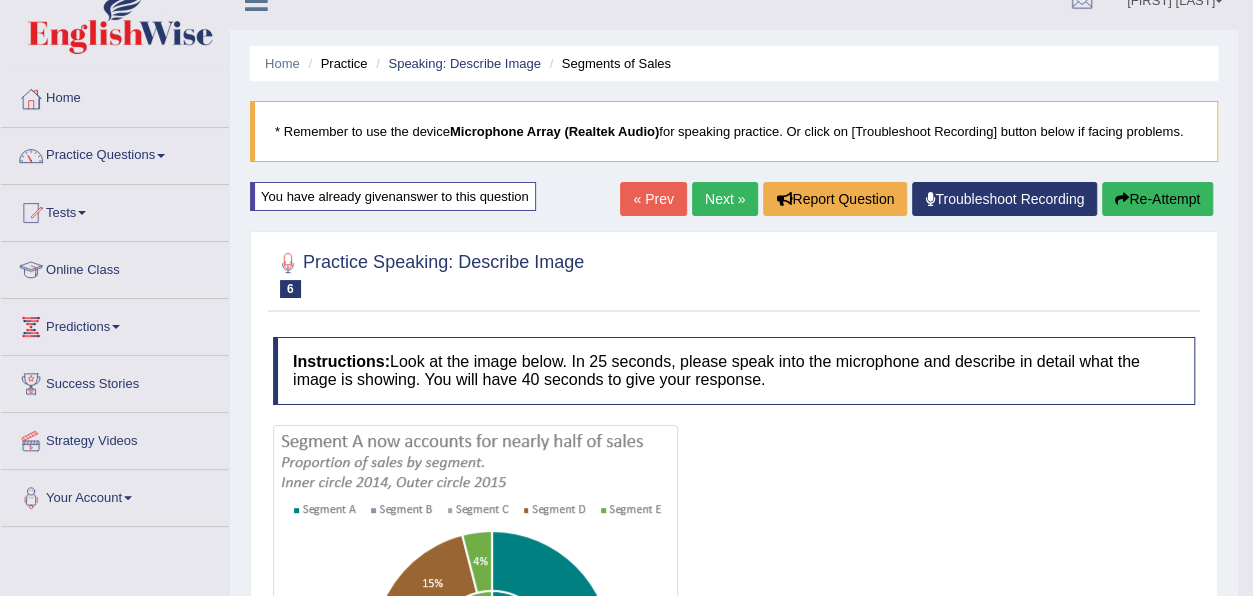 click on "Next »" at bounding box center [725, 199] 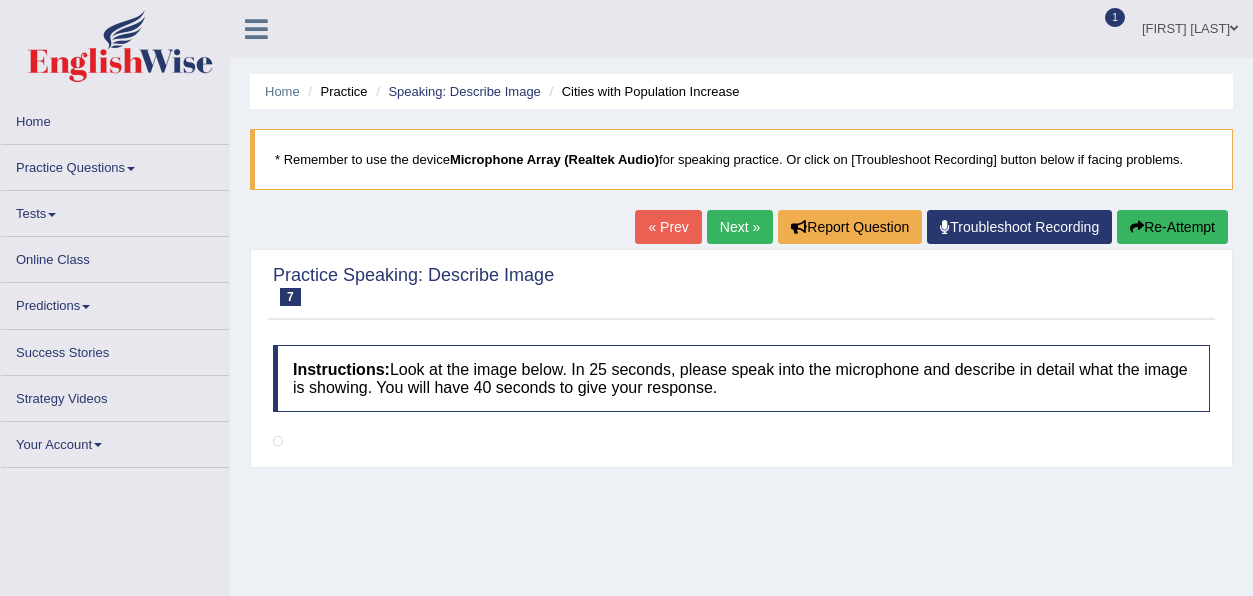 scroll, scrollTop: 0, scrollLeft: 0, axis: both 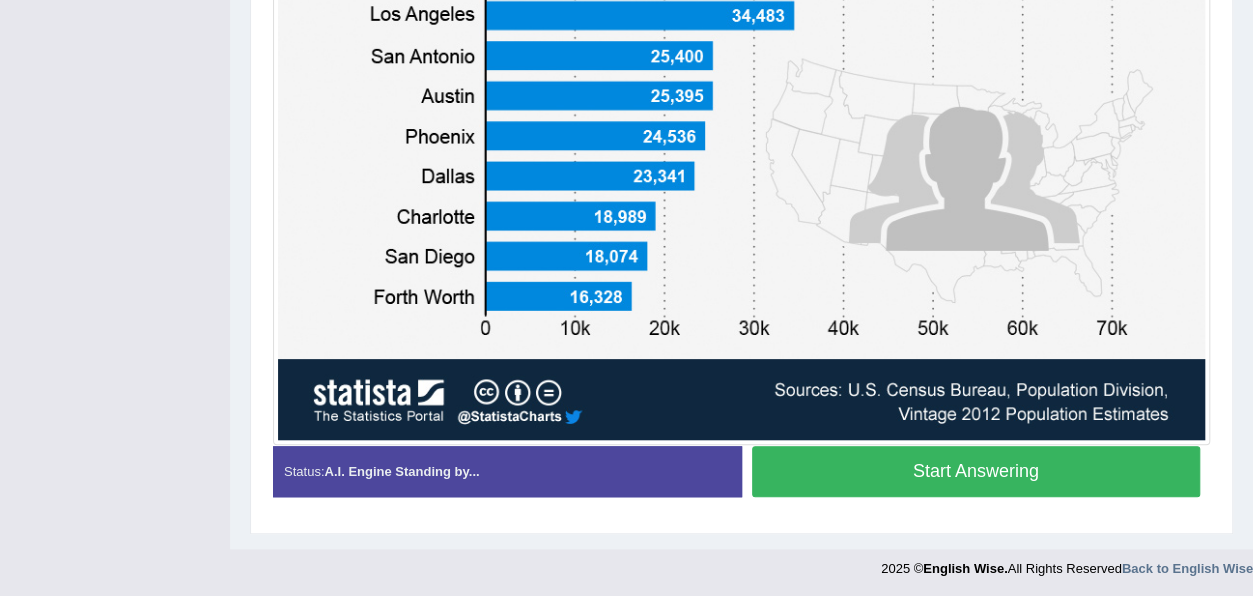 click on "Start Answering" at bounding box center [976, 471] 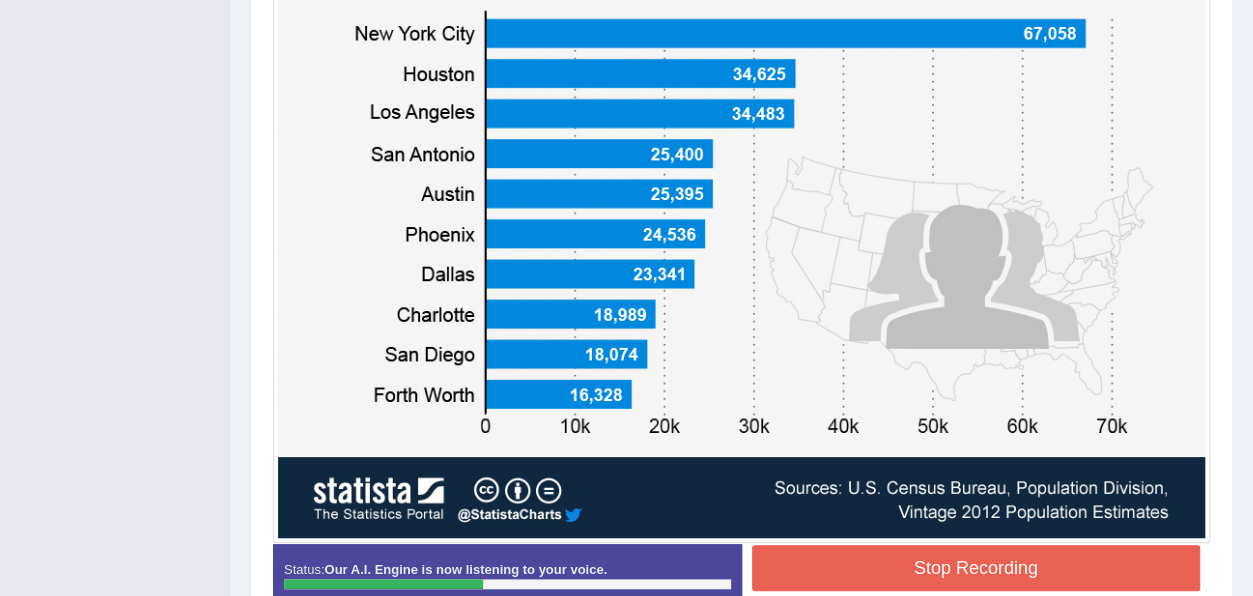 scroll, scrollTop: 570, scrollLeft: 0, axis: vertical 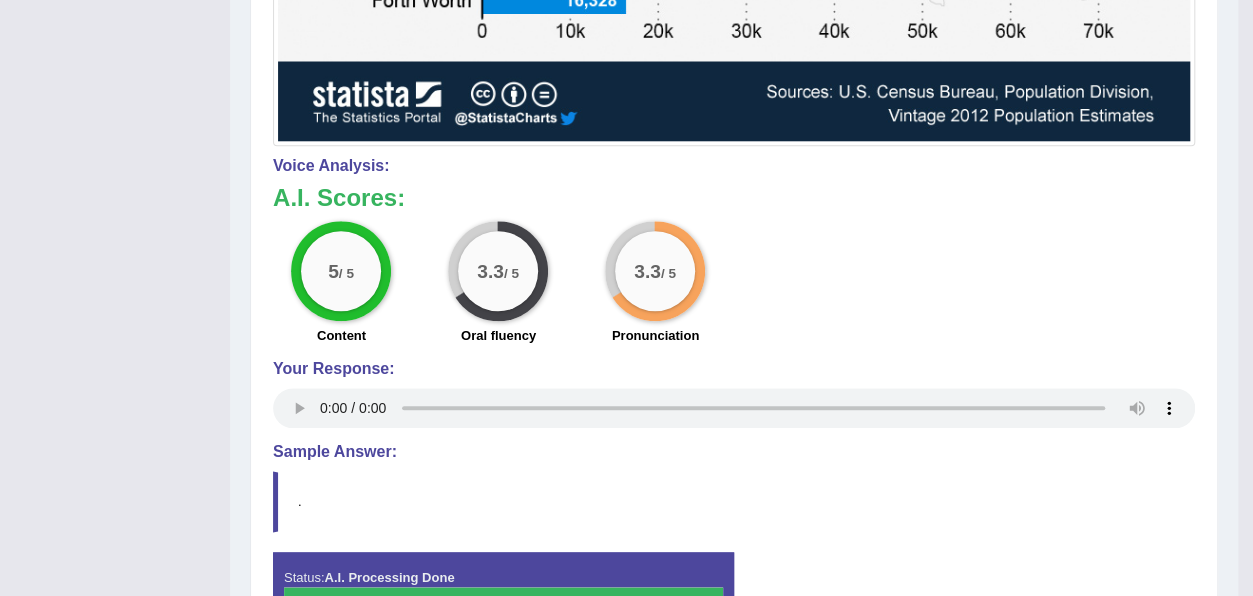 type 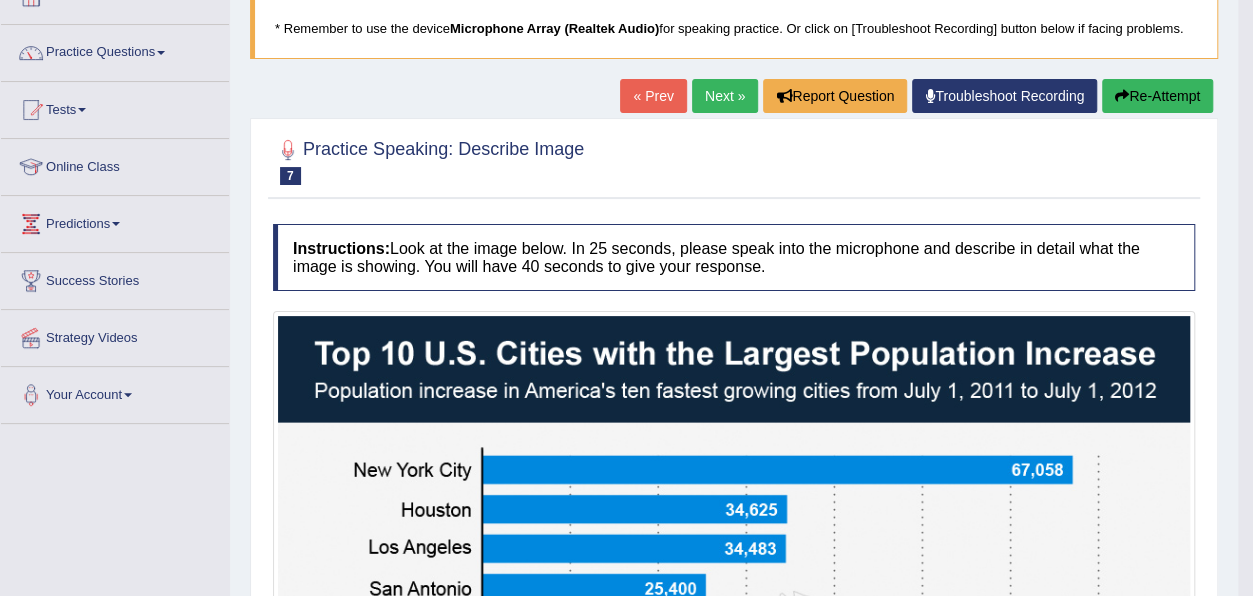 scroll, scrollTop: 127, scrollLeft: 0, axis: vertical 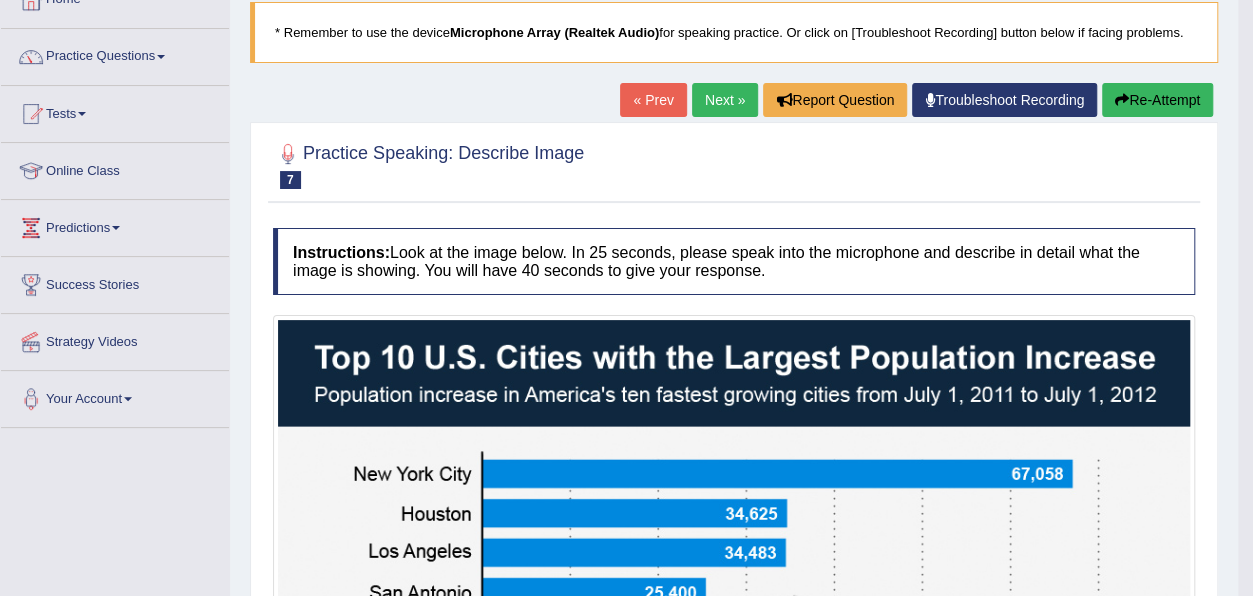 click on "Next »" at bounding box center [725, 100] 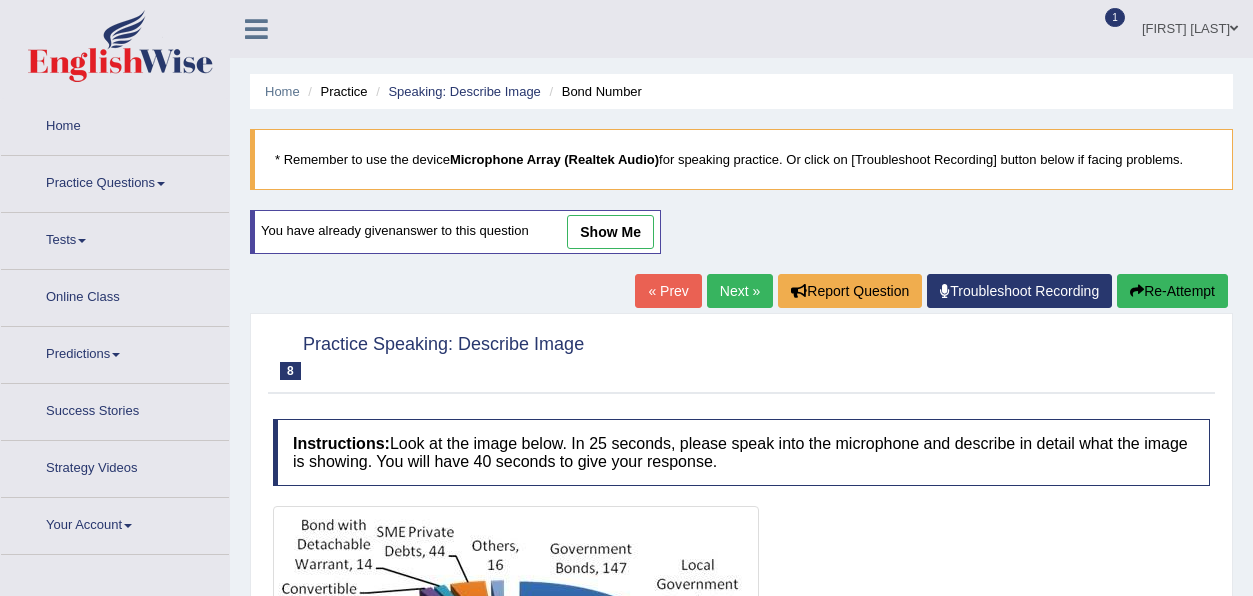 scroll, scrollTop: 0, scrollLeft: 0, axis: both 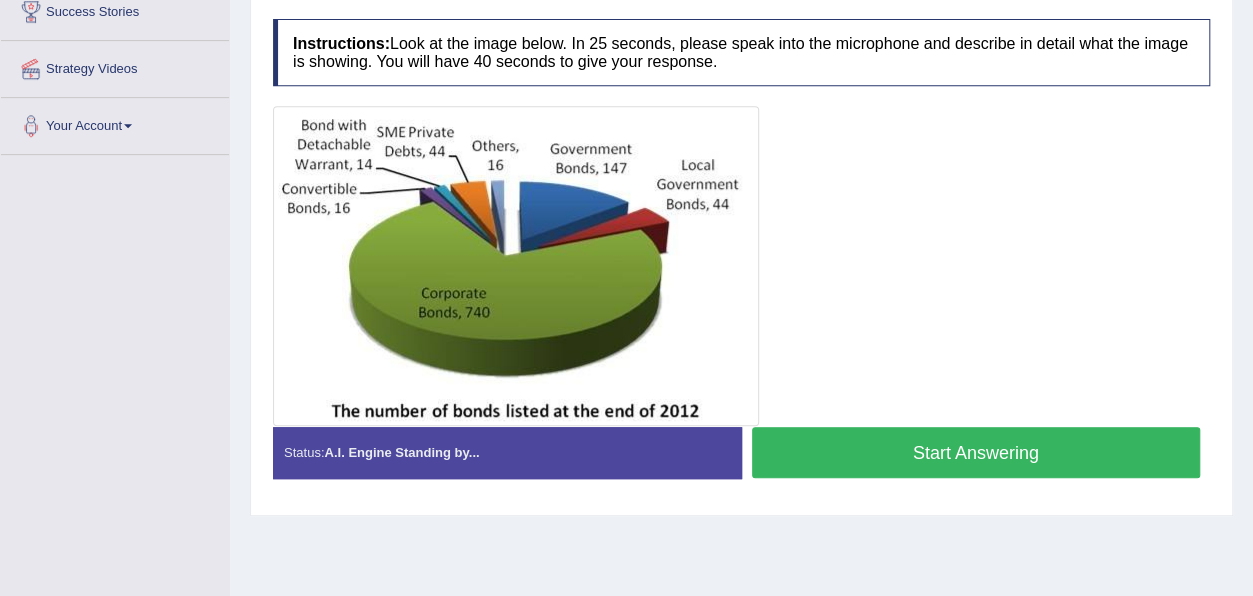 click on "Start Answering" at bounding box center (976, 452) 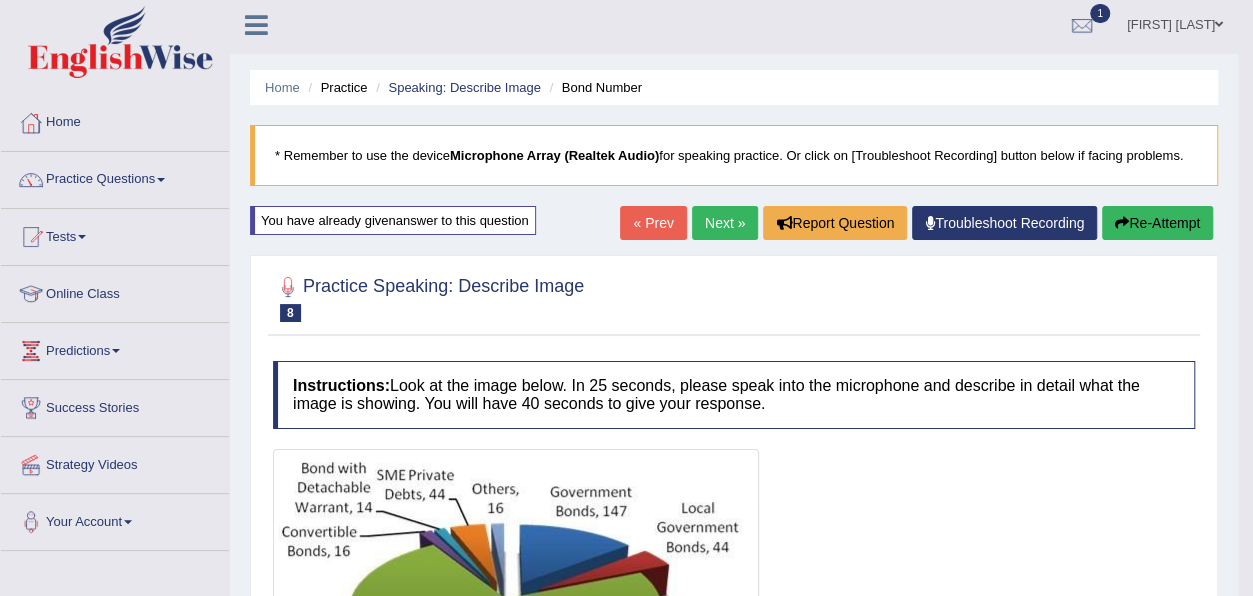 scroll, scrollTop: 0, scrollLeft: 0, axis: both 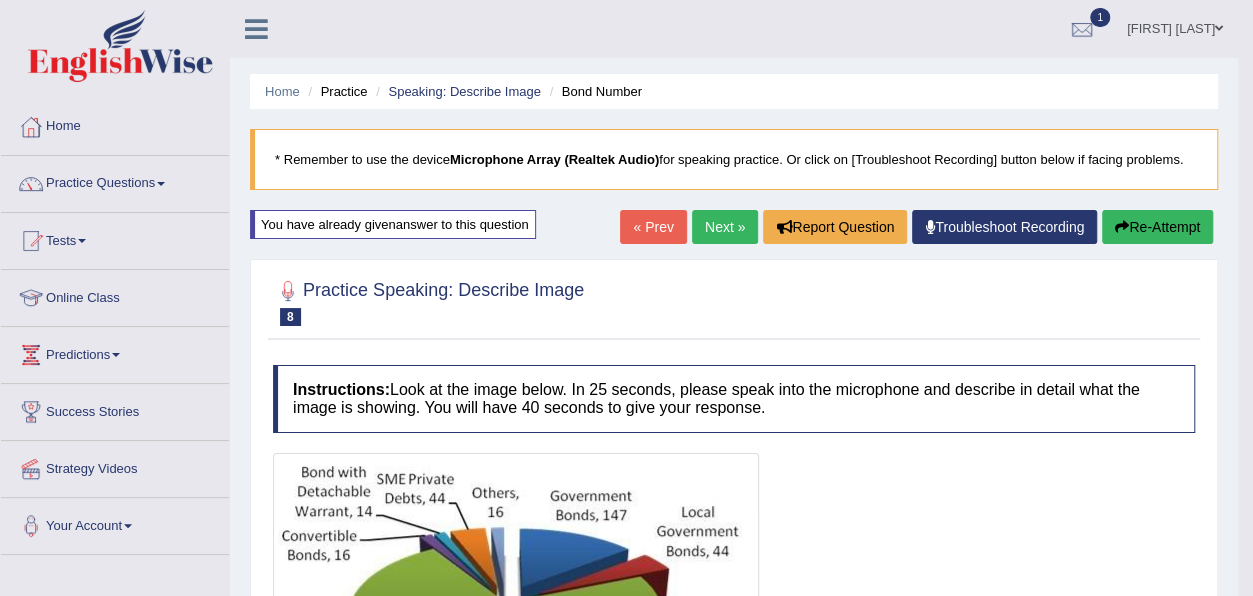click on "Next »" at bounding box center (725, 227) 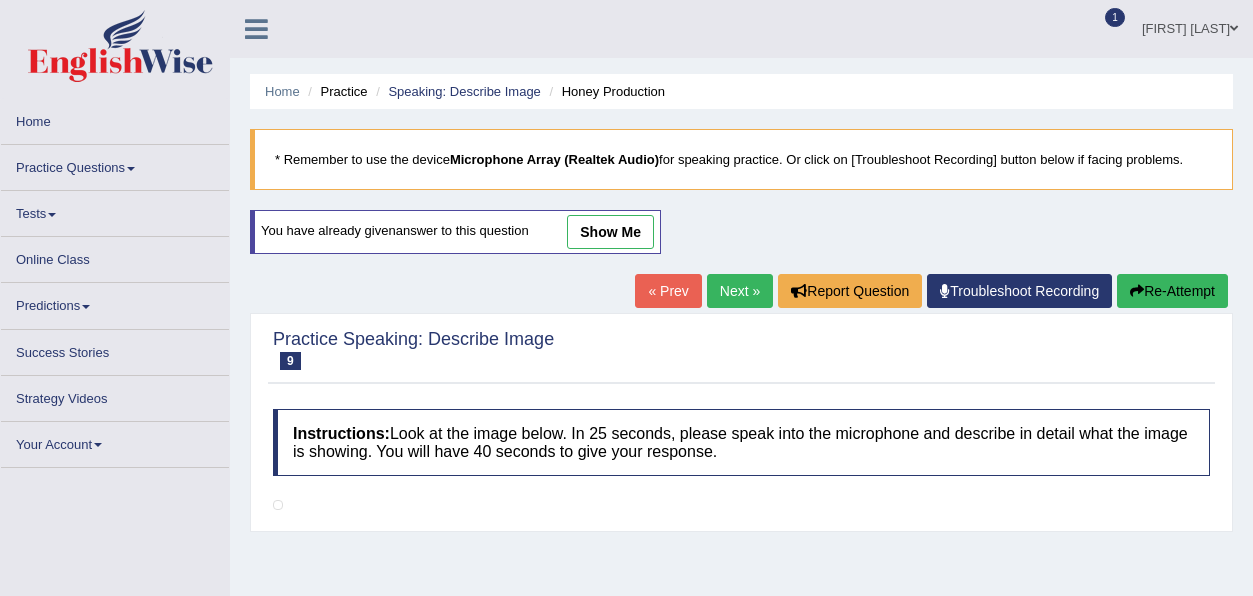 scroll, scrollTop: 0, scrollLeft: 0, axis: both 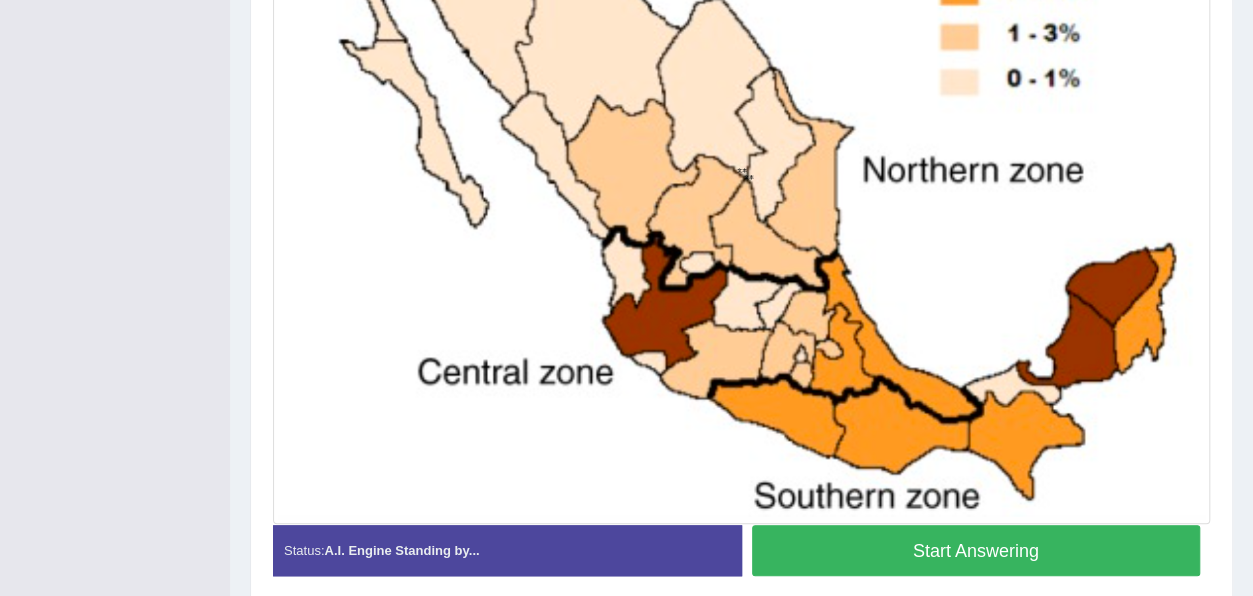 click on "Start Answering" at bounding box center (976, 550) 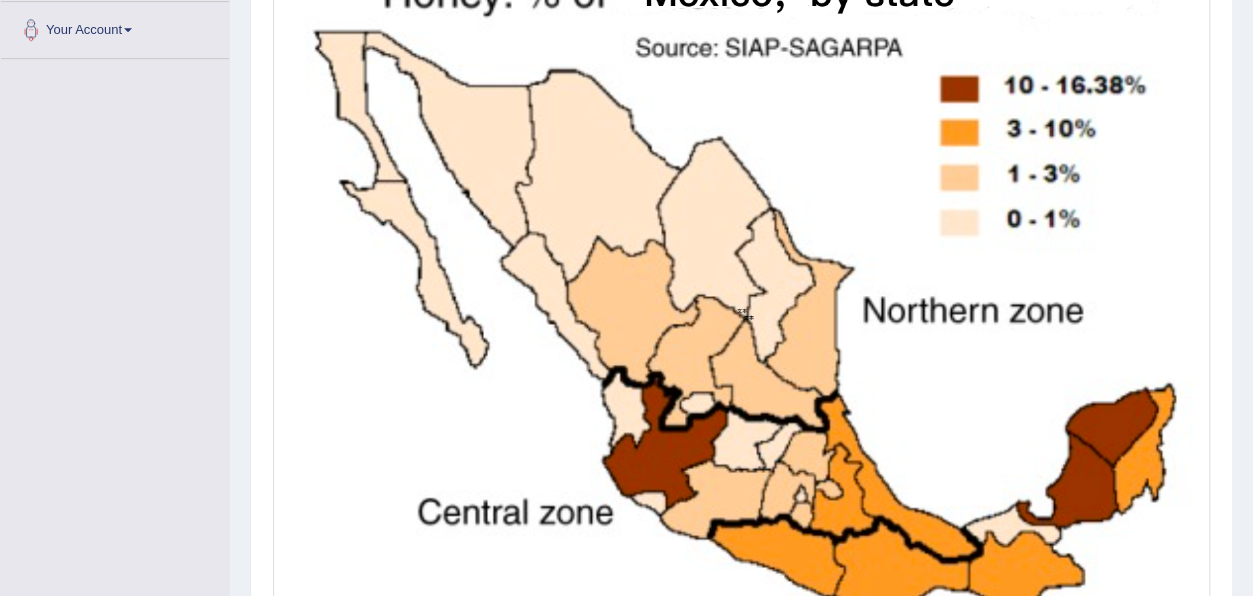 scroll, scrollTop: 734, scrollLeft: 0, axis: vertical 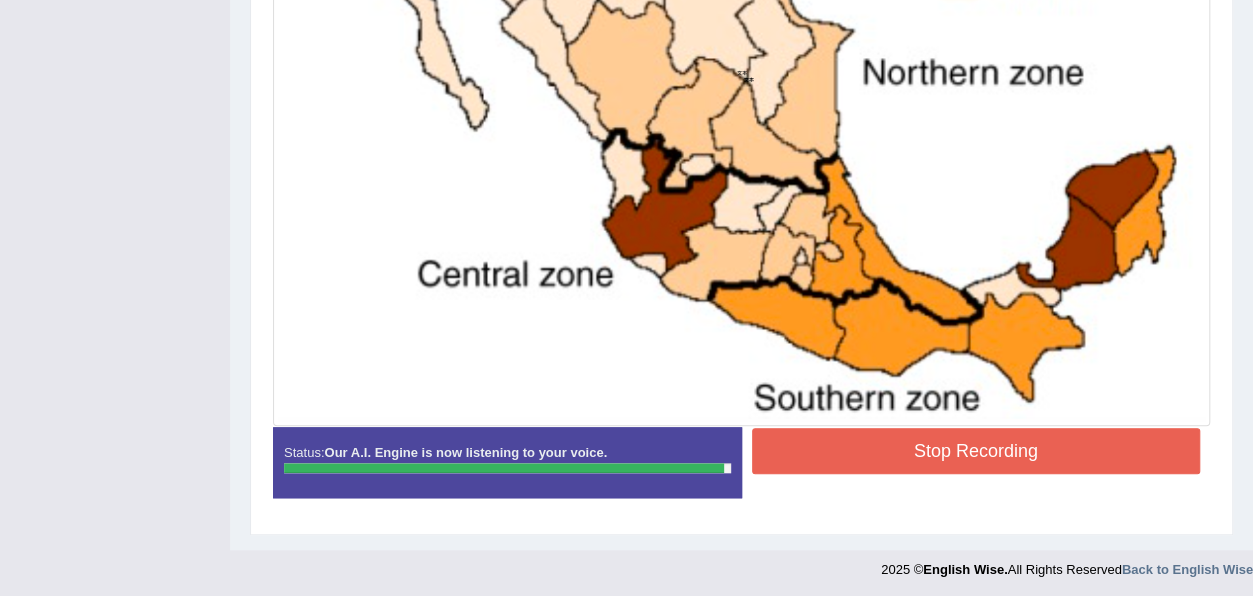 click on "Stop Recording" at bounding box center [976, 451] 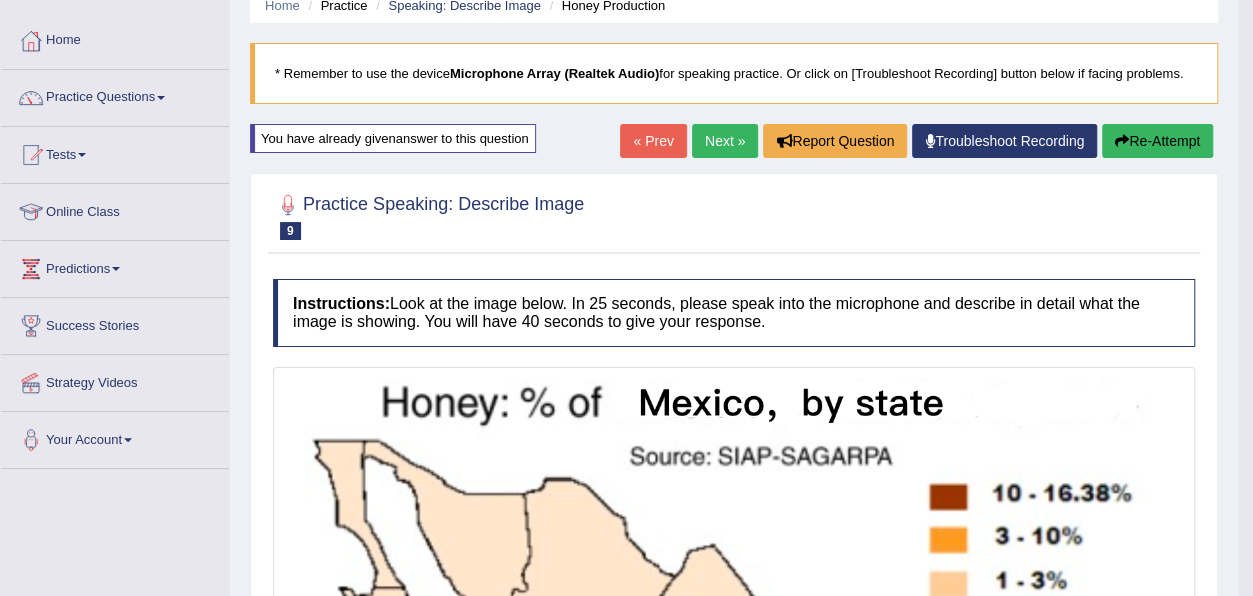 scroll, scrollTop: 0, scrollLeft: 0, axis: both 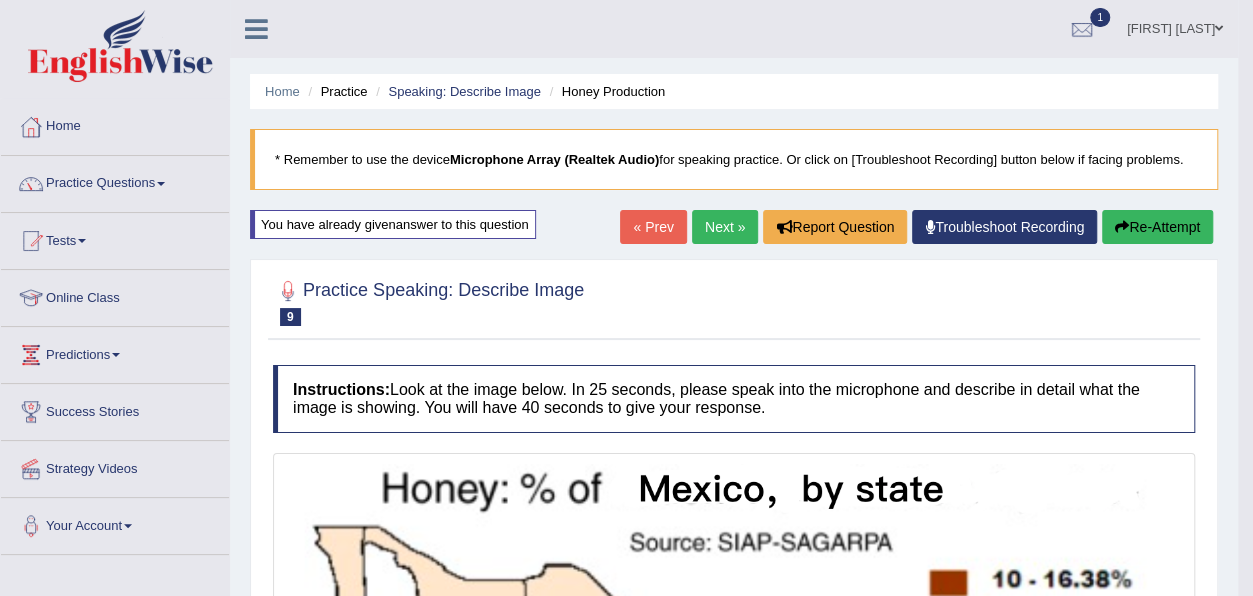click on "Next »" at bounding box center [725, 227] 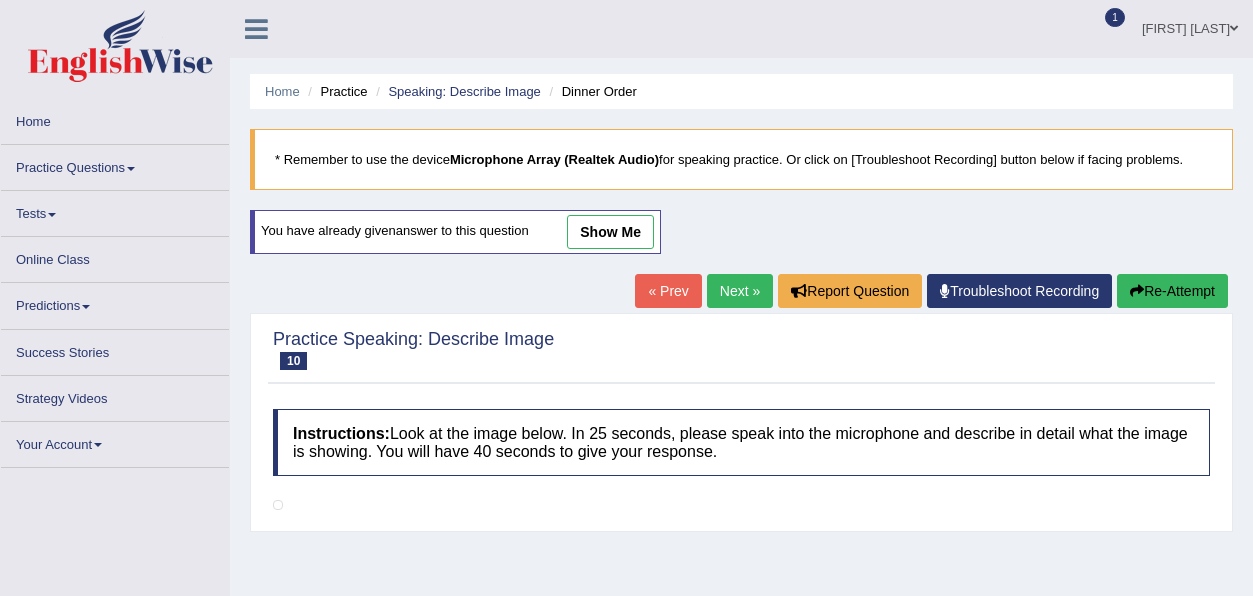 scroll, scrollTop: 0, scrollLeft: 0, axis: both 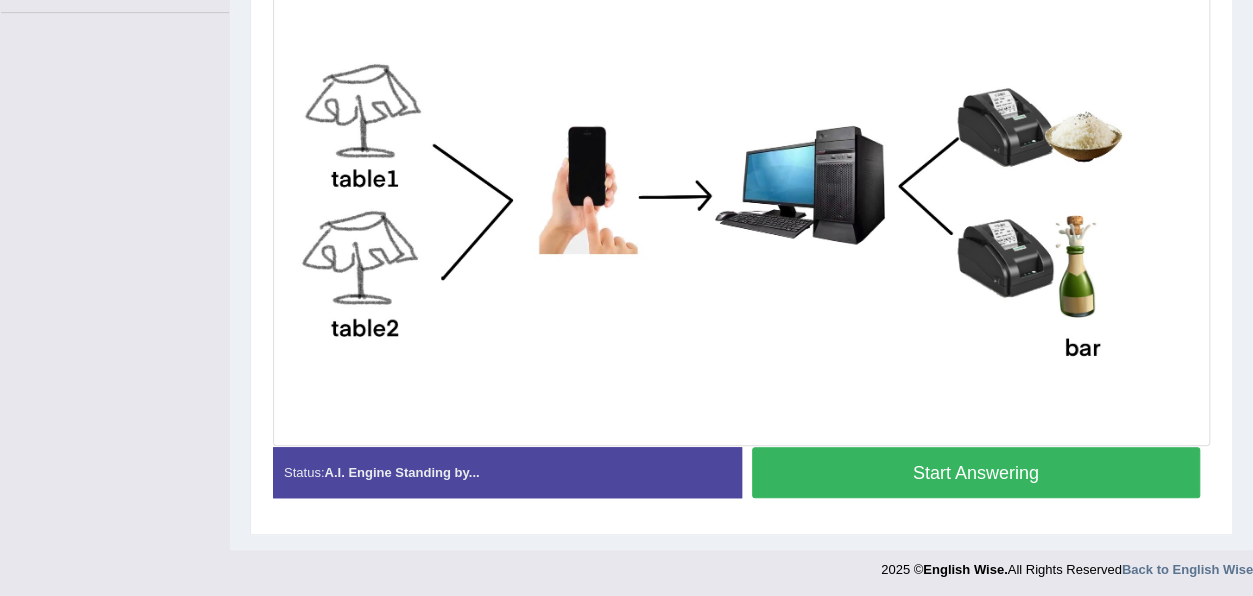 click on "Start Answering" at bounding box center [976, 472] 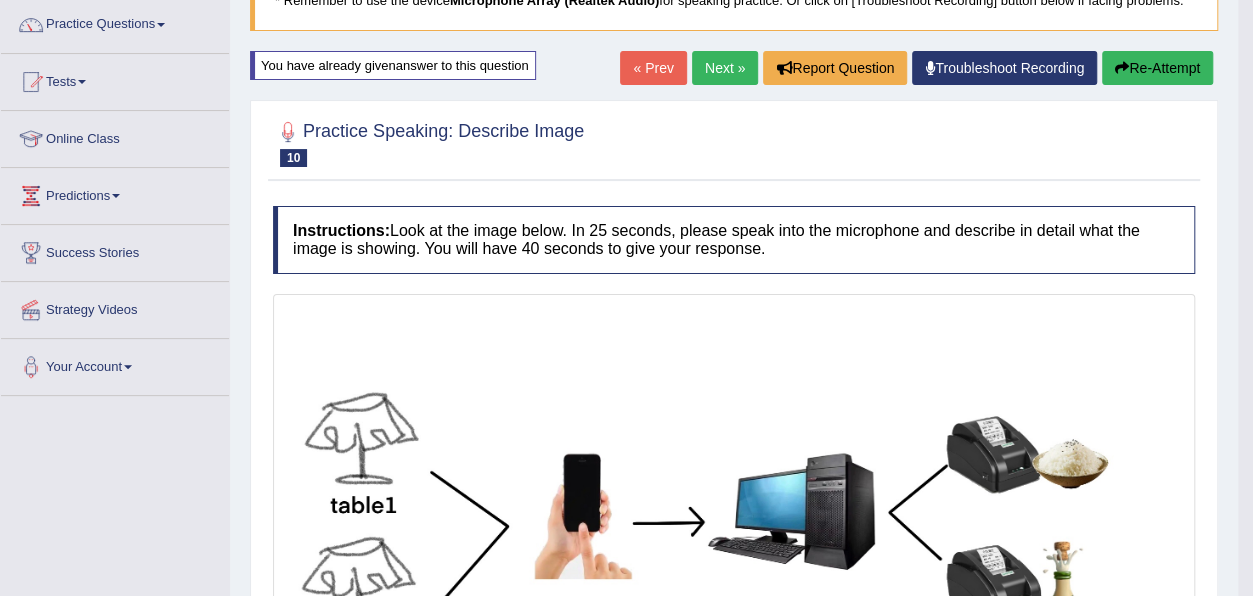 scroll, scrollTop: 164, scrollLeft: 0, axis: vertical 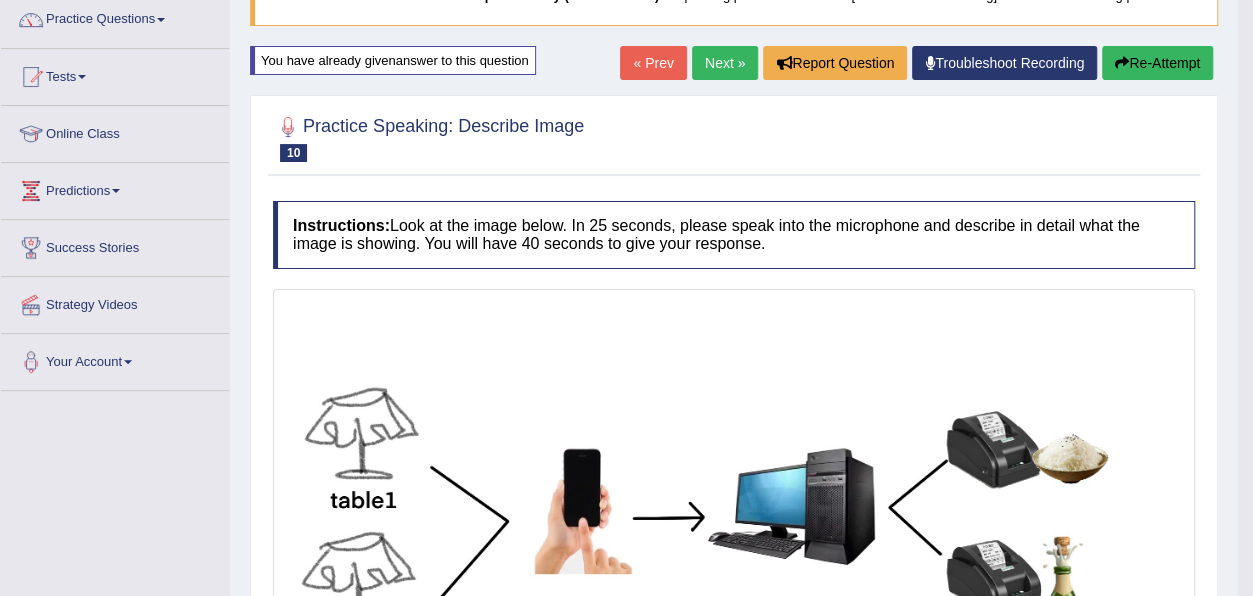 click on "Practice Questions" at bounding box center [115, 17] 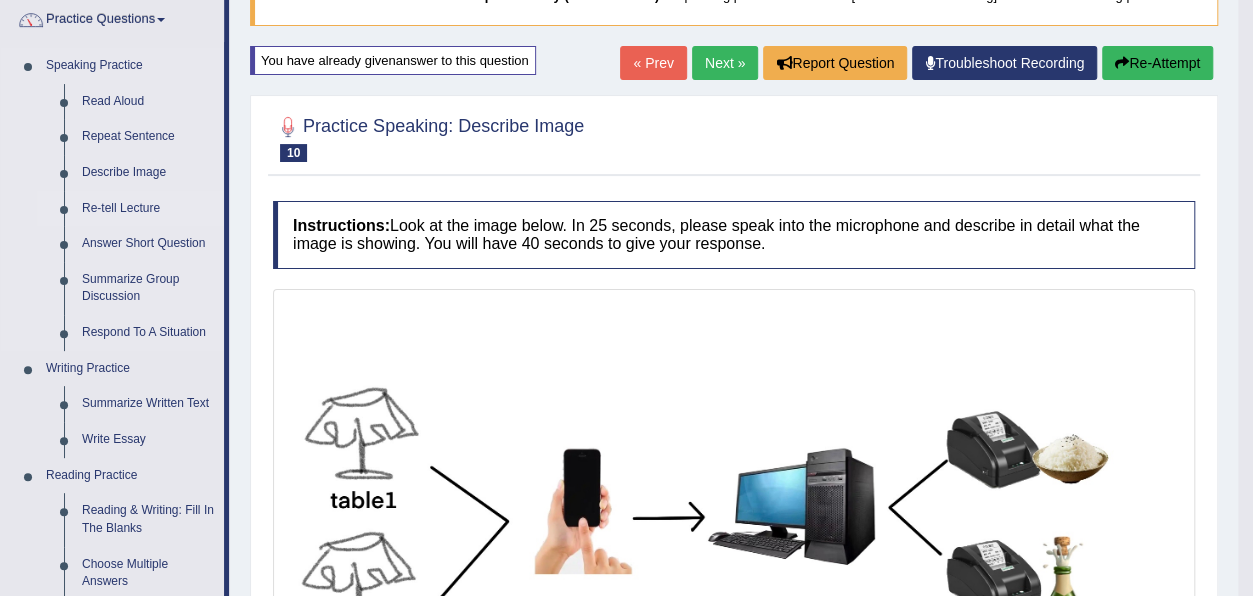 click on "Re-tell Lecture" at bounding box center [148, 209] 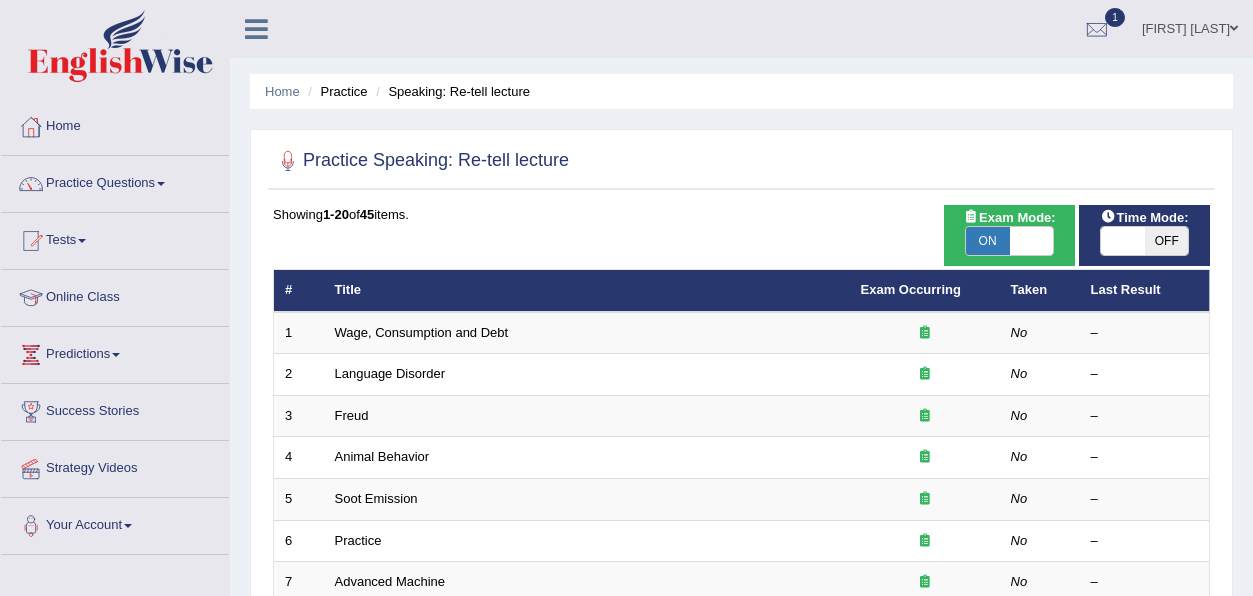 scroll, scrollTop: 0, scrollLeft: 0, axis: both 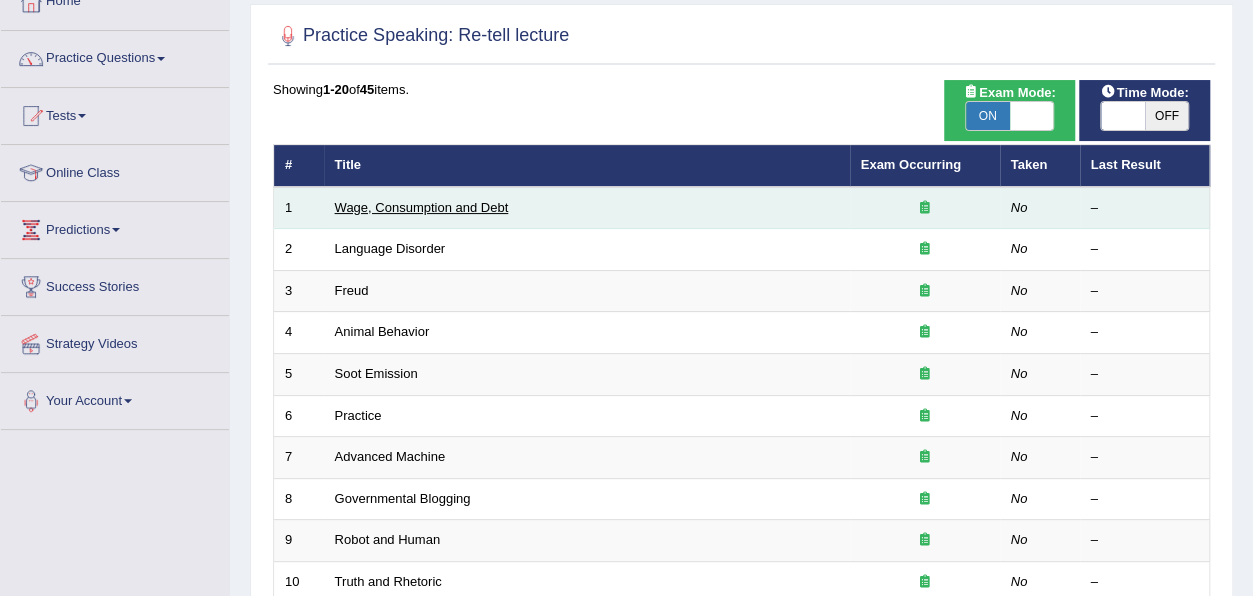 click on "Wage, Consumption and Debt" at bounding box center (422, 207) 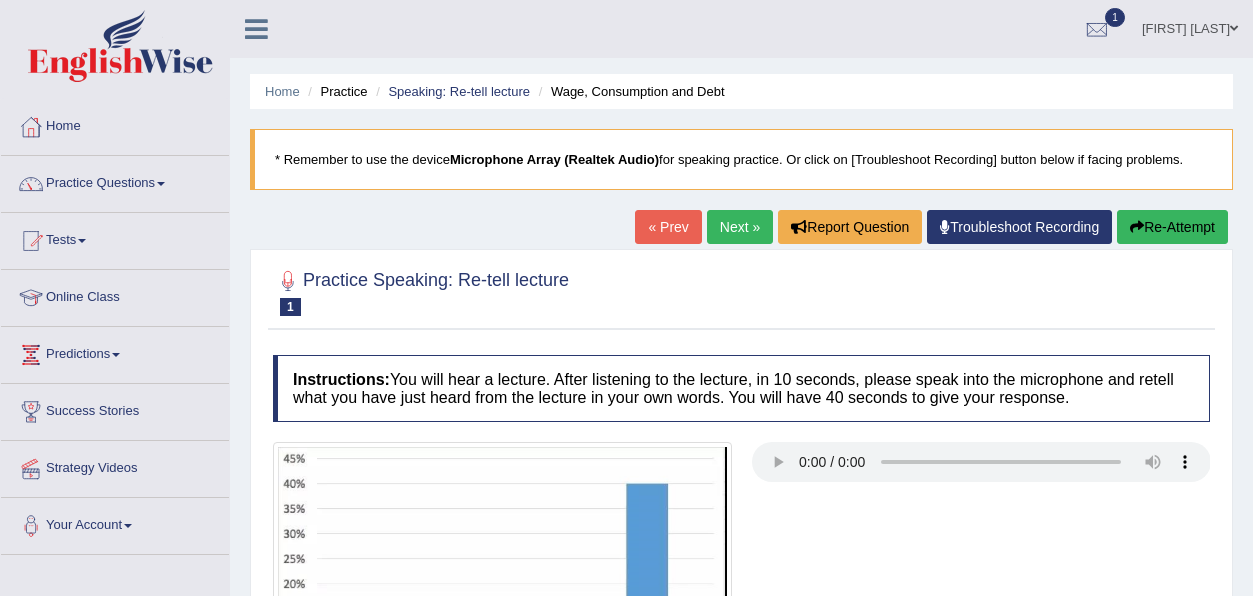 scroll, scrollTop: 0, scrollLeft: 0, axis: both 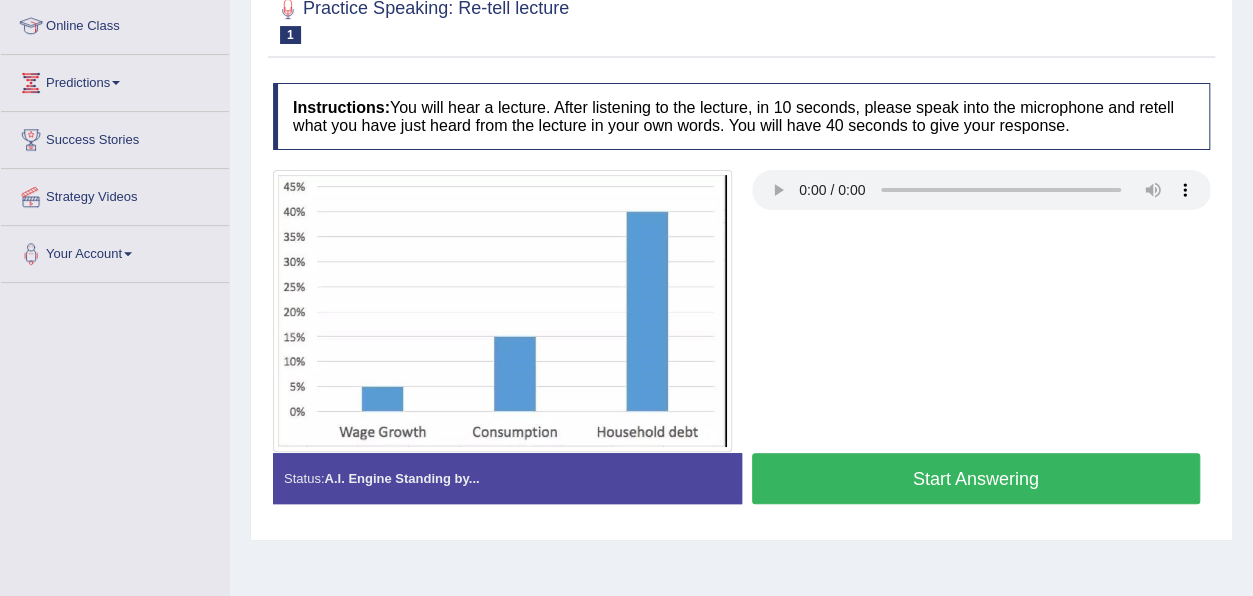 click on "Start Answering" at bounding box center (976, 478) 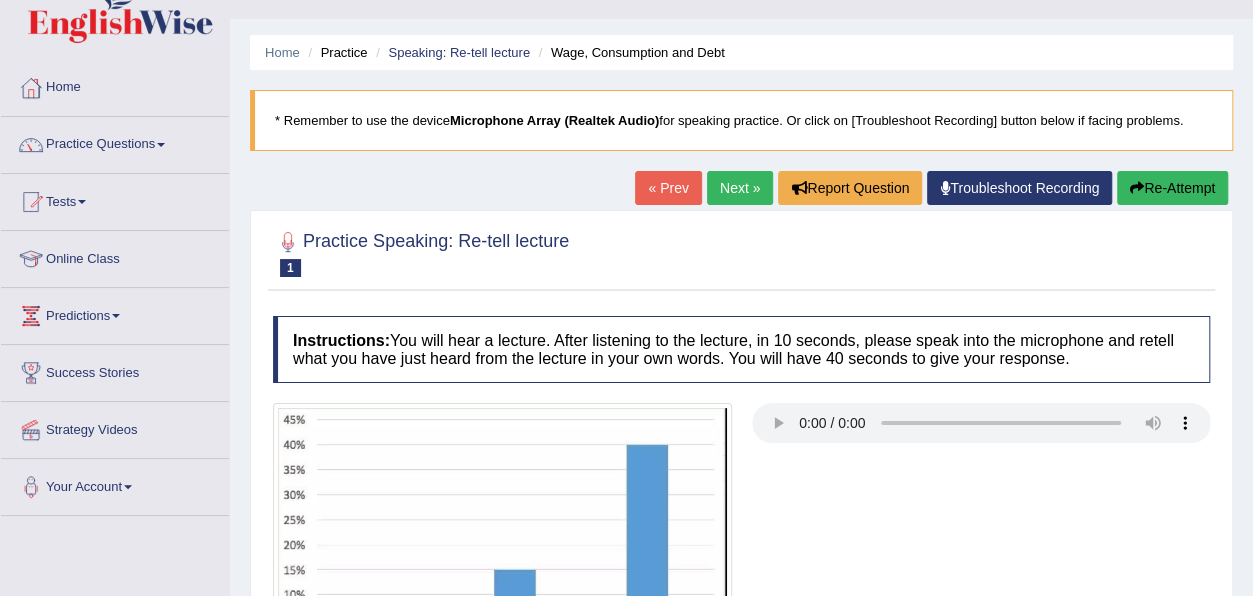 scroll, scrollTop: 40, scrollLeft: 0, axis: vertical 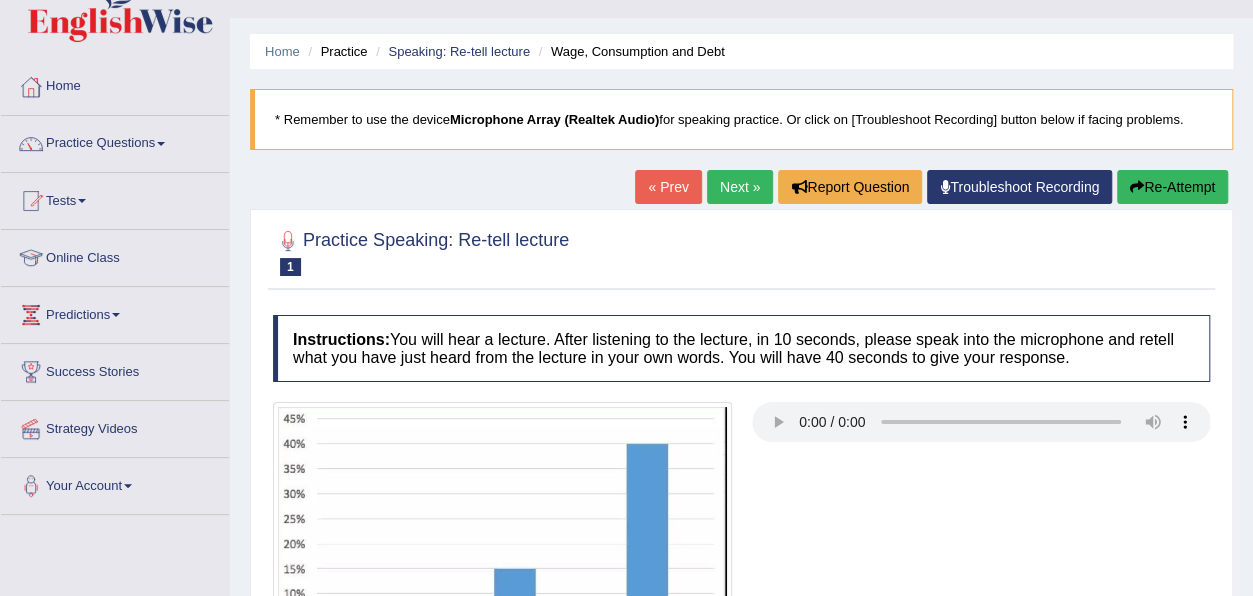 click on "Re-Attempt" at bounding box center (1172, 187) 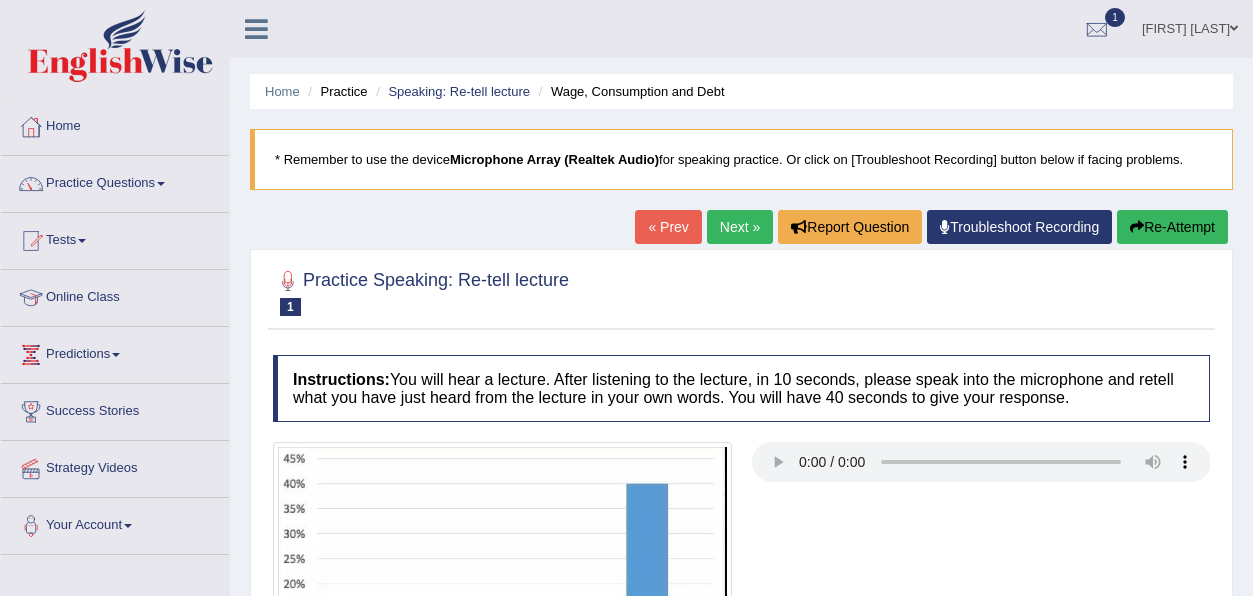 scroll, scrollTop: 40, scrollLeft: 0, axis: vertical 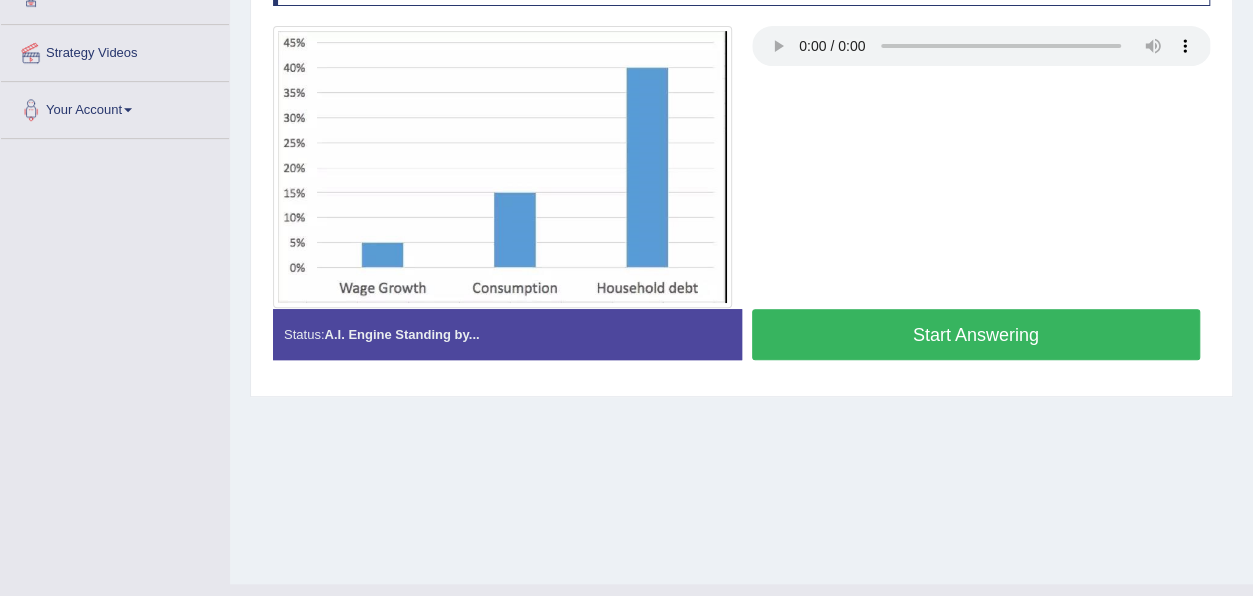click on "Start Answering" at bounding box center (976, 334) 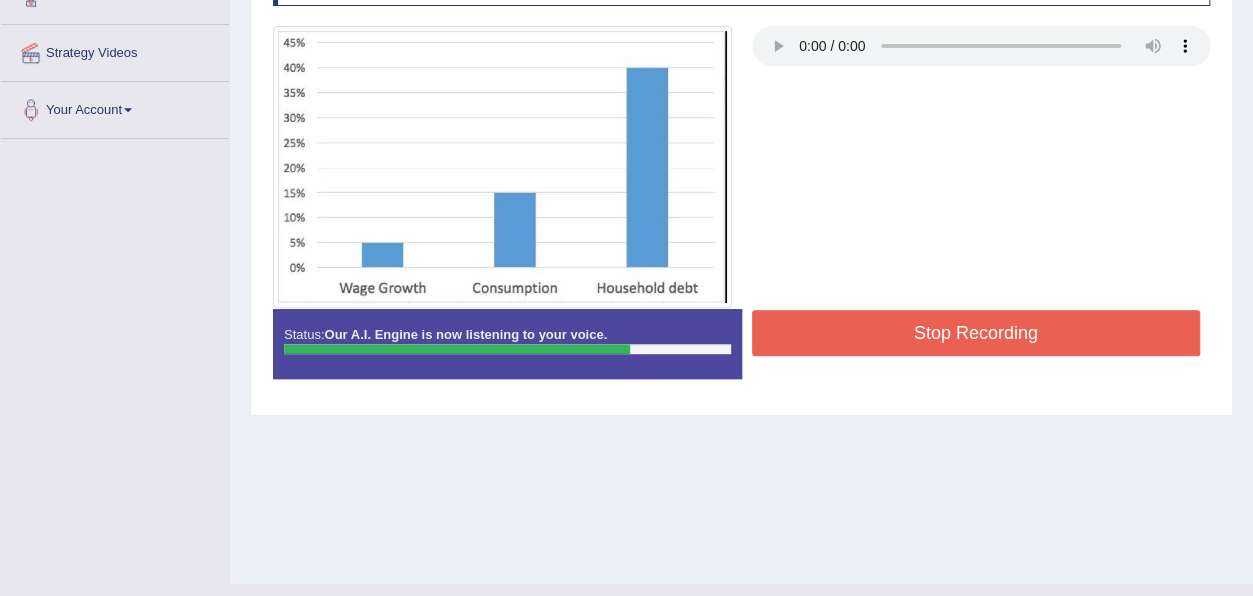 click on "Stop Recording" at bounding box center [976, 333] 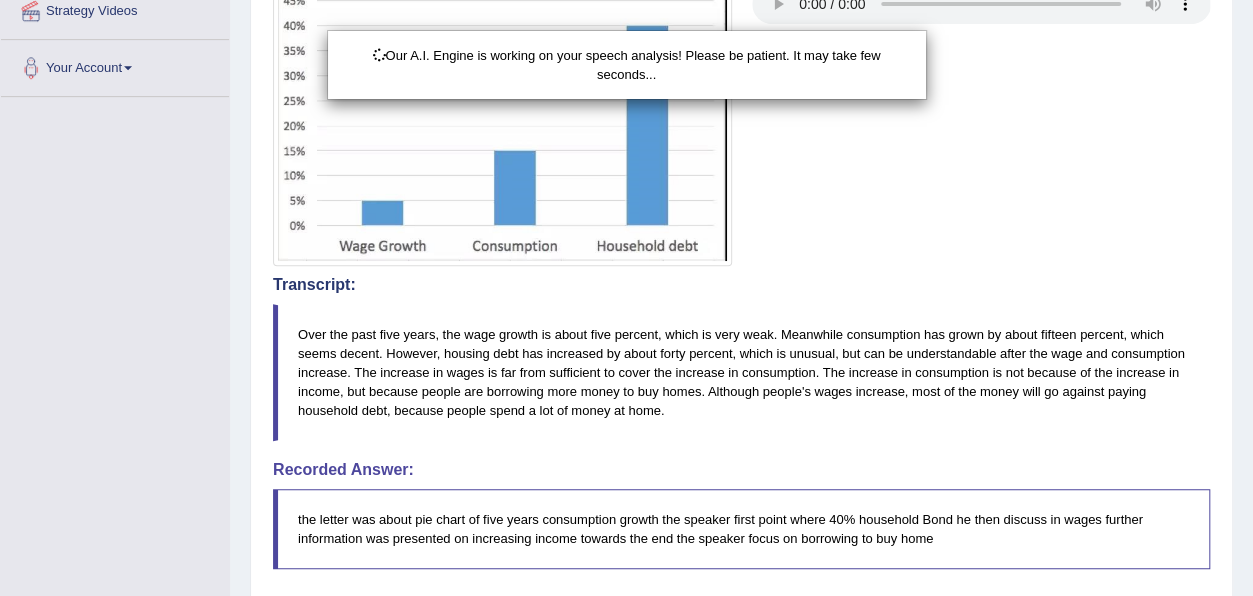 scroll, scrollTop: 515, scrollLeft: 0, axis: vertical 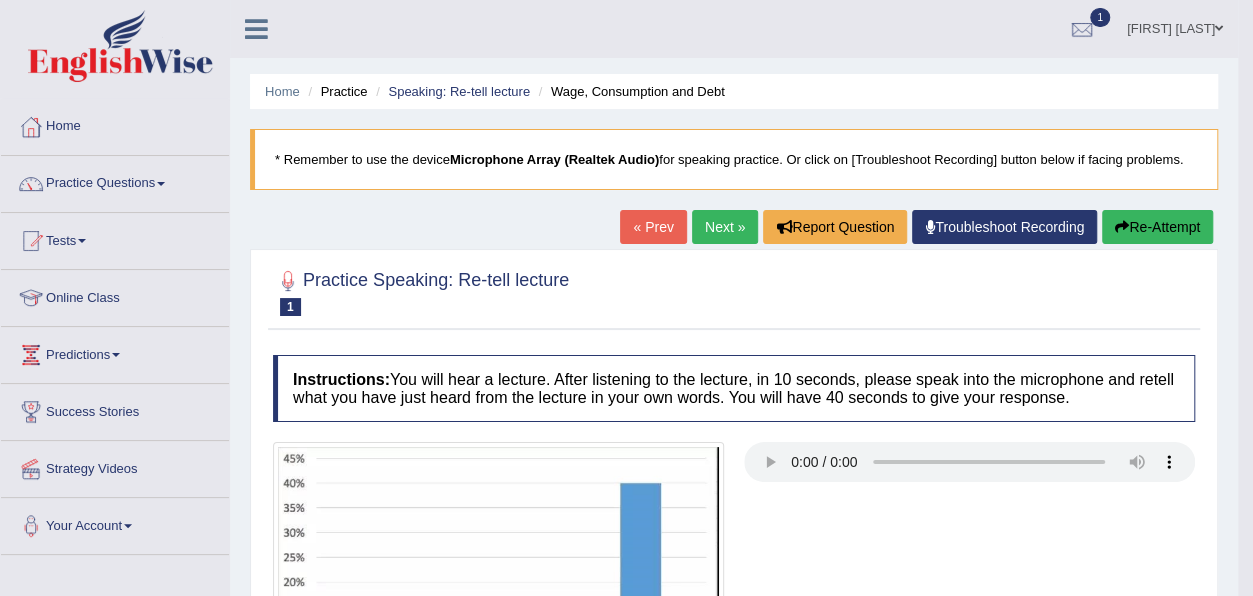 click at bounding box center [1122, 227] 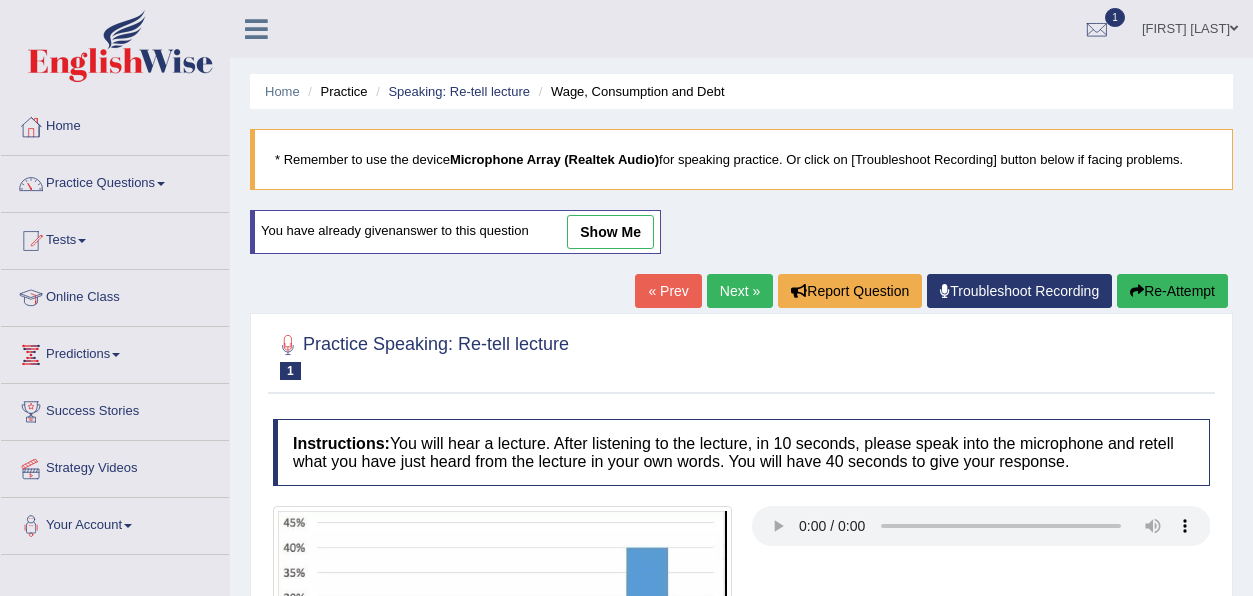 scroll, scrollTop: 0, scrollLeft: 0, axis: both 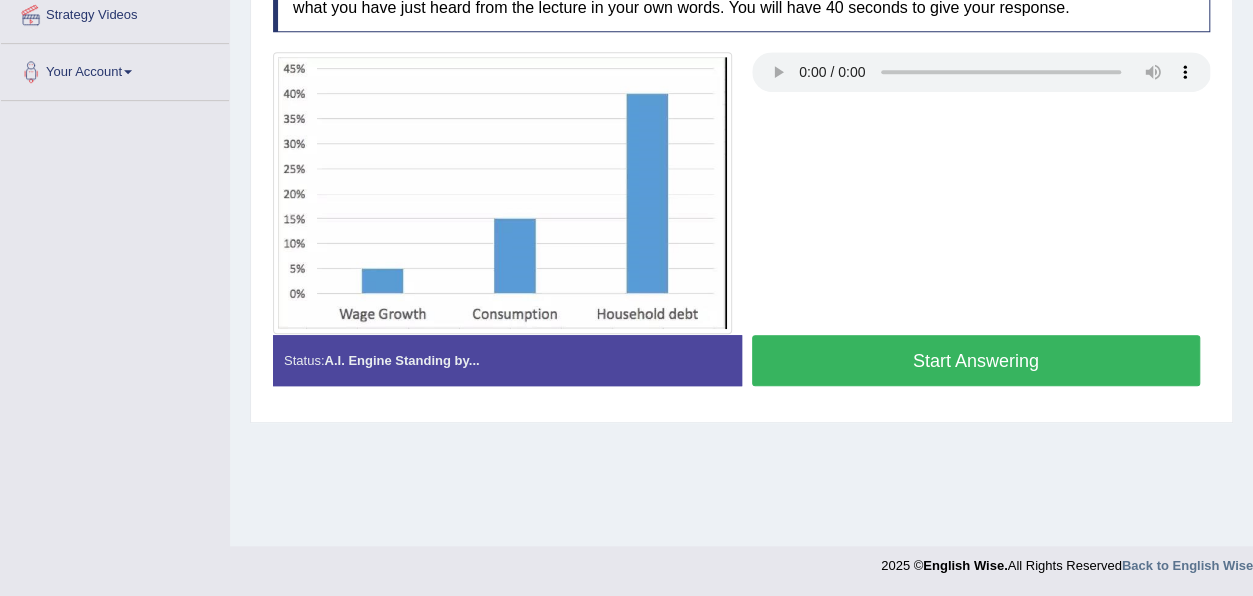 click on "Start Answering" at bounding box center [976, 360] 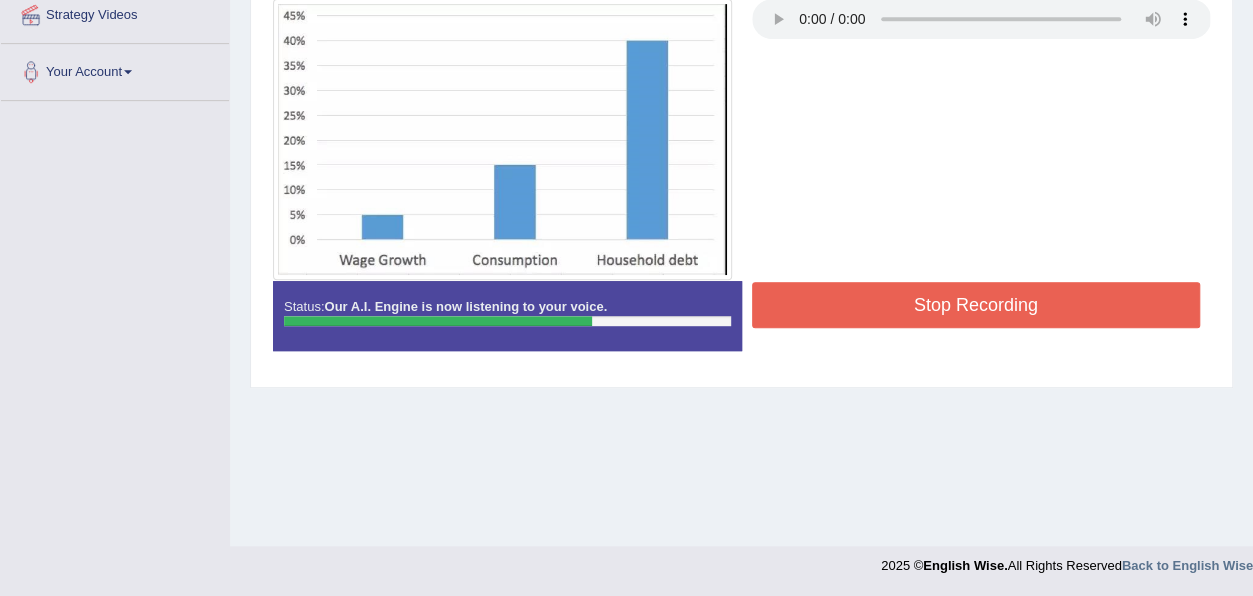 click on "Stop Recording" at bounding box center [976, 305] 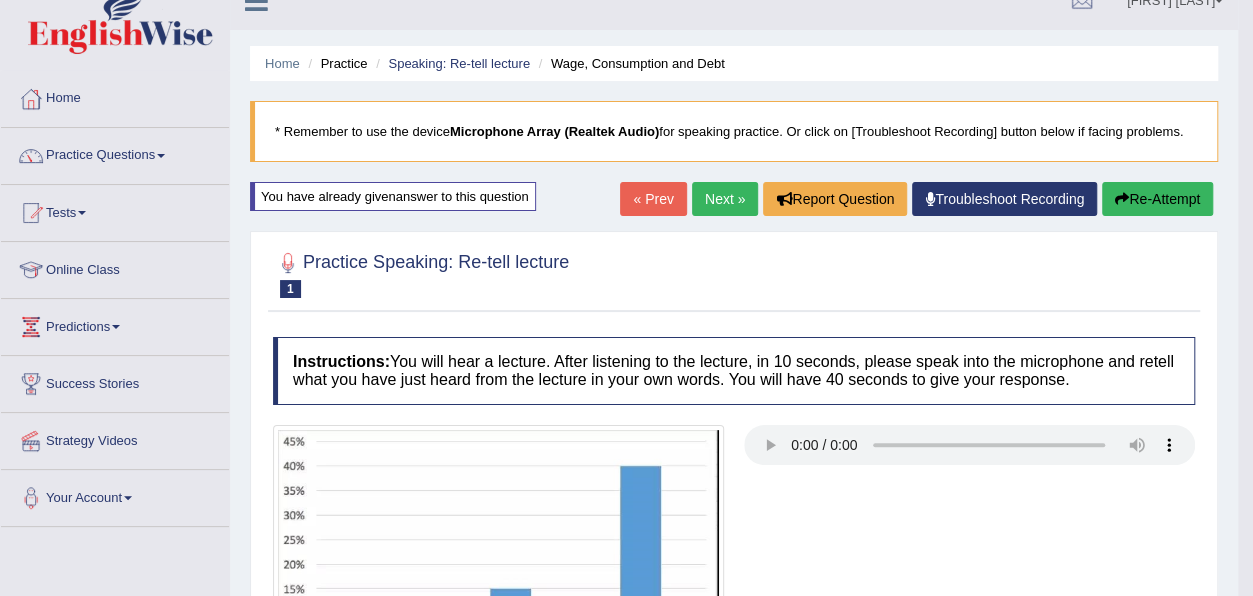 scroll, scrollTop: 27, scrollLeft: 0, axis: vertical 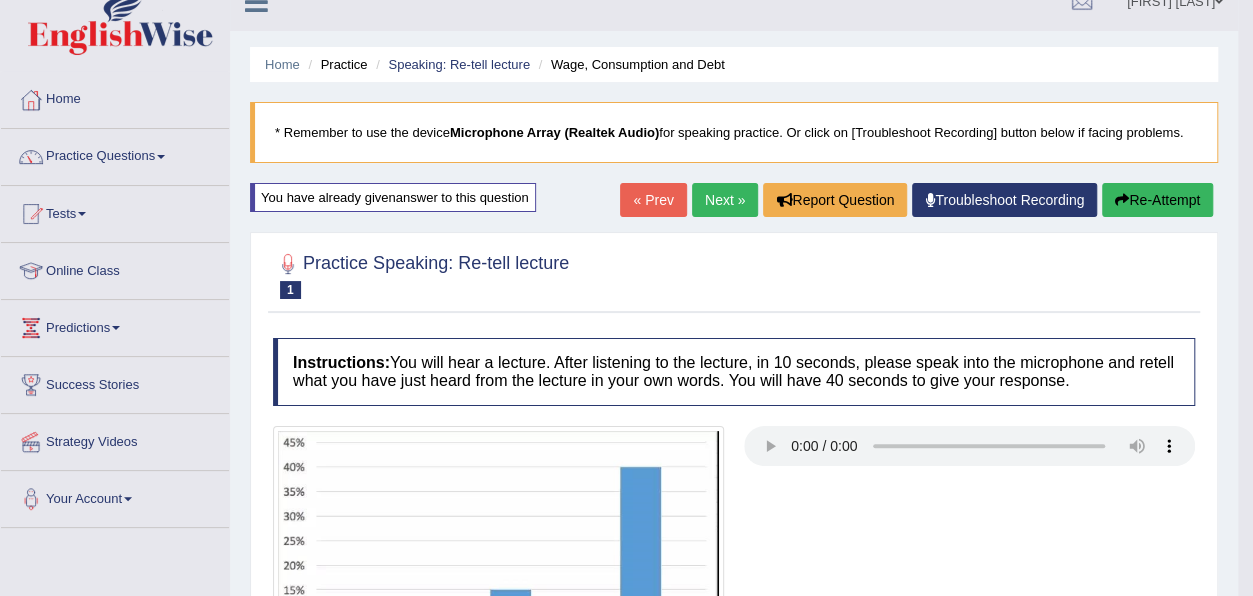 click on "Next »" at bounding box center [725, 200] 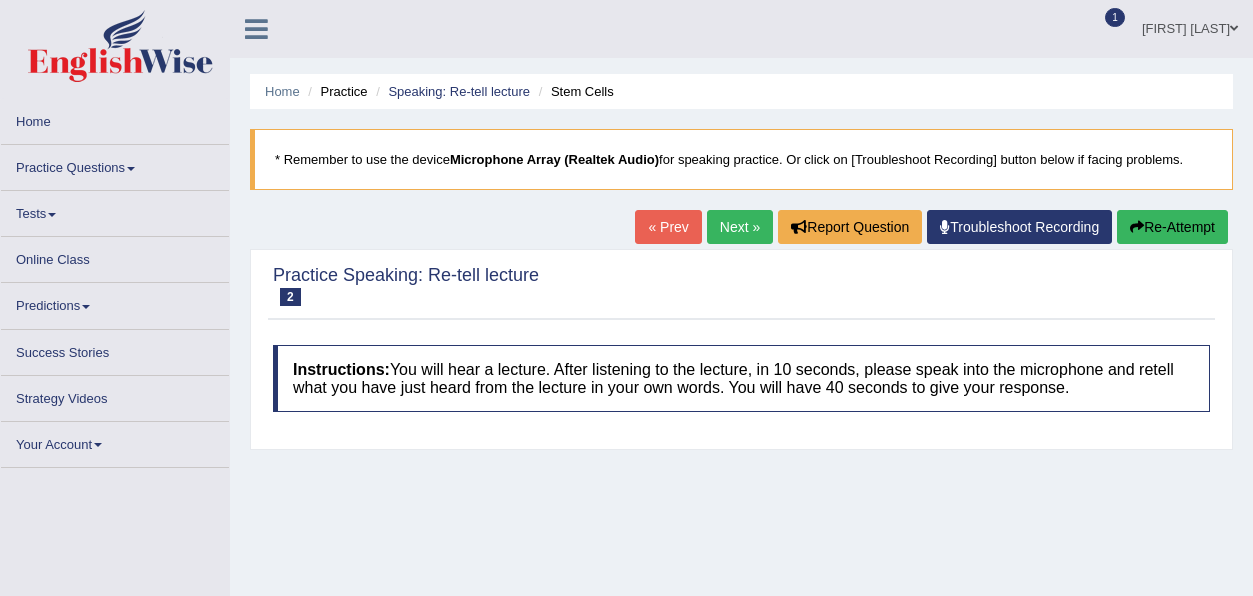 scroll, scrollTop: 0, scrollLeft: 0, axis: both 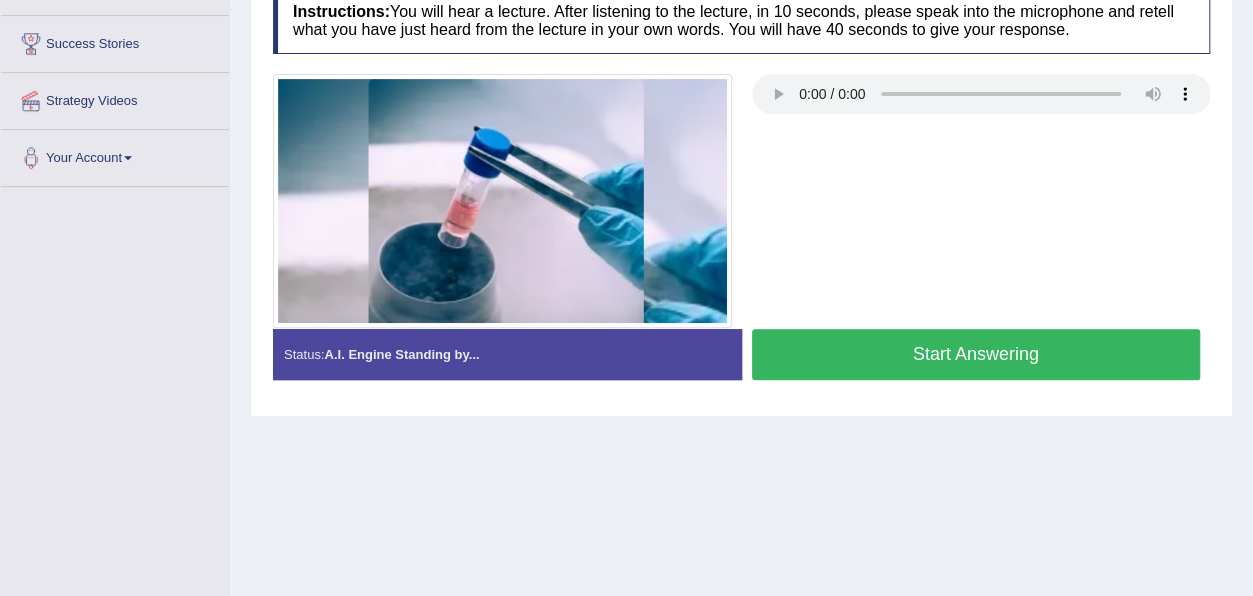 click on "Start Answering" at bounding box center [976, 354] 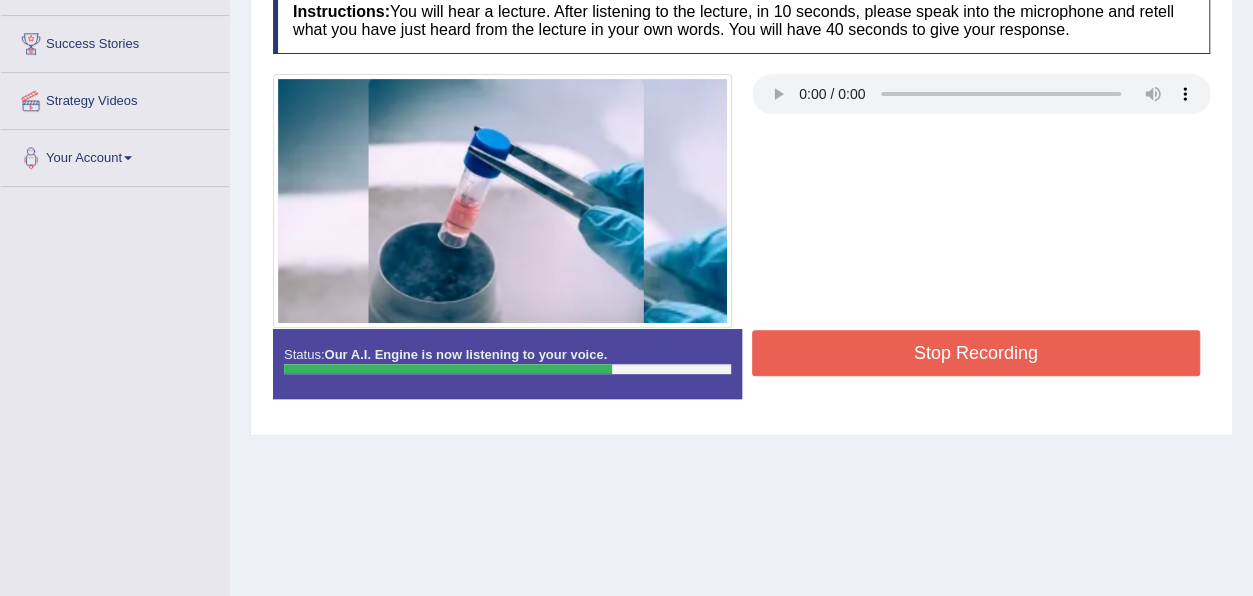 click on "Stop Recording" at bounding box center (976, 353) 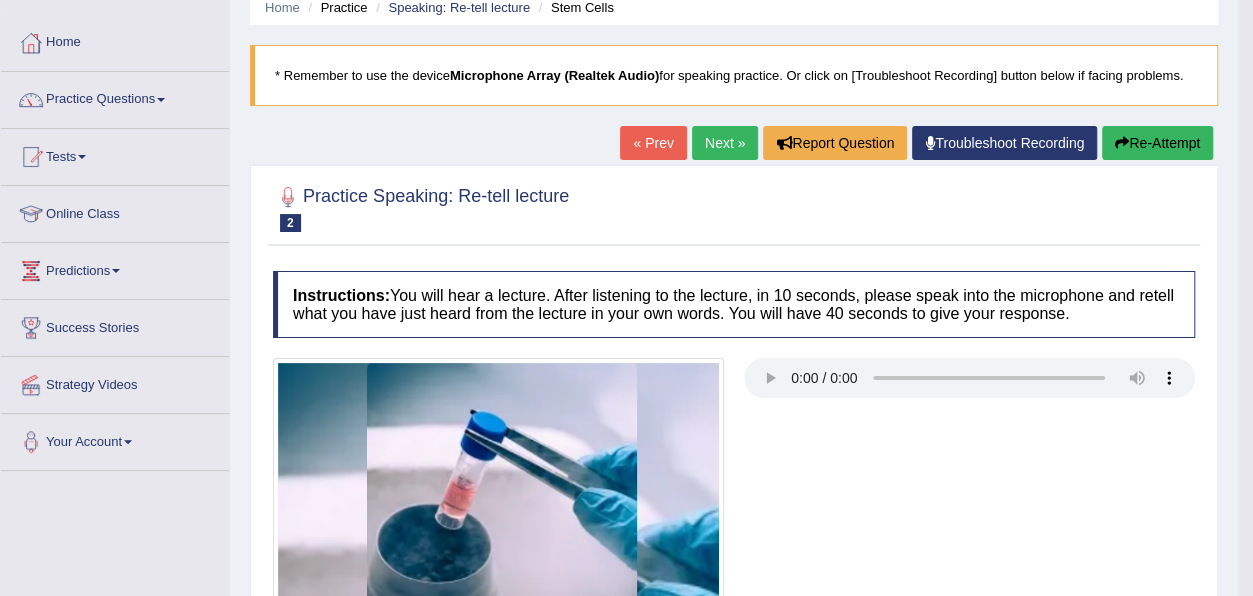 scroll, scrollTop: 78, scrollLeft: 0, axis: vertical 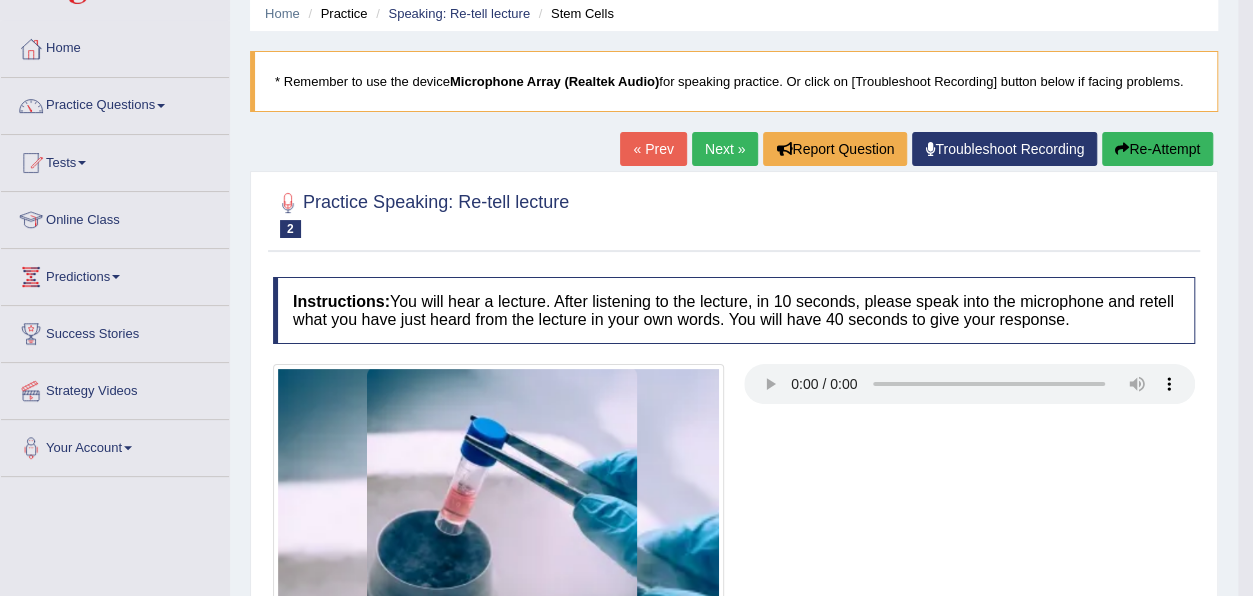click on "Next »" at bounding box center (725, 149) 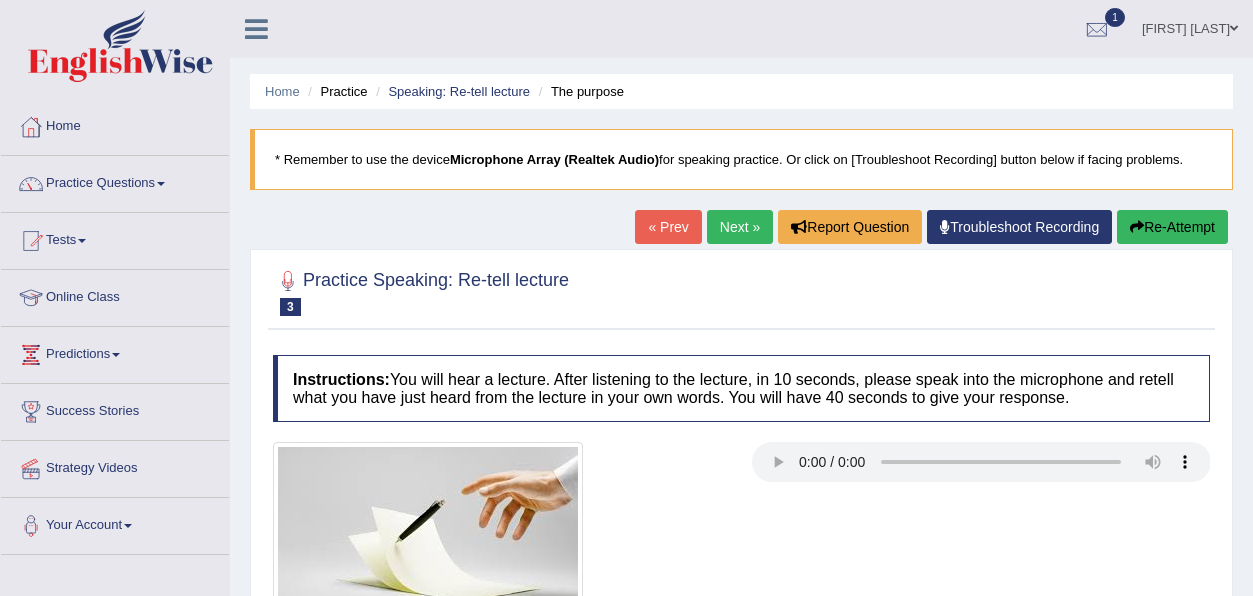 scroll, scrollTop: 160, scrollLeft: 0, axis: vertical 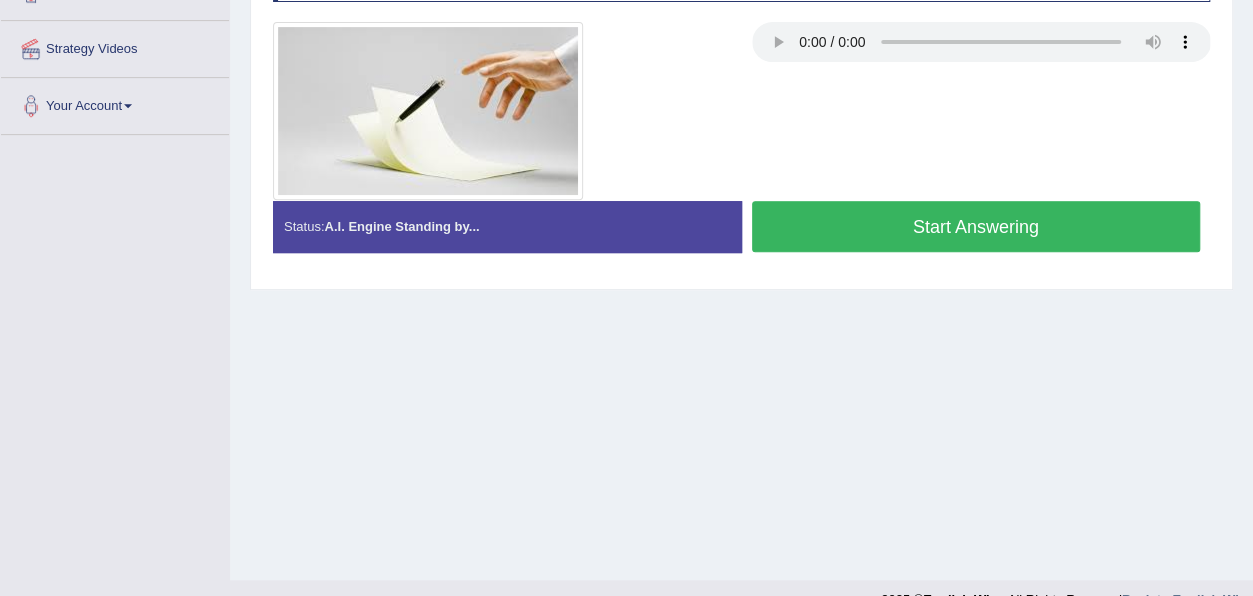click on "Start Answering" at bounding box center (976, 226) 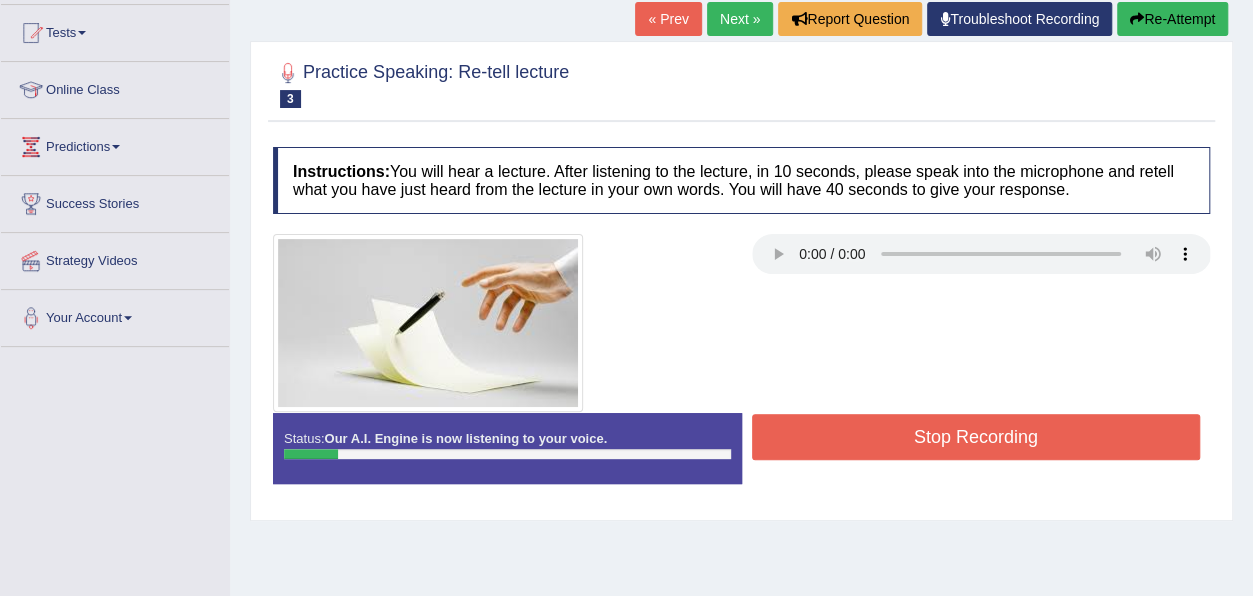 scroll, scrollTop: 207, scrollLeft: 0, axis: vertical 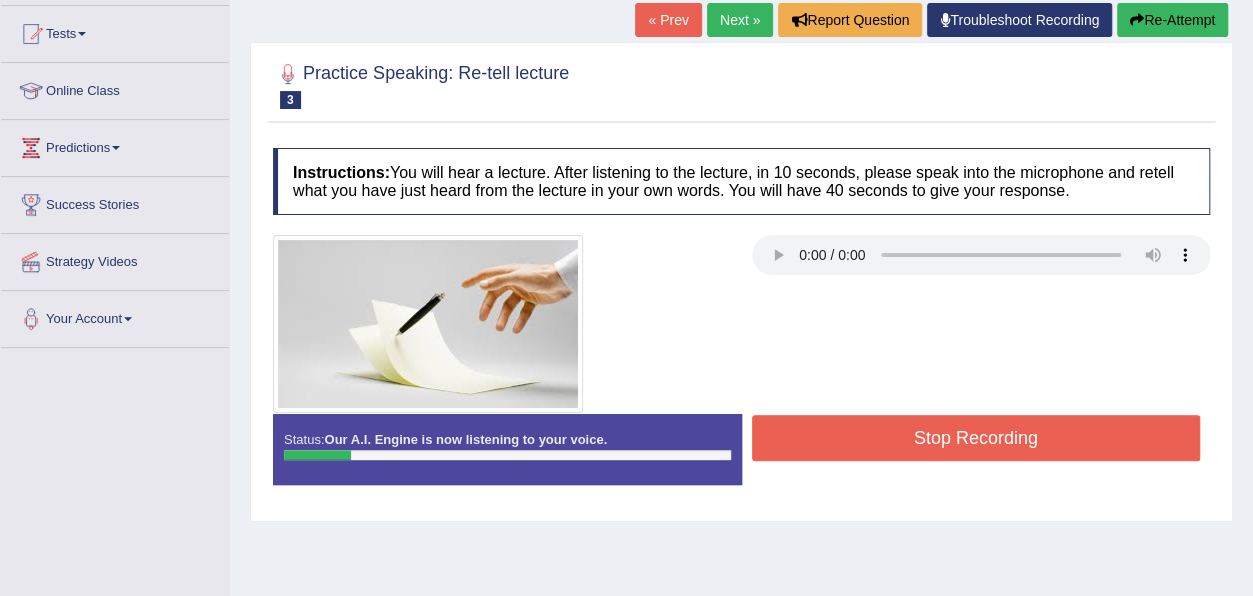 click on "Re-Attempt" at bounding box center [1172, 20] 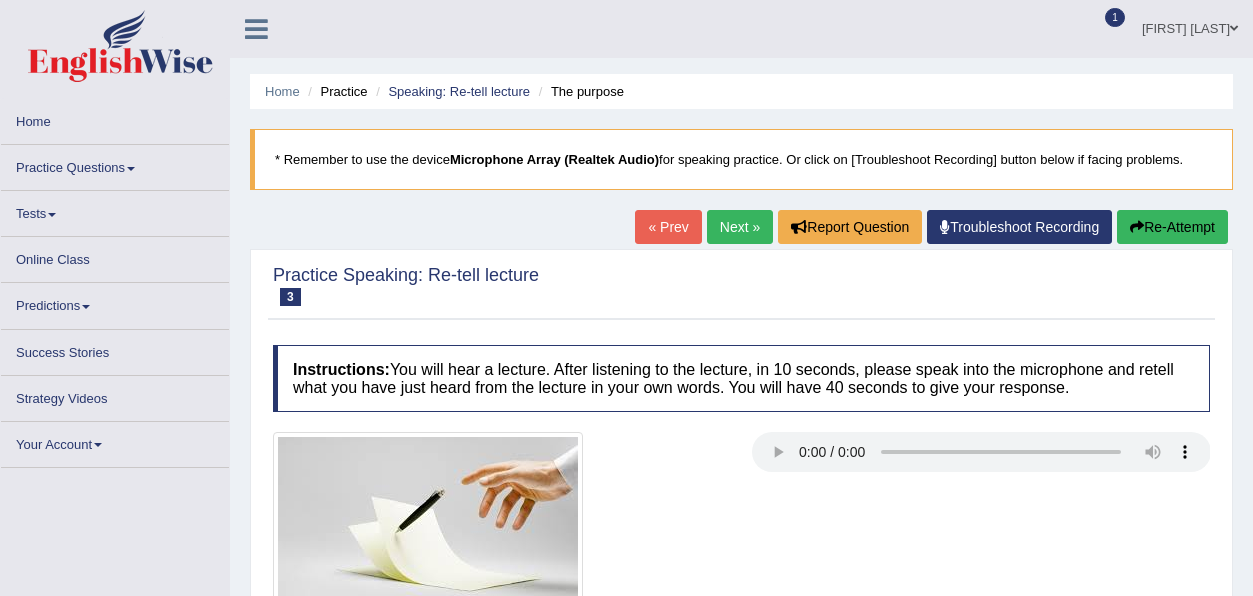 scroll, scrollTop: 196, scrollLeft: 0, axis: vertical 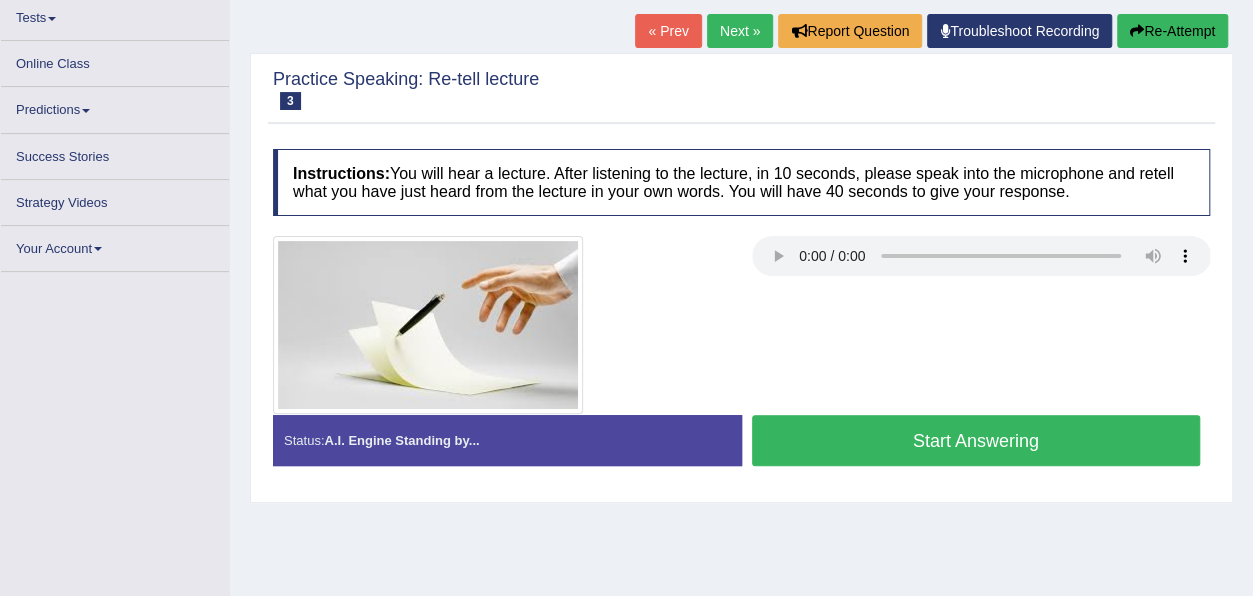 type 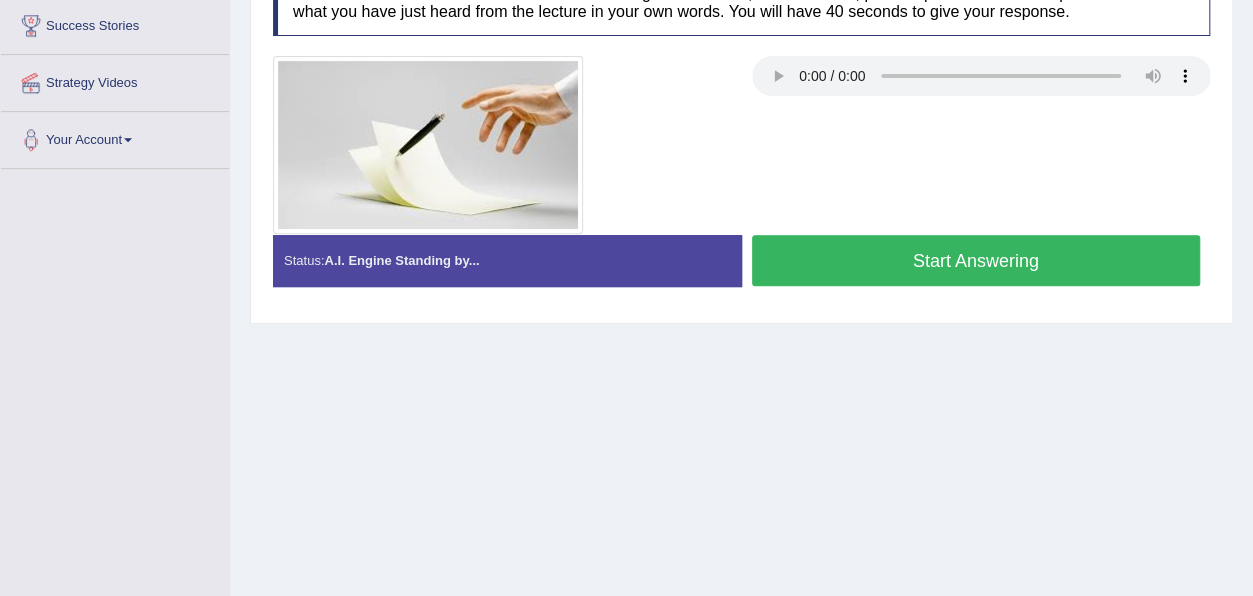 scroll, scrollTop: 388, scrollLeft: 0, axis: vertical 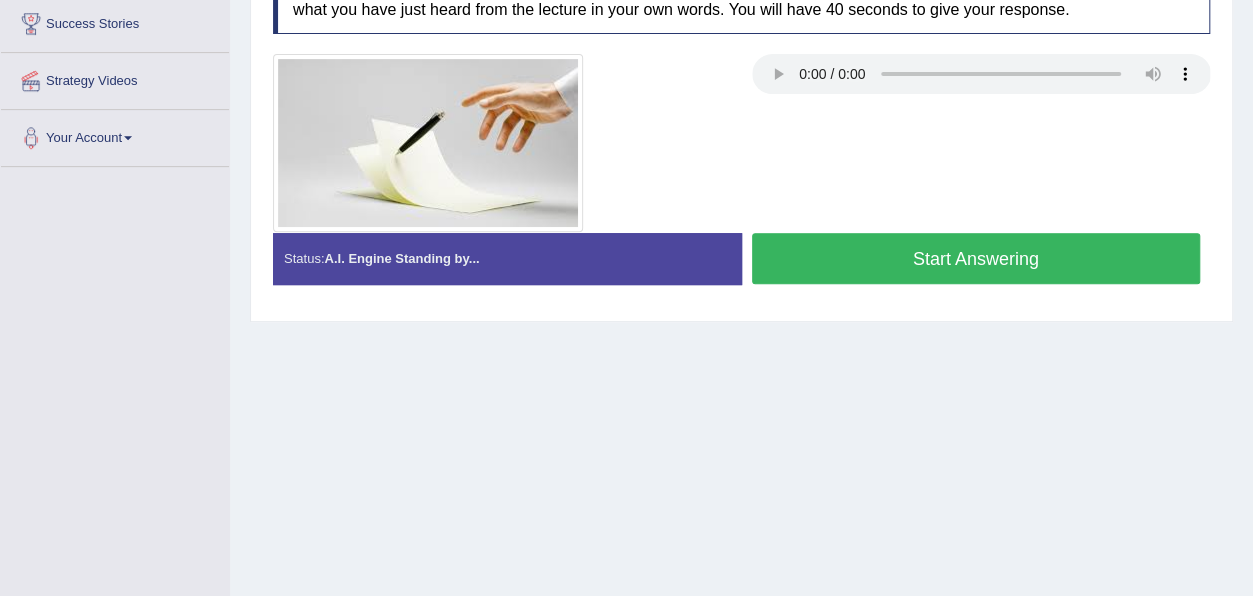 click on "Start Answering" at bounding box center (976, 258) 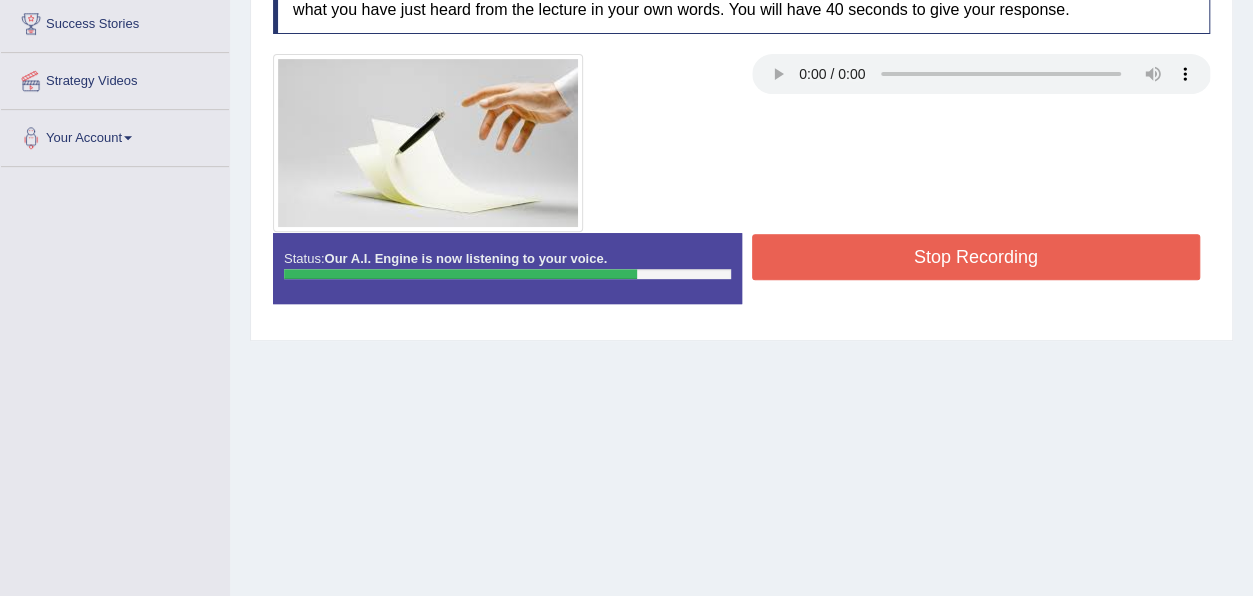 click on "Stop Recording" at bounding box center (976, 257) 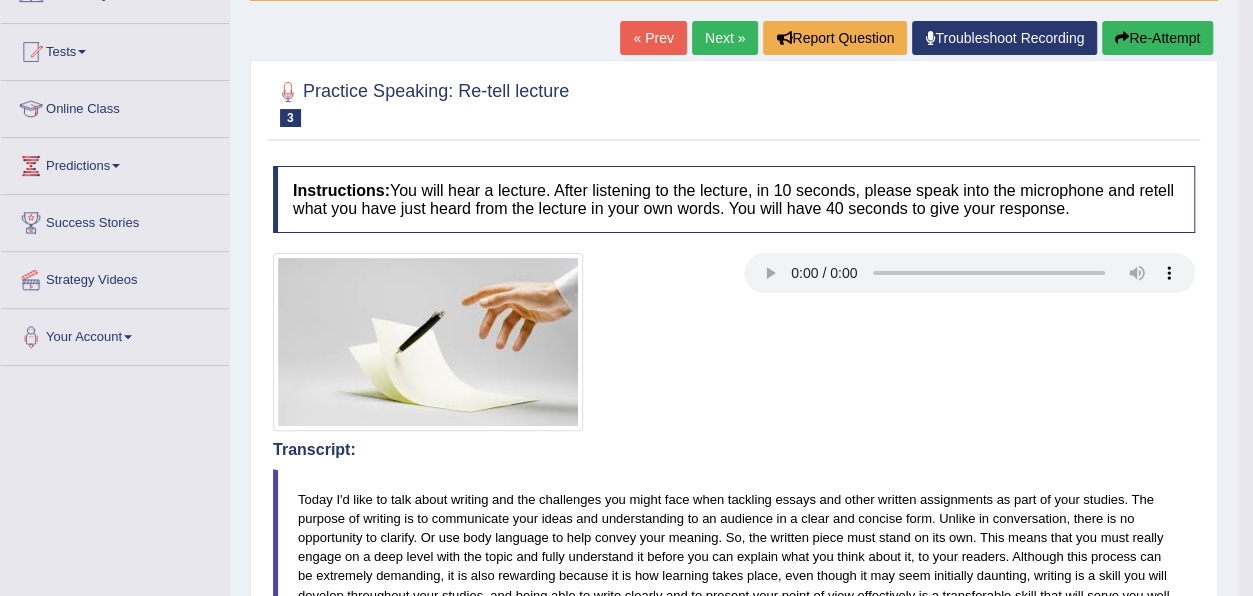 scroll, scrollTop: 98, scrollLeft: 0, axis: vertical 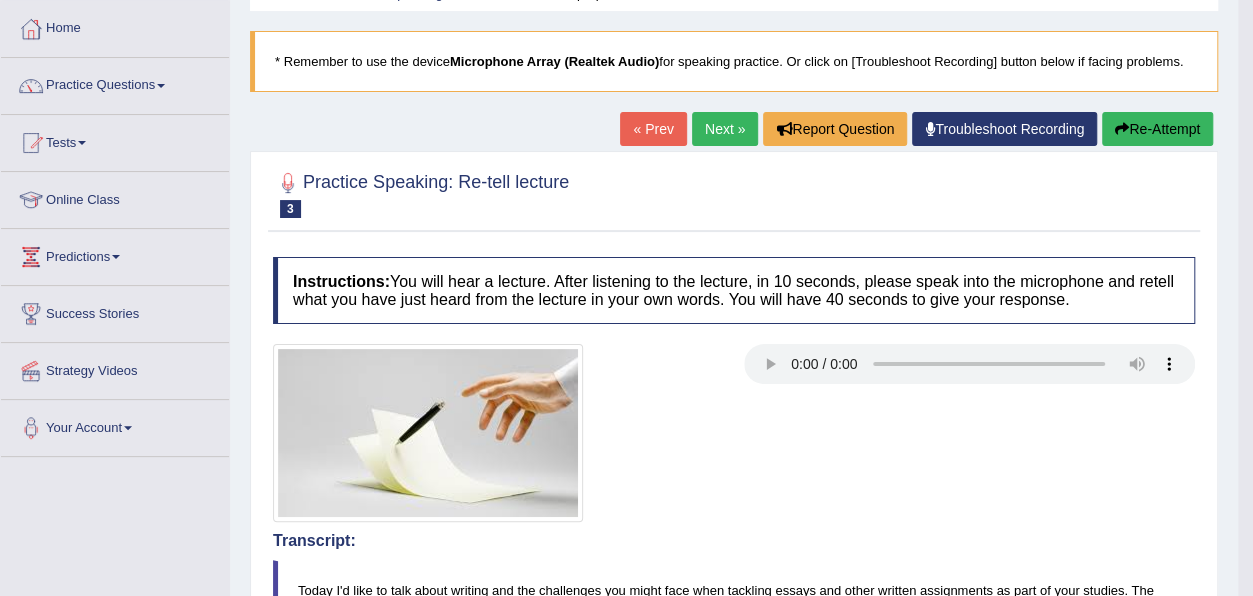 click on "Re-Attempt" at bounding box center [1157, 129] 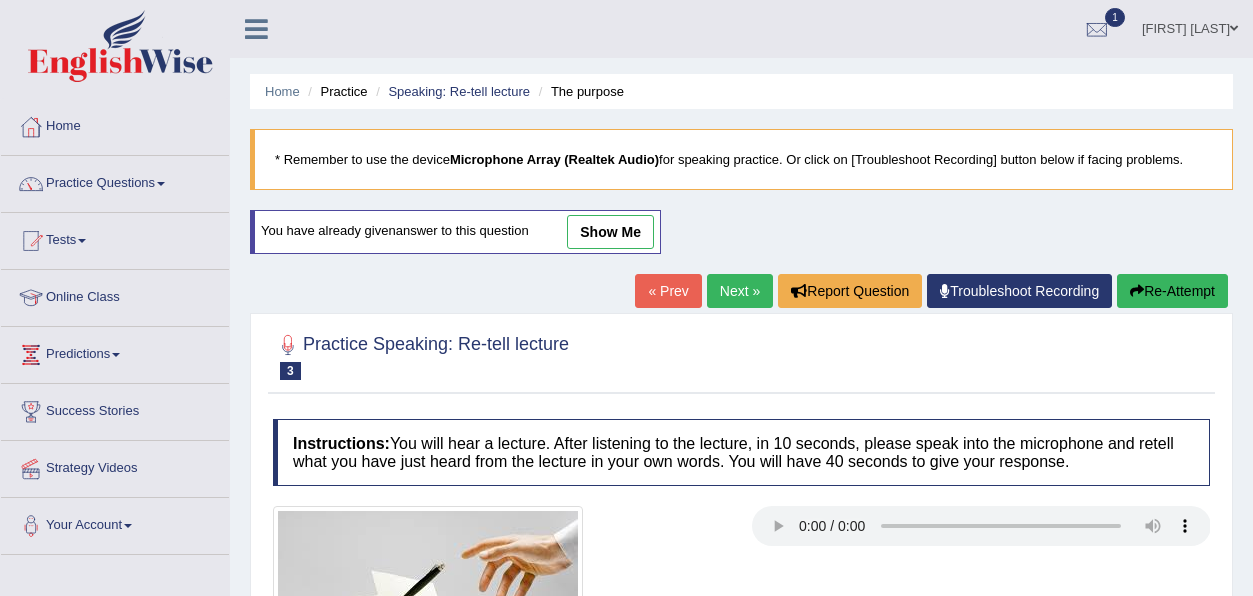 scroll, scrollTop: 98, scrollLeft: 0, axis: vertical 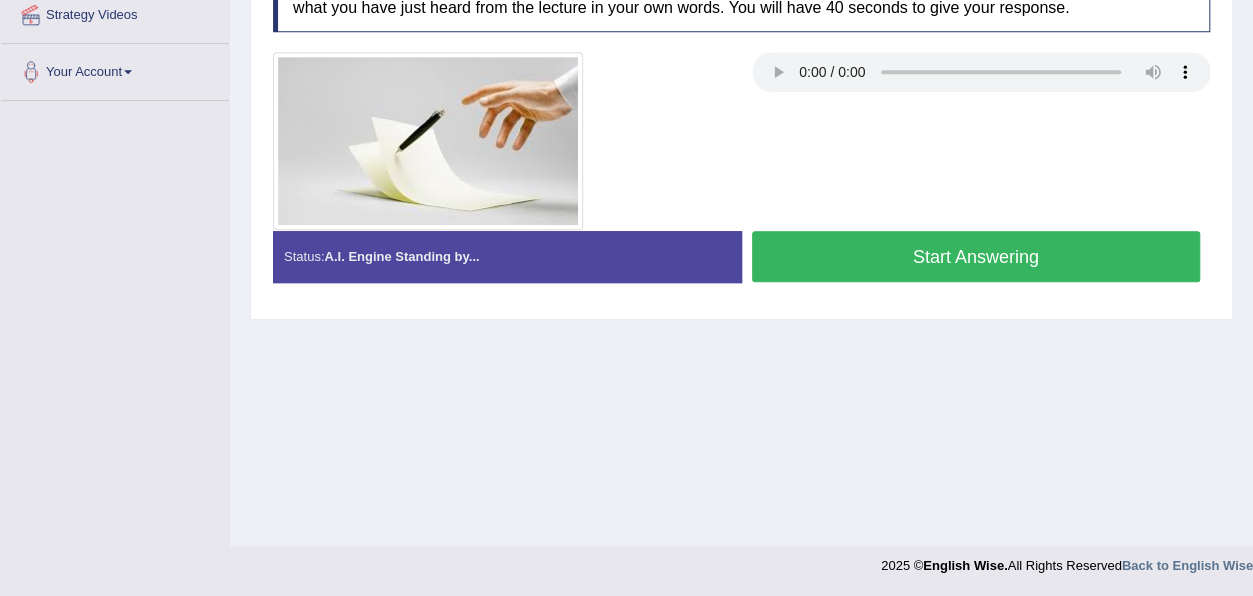 click on "Start Answering" at bounding box center (976, 256) 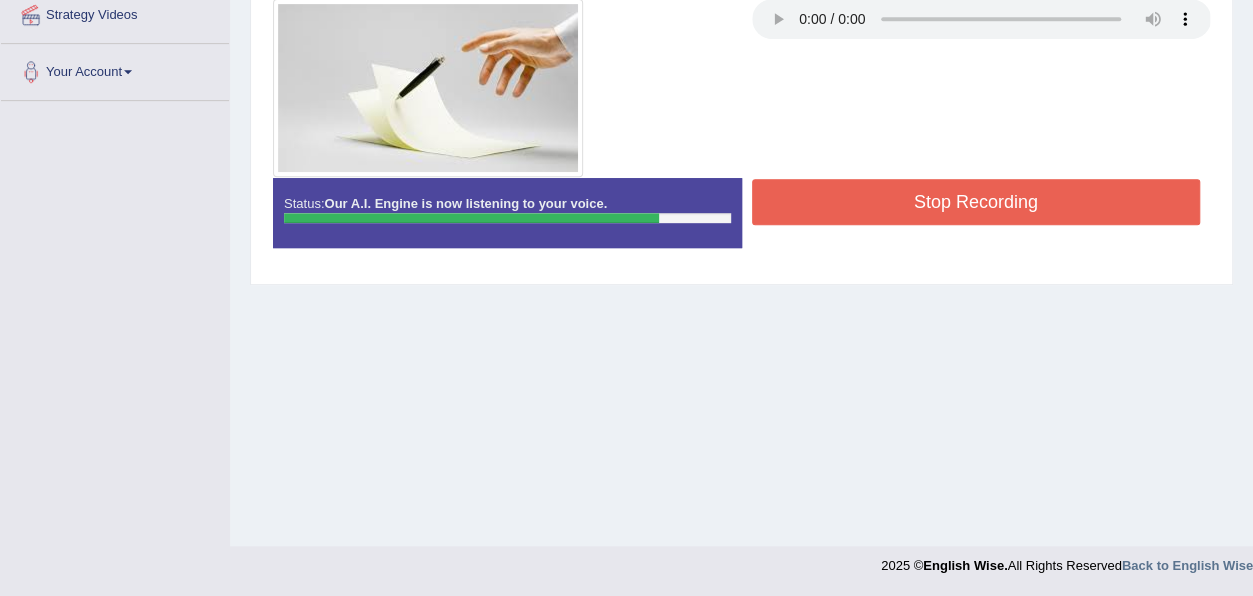 click on "Stop Recording" at bounding box center [976, 202] 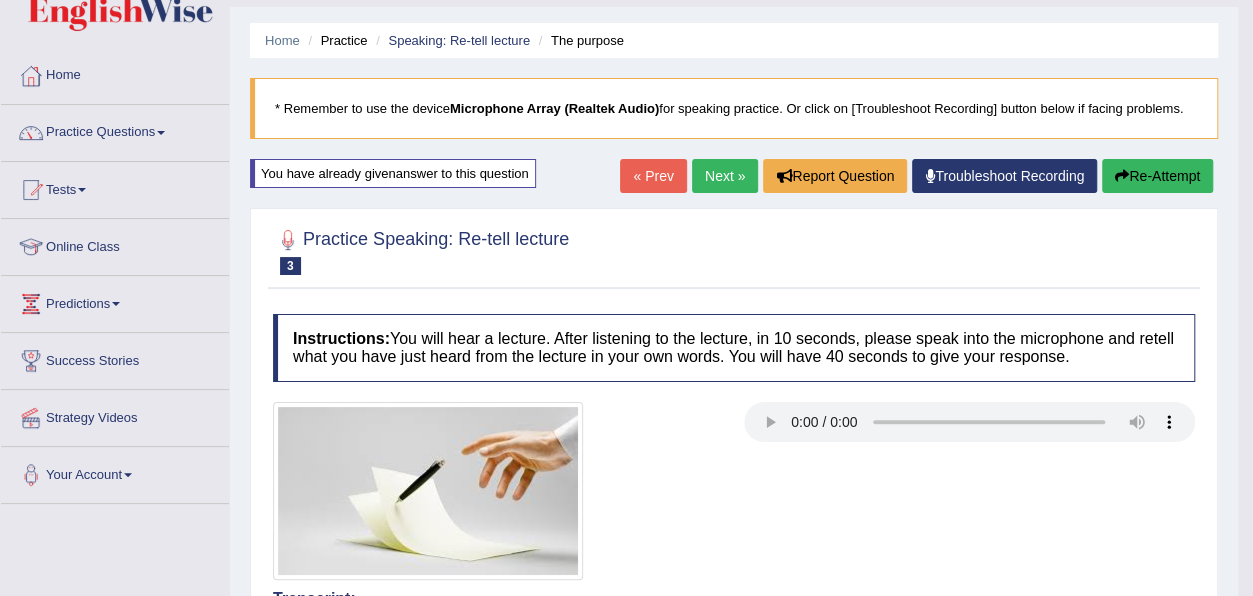 scroll, scrollTop: 0, scrollLeft: 0, axis: both 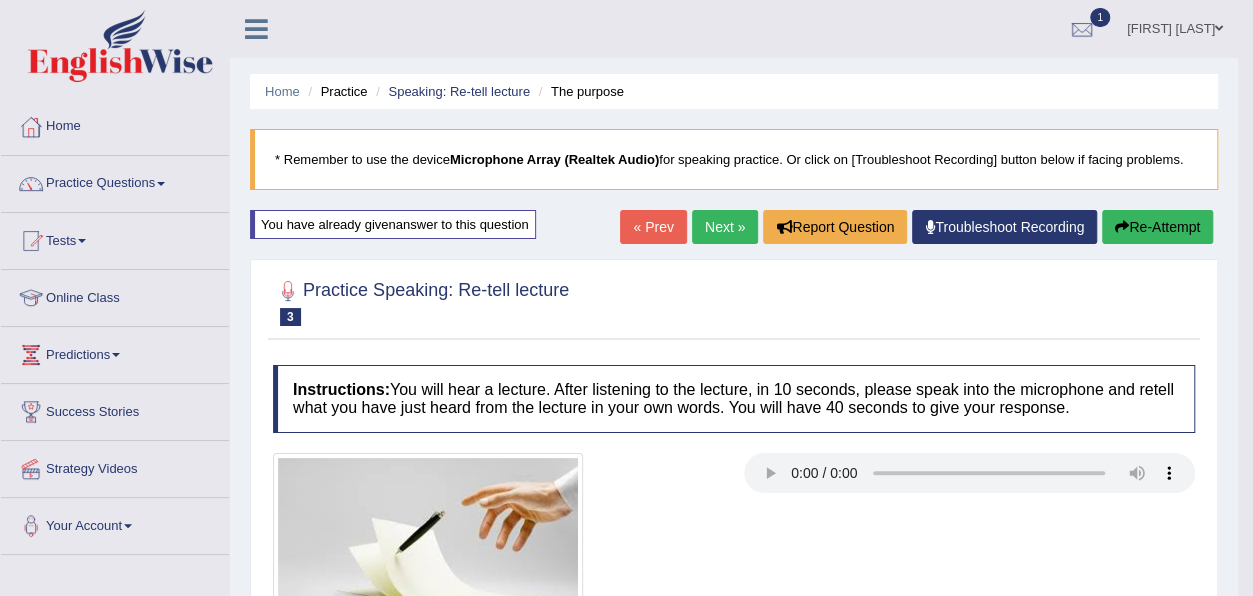 click at bounding box center [161, 184] 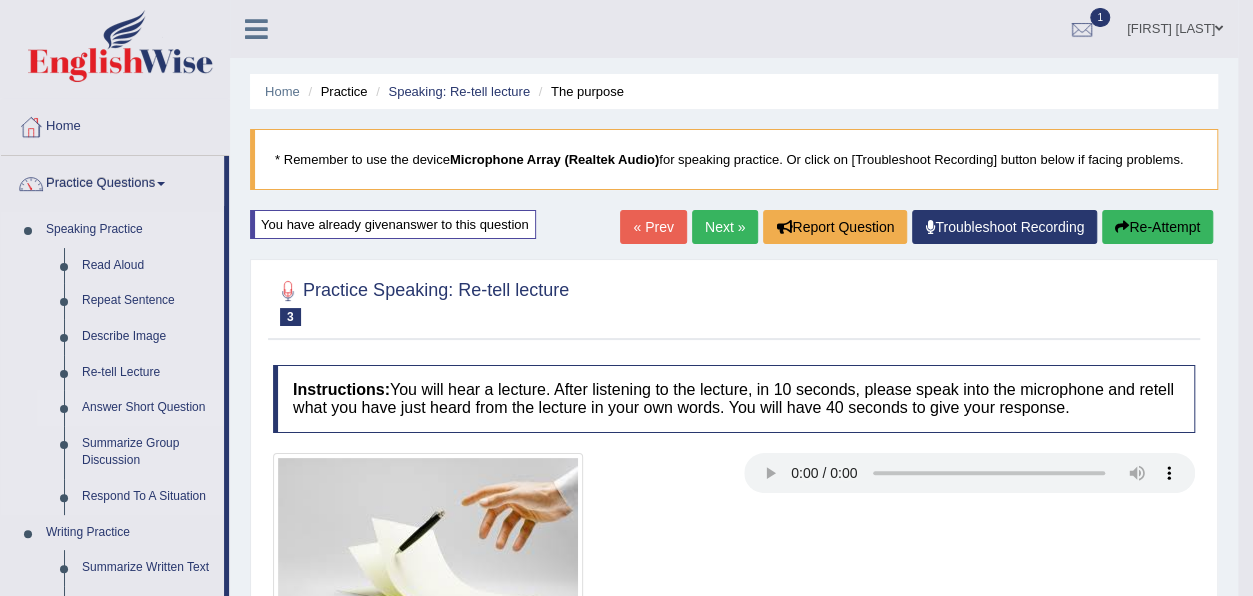 click on "Answer Short Question" at bounding box center [148, 408] 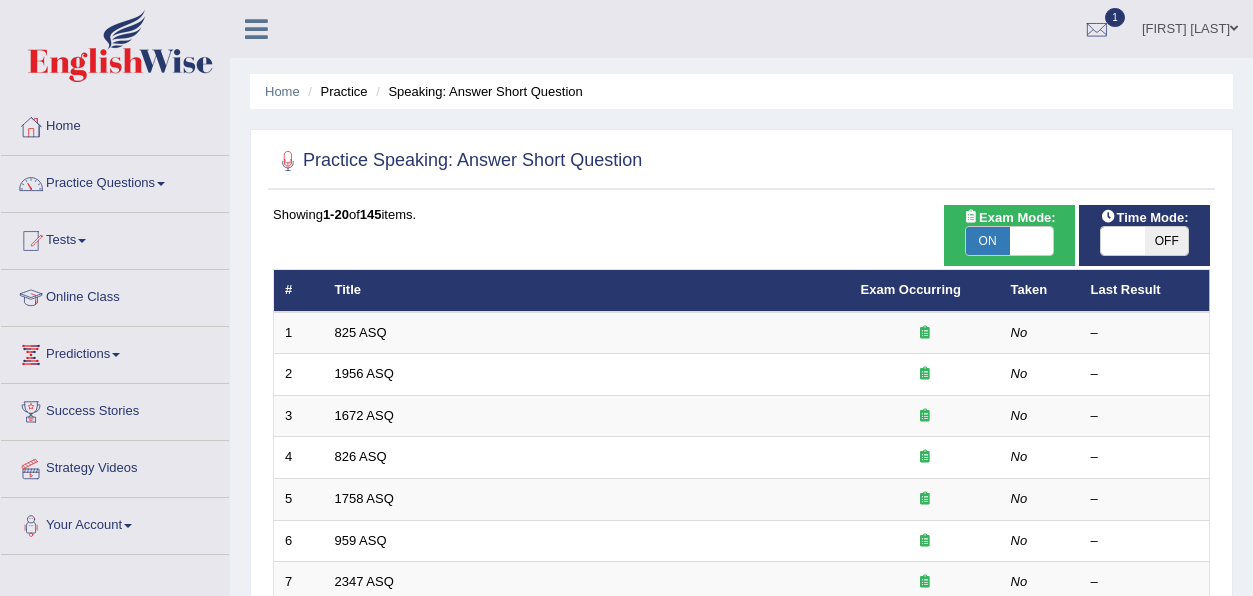 scroll, scrollTop: 0, scrollLeft: 0, axis: both 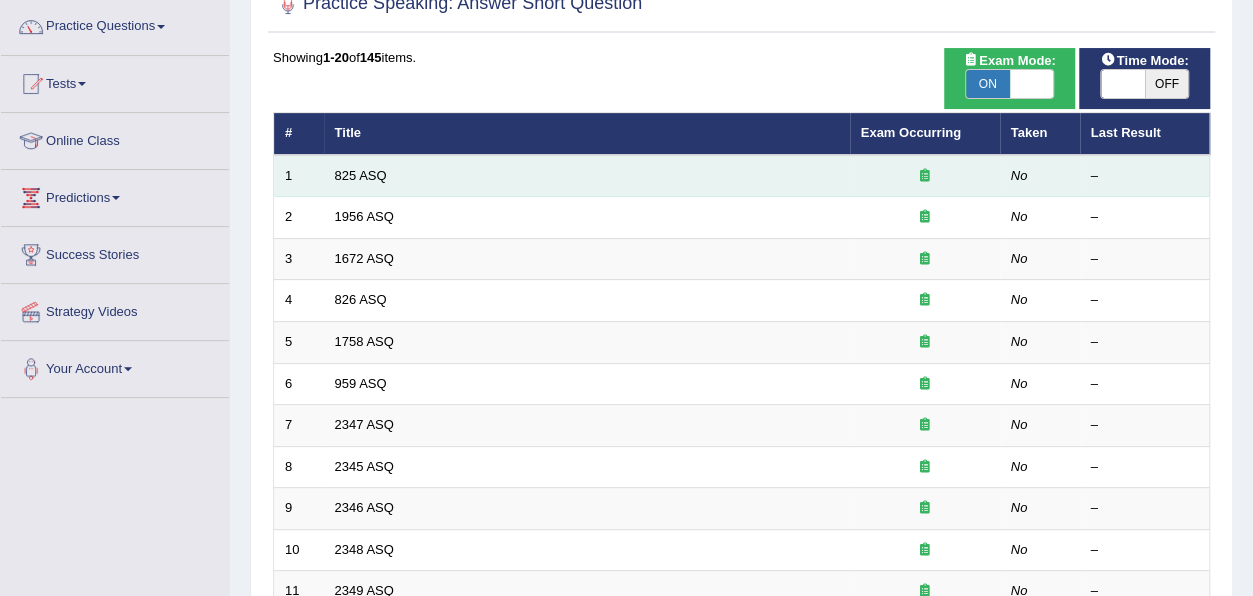 click on "825 ASQ" at bounding box center (587, 176) 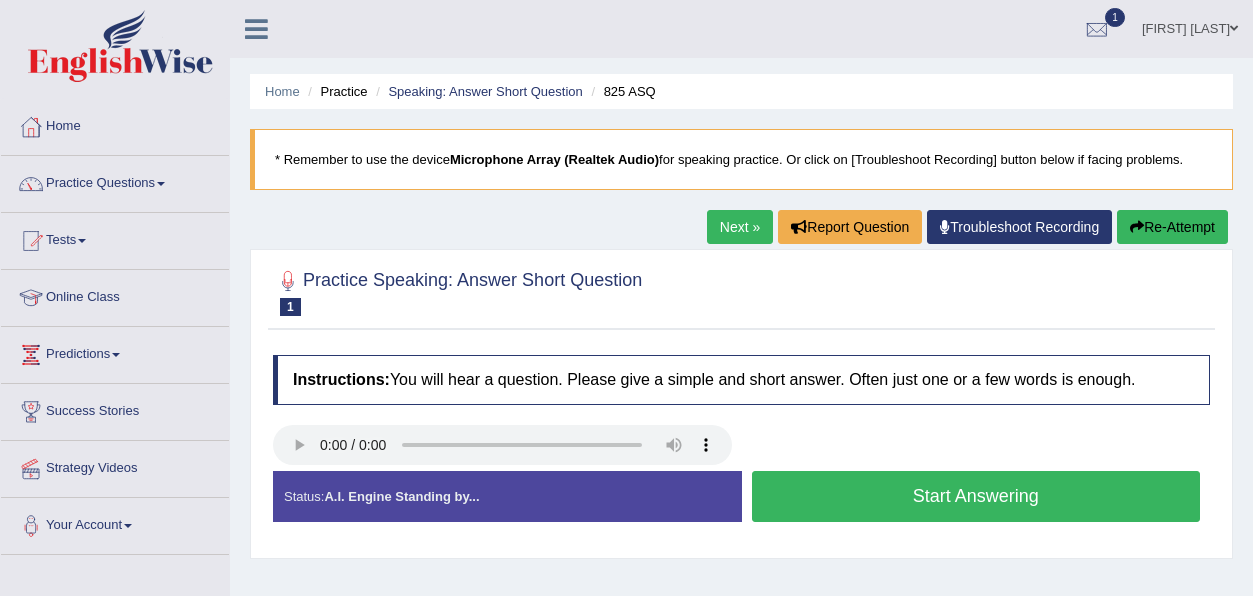 scroll, scrollTop: 0, scrollLeft: 0, axis: both 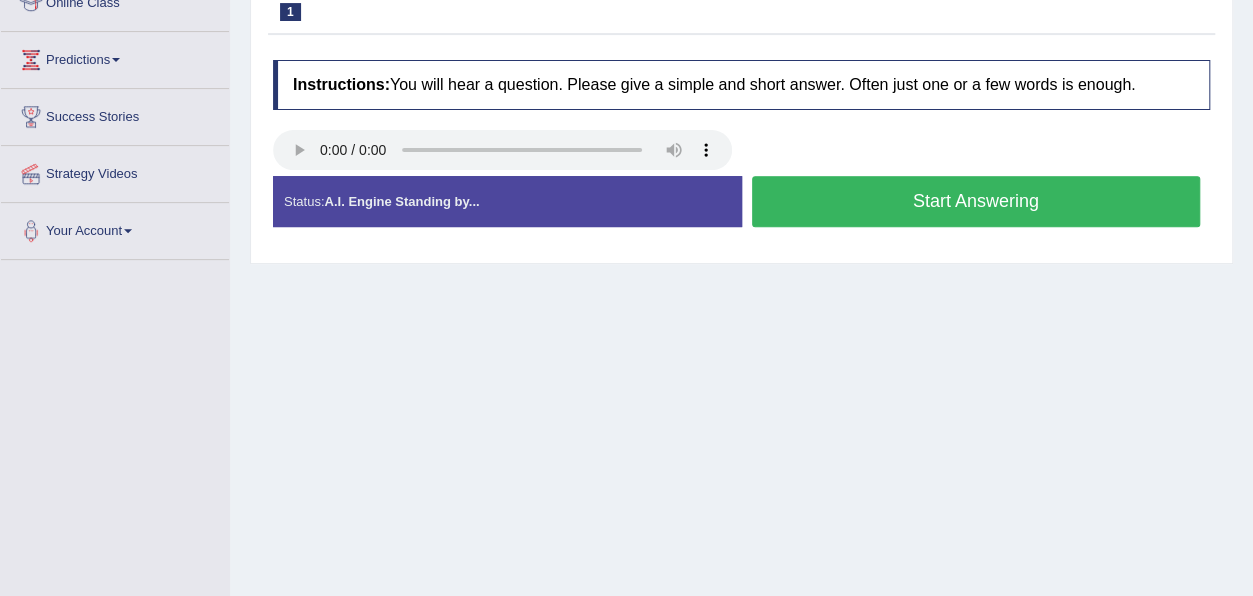 click on "Start Answering" at bounding box center (976, 201) 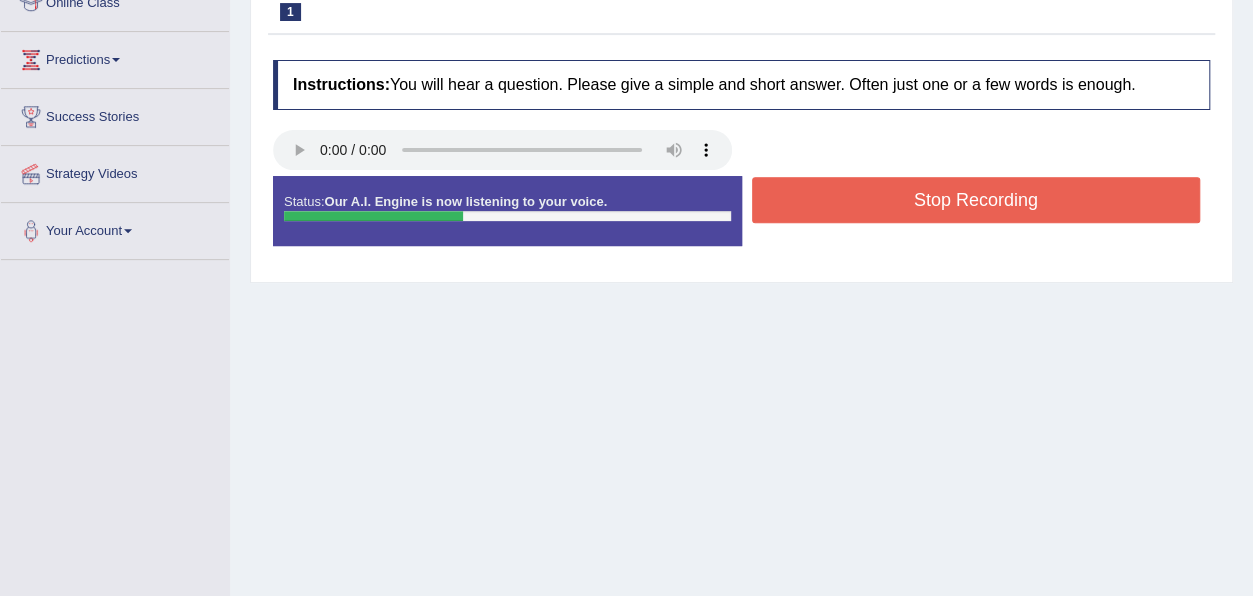 click on "Stop Recording" at bounding box center (976, 200) 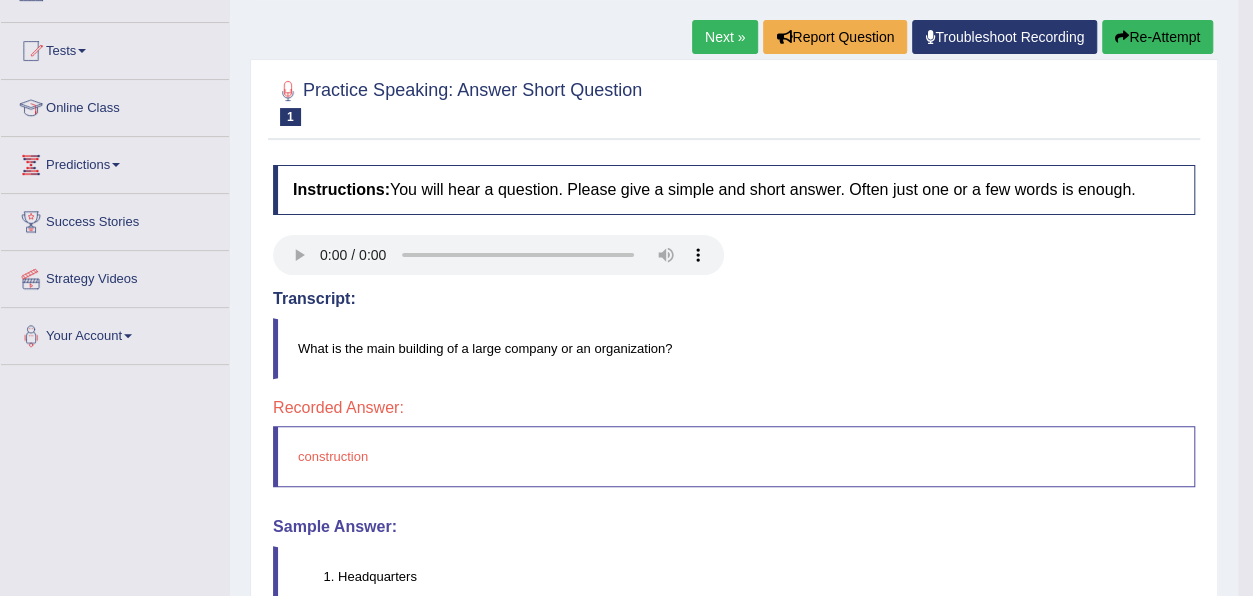 scroll, scrollTop: 188, scrollLeft: 0, axis: vertical 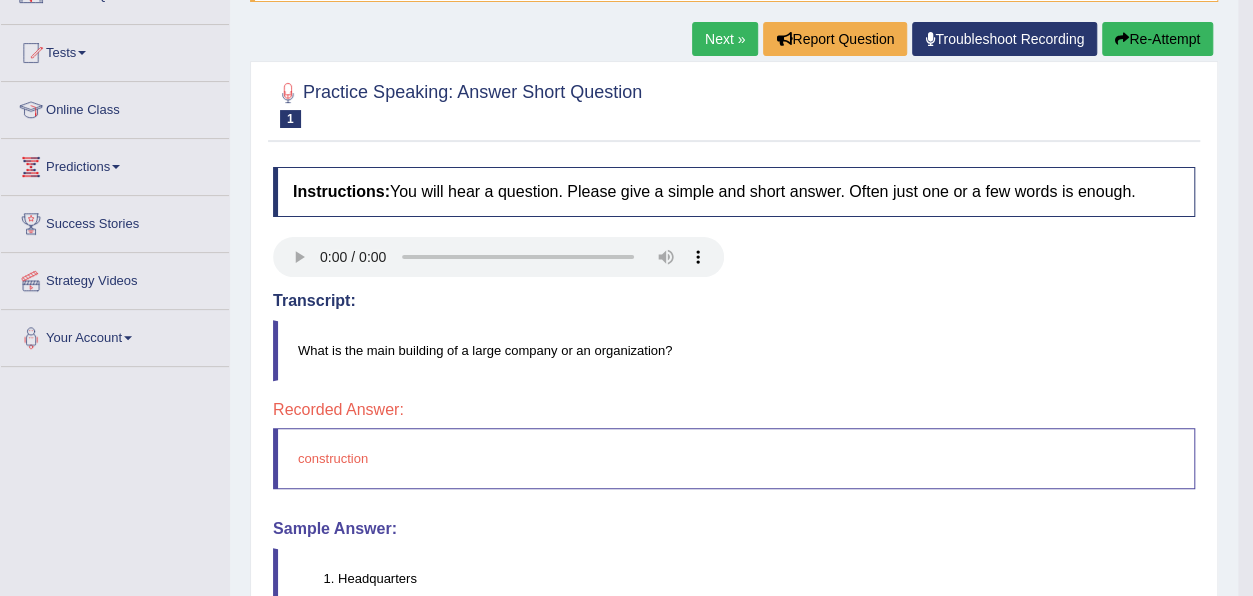 click on "Re-Attempt" at bounding box center [1157, 39] 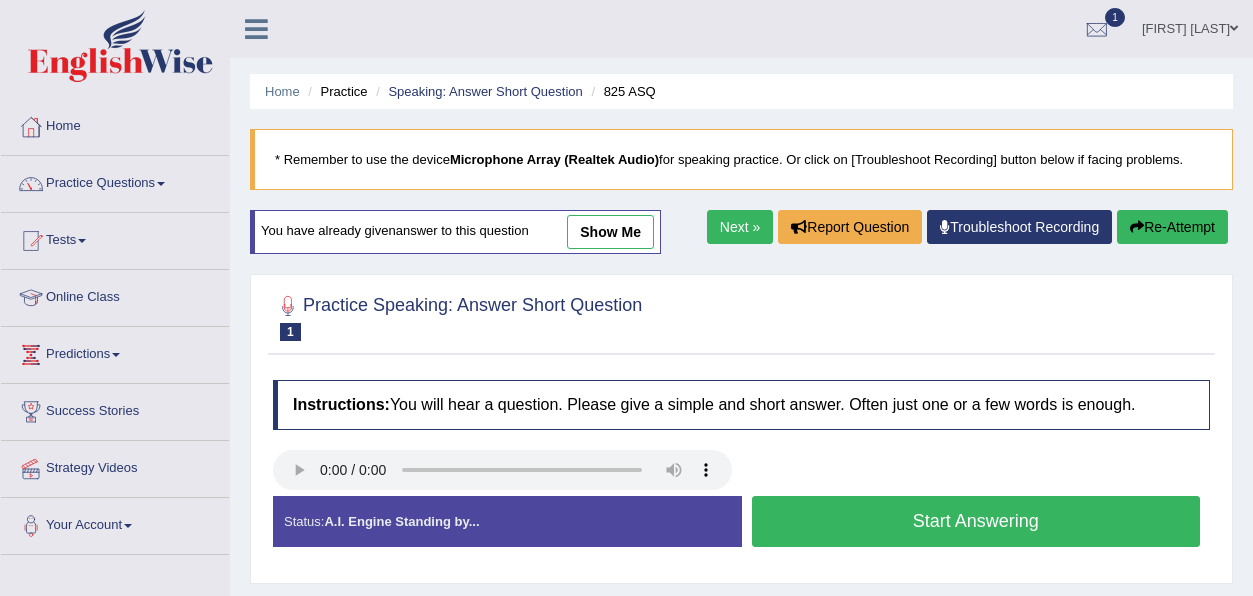 scroll, scrollTop: 188, scrollLeft: 0, axis: vertical 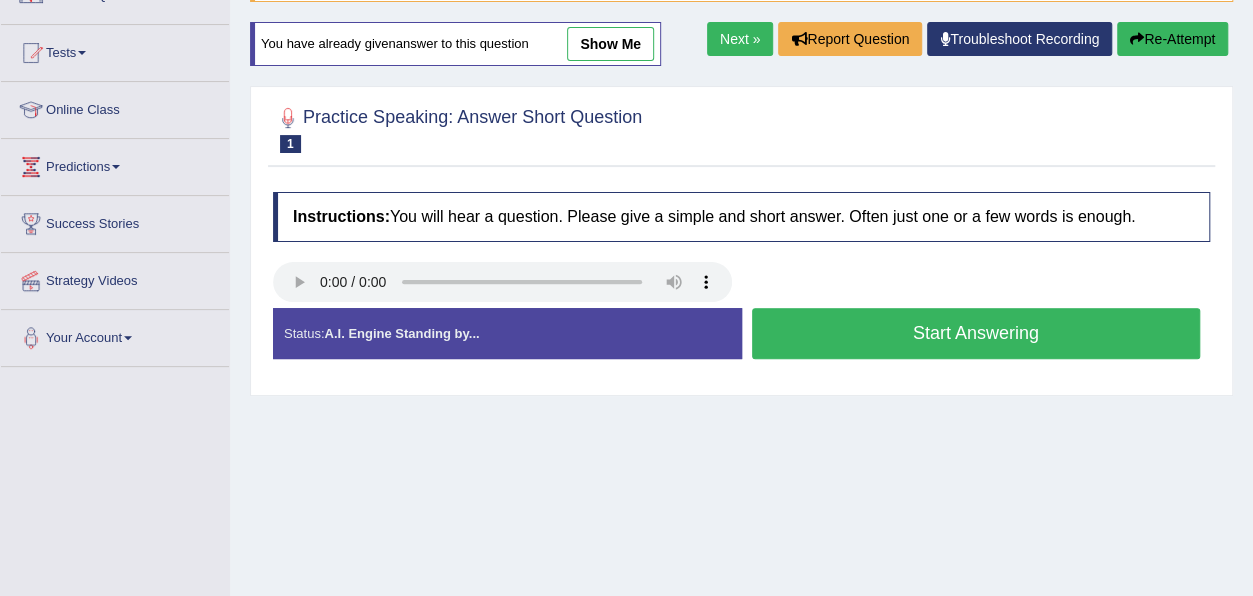 click on "Status:  A.I. Engine Standing by..." at bounding box center [507, 333] 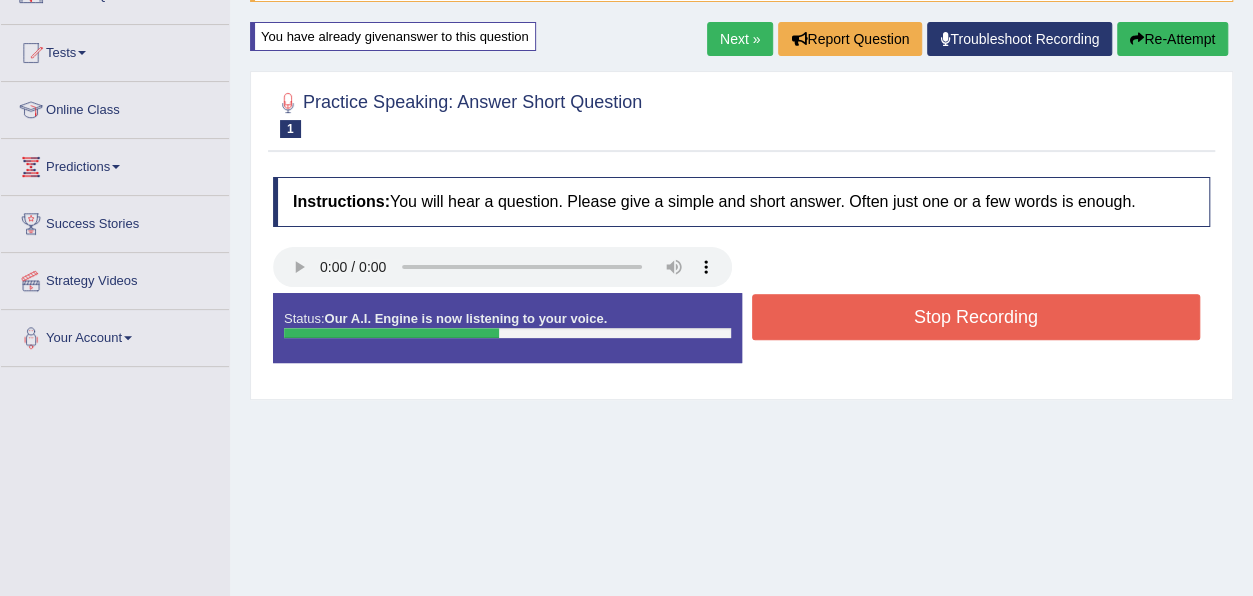 click on "Stop Recording" at bounding box center [976, 317] 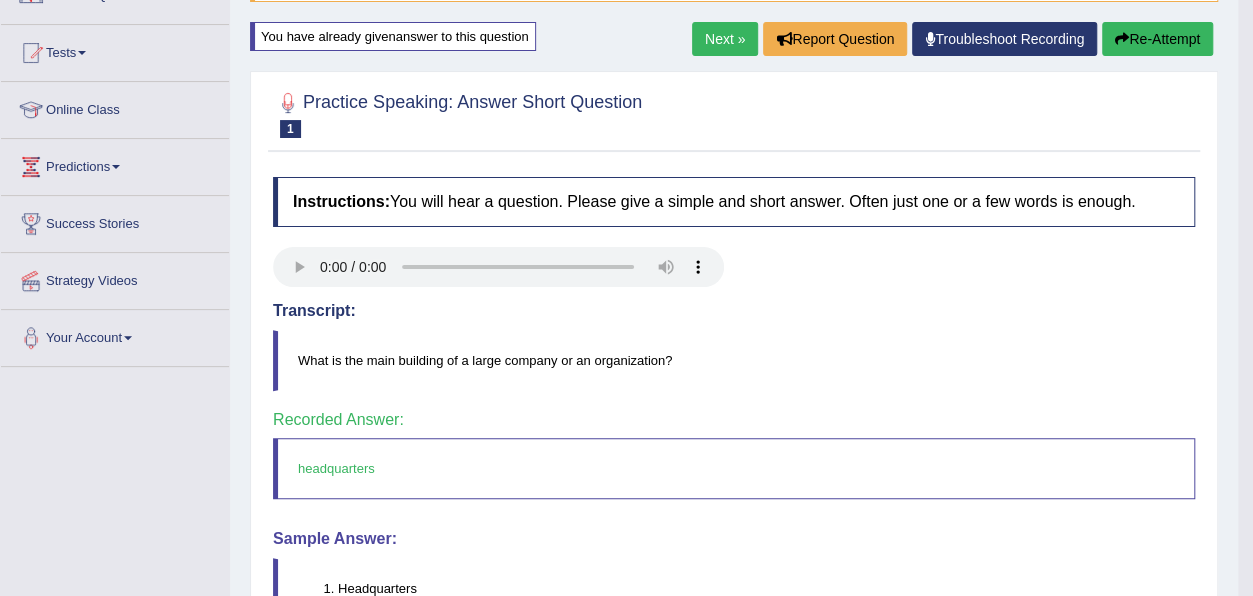 click on "Next »" at bounding box center (725, 39) 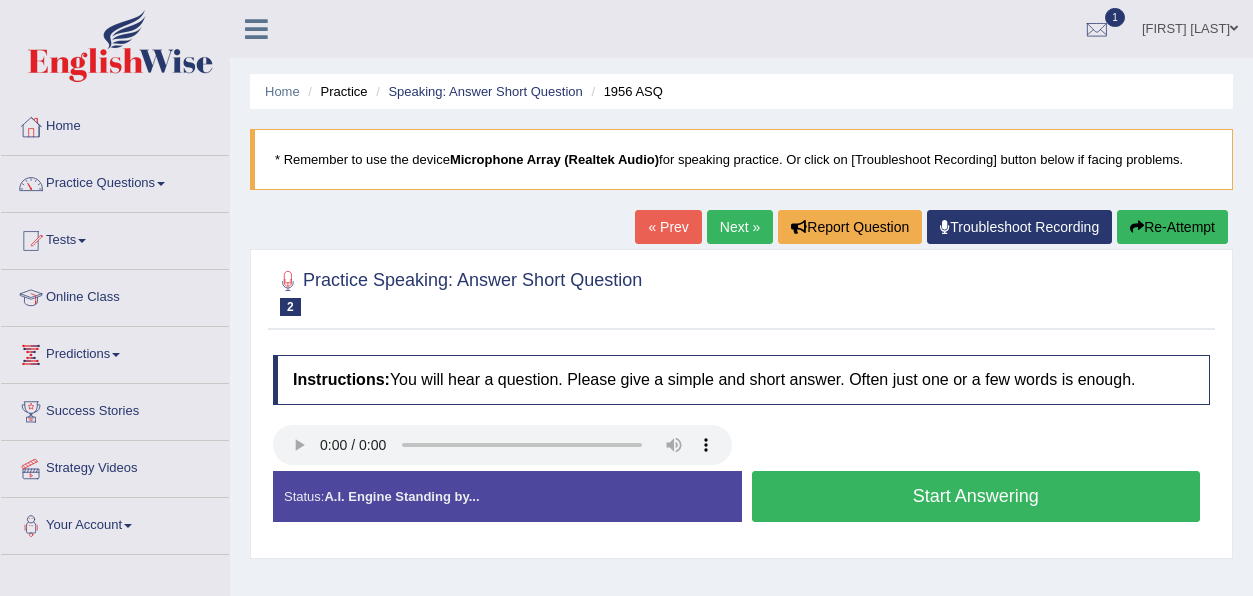 scroll, scrollTop: 0, scrollLeft: 0, axis: both 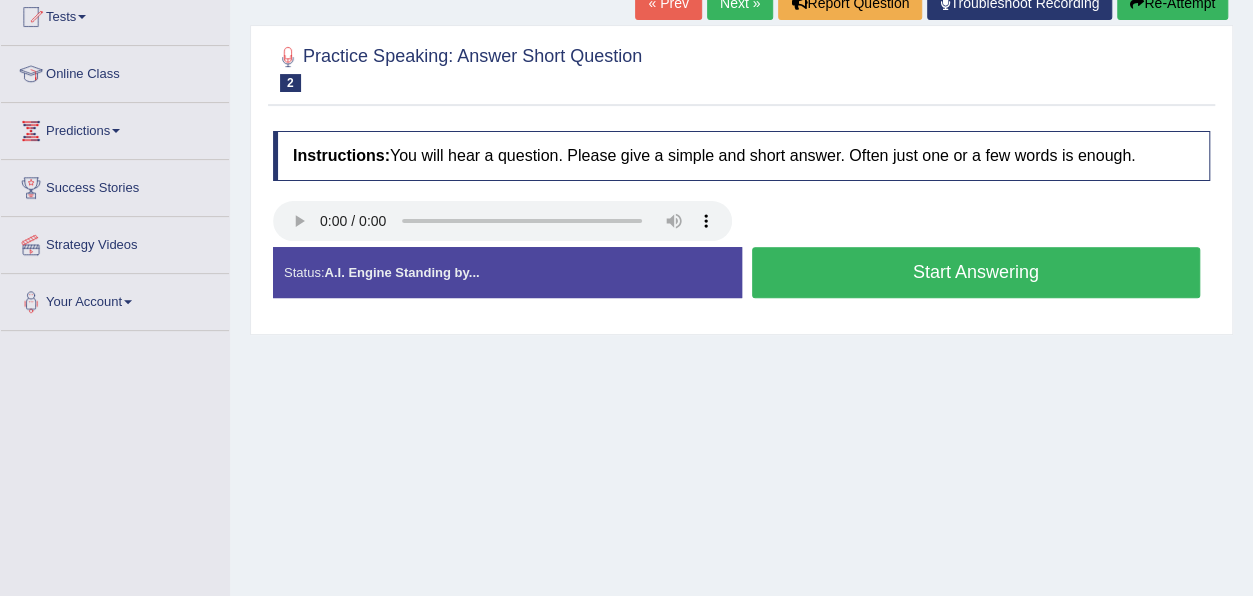 click on "Start Answering" at bounding box center [976, 272] 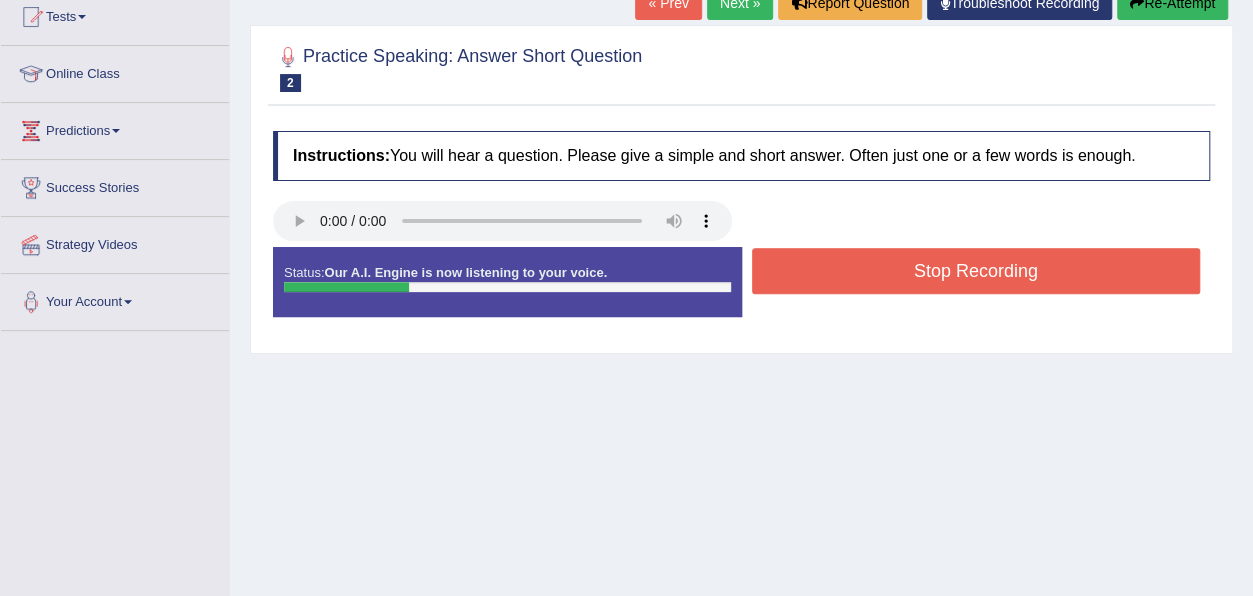 click on "Stop Recording" at bounding box center (976, 271) 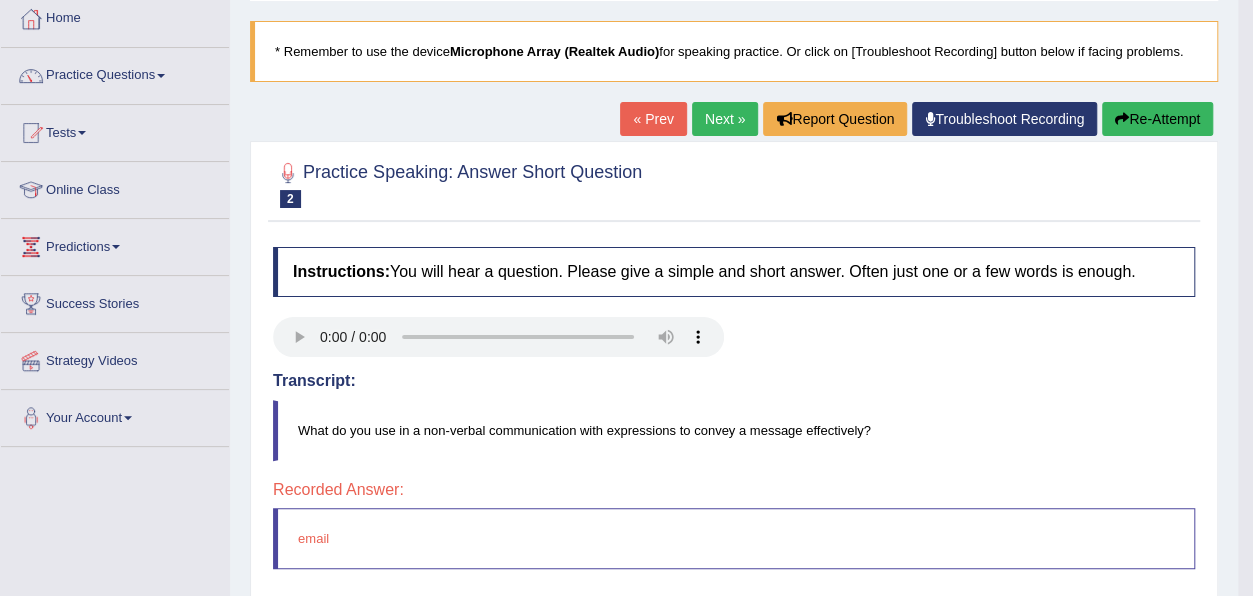 scroll, scrollTop: 95, scrollLeft: 0, axis: vertical 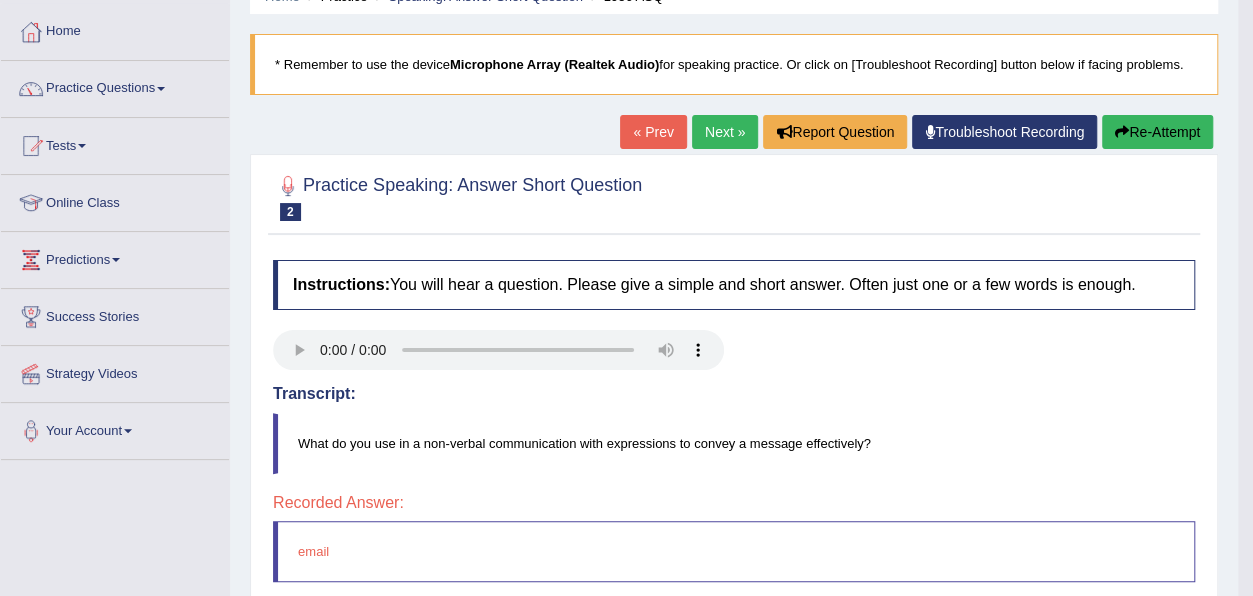 click on "Next »" at bounding box center [725, 132] 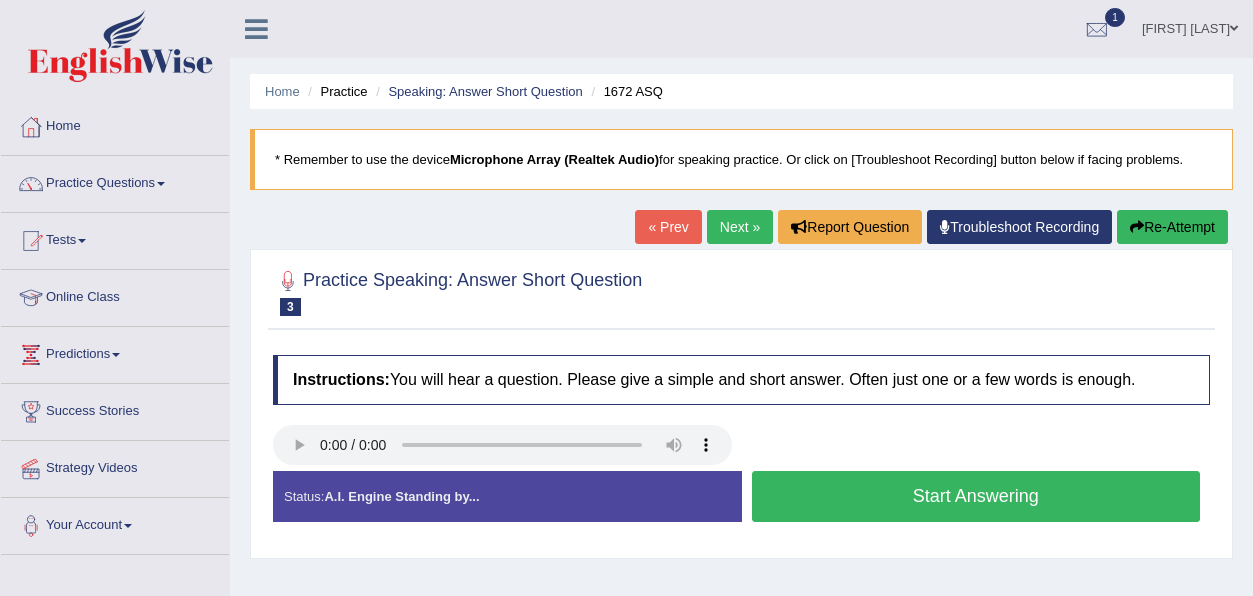 scroll, scrollTop: 0, scrollLeft: 0, axis: both 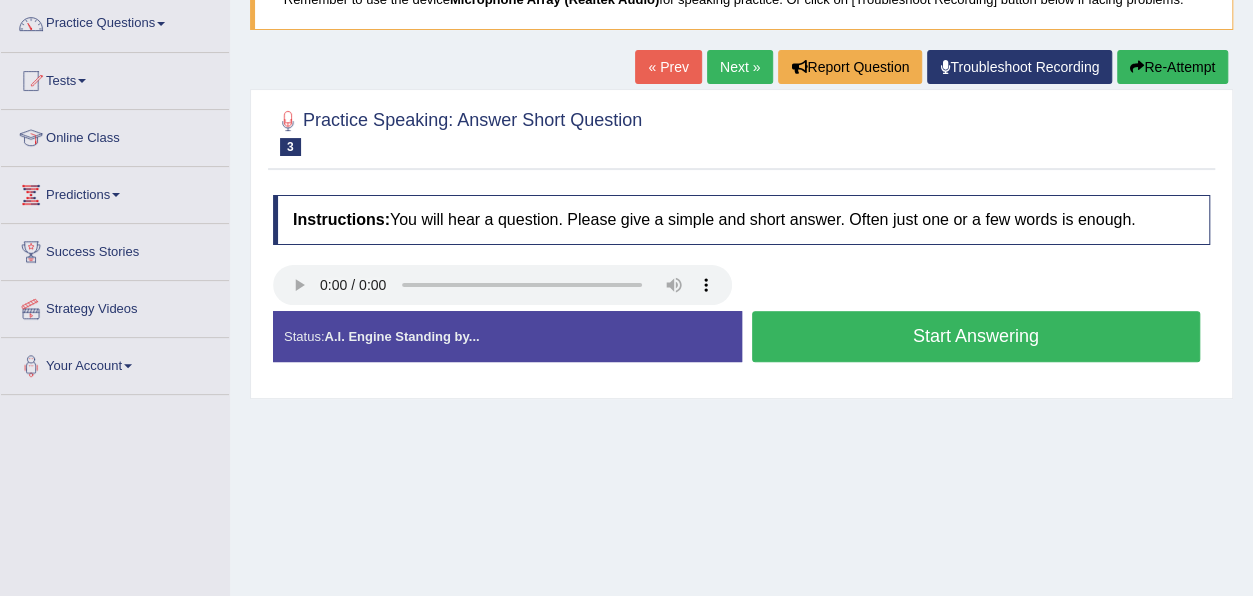 click on "Start Answering" at bounding box center [976, 336] 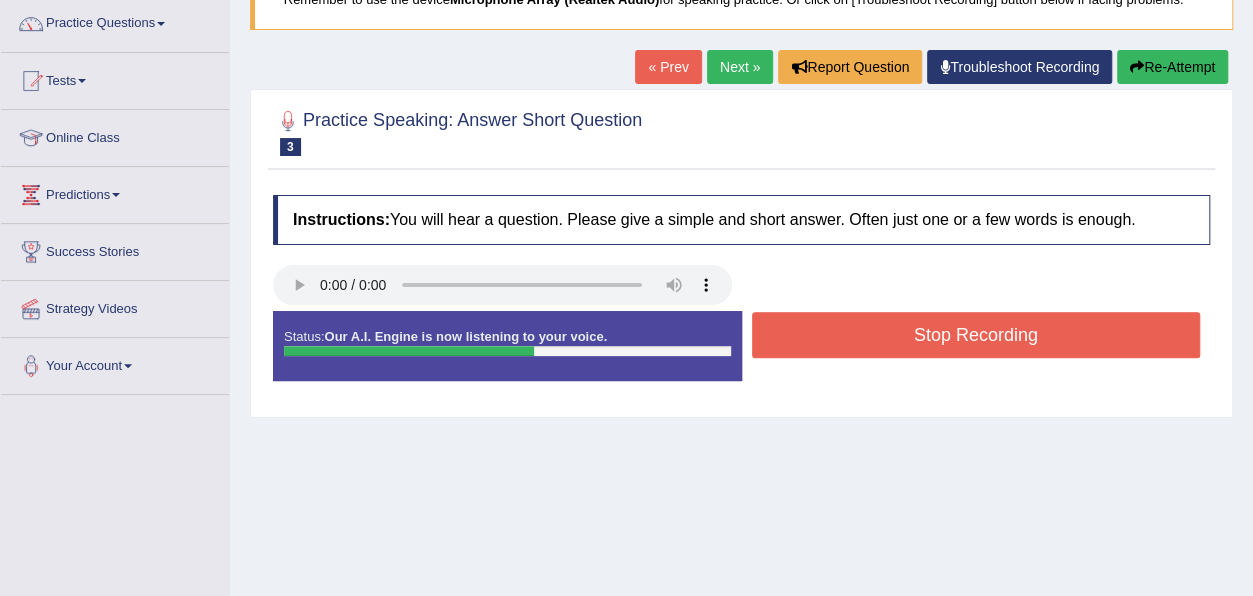 click on "Stop Recording" at bounding box center (976, 335) 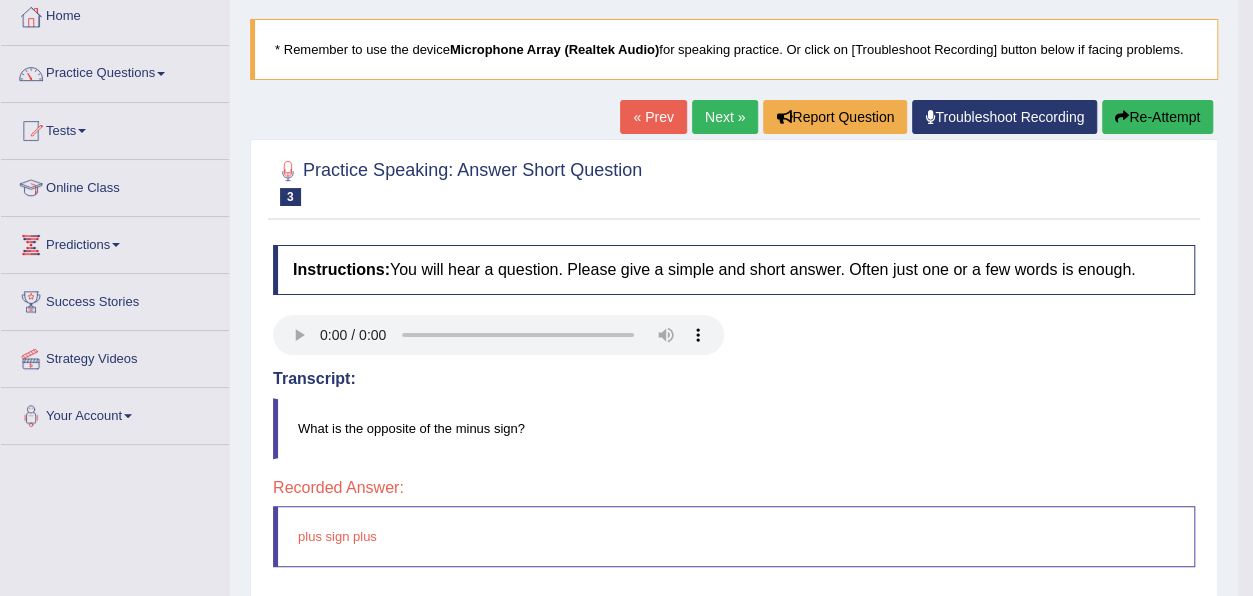 scroll, scrollTop: 111, scrollLeft: 0, axis: vertical 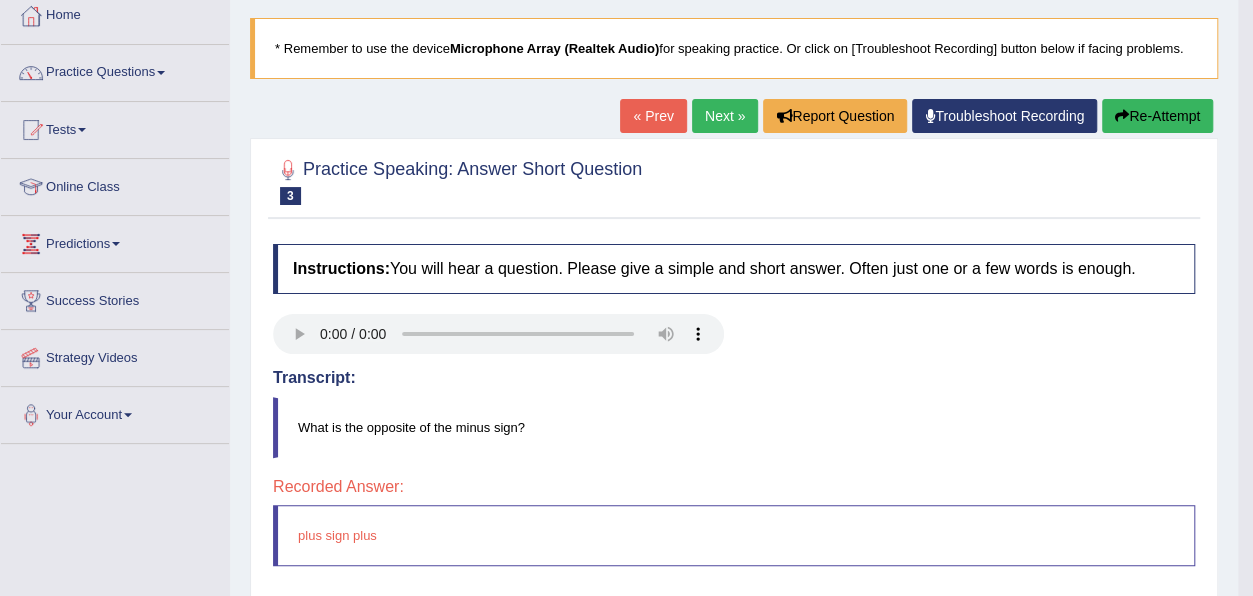 click on "Re-Attempt" at bounding box center (1157, 116) 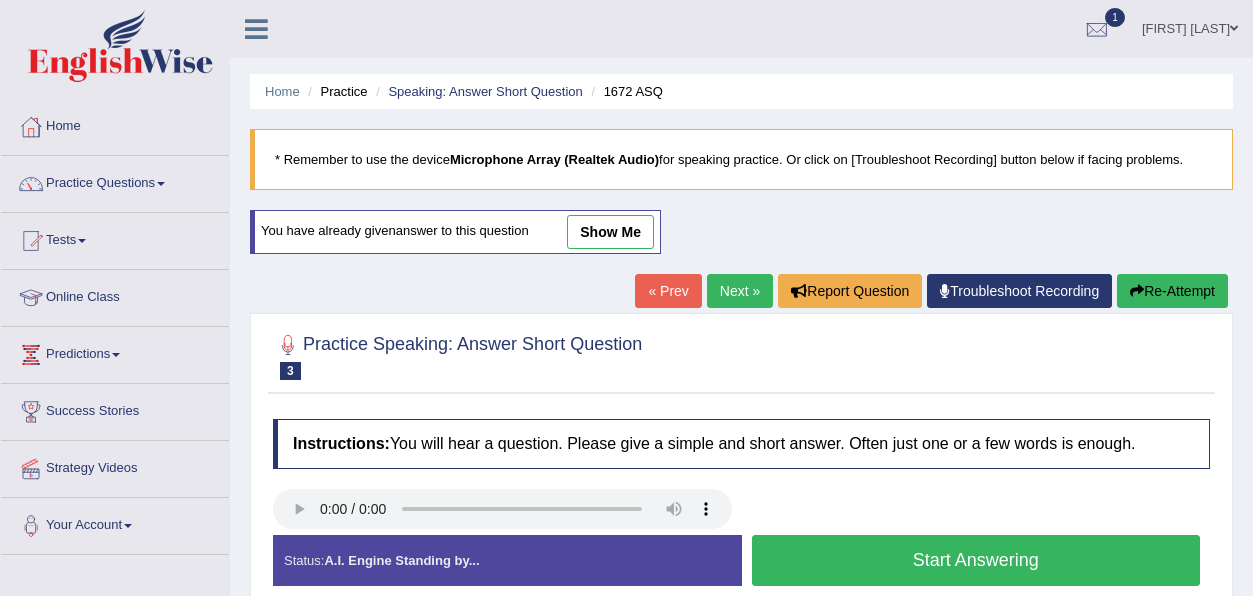 scroll, scrollTop: 111, scrollLeft: 0, axis: vertical 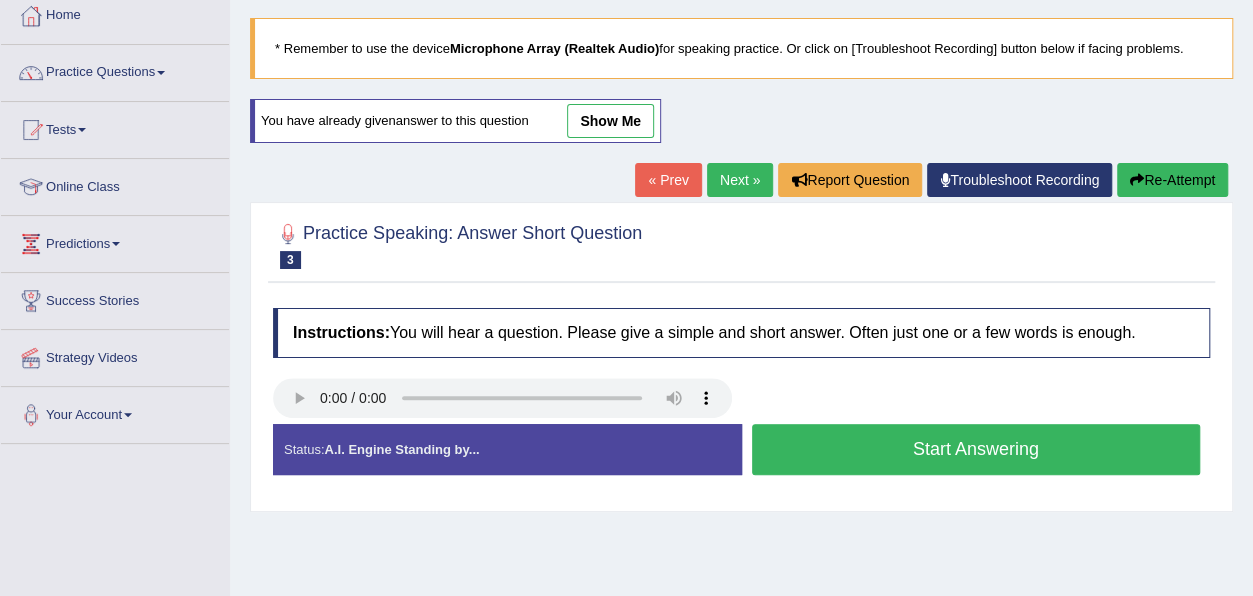 click on "Next »" at bounding box center [740, 180] 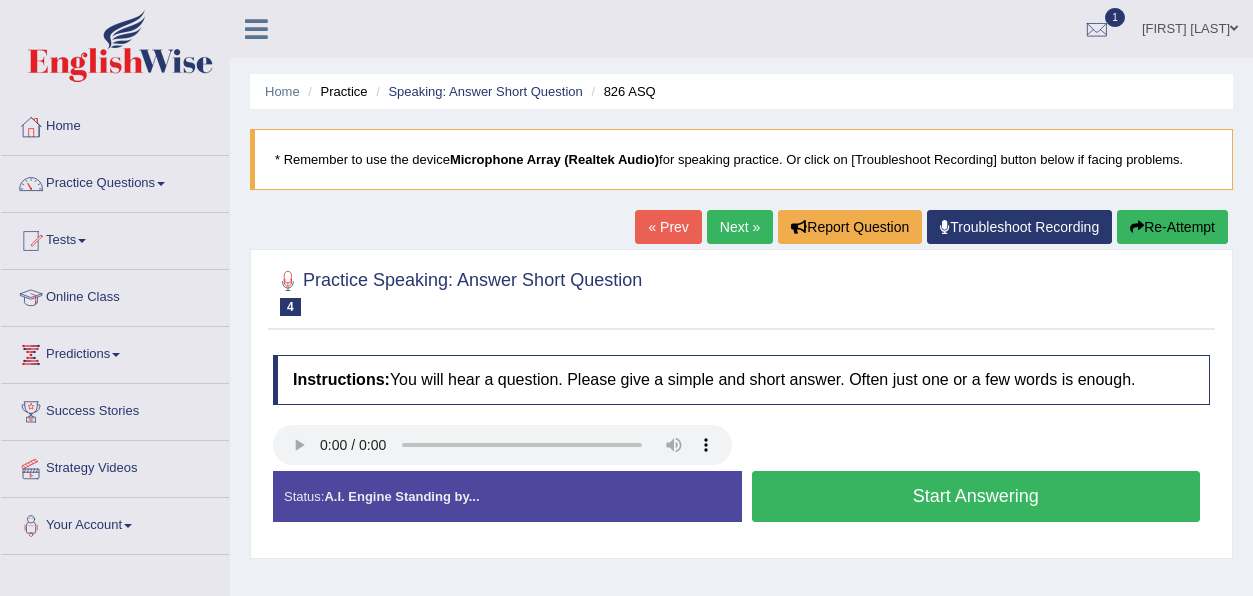 scroll, scrollTop: 0, scrollLeft: 0, axis: both 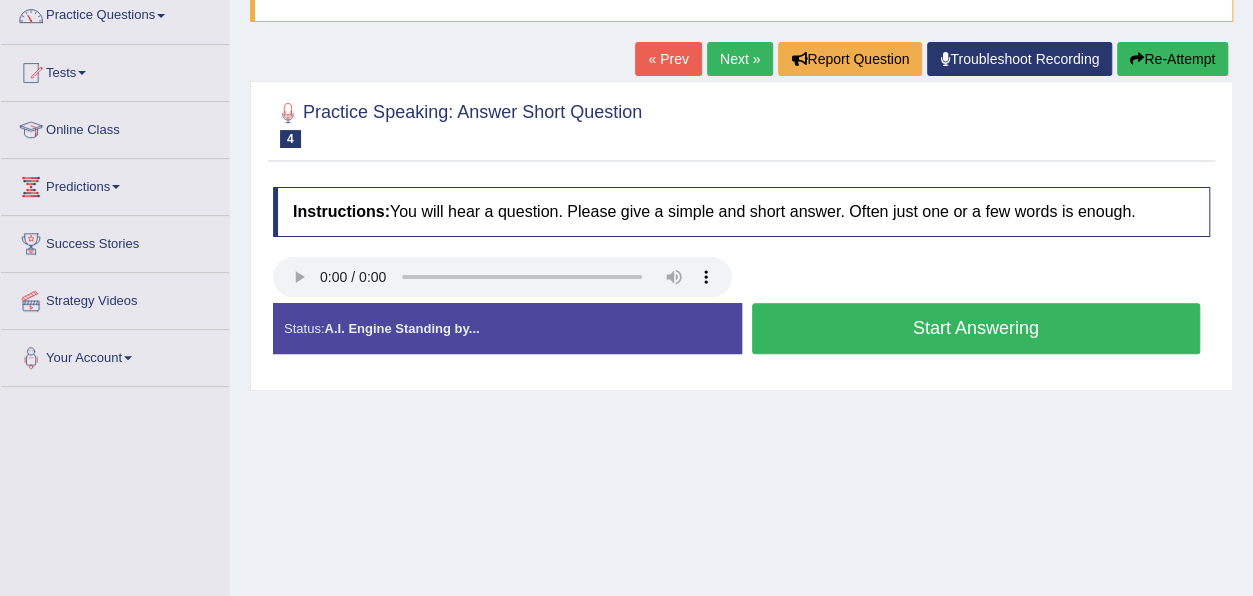 click on "Start Answering" at bounding box center (976, 328) 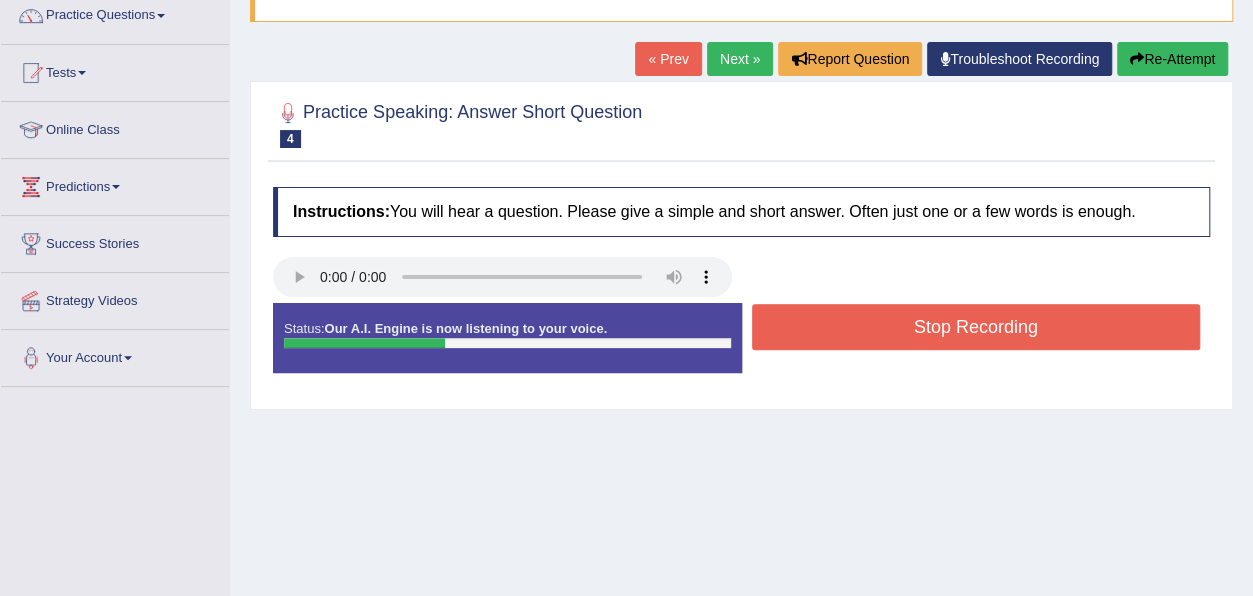 click on "Stop Recording" at bounding box center [976, 327] 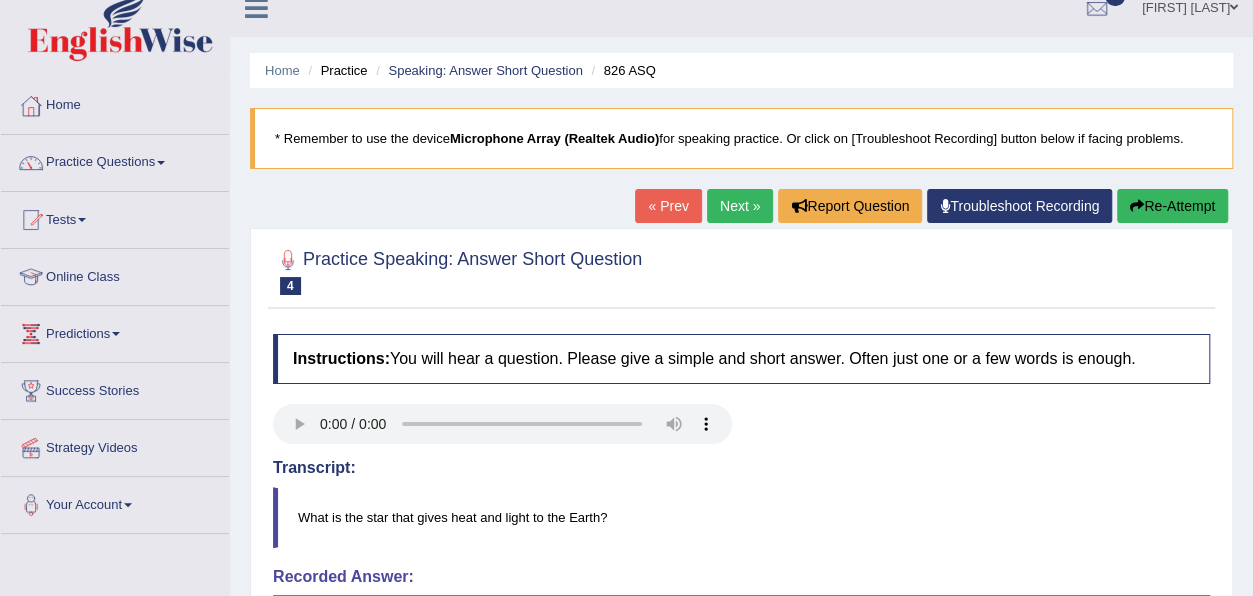 scroll, scrollTop: 10, scrollLeft: 0, axis: vertical 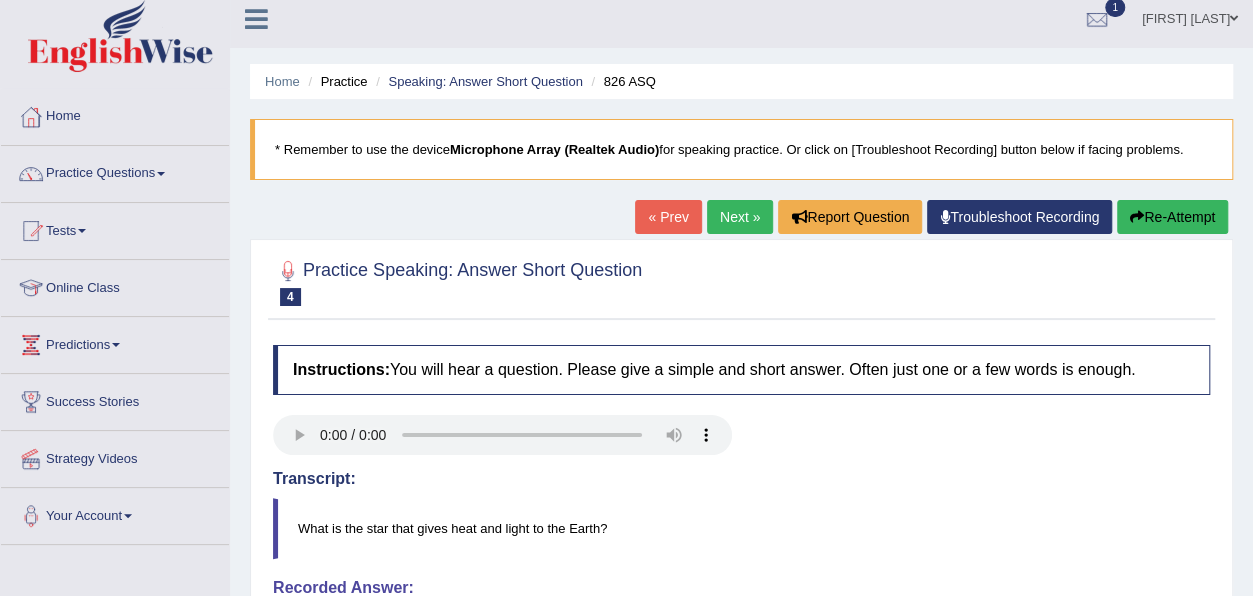 click on "Re-Attempt" at bounding box center (1172, 217) 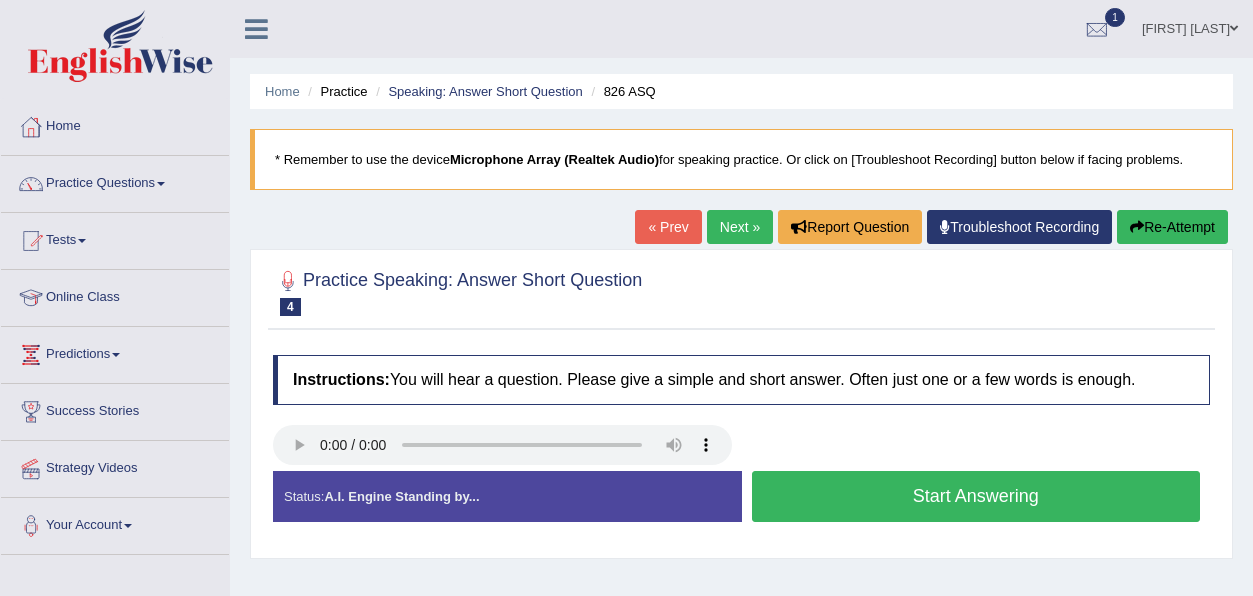 scroll, scrollTop: 10, scrollLeft: 0, axis: vertical 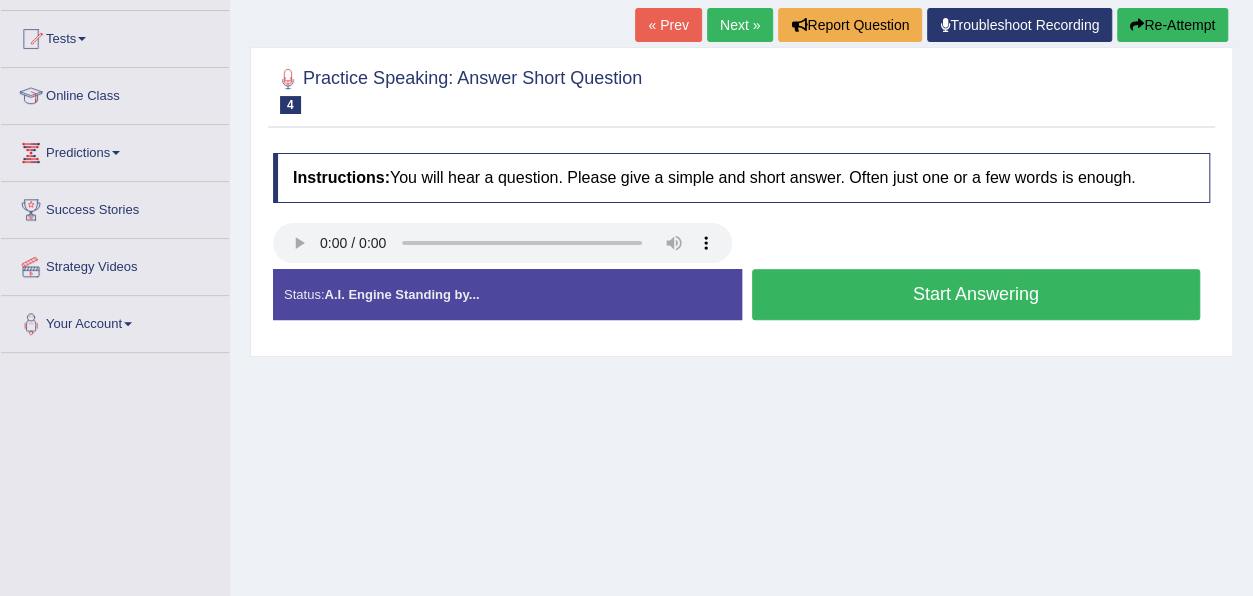click on "Start Answering" at bounding box center [976, 294] 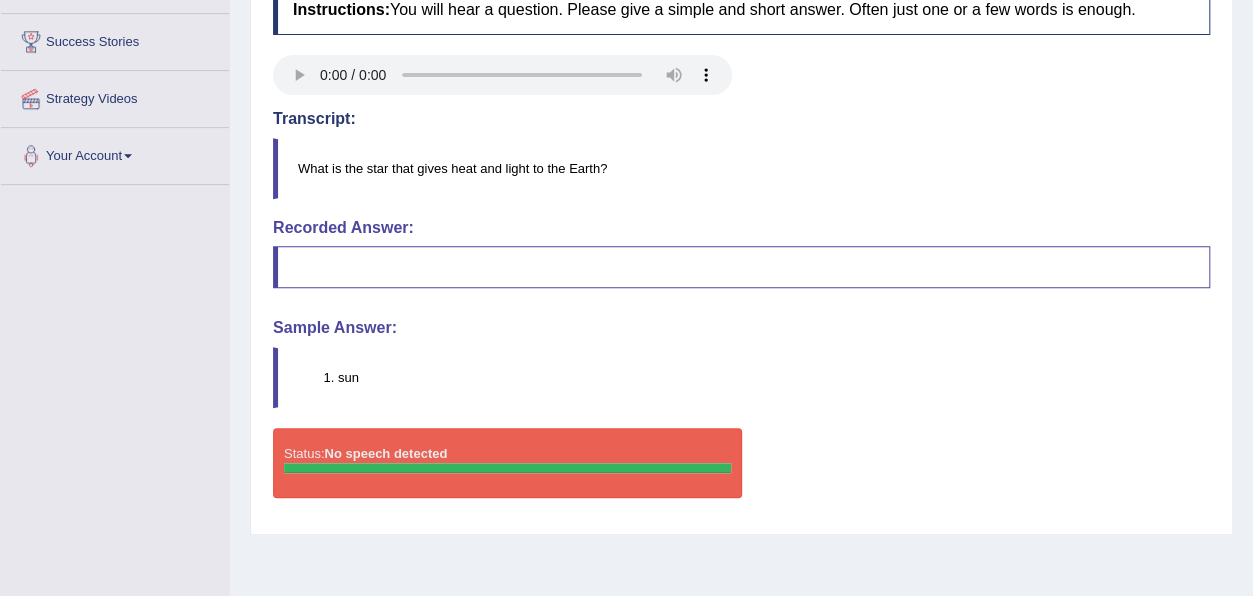 scroll, scrollTop: 376, scrollLeft: 0, axis: vertical 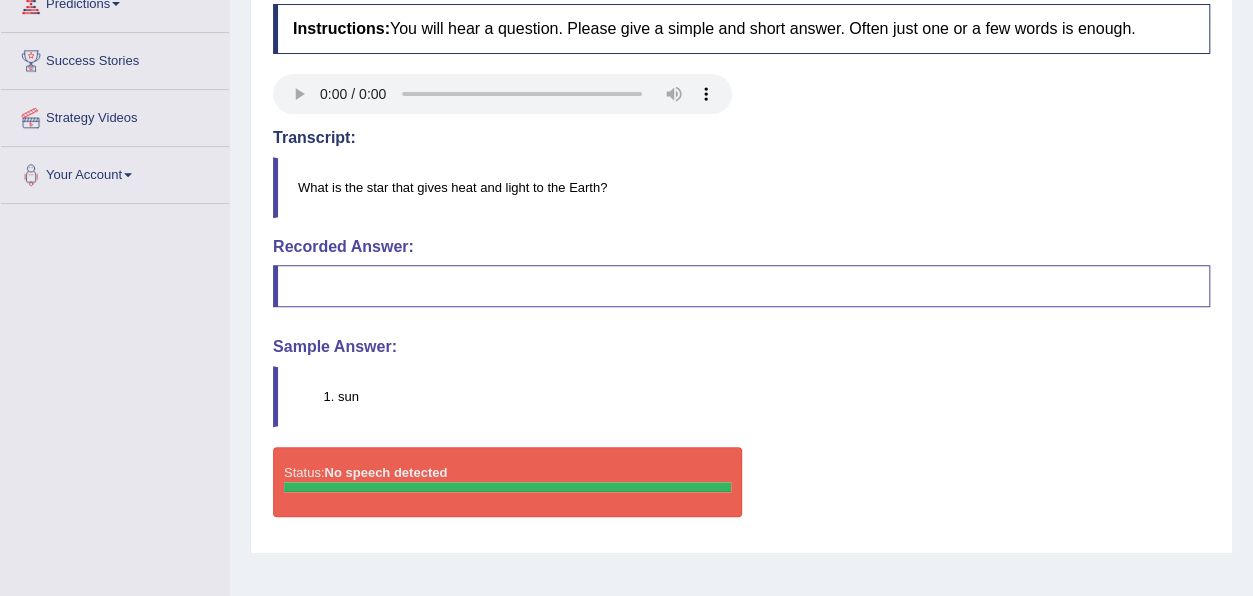 click on "Recorded Answer:" at bounding box center [741, 247] 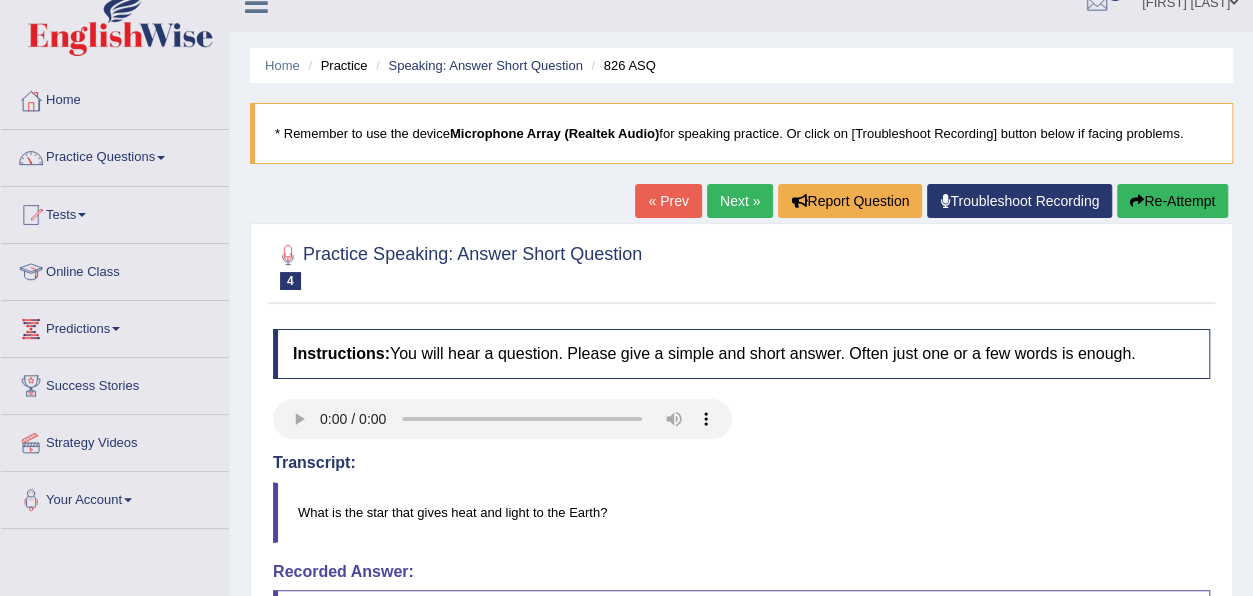 scroll, scrollTop: 27, scrollLeft: 0, axis: vertical 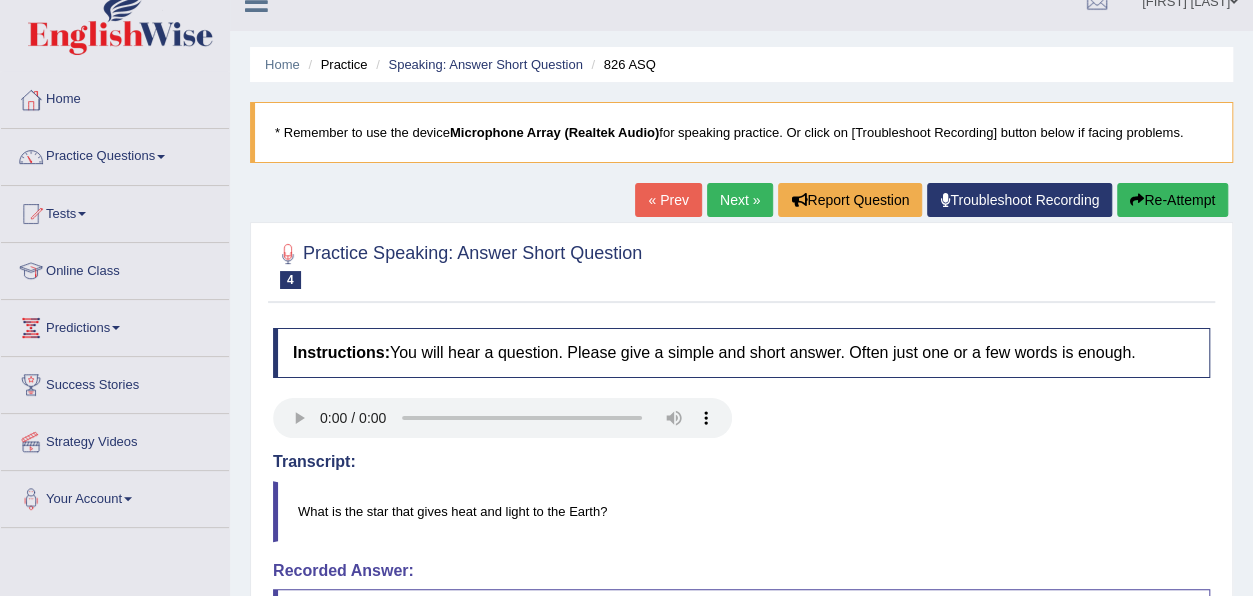 click on "Re-Attempt" at bounding box center (1172, 200) 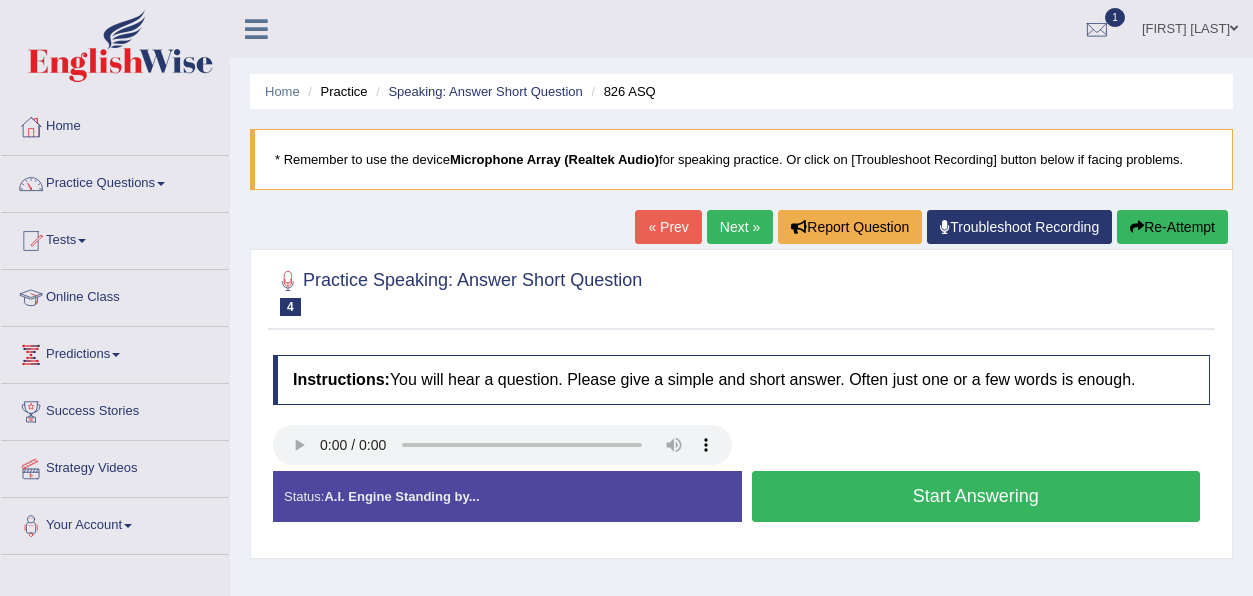 scroll, scrollTop: 27, scrollLeft: 0, axis: vertical 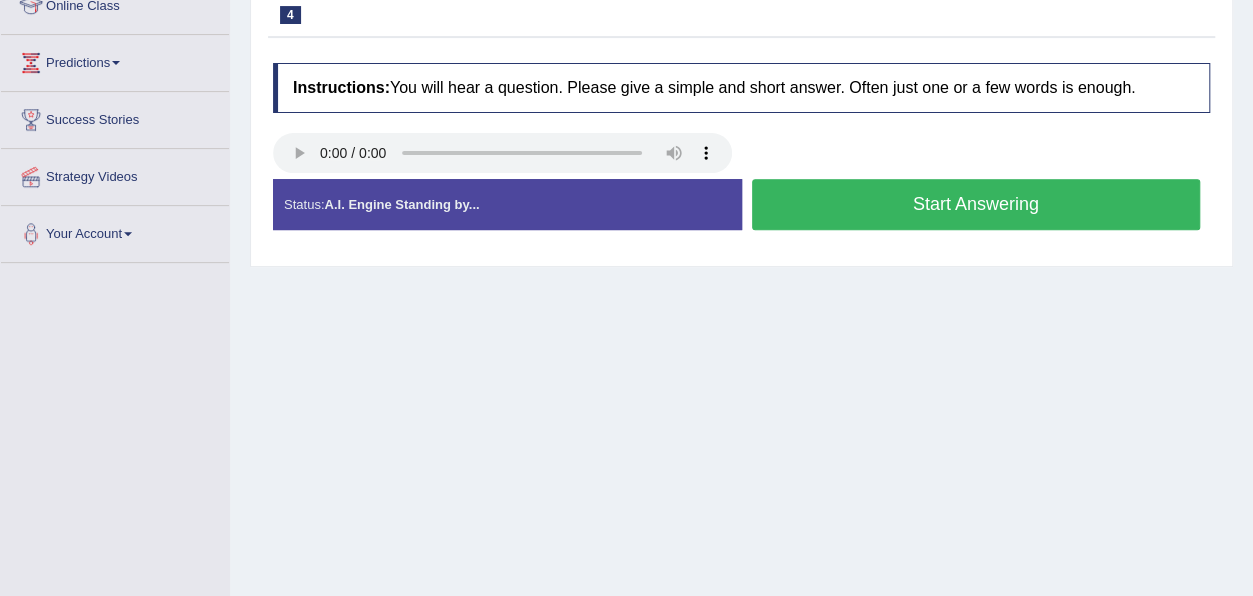 click on "Home
Practice
Speaking: Answer Short Question
826 ASQ
* Remember to use the device  Microphone Array (Realtek Audio)  for speaking practice. Or click on [Troubleshoot Recording] button below if facing problems.
<< Prev Next >>  Report Question  Troubleshoot Recording  Re-Attempt
Practice Speaking: Answer Short Question
4
826 ASQ
Instructions:  You will hear a question. Please give a simple and short answer. Often just one or a few words is enough.
Transcript: What is the star that gives heat and light to the Earth? Recorded Answer: Created with Highcharts 7.1.2 Too low Too high Time Pitch meter: 0 1 2 3 4 5 Sample Answer: sun Status:  A.I. Engine Standing by... Start Answering Stop Recording" at bounding box center (741, 208) 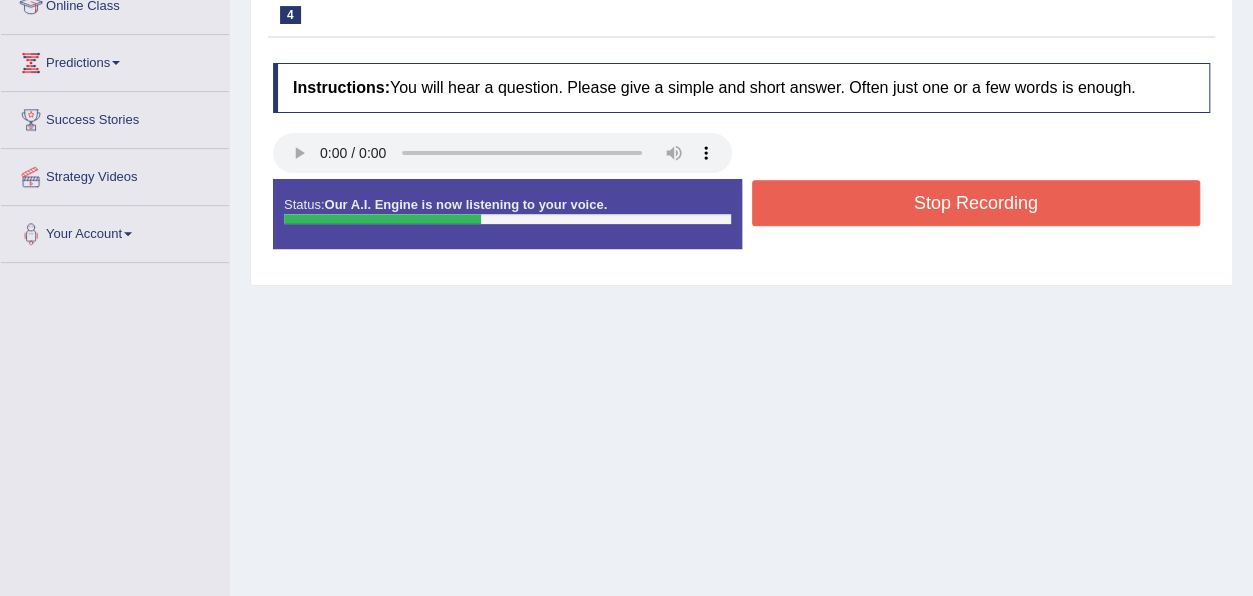 click on "Stop Recording" at bounding box center (976, 203) 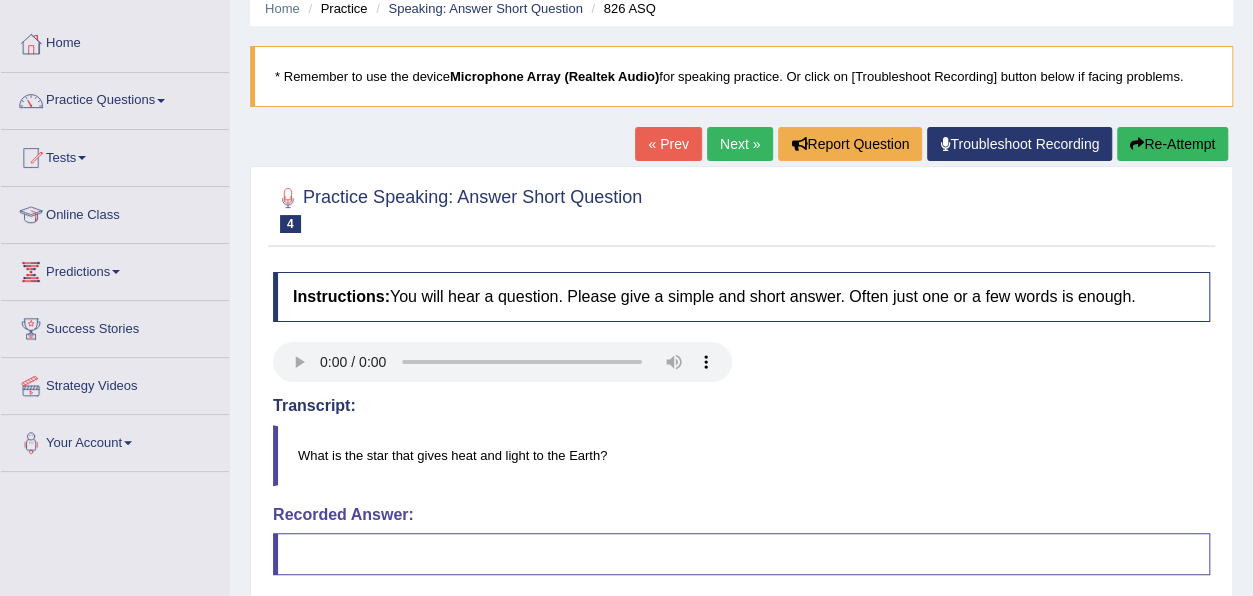 scroll, scrollTop: 86, scrollLeft: 0, axis: vertical 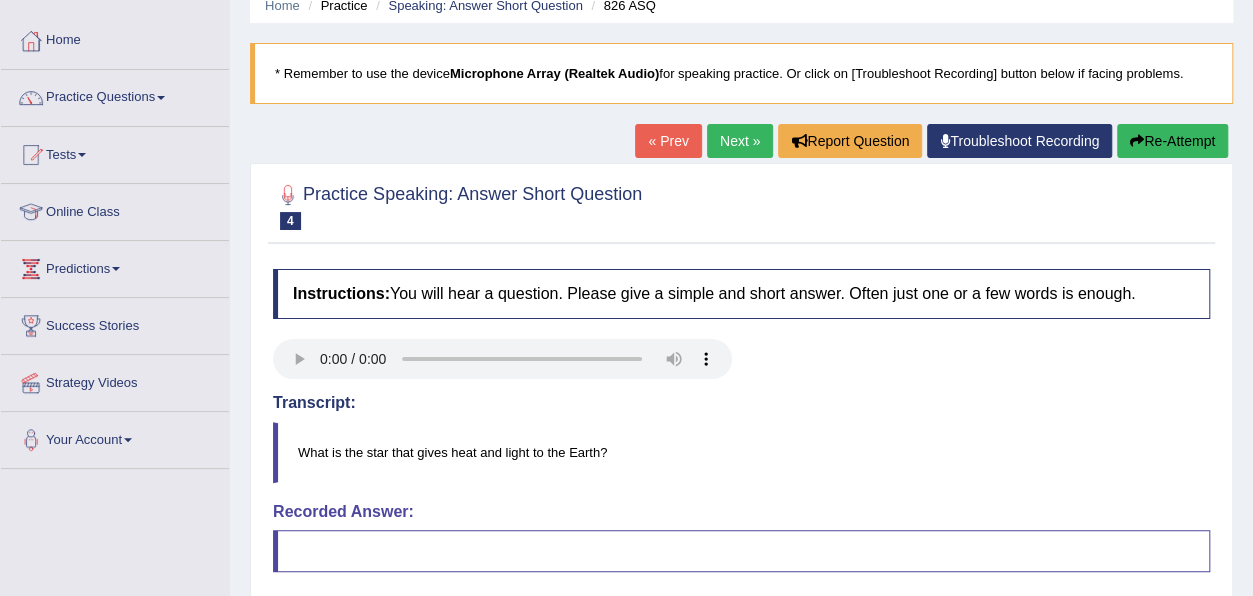 click on "Next »" at bounding box center [740, 141] 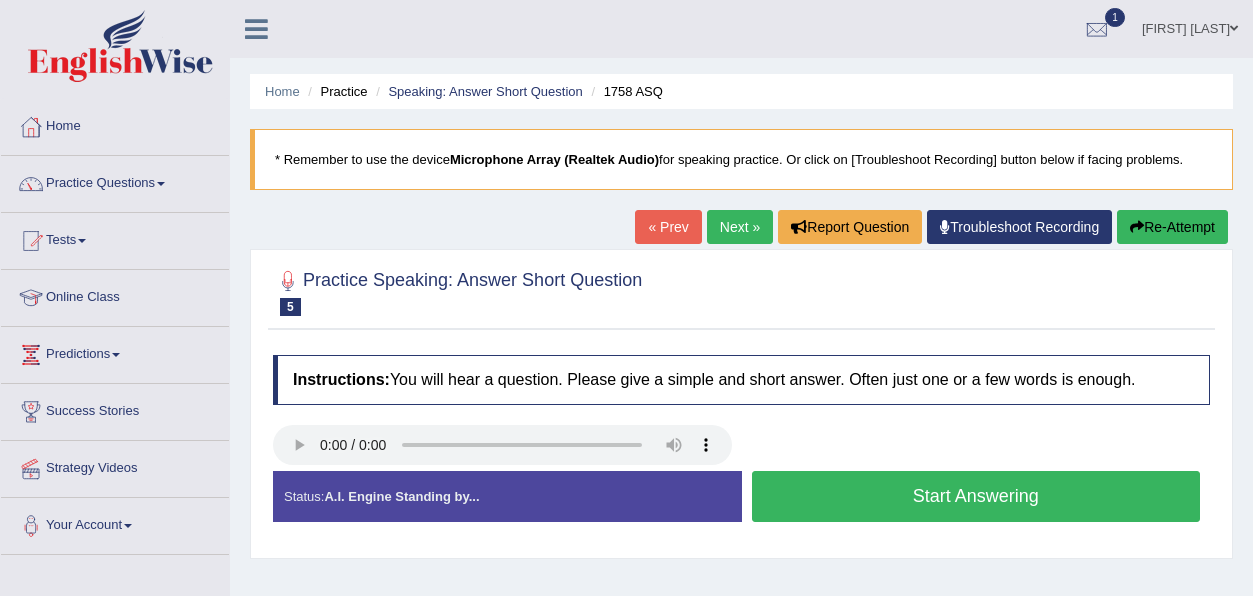 scroll, scrollTop: 22, scrollLeft: 0, axis: vertical 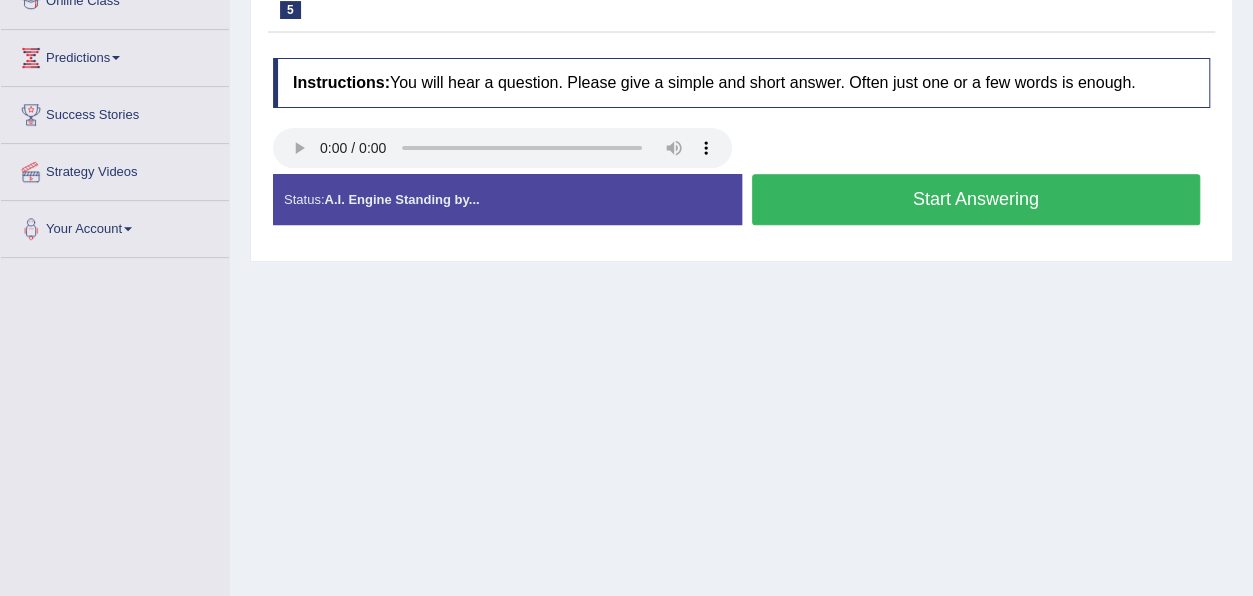 click on "Start Answering" at bounding box center (976, 199) 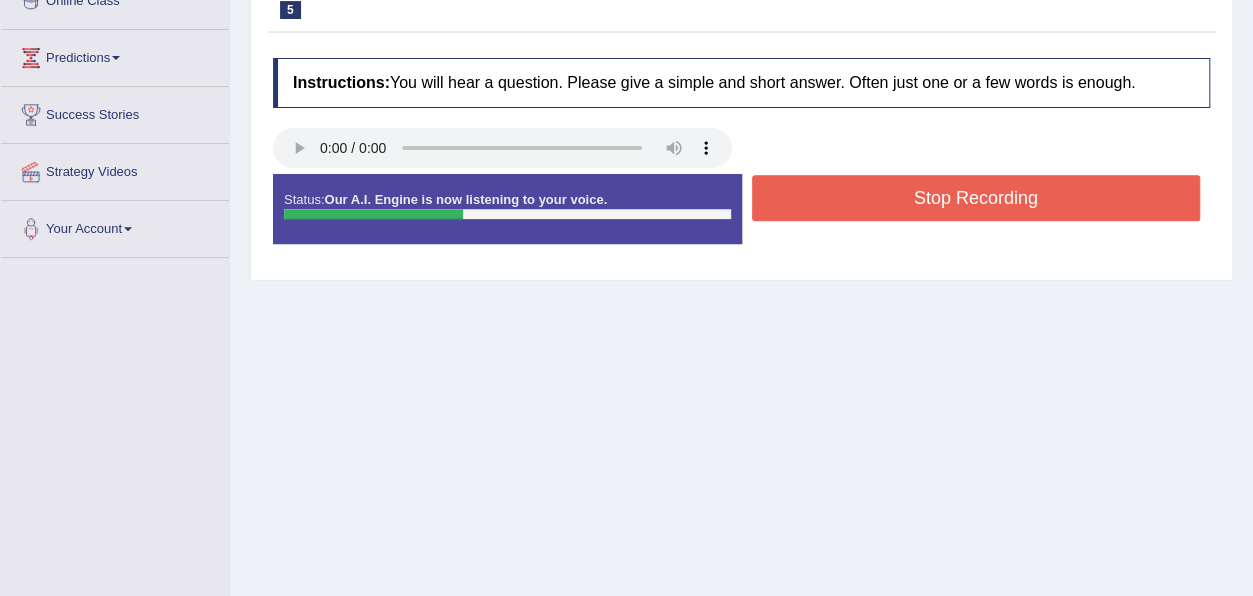 click on "Stop Recording" at bounding box center [976, 198] 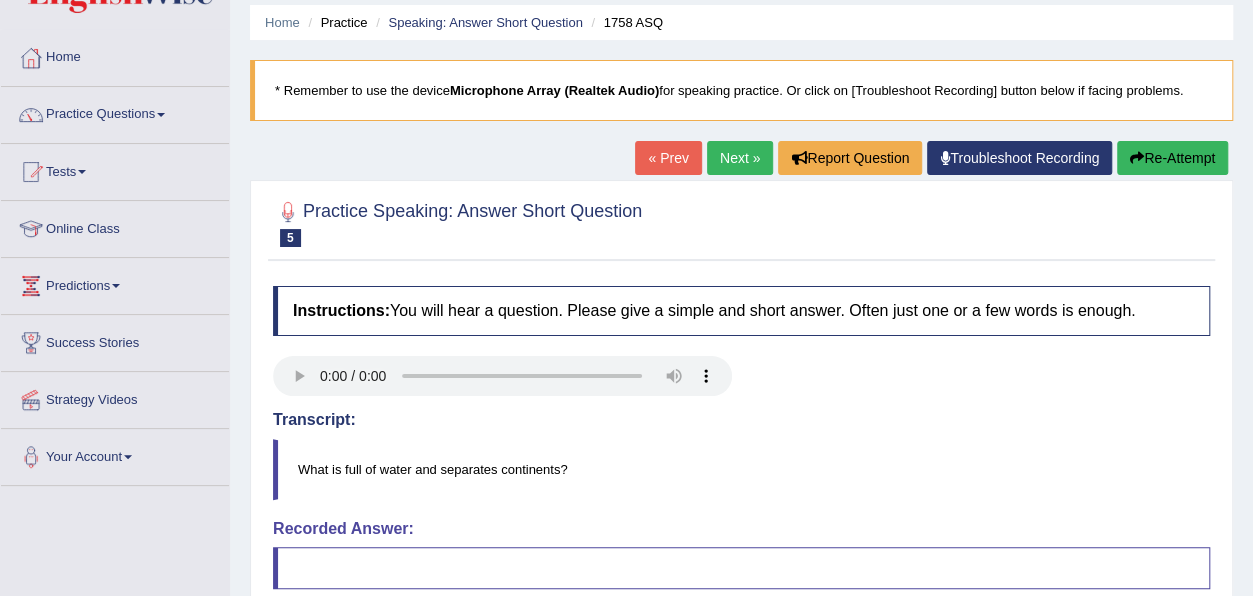 scroll, scrollTop: 64, scrollLeft: 0, axis: vertical 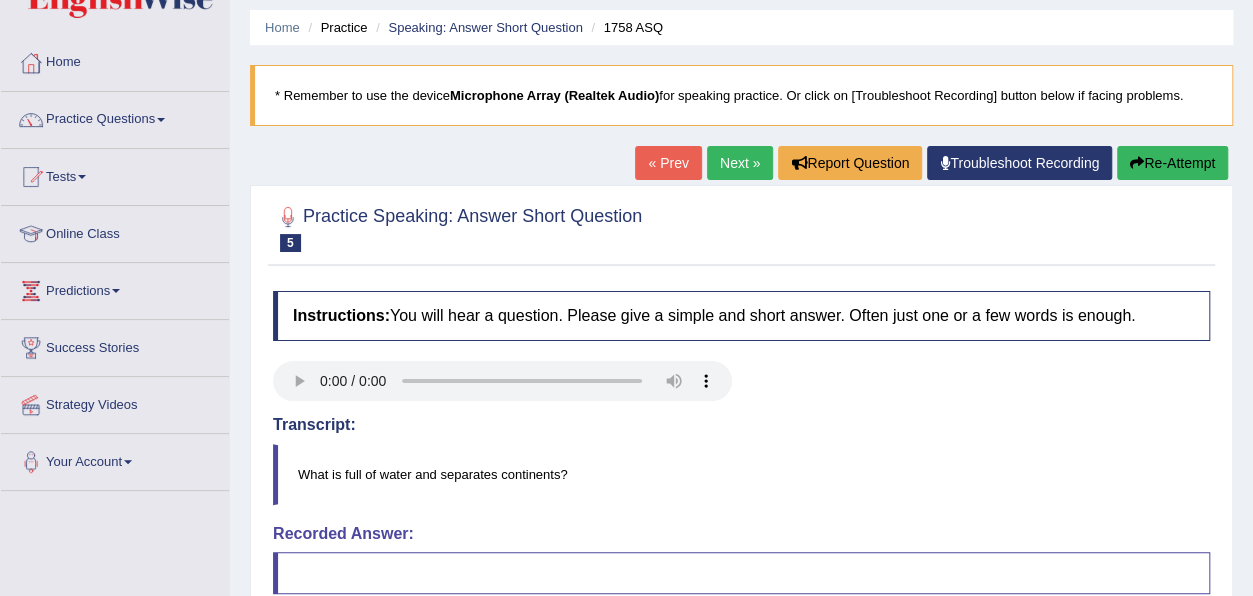 click on "Next »" at bounding box center (740, 163) 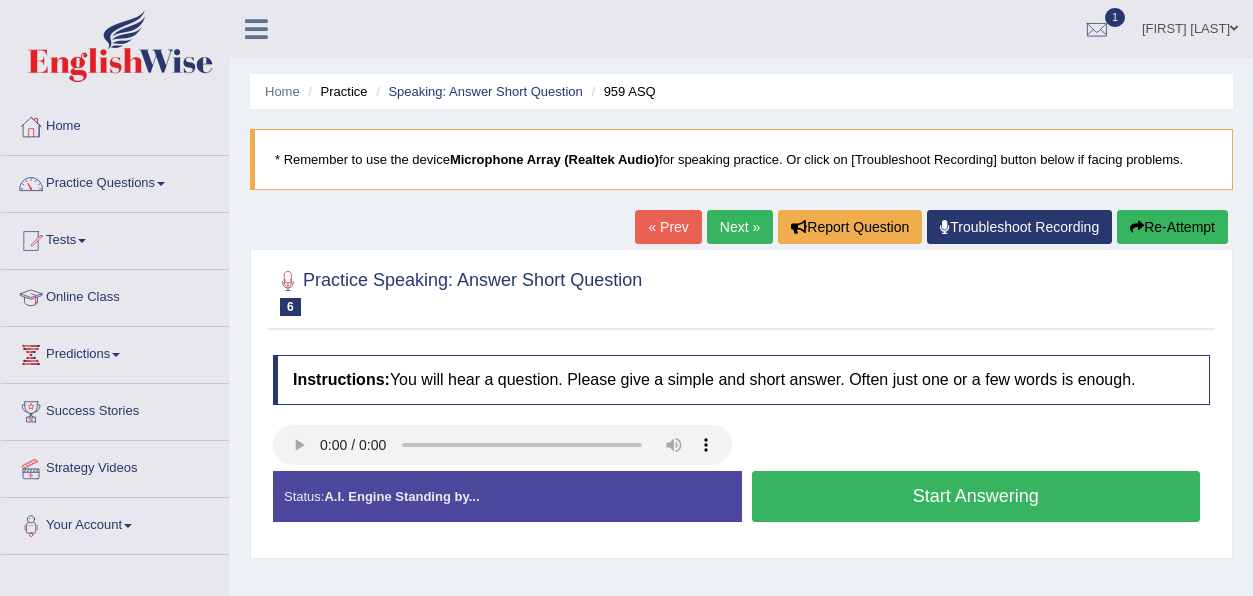 scroll, scrollTop: 0, scrollLeft: 0, axis: both 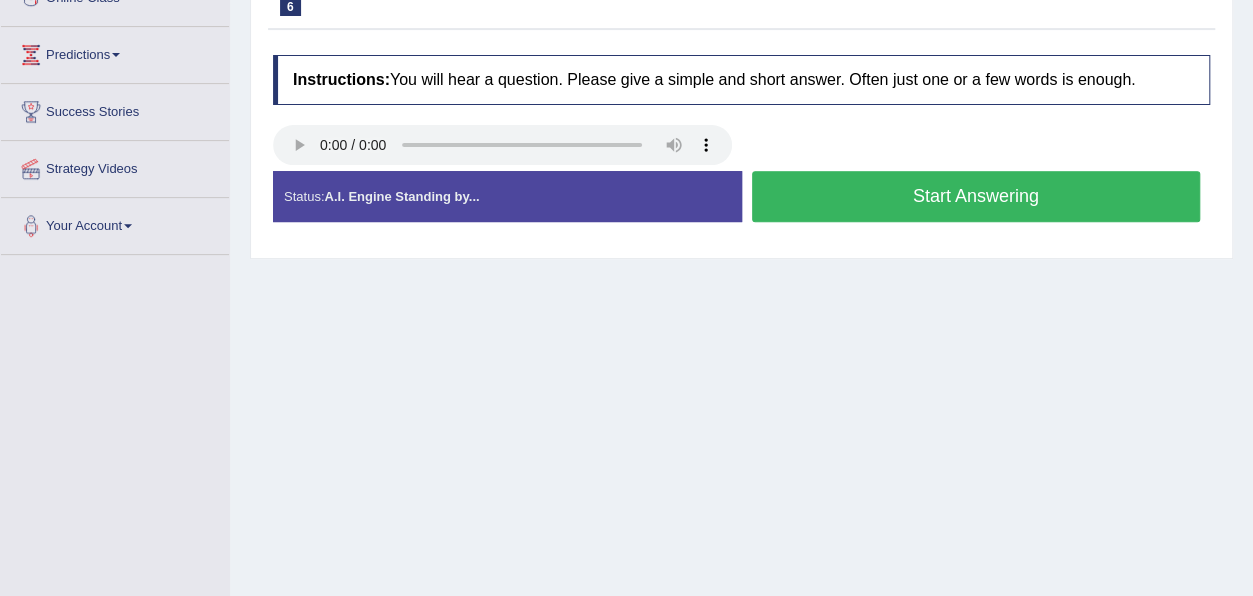 click on "Start Answering" at bounding box center [976, 196] 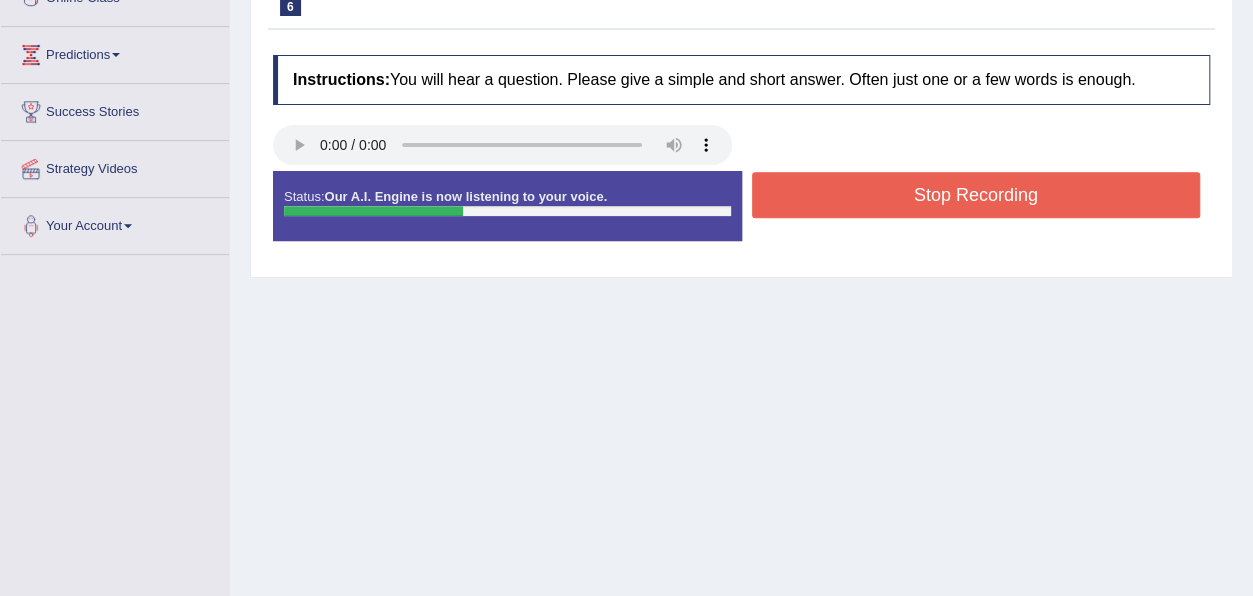 click on "Stop Recording" at bounding box center (976, 195) 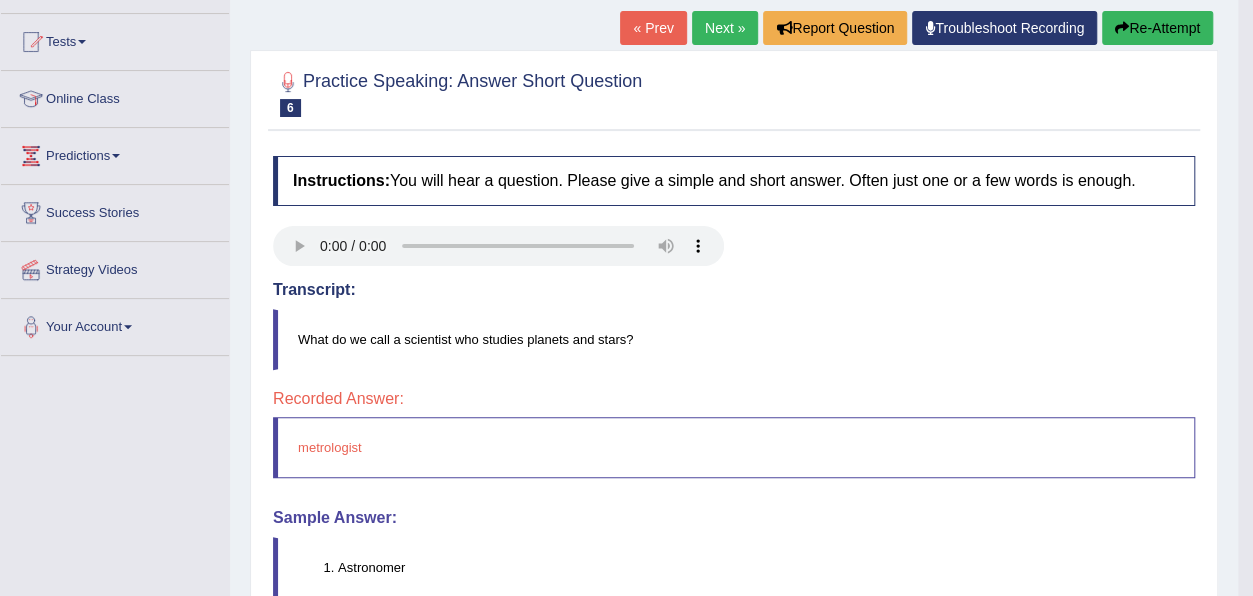 scroll, scrollTop: 198, scrollLeft: 0, axis: vertical 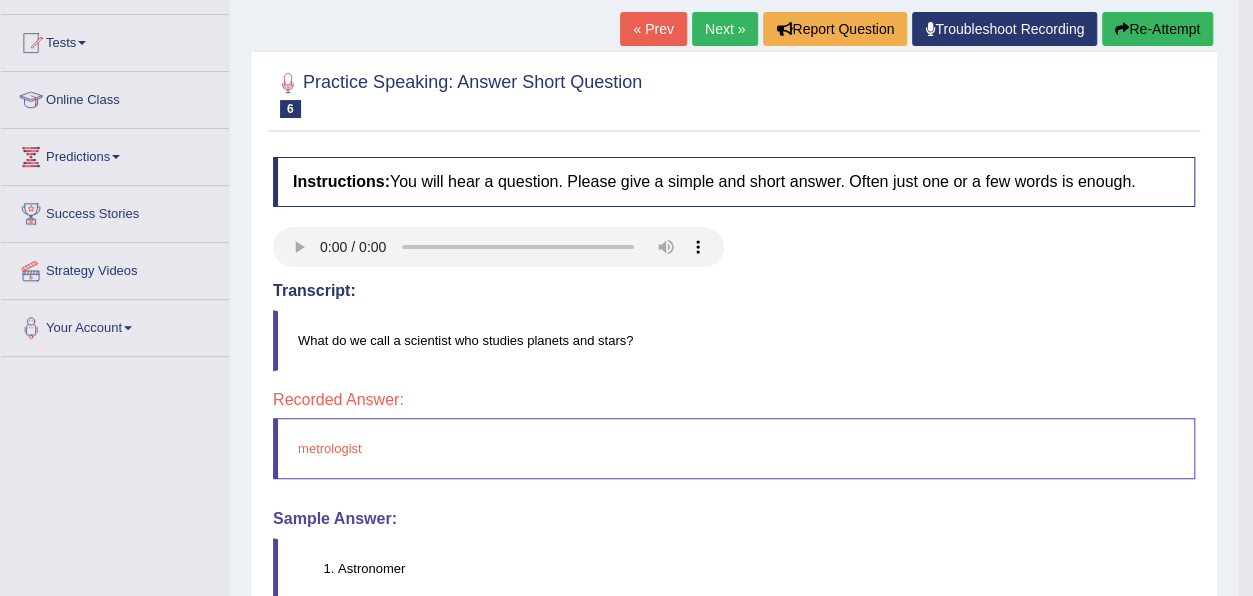 click on "Next »" at bounding box center (725, 29) 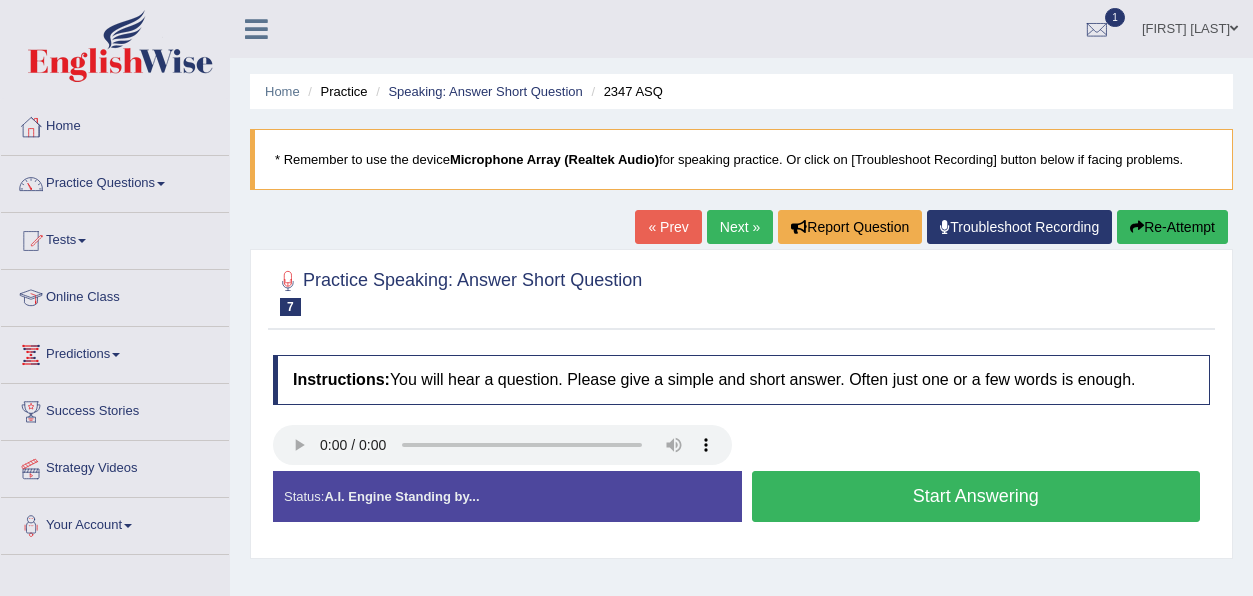scroll, scrollTop: 184, scrollLeft: 0, axis: vertical 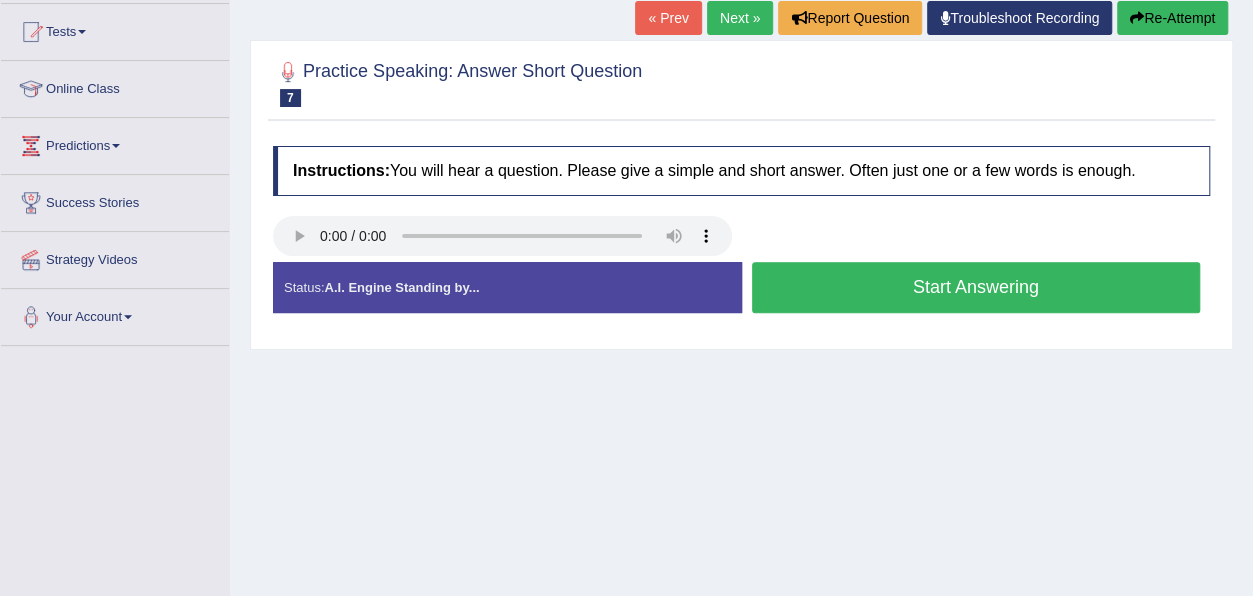 click on "Re-Attempt" at bounding box center [1172, 18] 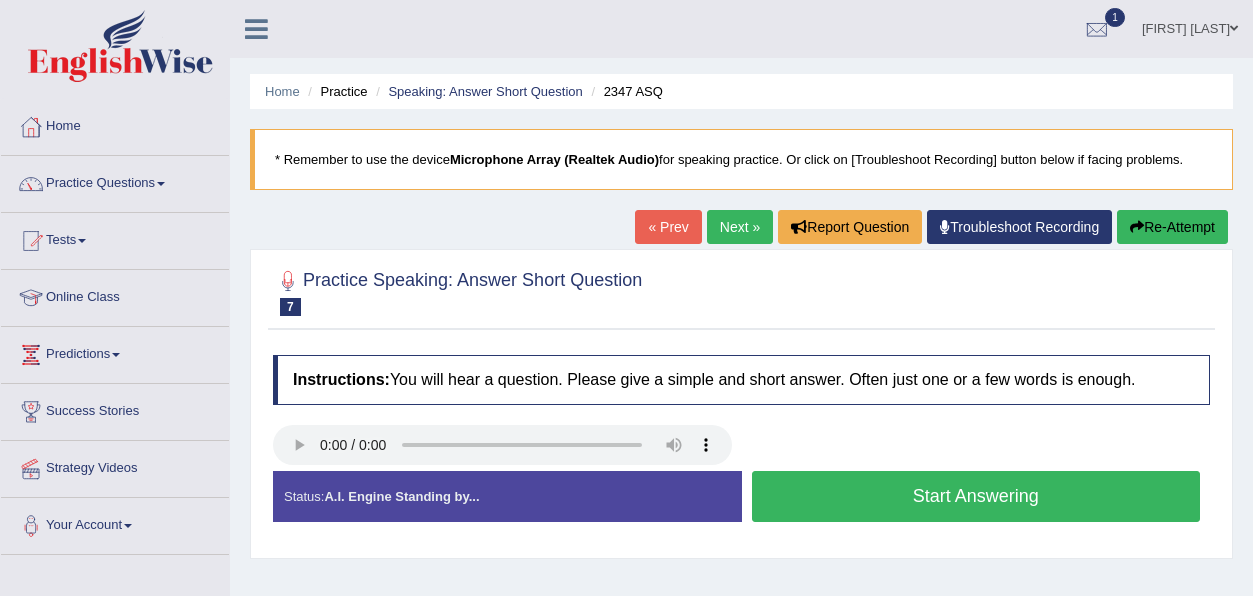 scroll, scrollTop: 224, scrollLeft: 0, axis: vertical 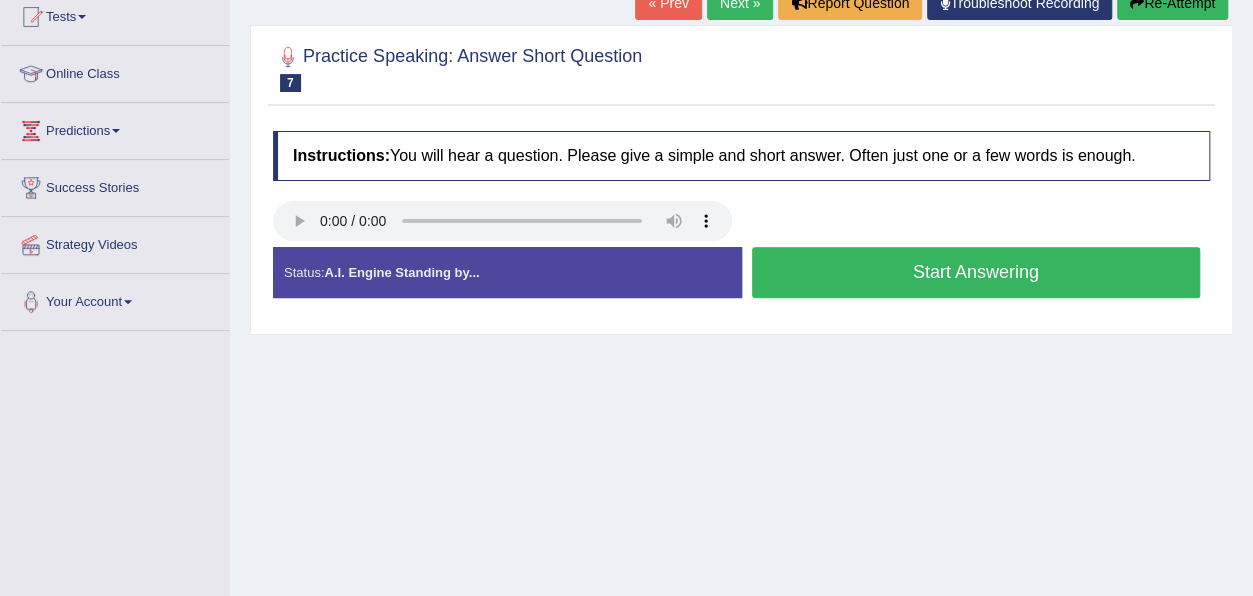 click on "Created with Highcharts 7.1.2 Too low Too high Time Pitch meter: 0 1 2 3 4 5" at bounding box center (502, 246) 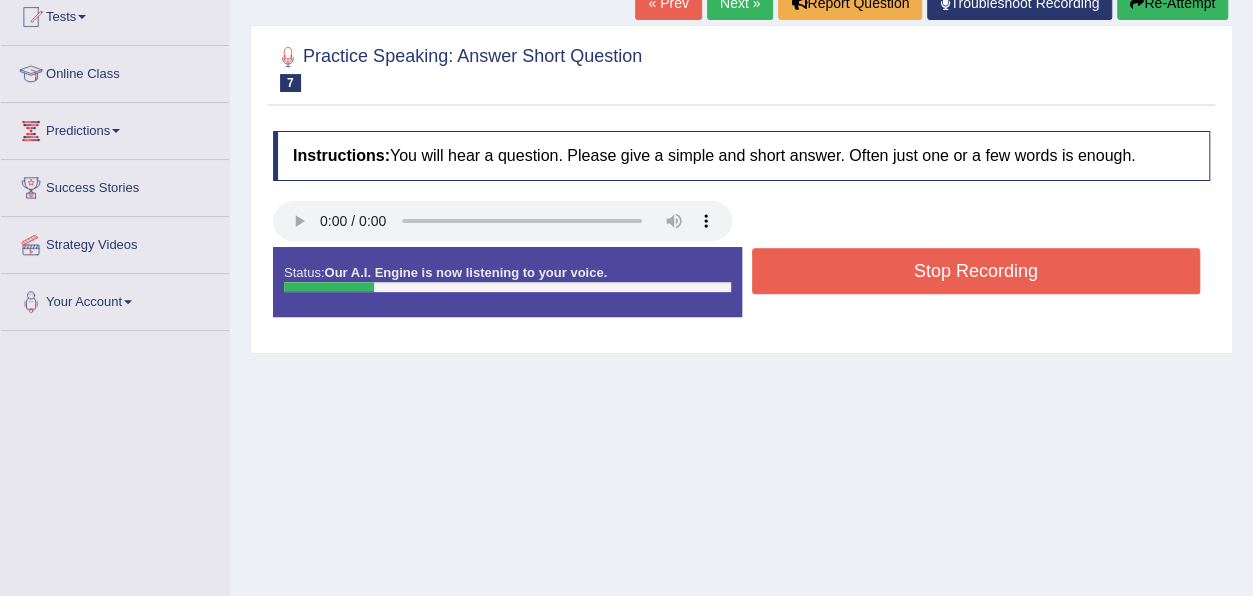 click on "Stop Recording" at bounding box center (976, 271) 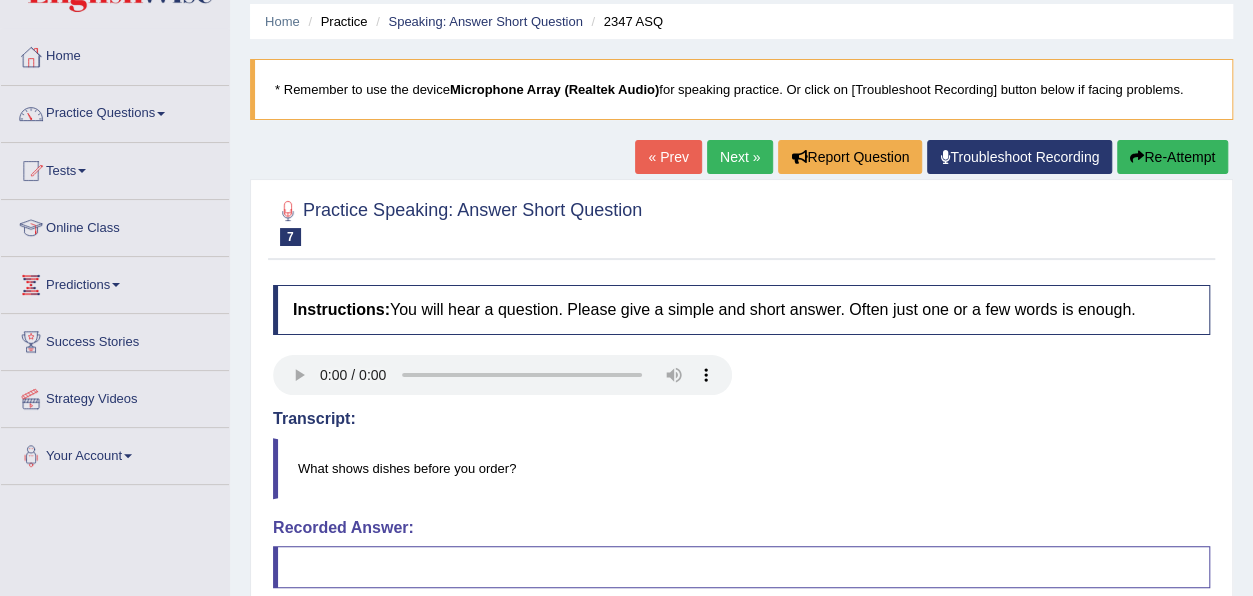 scroll, scrollTop: 74, scrollLeft: 0, axis: vertical 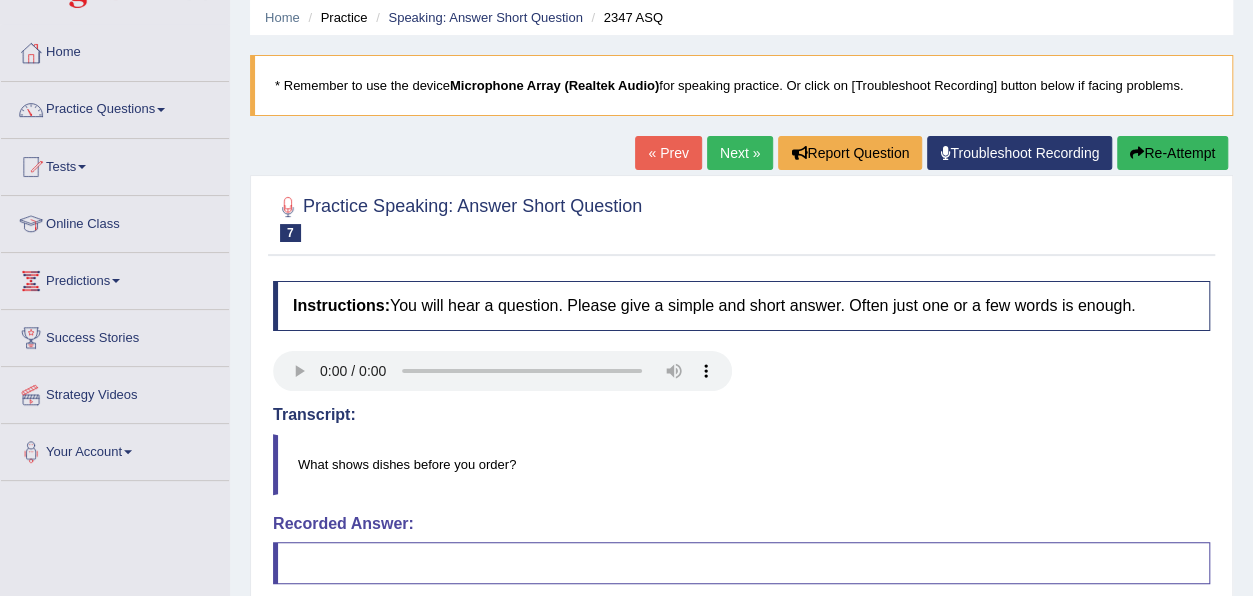 click on "Next »" at bounding box center (740, 153) 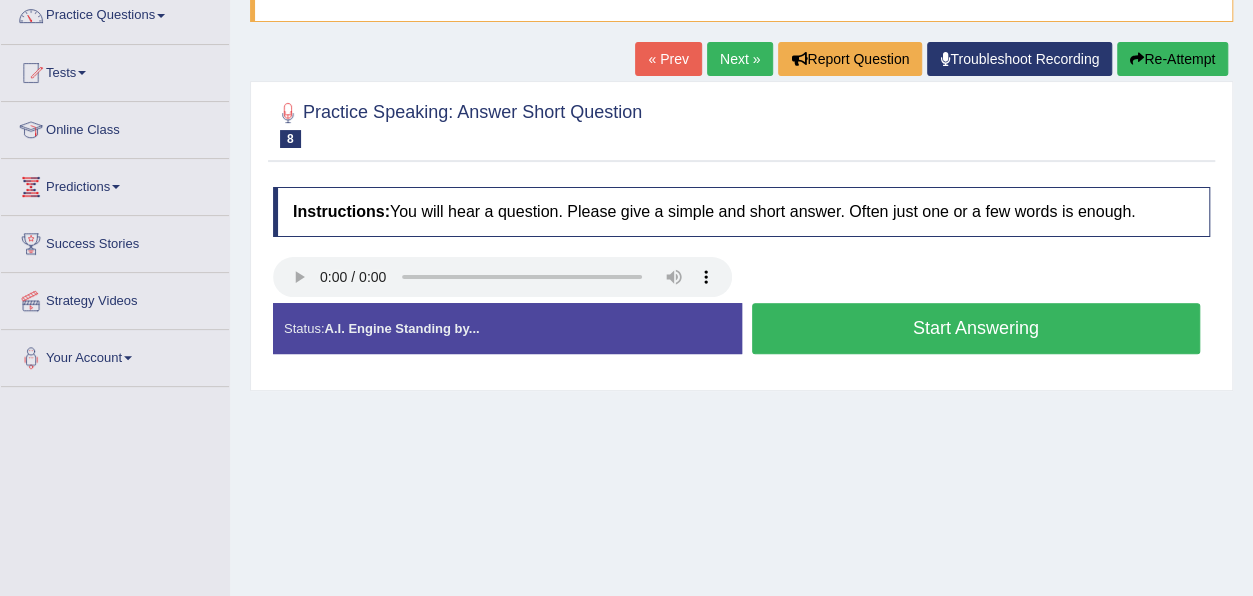 scroll, scrollTop: 0, scrollLeft: 0, axis: both 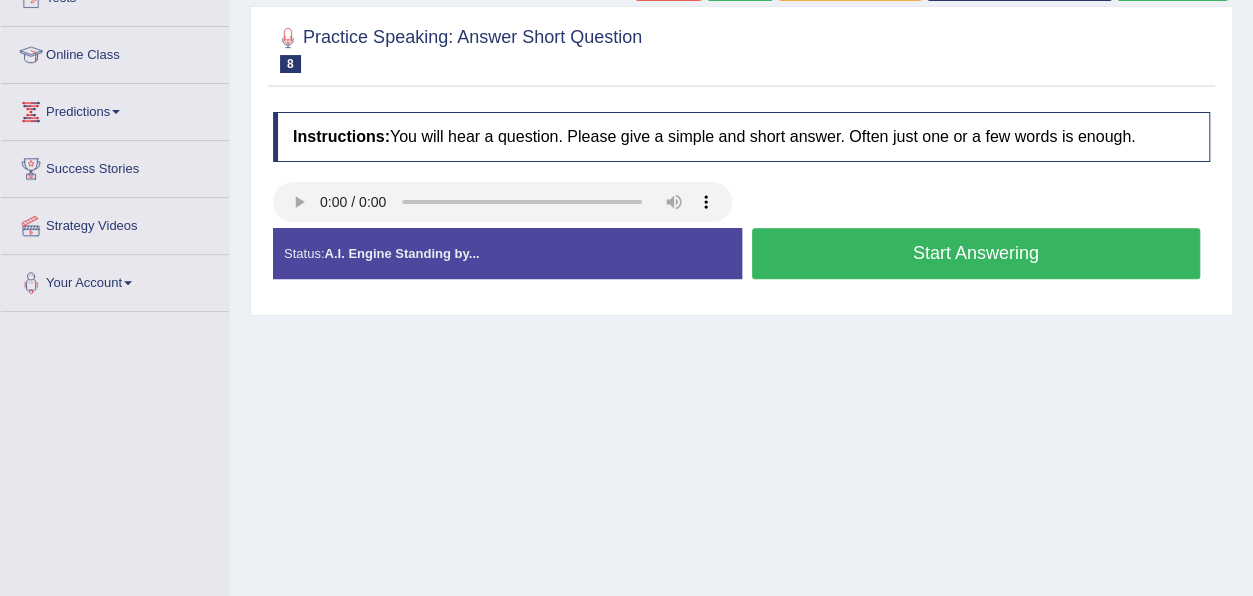 click on "Start Answering" at bounding box center [976, 253] 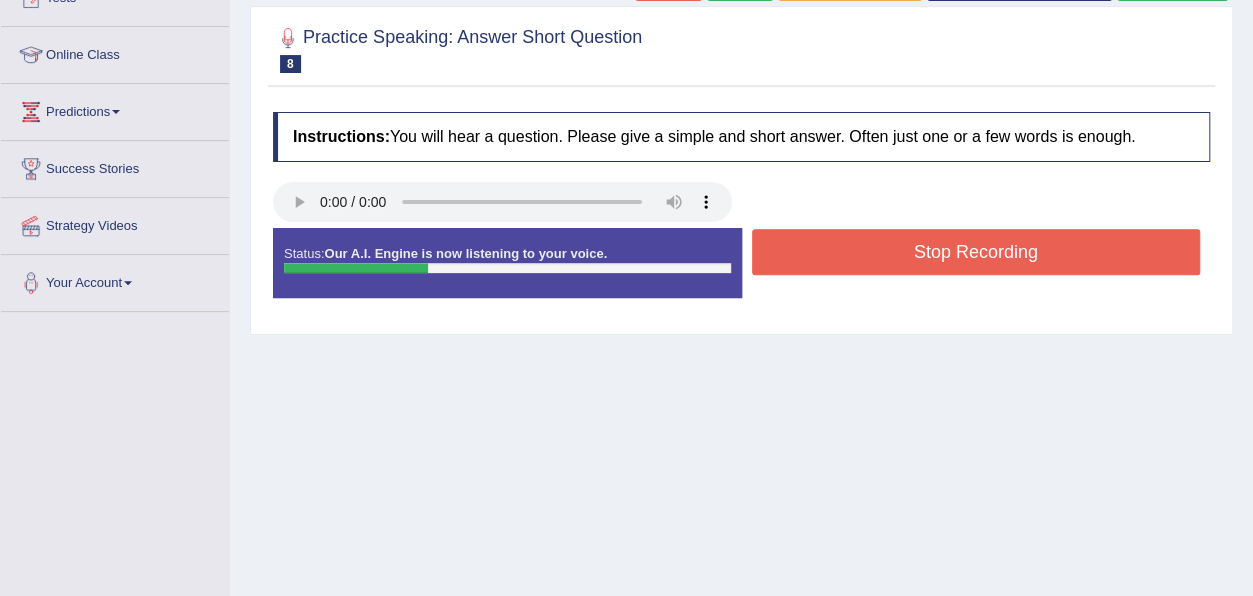 click on "Stop Recording" at bounding box center (976, 252) 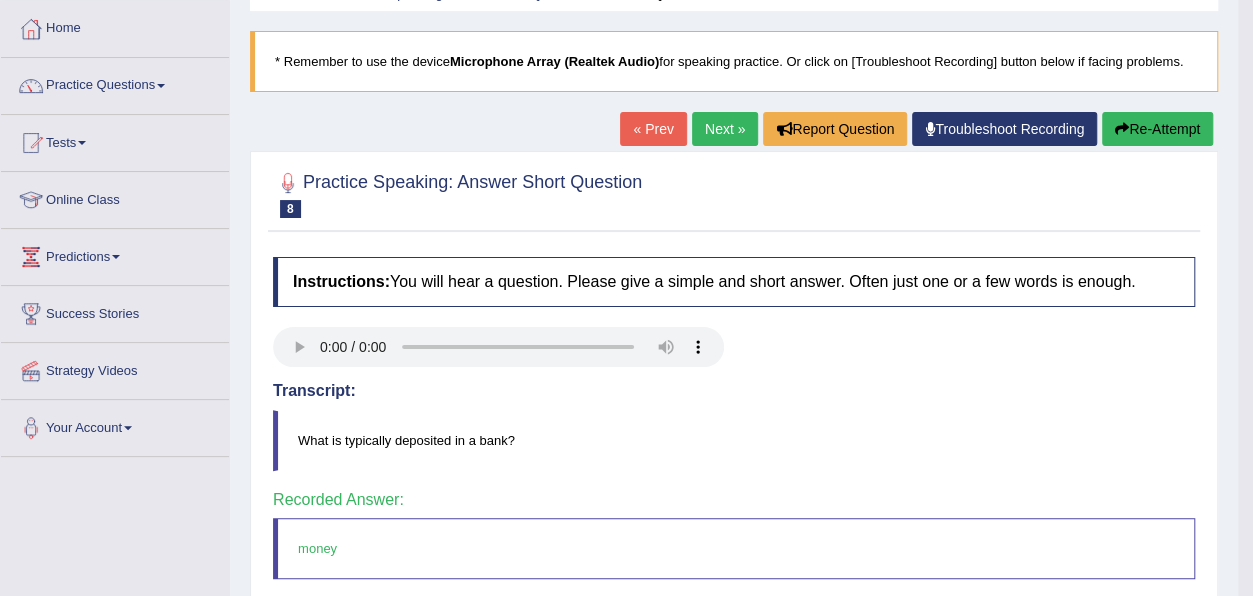 scroll, scrollTop: 70, scrollLeft: 0, axis: vertical 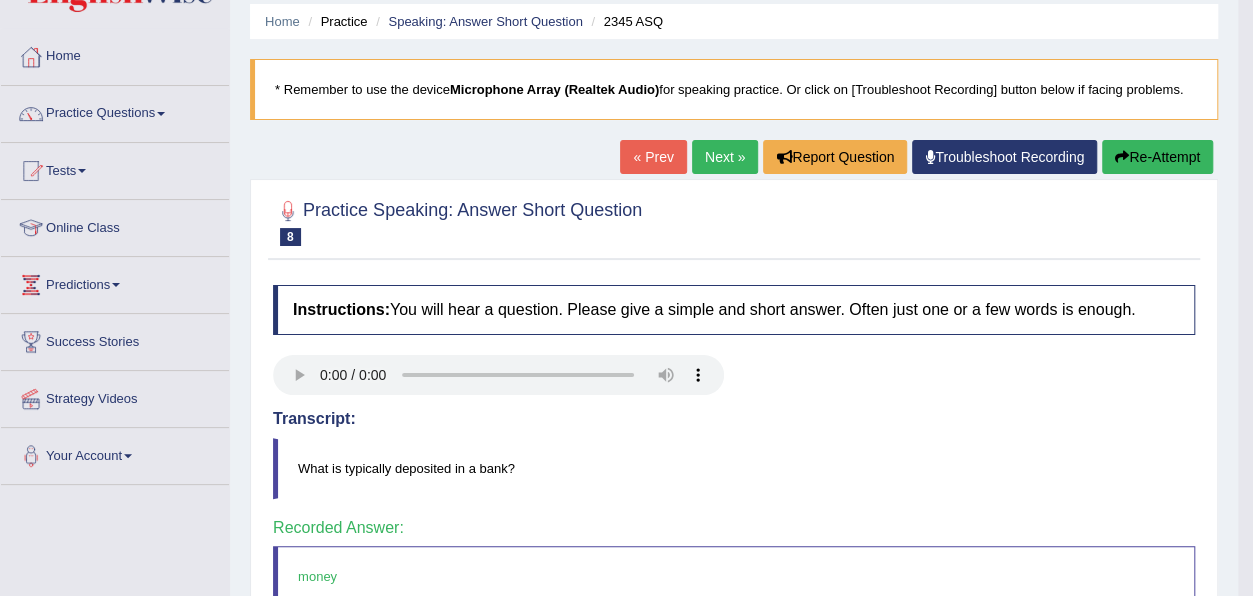 click at bounding box center [930, 157] 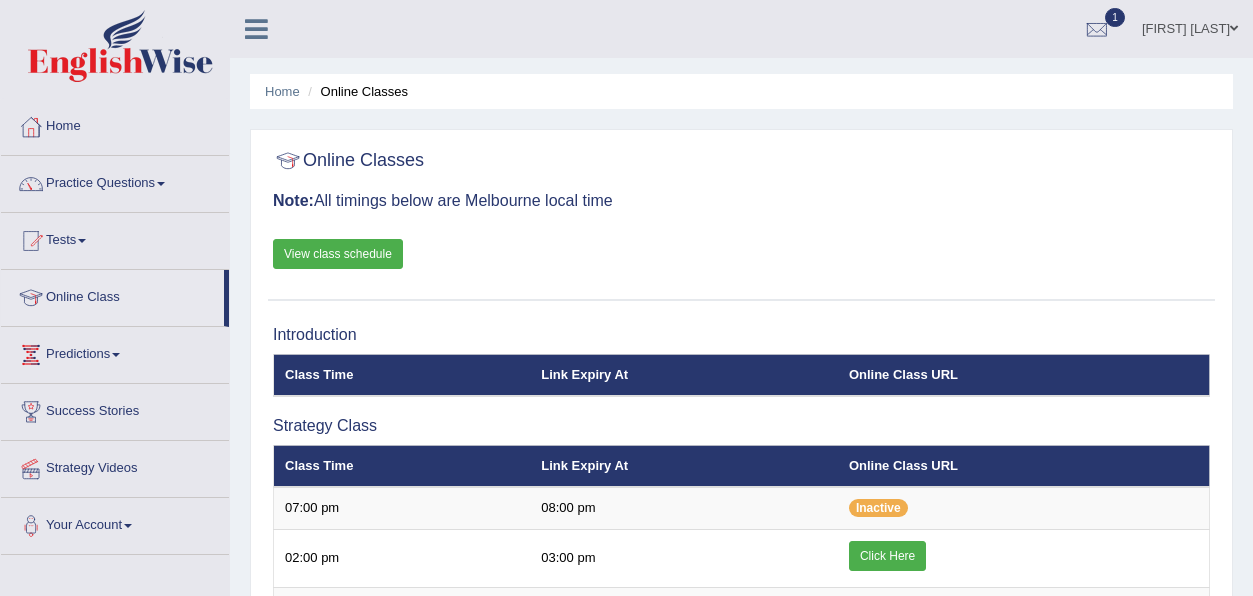 scroll, scrollTop: 427, scrollLeft: 0, axis: vertical 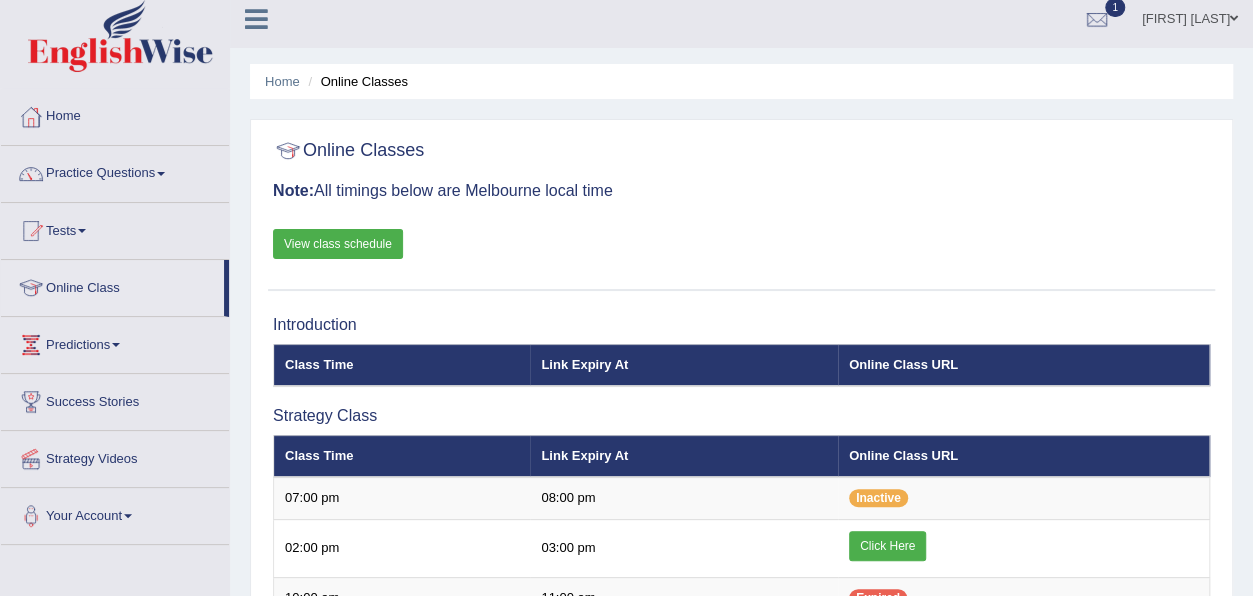 click at bounding box center [161, 174] 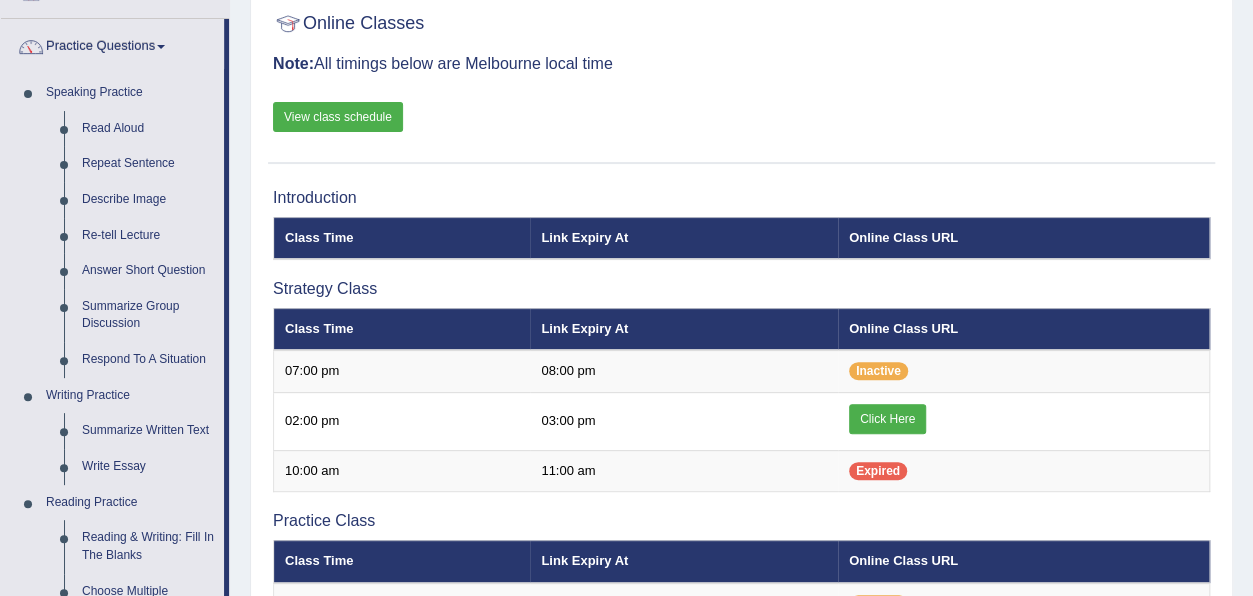 scroll, scrollTop: 138, scrollLeft: 0, axis: vertical 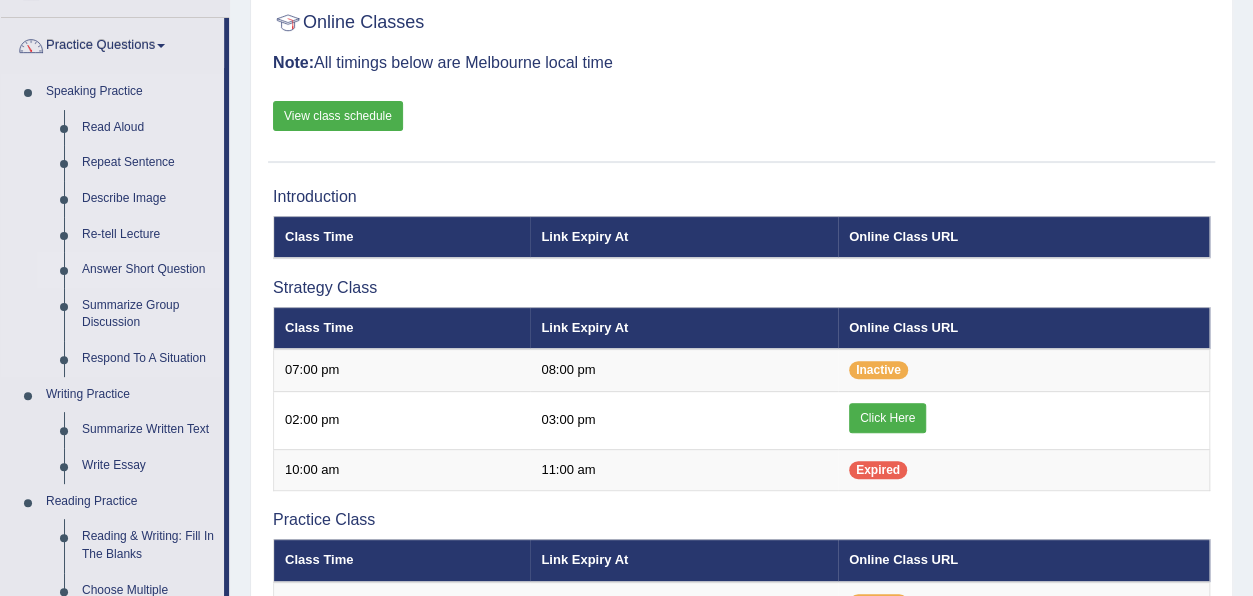 click on "Answer Short Question" at bounding box center (148, 270) 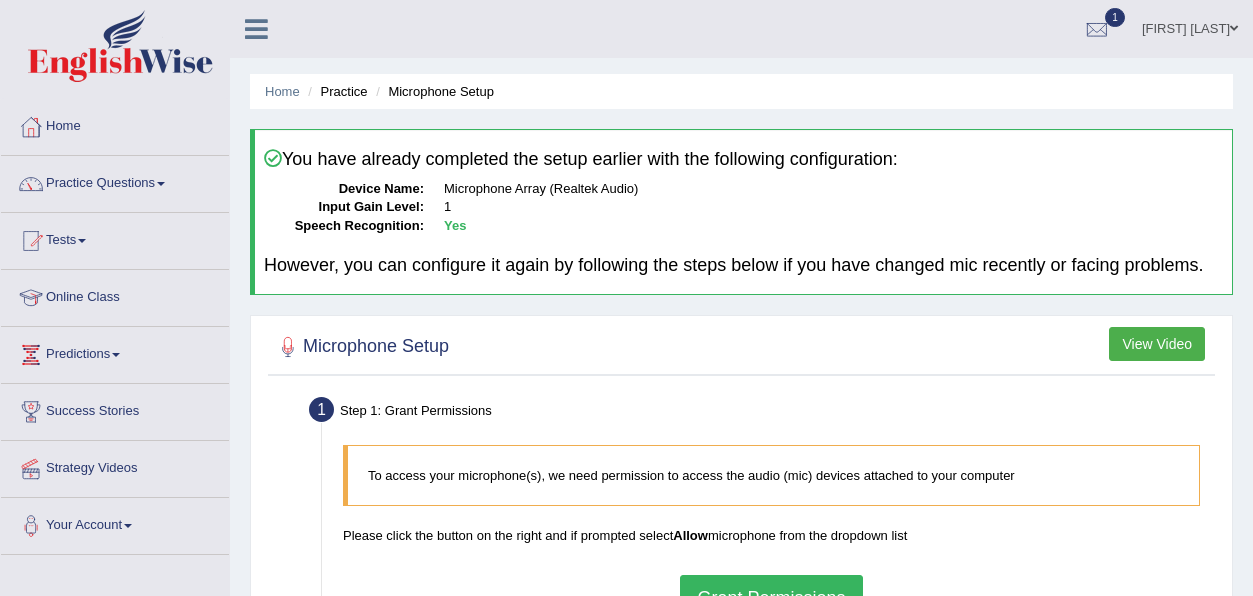scroll, scrollTop: 0, scrollLeft: 0, axis: both 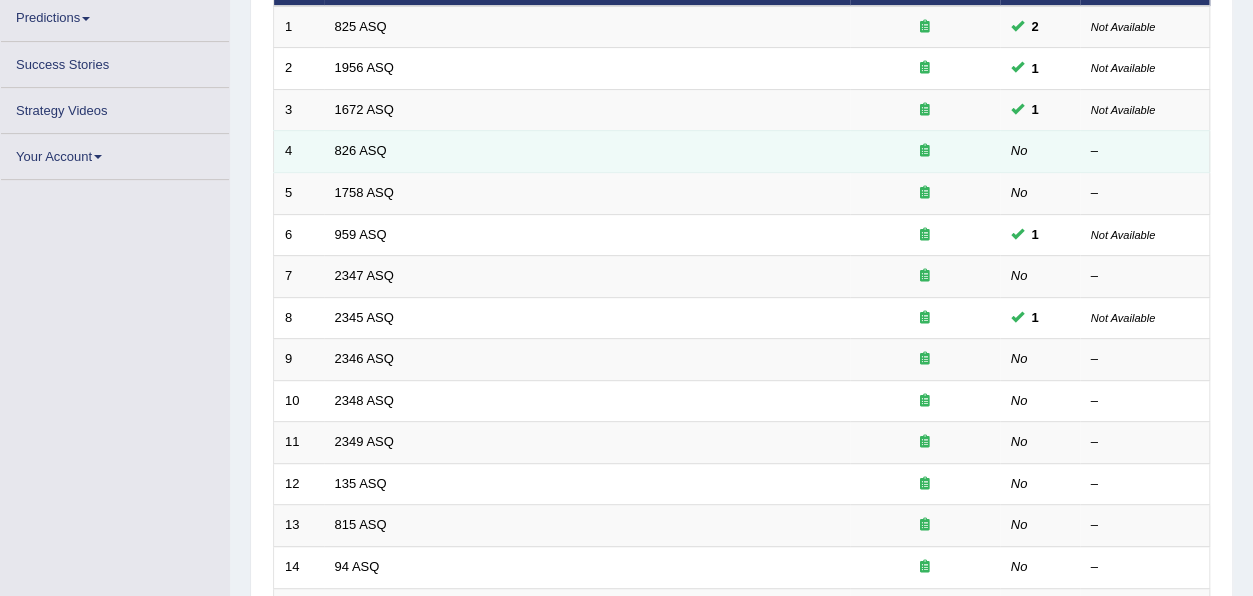 click on "826 ASQ" at bounding box center [587, 152] 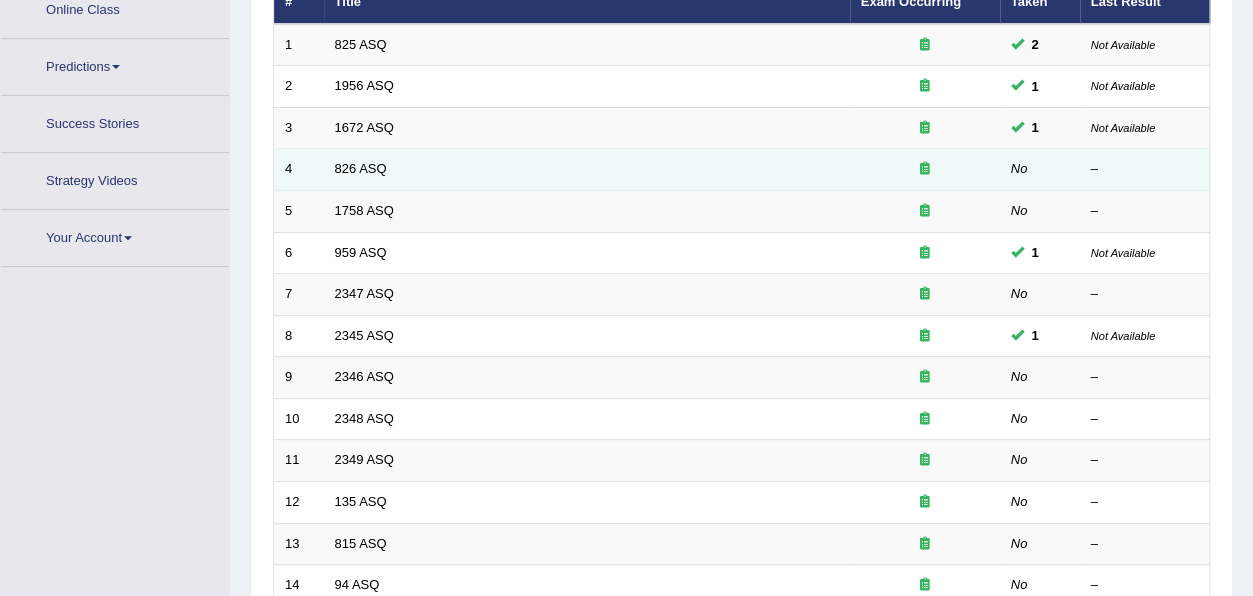 scroll, scrollTop: 336, scrollLeft: 0, axis: vertical 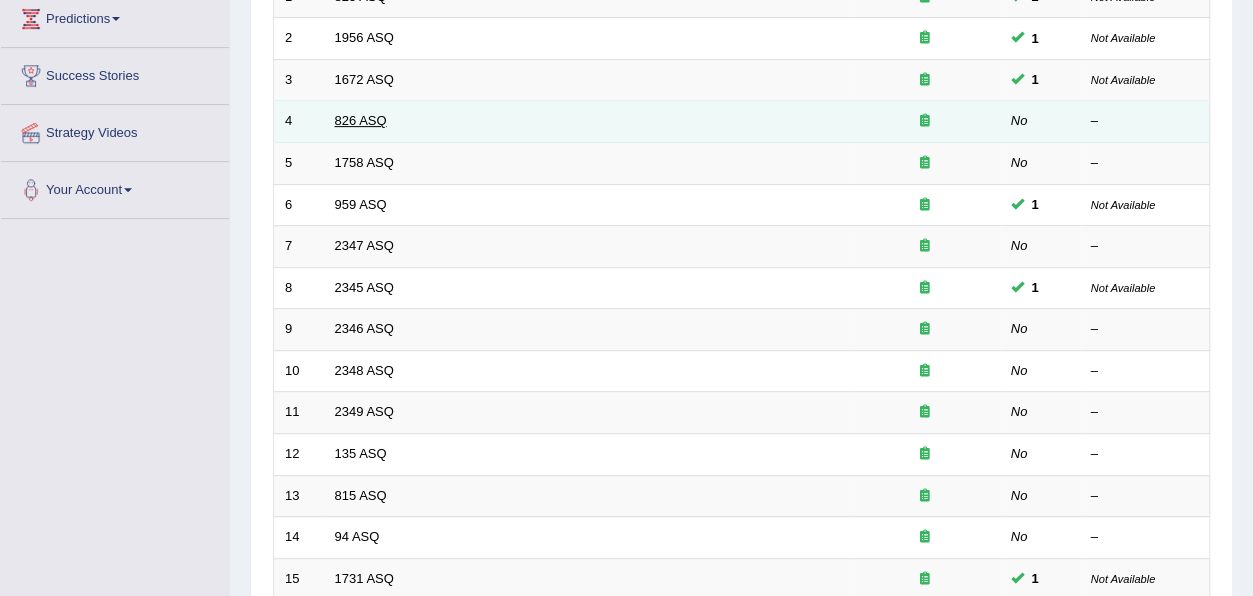 click on "826 ASQ" at bounding box center [361, 120] 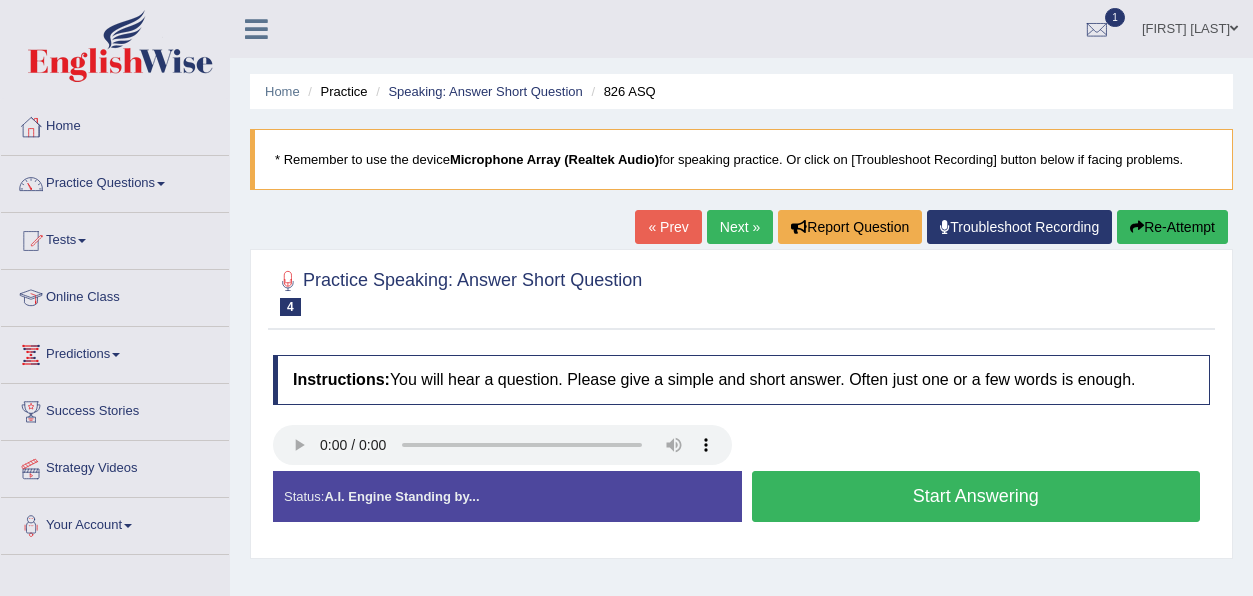 scroll, scrollTop: 0, scrollLeft: 0, axis: both 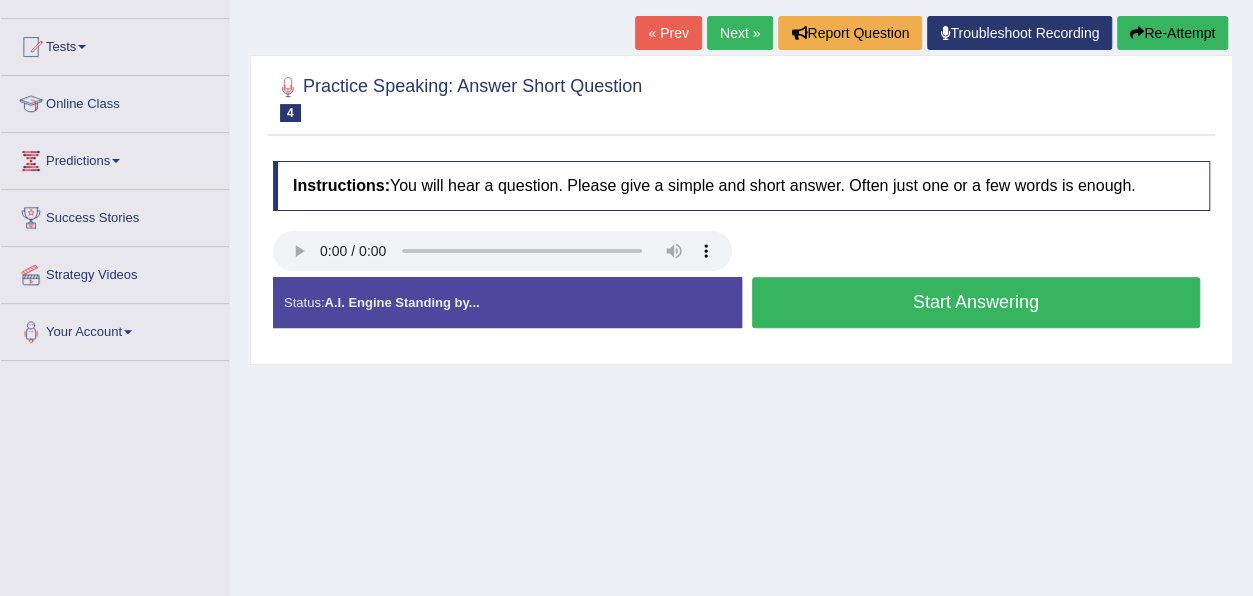 click on "Created with Highcharts 7.1.2 Too low Too high Time Pitch meter: 0 1 2 3 4 5" at bounding box center [502, 276] 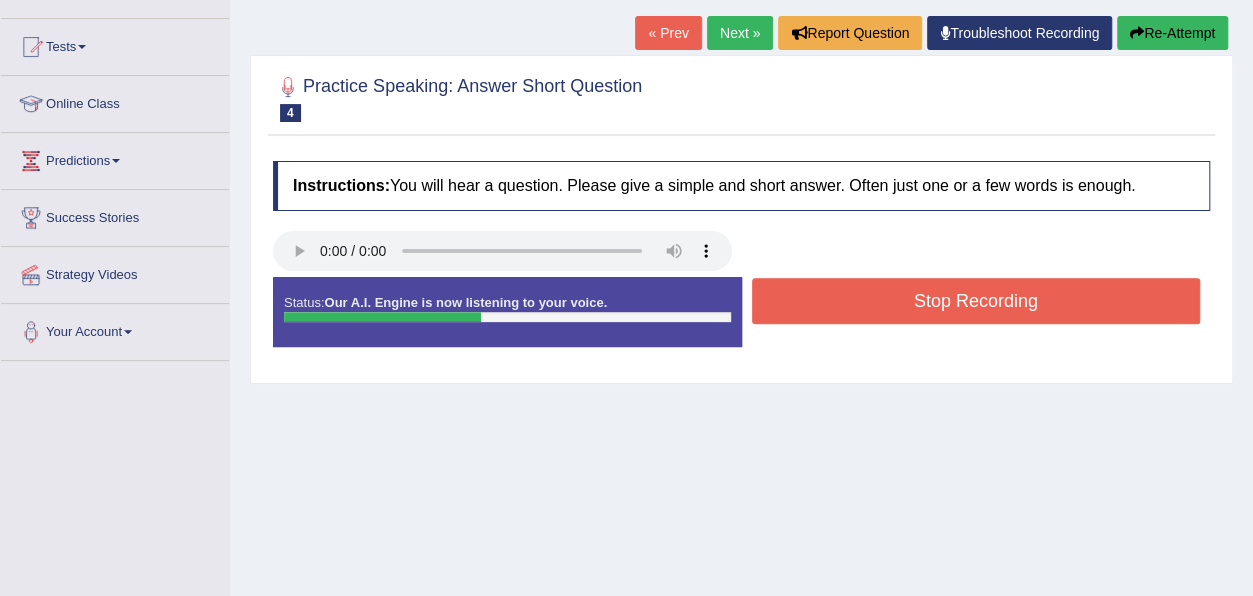 click on "Stop Recording" at bounding box center [976, 301] 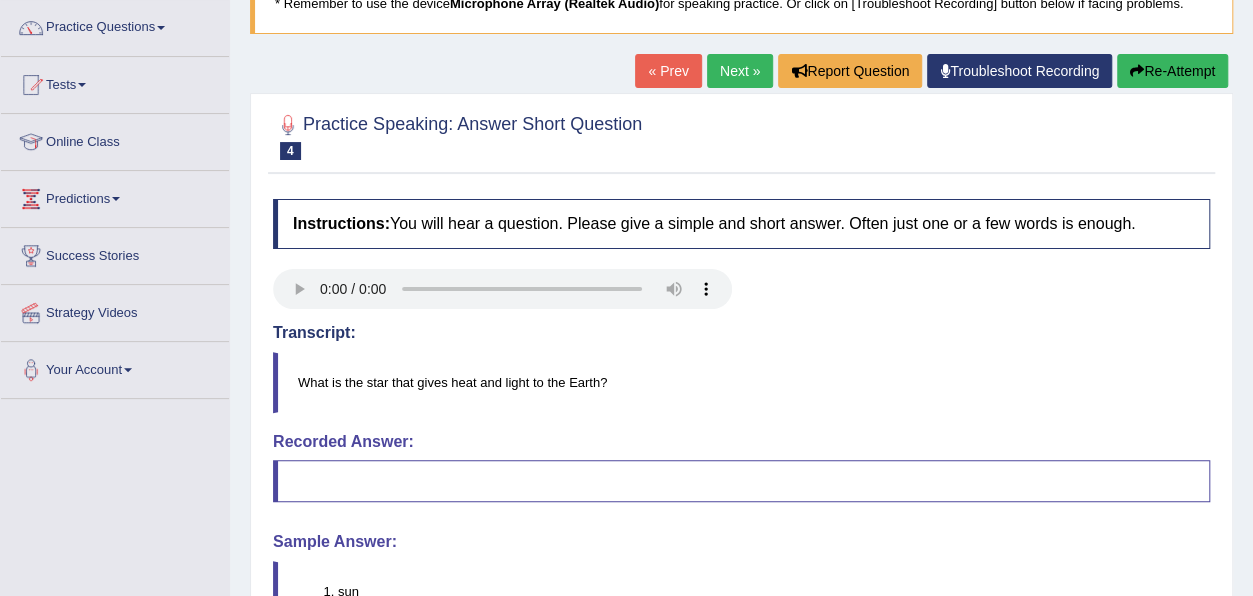 scroll, scrollTop: 158, scrollLeft: 0, axis: vertical 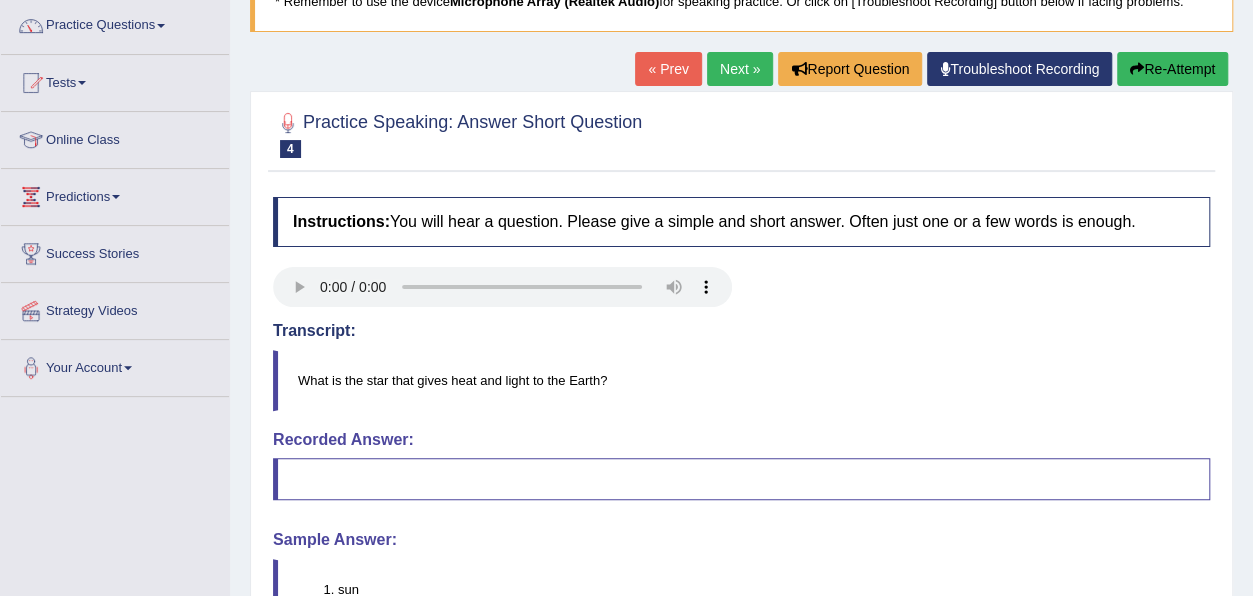 click on "Next »" at bounding box center (740, 69) 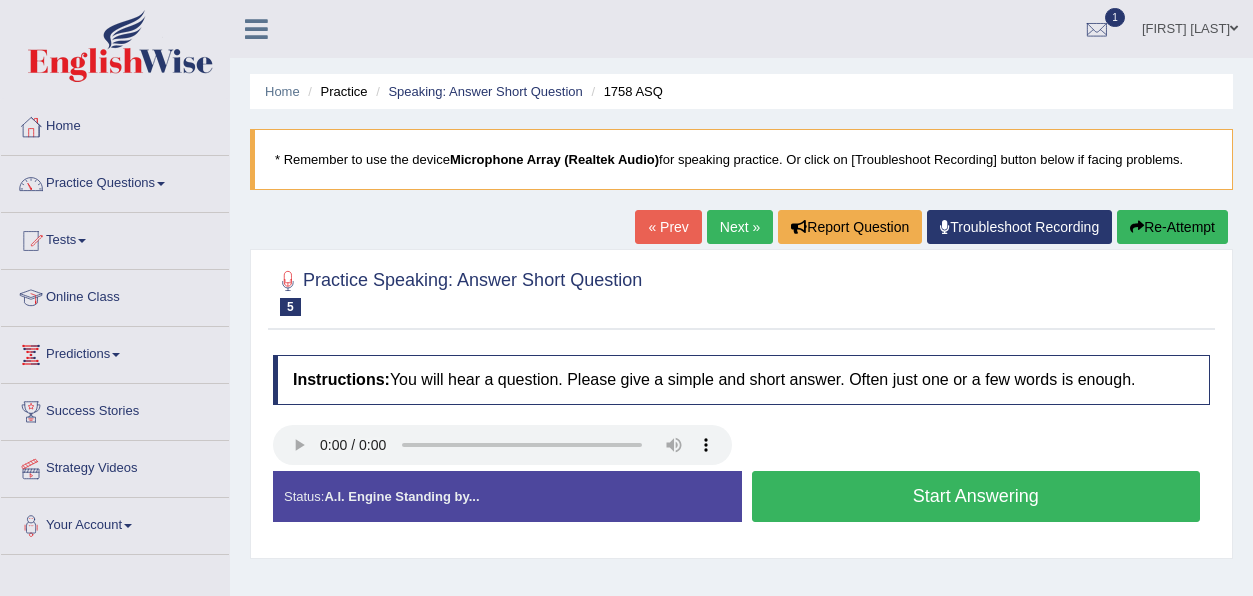 scroll, scrollTop: 0, scrollLeft: 0, axis: both 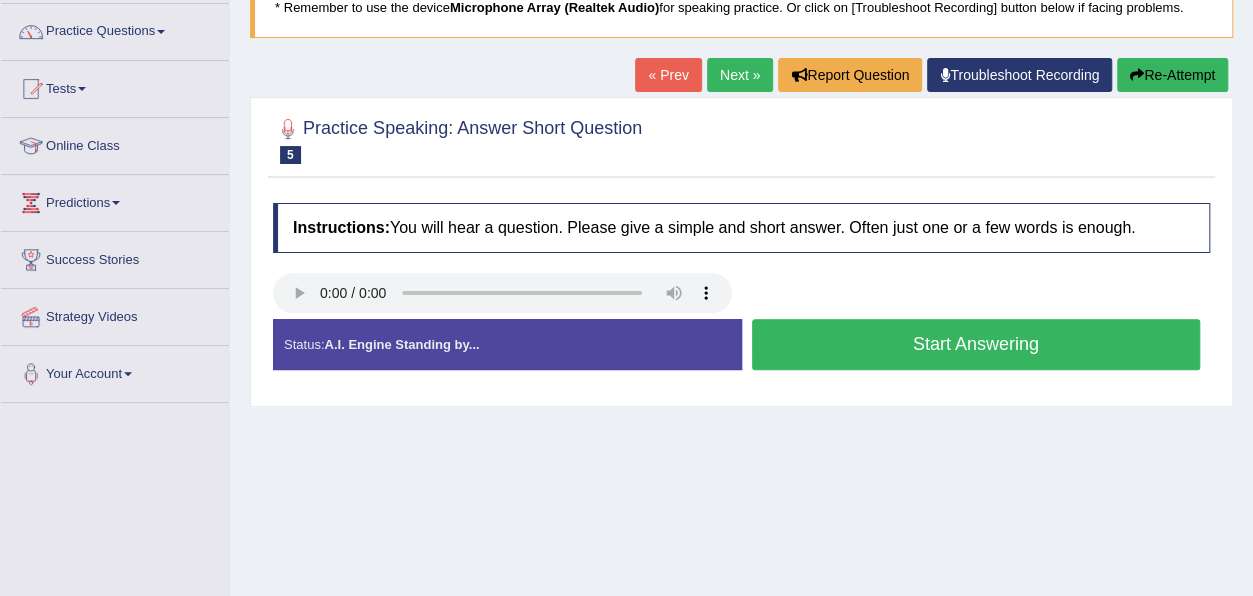 click on "Start Answering" at bounding box center (976, 344) 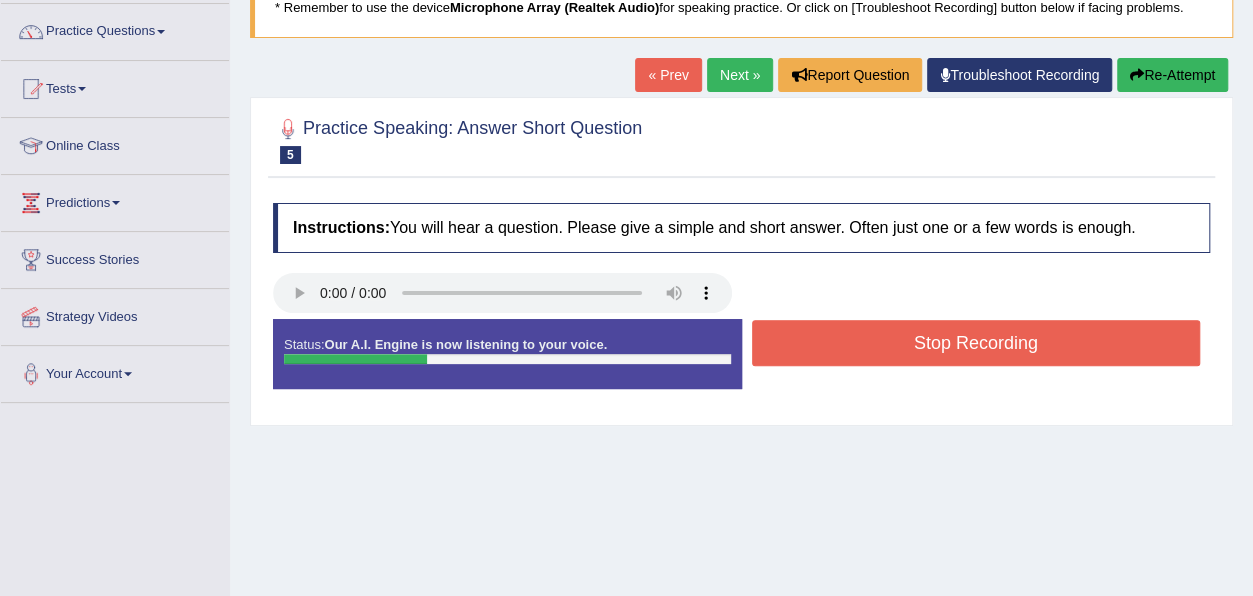 click on "Stop Recording" at bounding box center (976, 343) 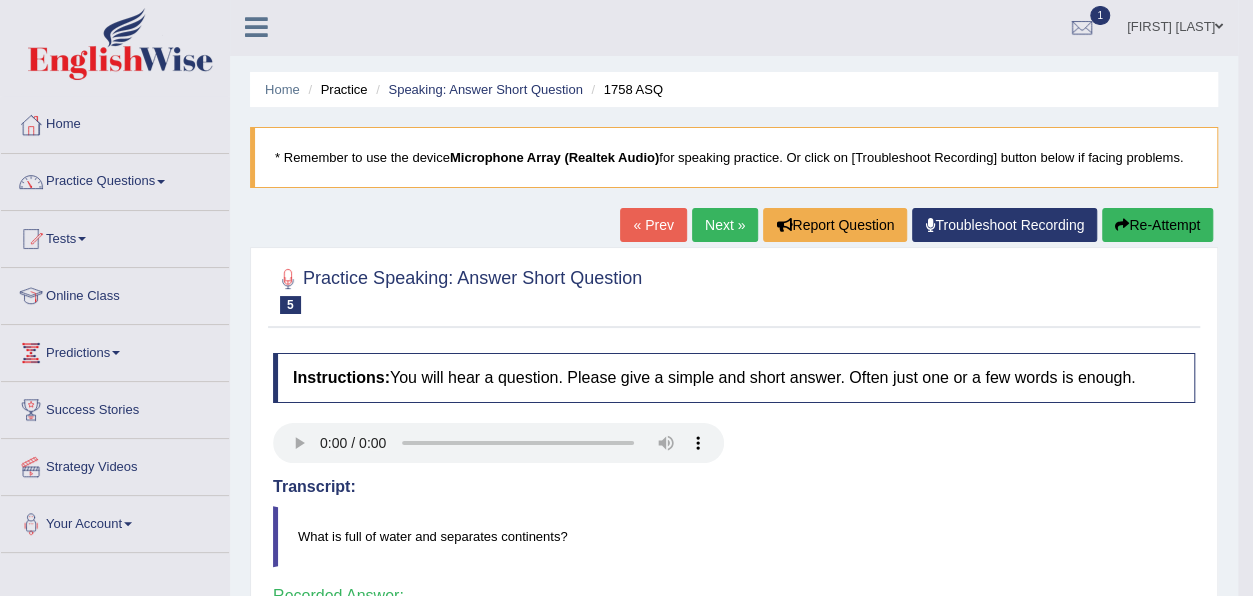 scroll, scrollTop: 4, scrollLeft: 0, axis: vertical 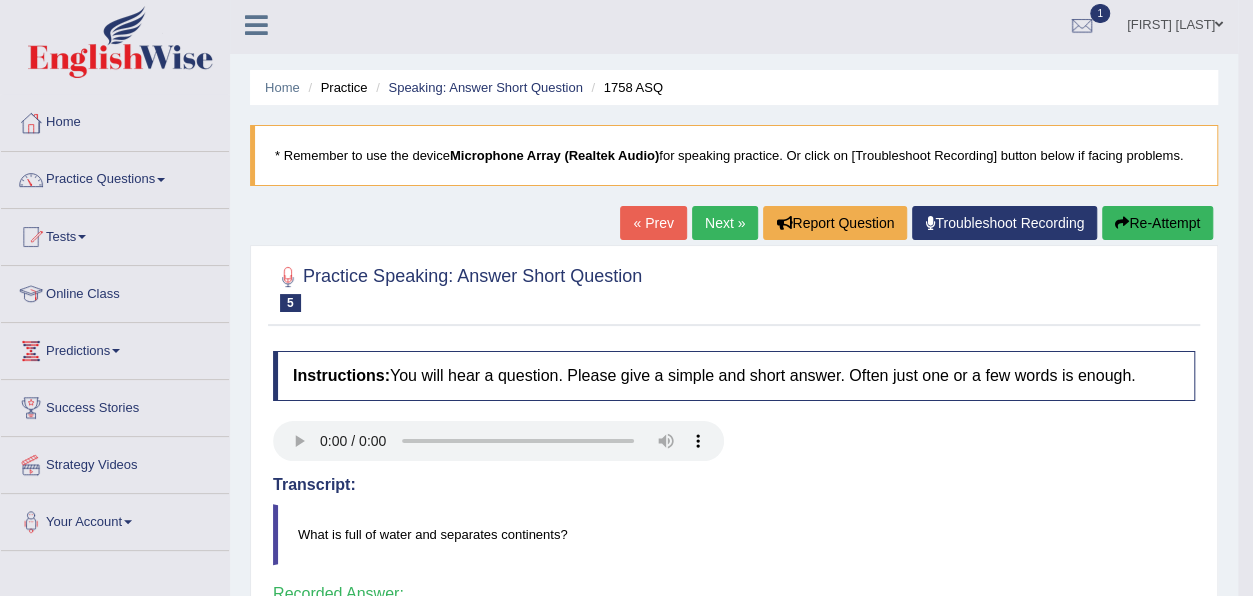 click on "Next »" at bounding box center [725, 223] 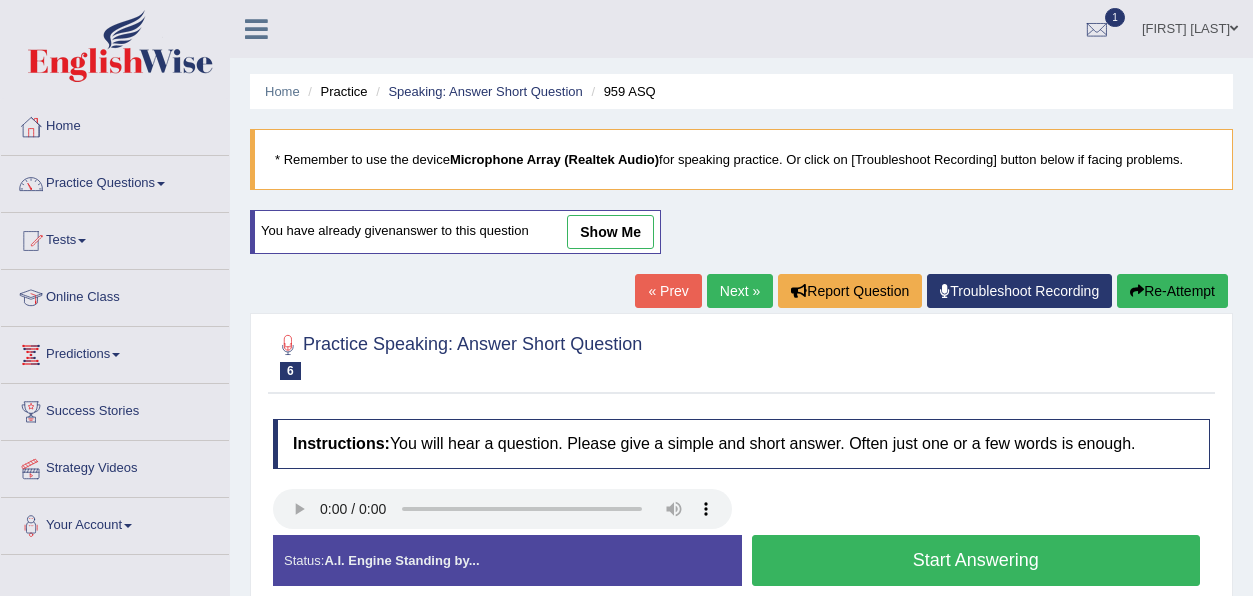 scroll, scrollTop: 0, scrollLeft: 0, axis: both 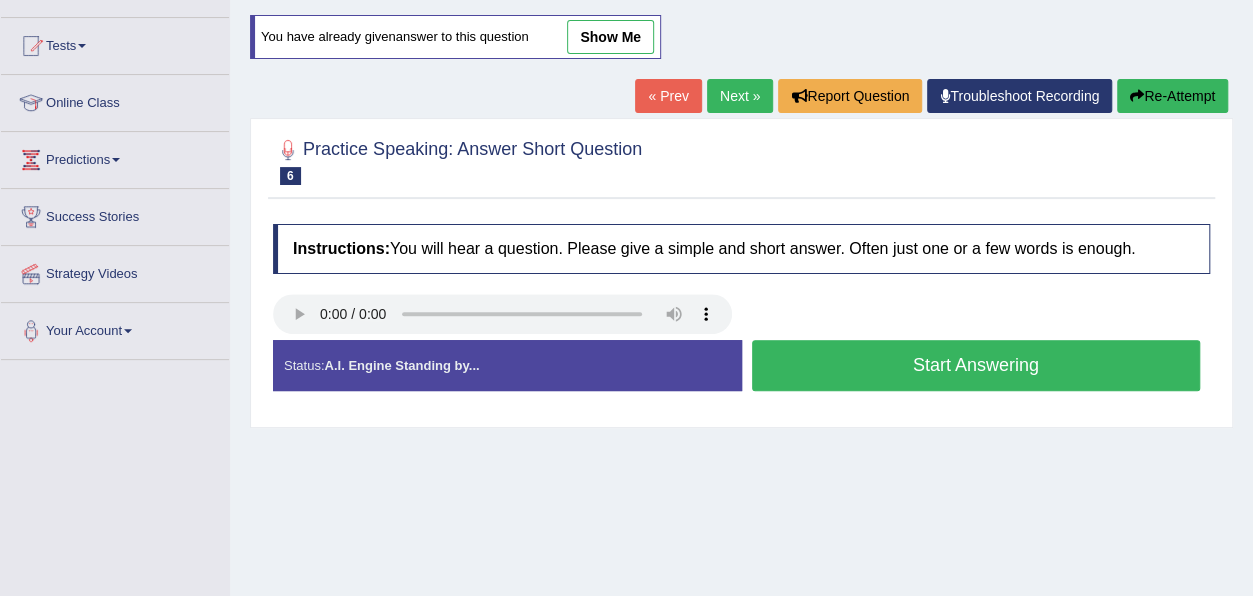 click on "Start Answering" at bounding box center (976, 365) 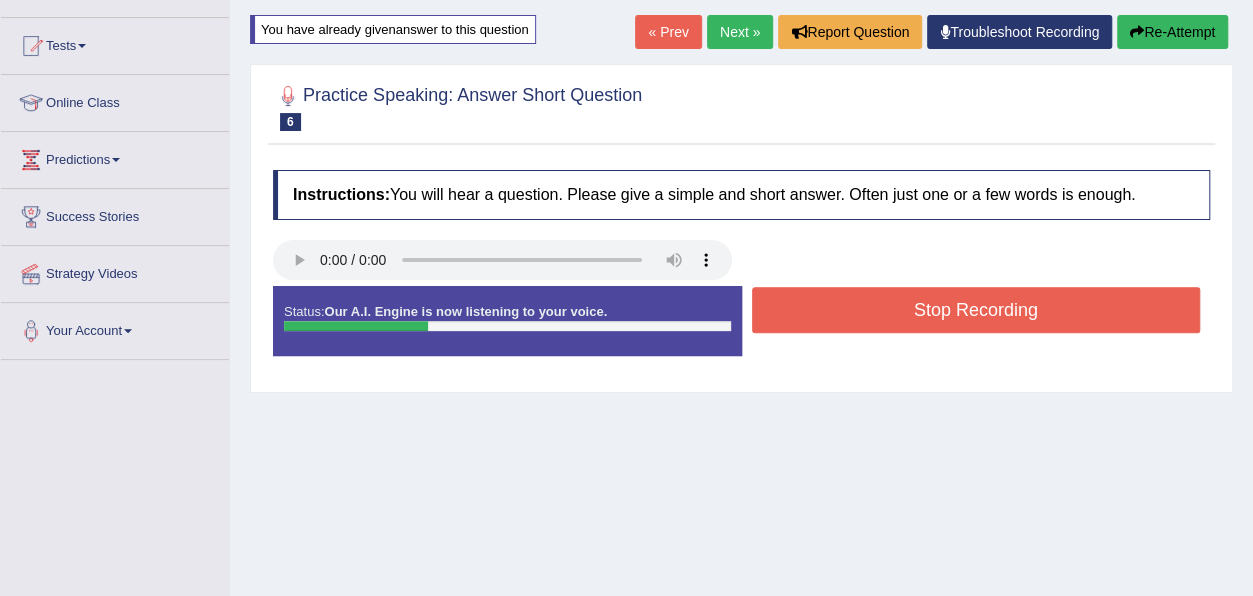 click on "Stop Recording" at bounding box center [976, 310] 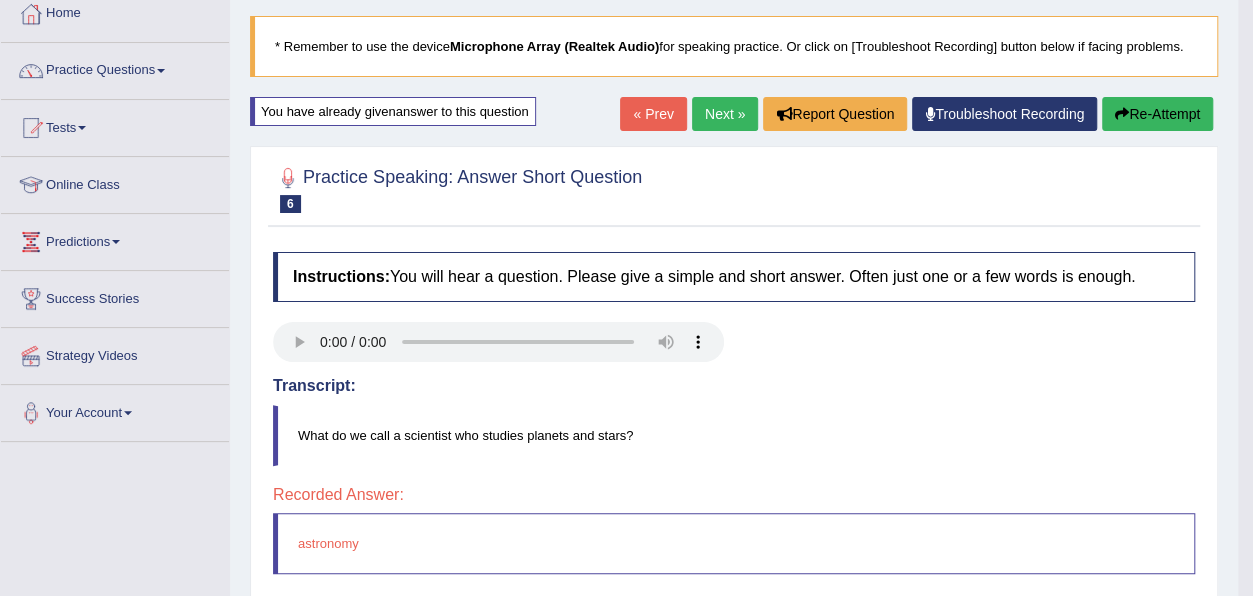 scroll, scrollTop: 100, scrollLeft: 0, axis: vertical 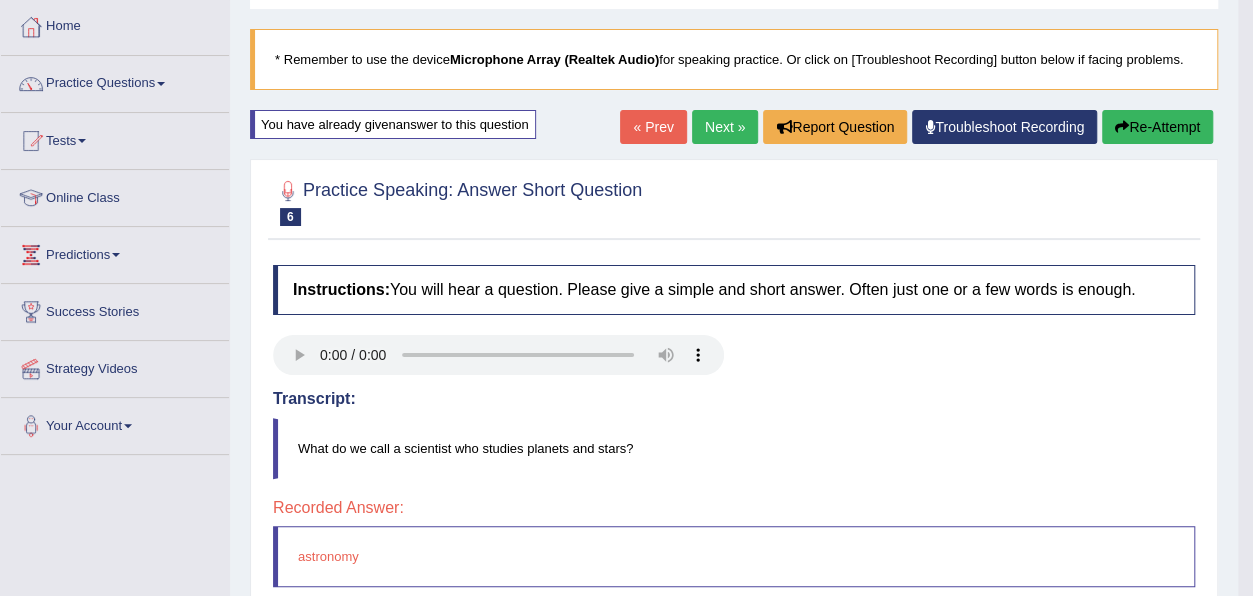 click on "Re-Attempt" at bounding box center (1157, 127) 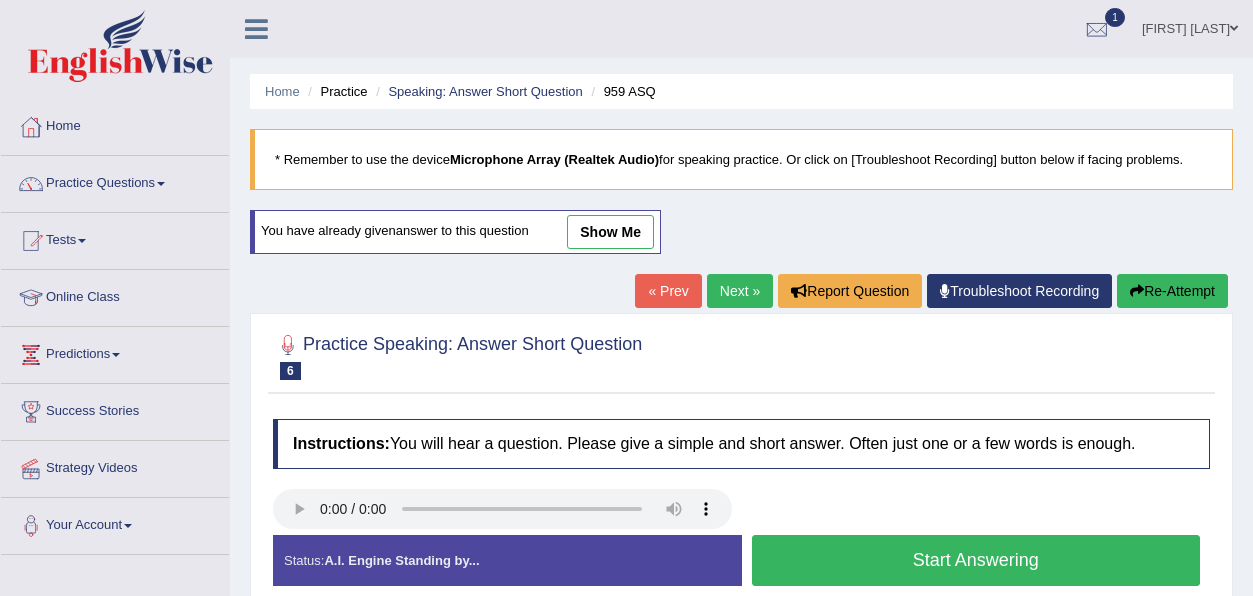 scroll, scrollTop: 100, scrollLeft: 0, axis: vertical 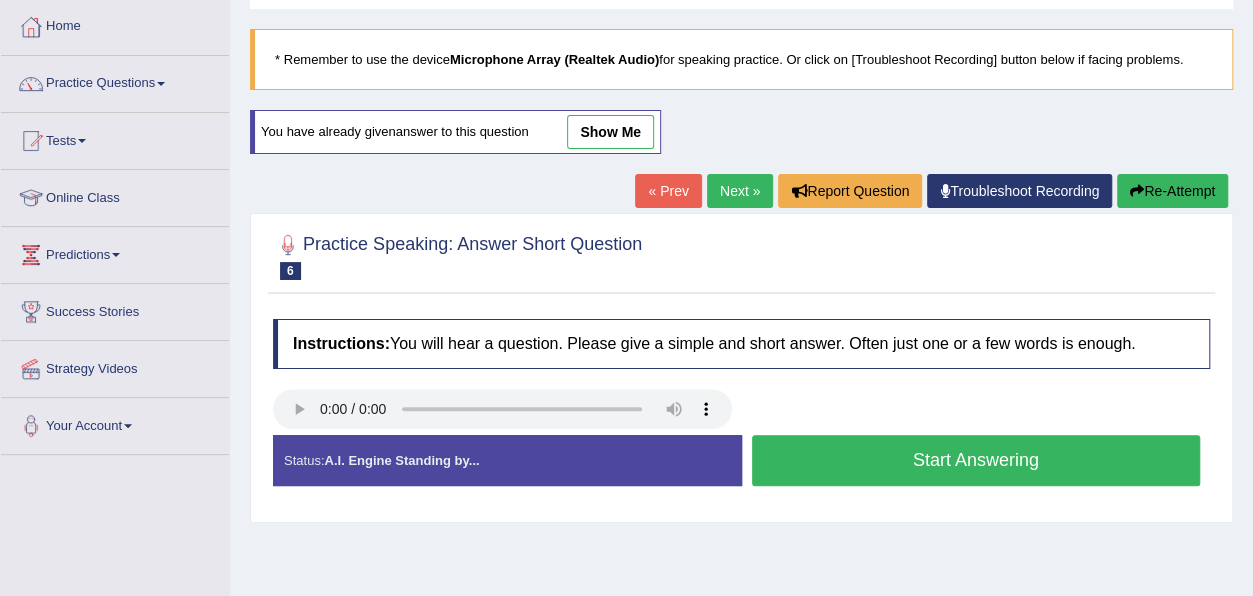 click on "Next »" at bounding box center (740, 191) 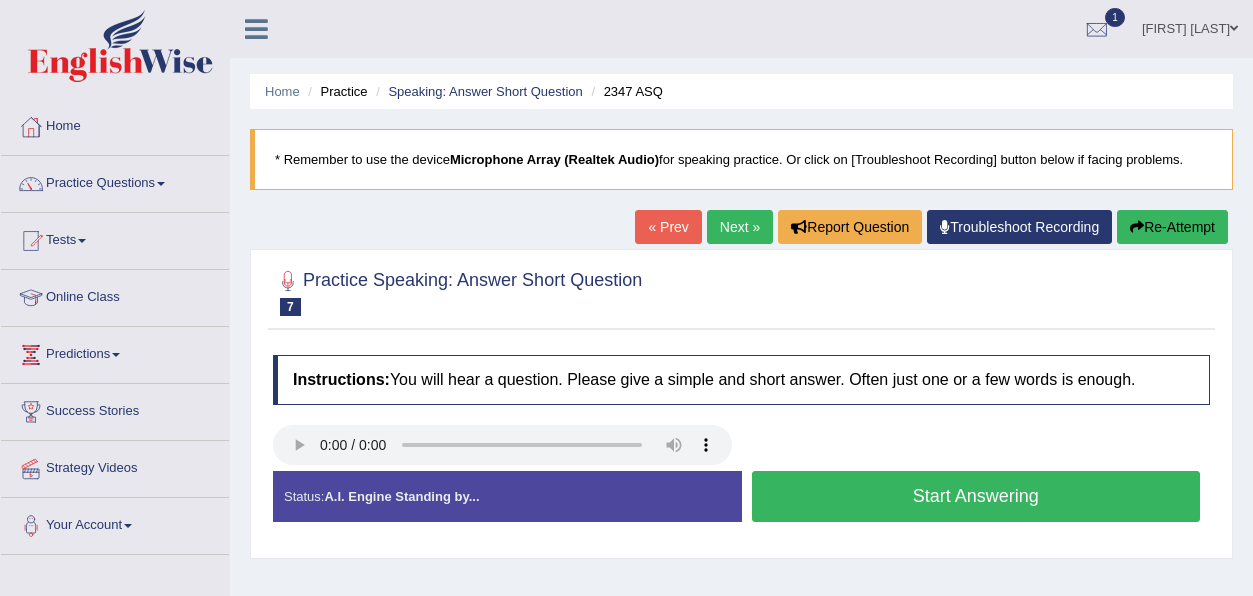 scroll, scrollTop: 0, scrollLeft: 0, axis: both 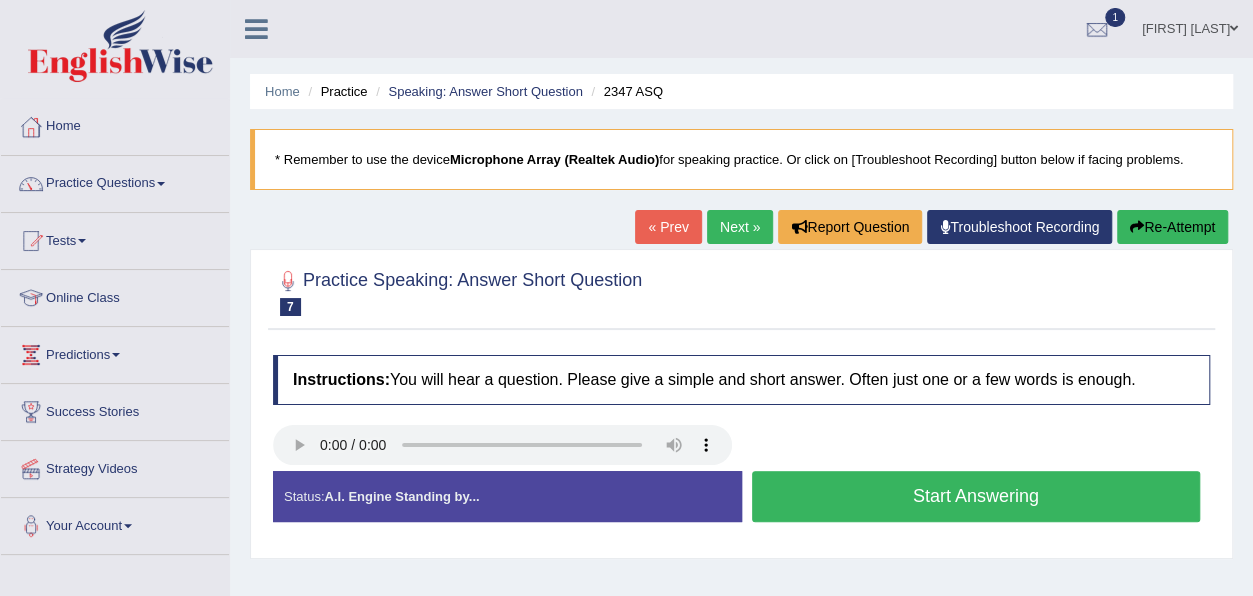 click on "Re-Attempt" at bounding box center (1172, 227) 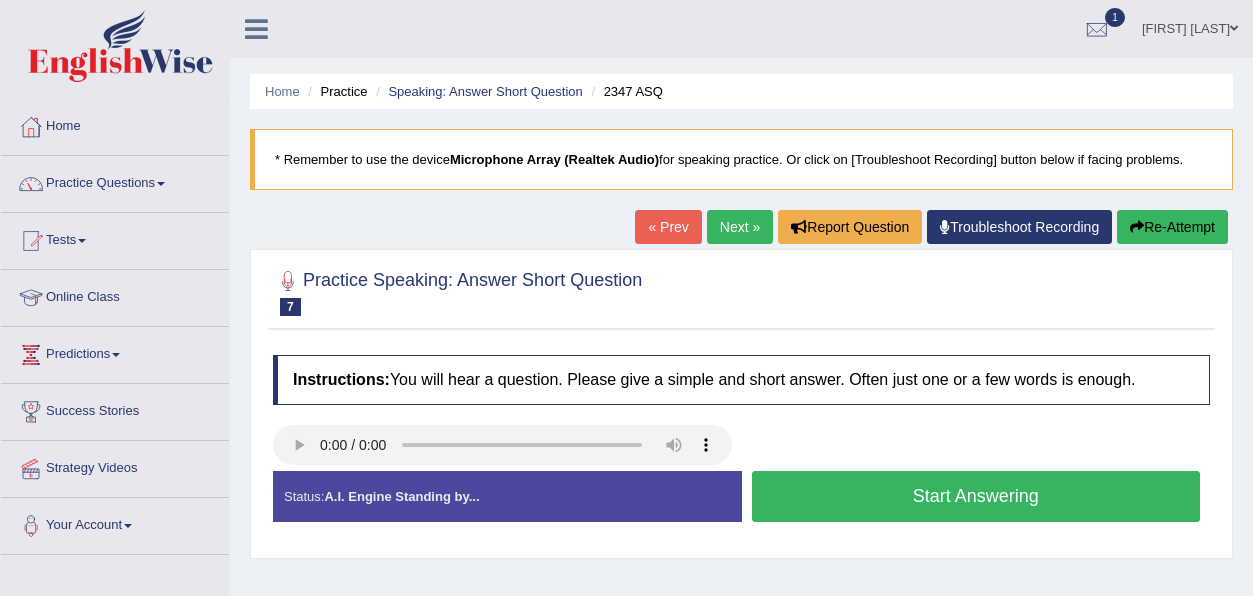 scroll, scrollTop: 76, scrollLeft: 0, axis: vertical 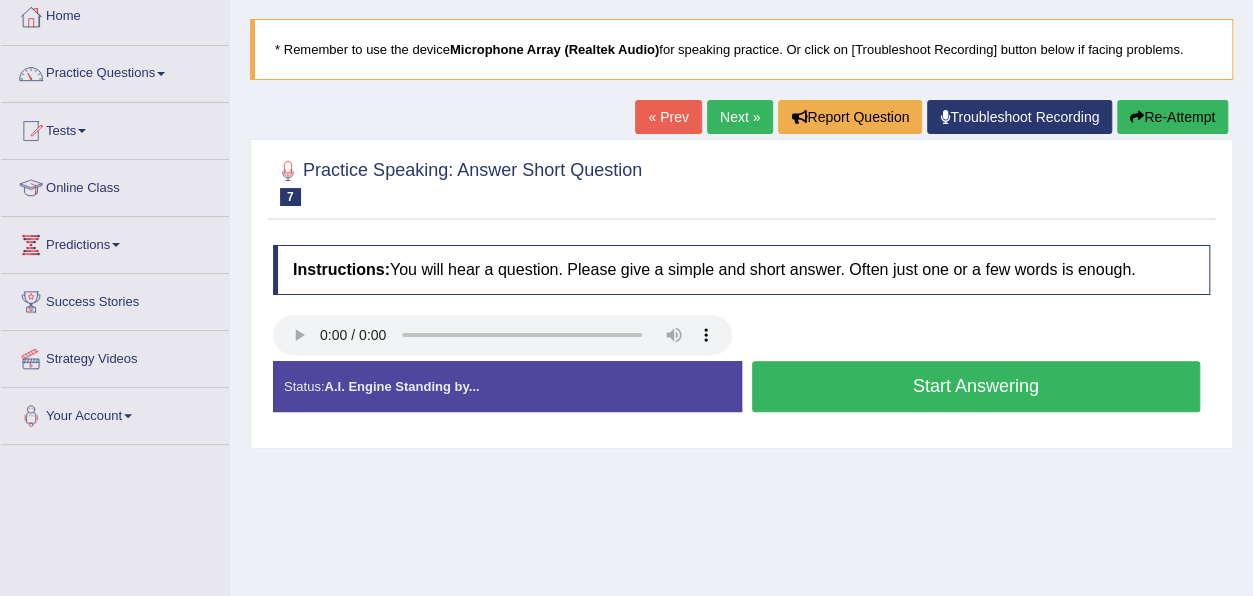 click on "Start Answering" at bounding box center (976, 386) 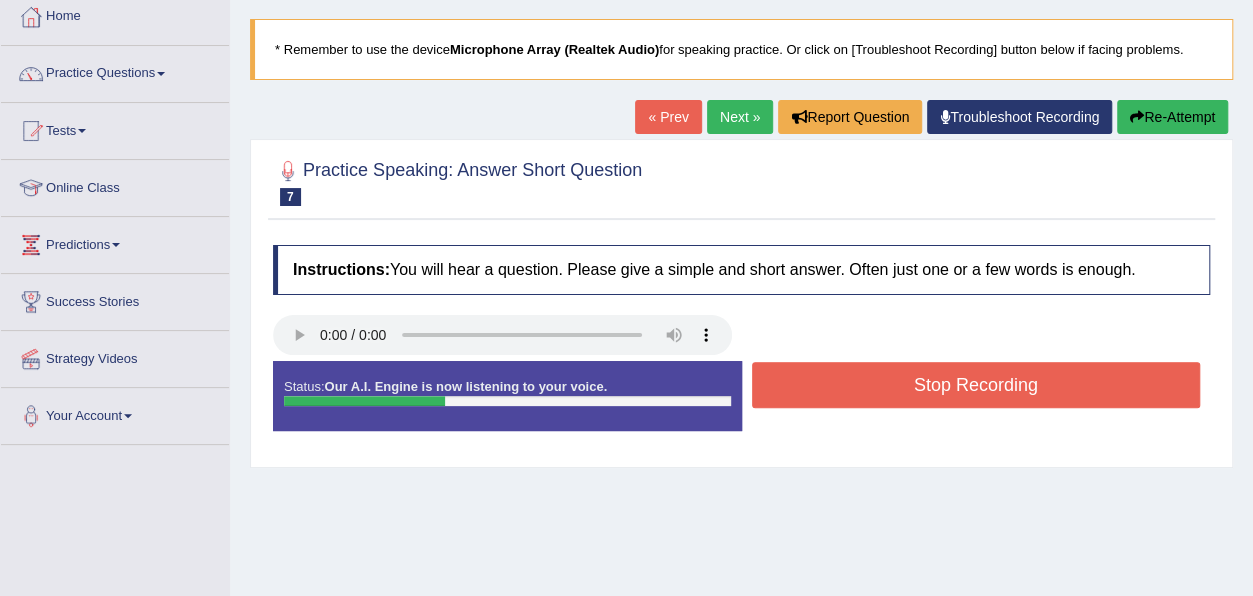 click on "Stop Recording" at bounding box center (976, 385) 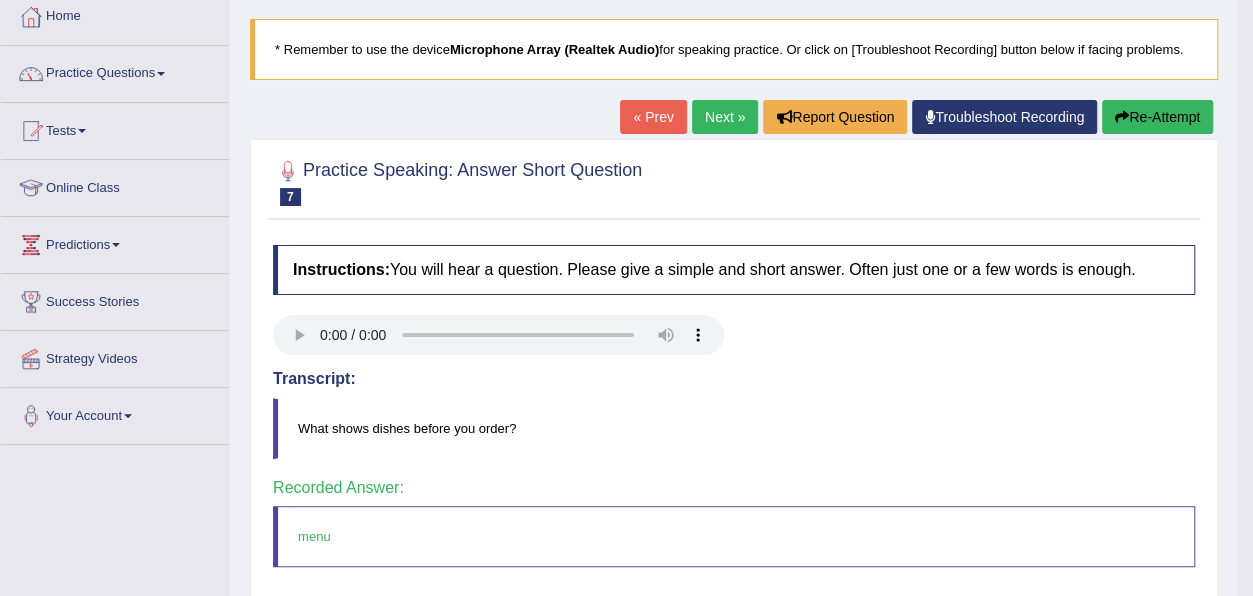 click on "Next »" at bounding box center [725, 117] 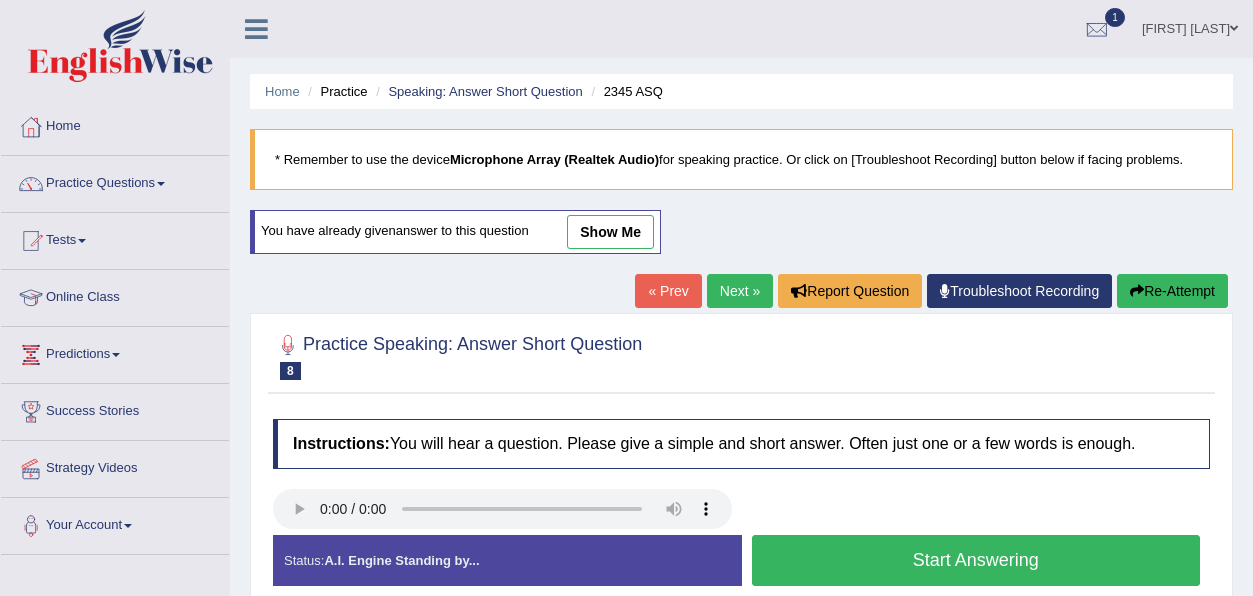 scroll, scrollTop: 0, scrollLeft: 0, axis: both 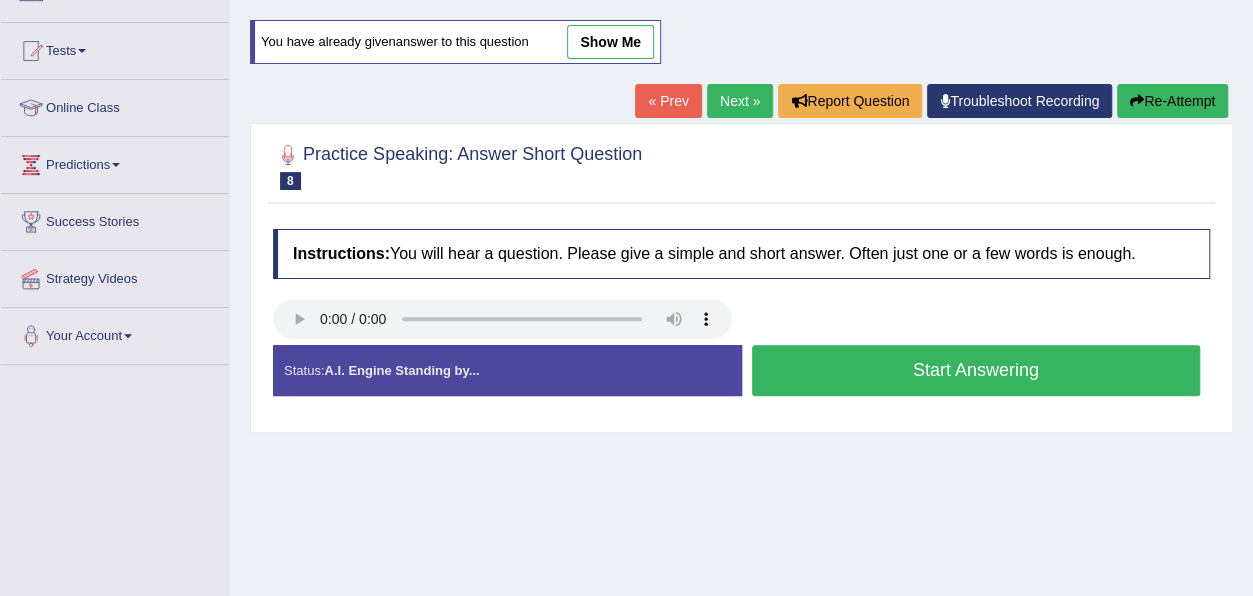 click on "Created with Highcharts 7.1.2 Too low Too high Time Pitch meter: 0 1 2 3 4 5" at bounding box center [502, 344] 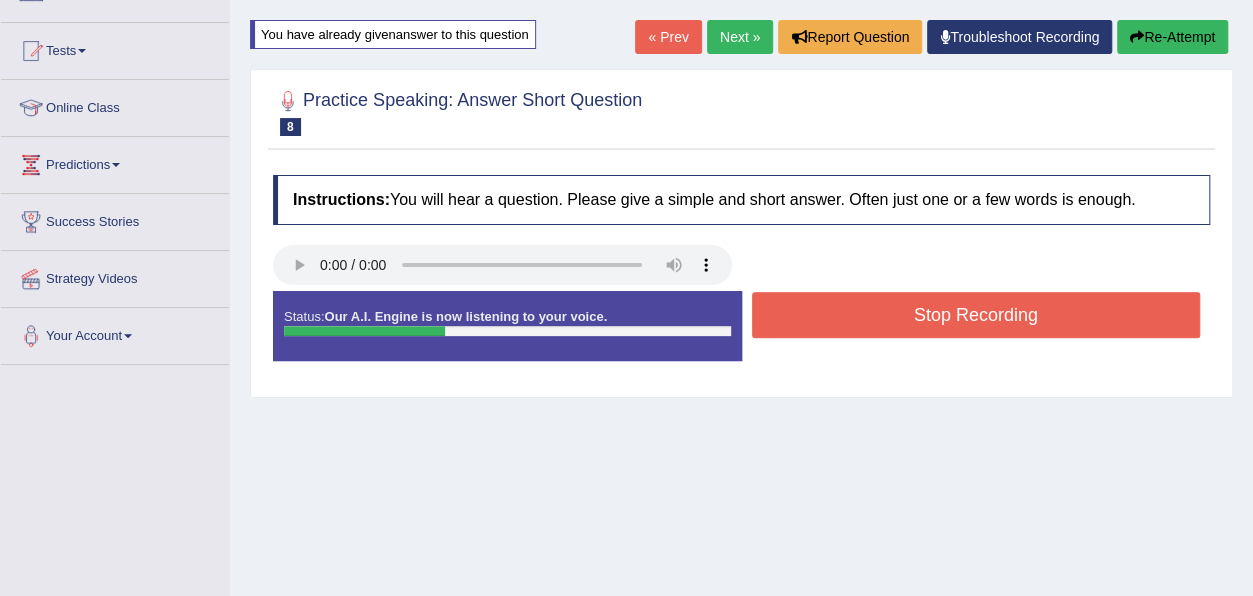 click on "Stop Recording" at bounding box center (976, 315) 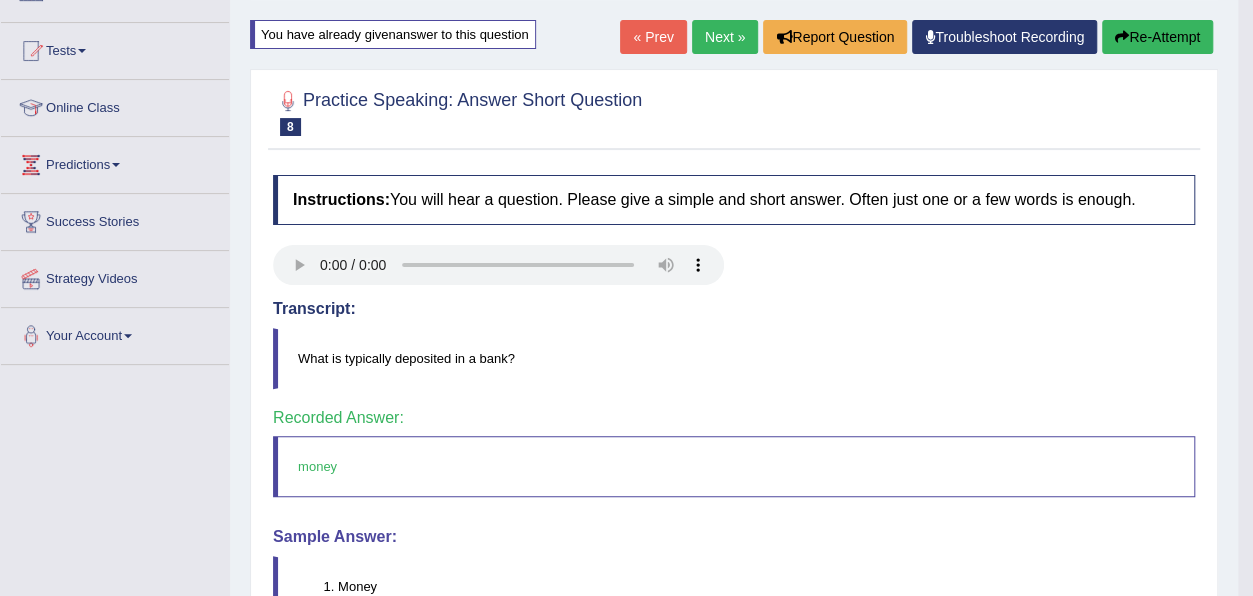 click on "Next »" at bounding box center (725, 37) 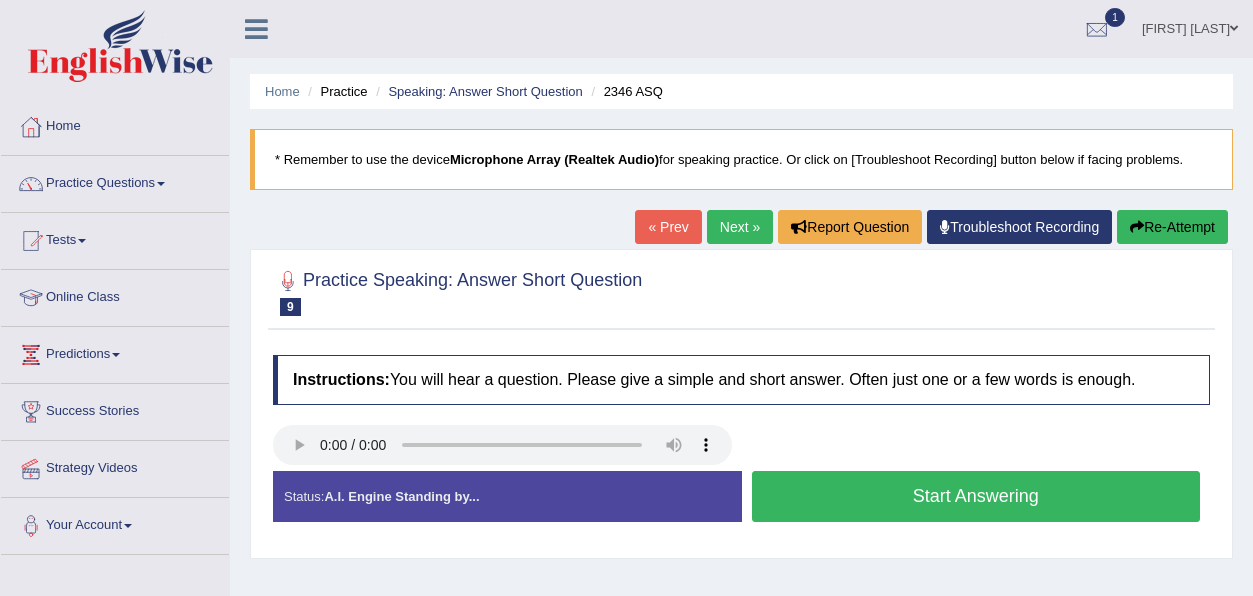 scroll, scrollTop: 0, scrollLeft: 0, axis: both 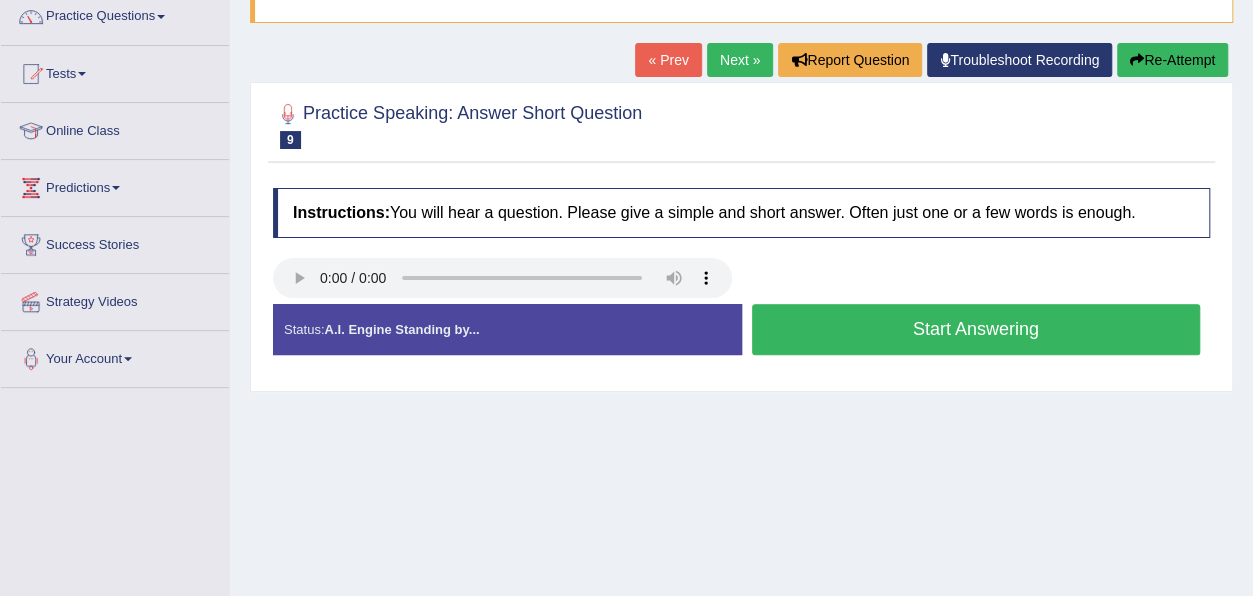 click on "Start Answering" at bounding box center [976, 329] 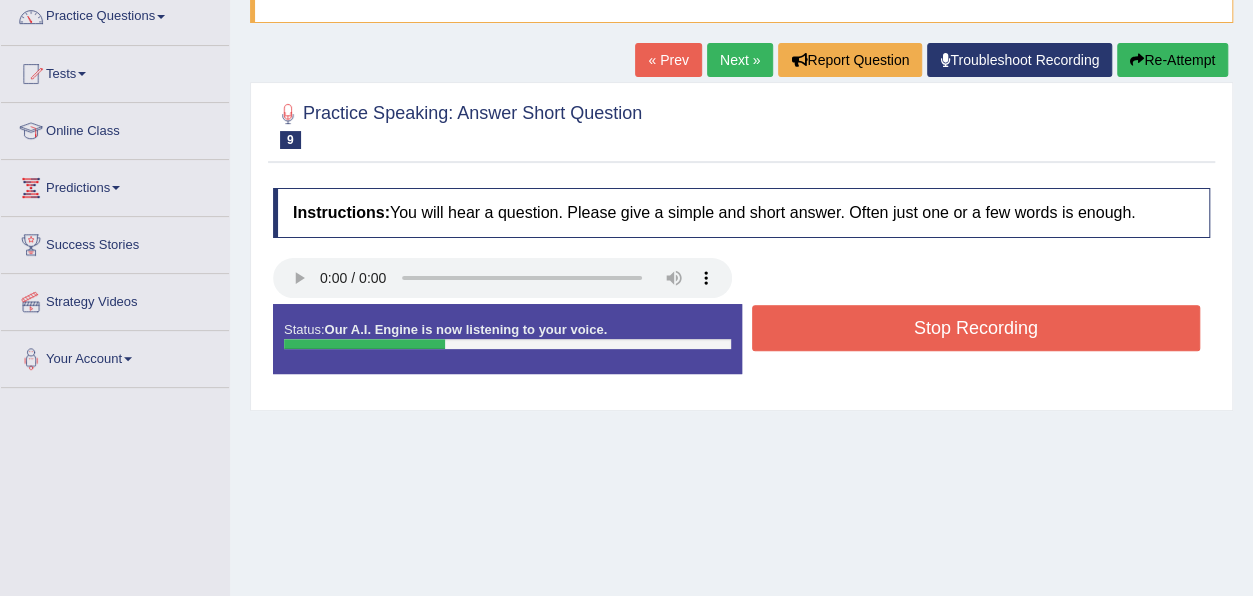 click on "Stop Recording" at bounding box center (976, 328) 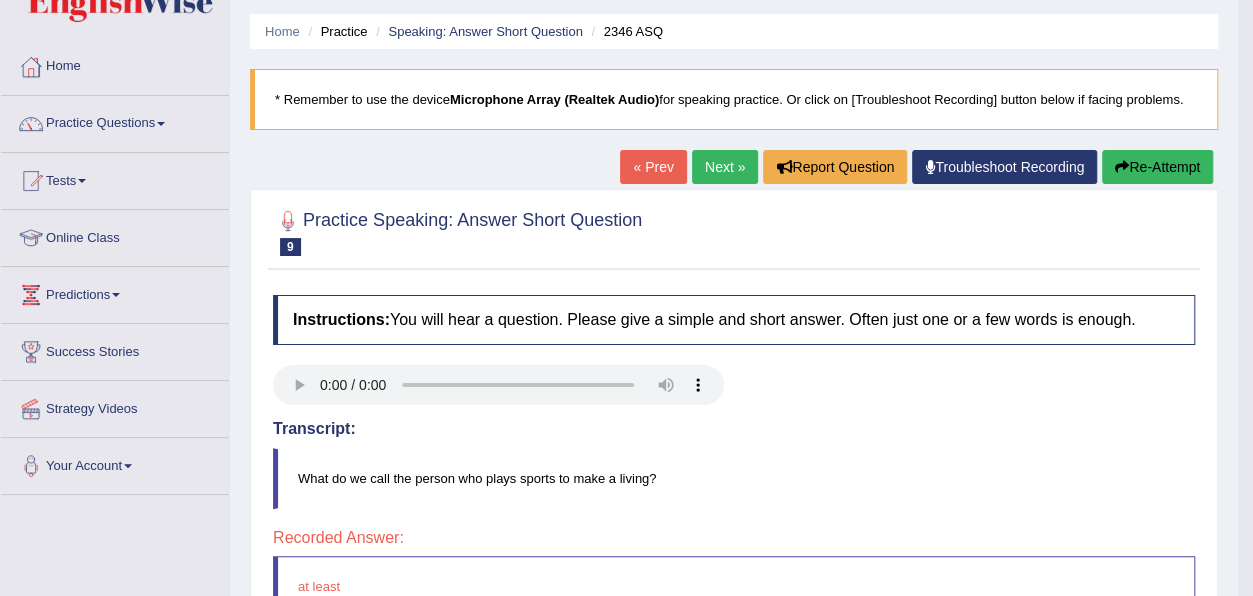 scroll, scrollTop: 53, scrollLeft: 0, axis: vertical 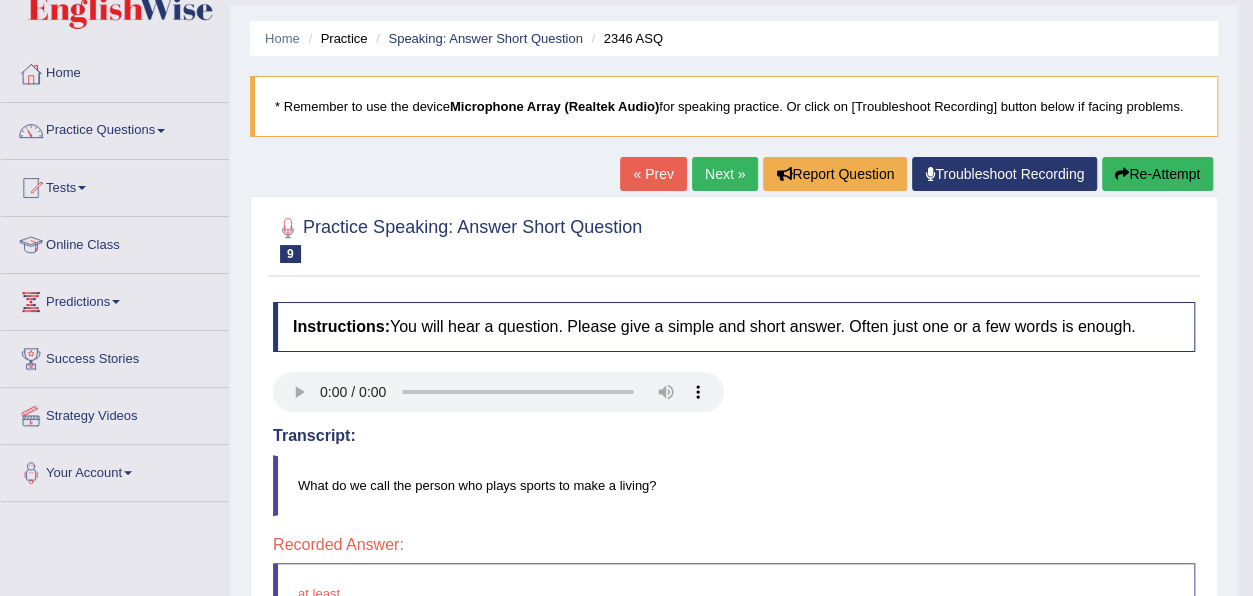 click on "Next »" at bounding box center (725, 174) 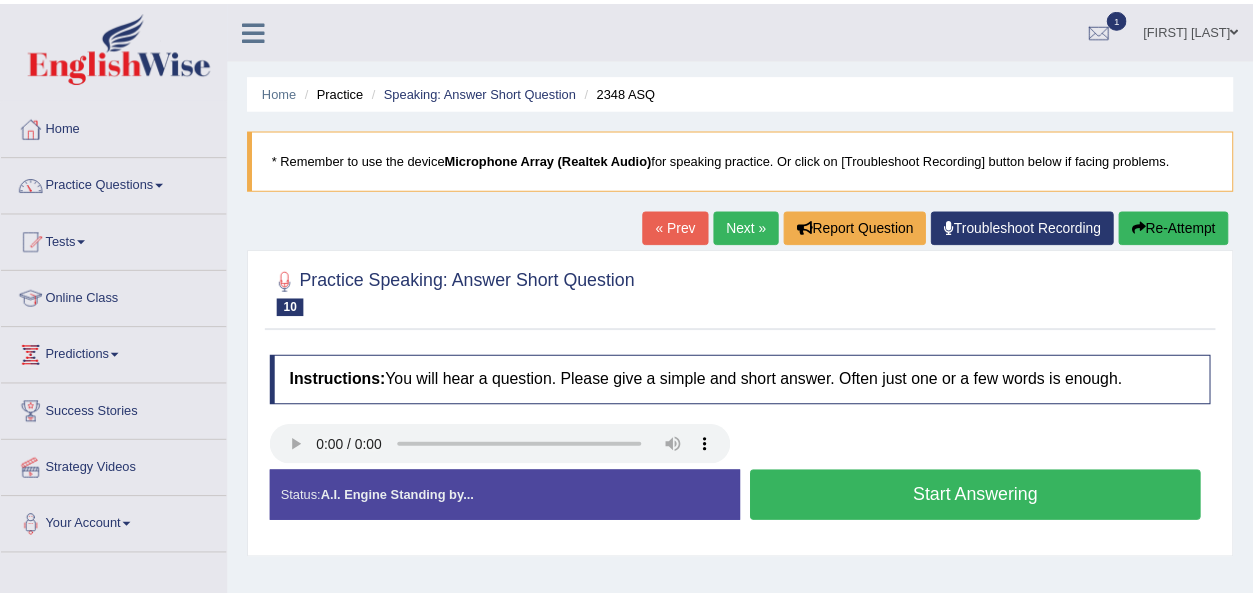 scroll, scrollTop: 0, scrollLeft: 0, axis: both 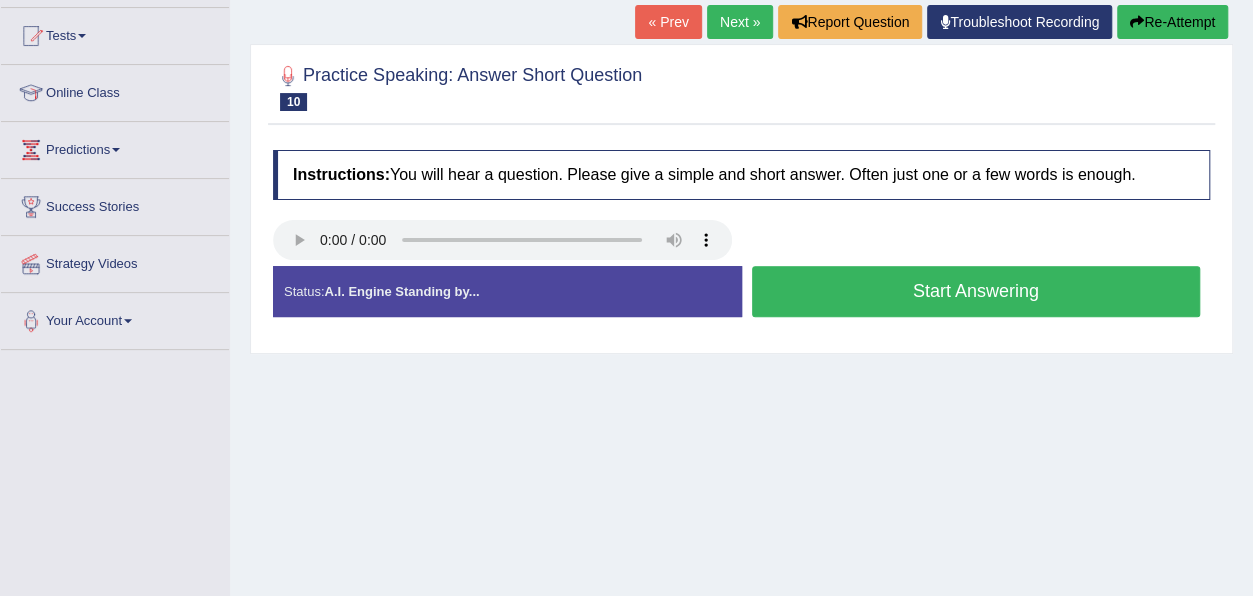 click on "Start Answering" at bounding box center [976, 291] 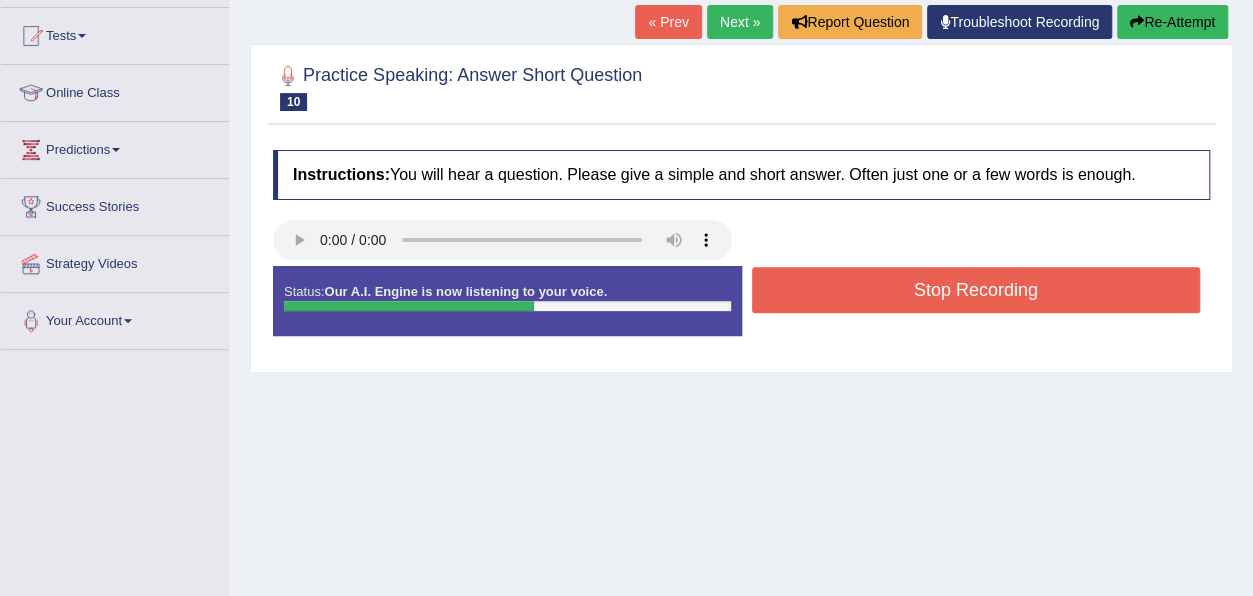 click on "Stop Recording" at bounding box center (976, 290) 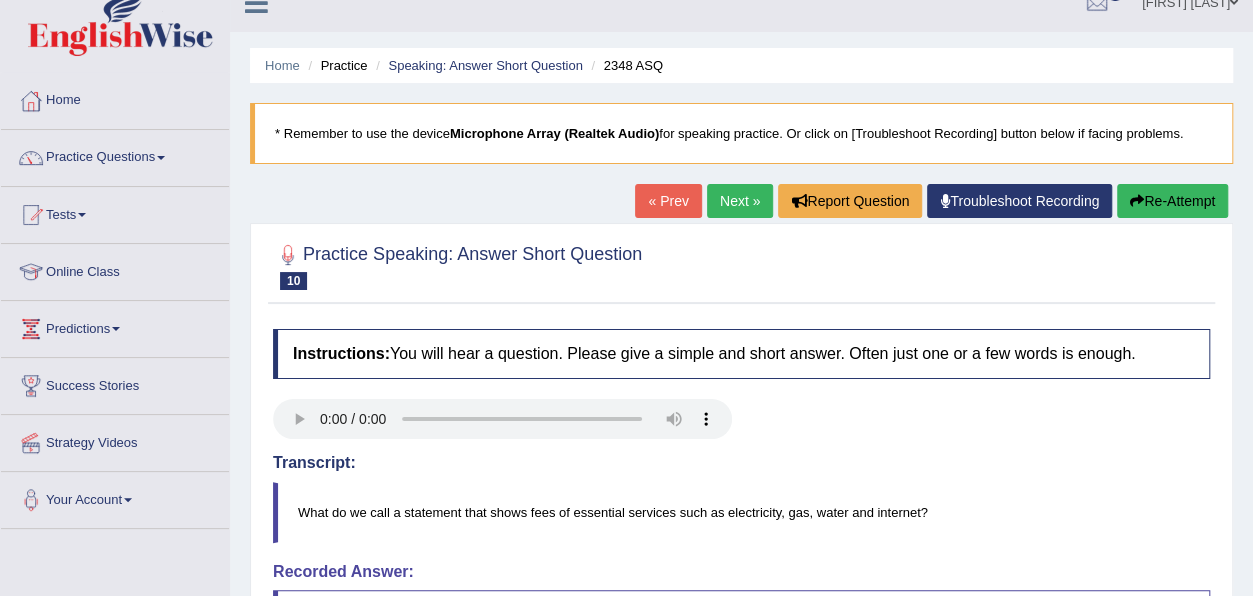 scroll, scrollTop: 26, scrollLeft: 0, axis: vertical 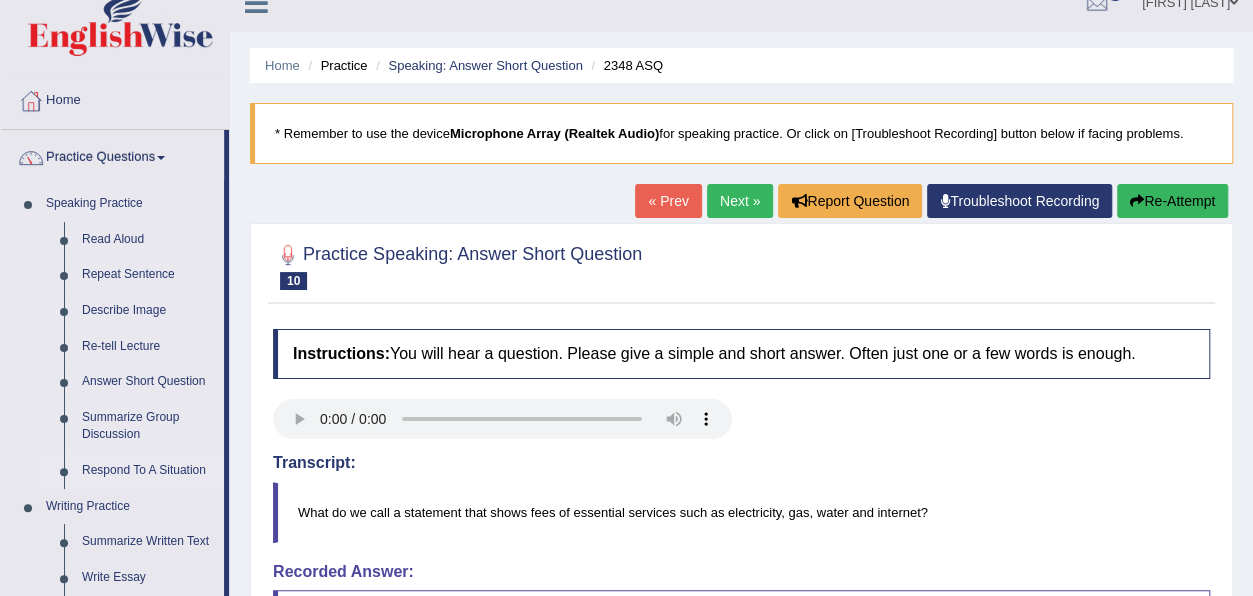 click on "Respond To A Situation" at bounding box center [148, 471] 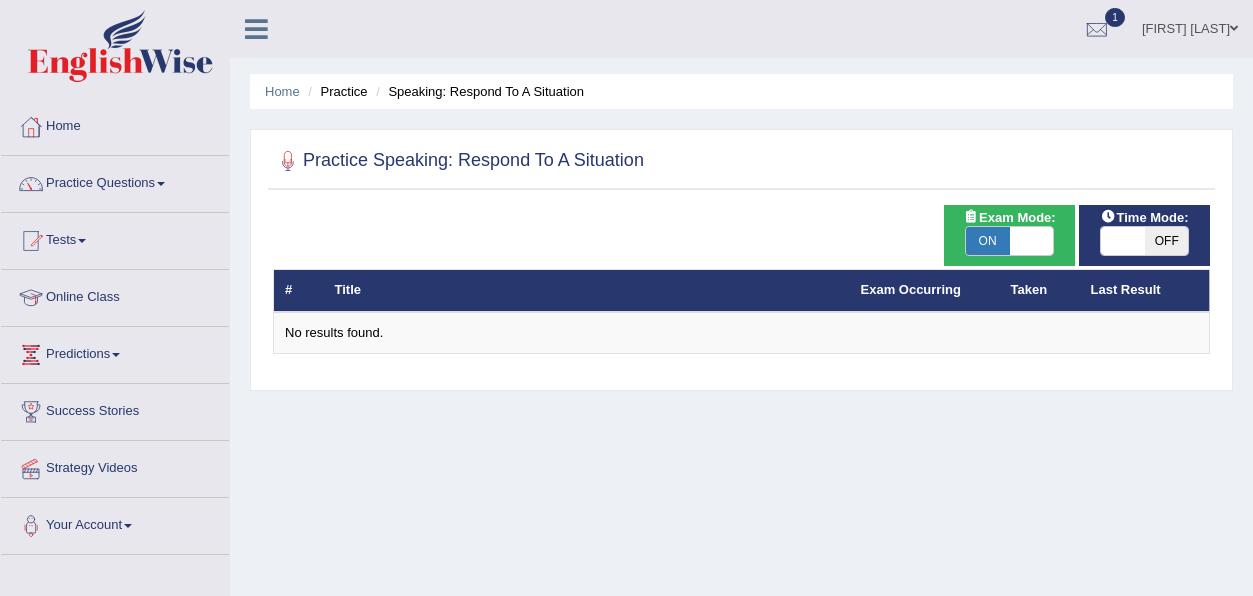 scroll, scrollTop: 0, scrollLeft: 0, axis: both 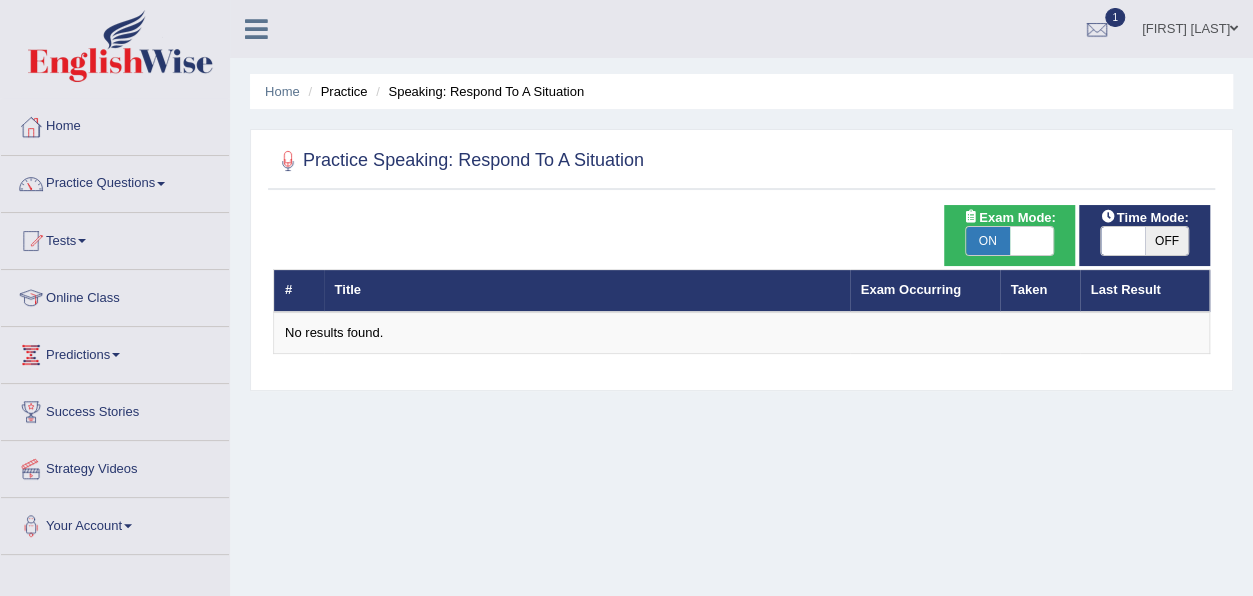 click at bounding box center [161, 184] 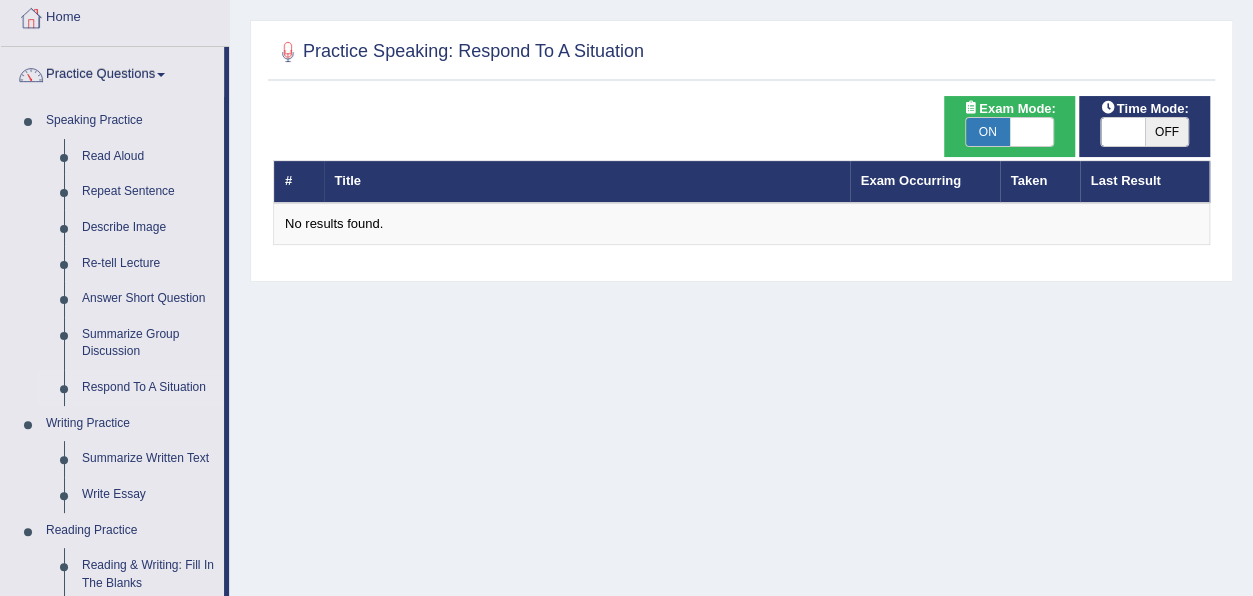 scroll, scrollTop: 111, scrollLeft: 0, axis: vertical 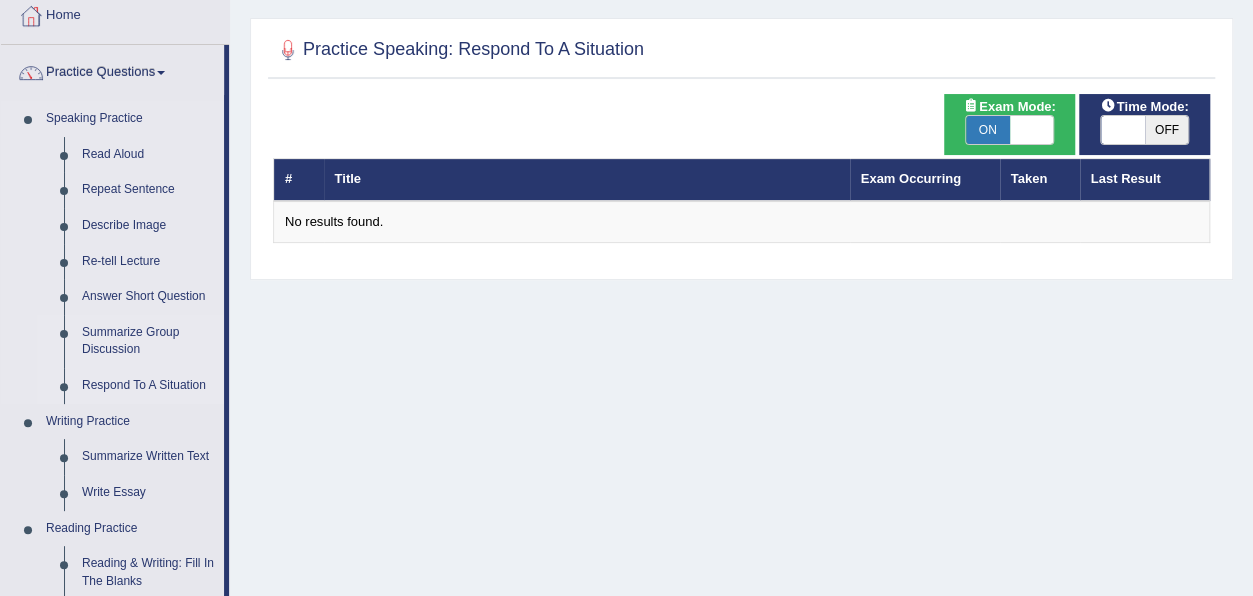 click on "Summarize Group Discussion" at bounding box center [148, 341] 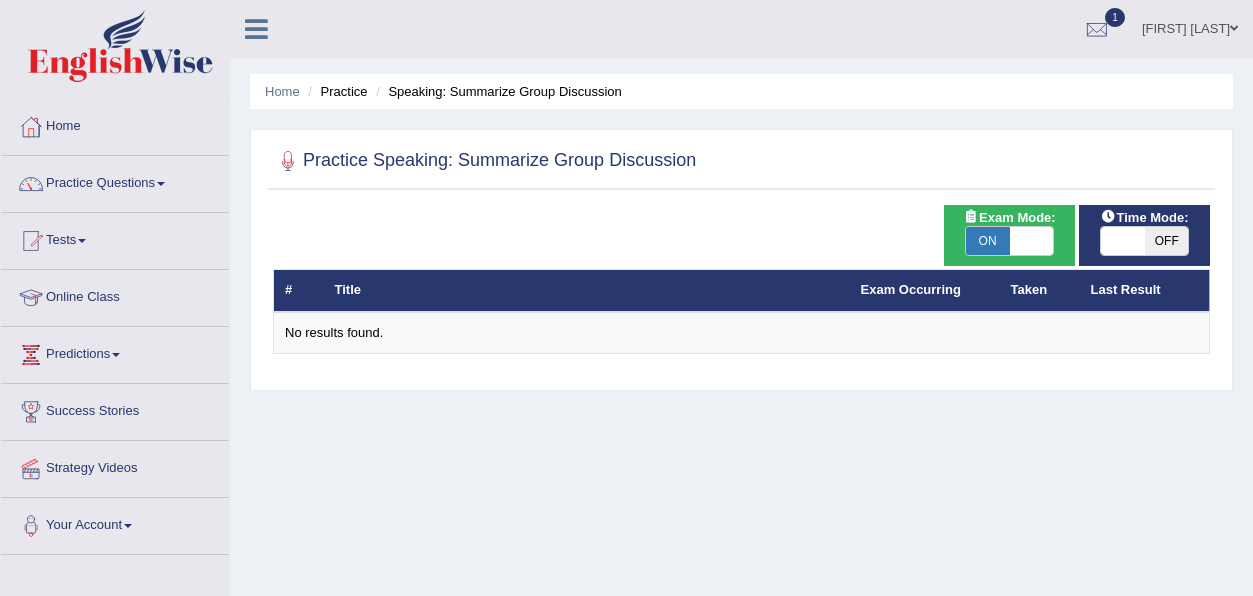scroll, scrollTop: 0, scrollLeft: 0, axis: both 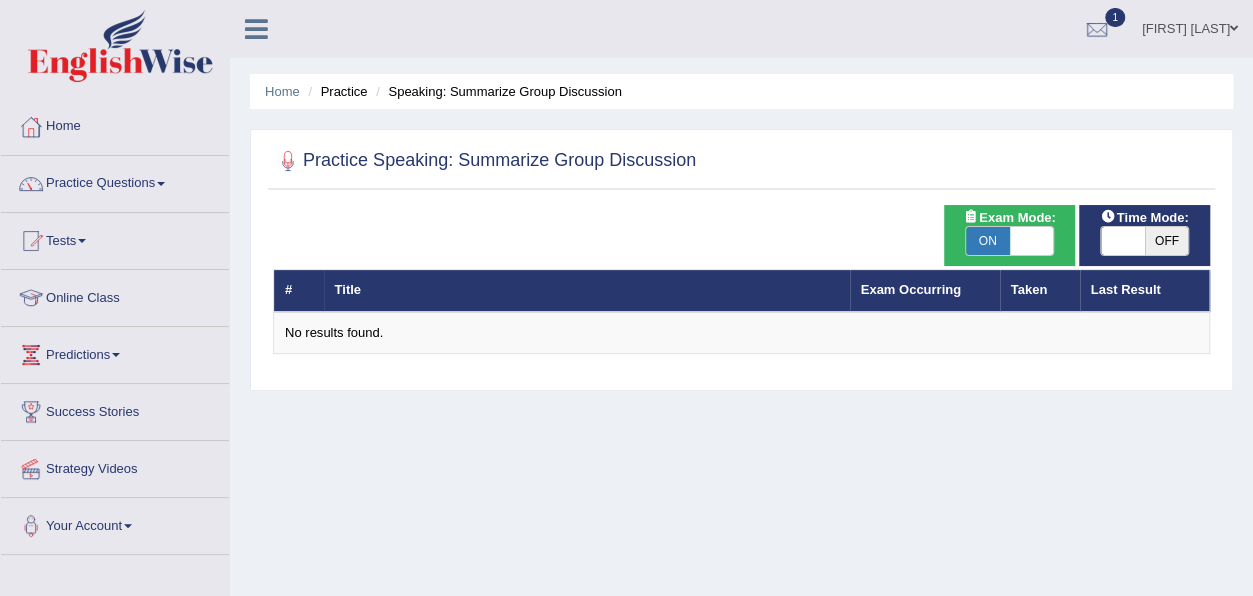click on "ON" at bounding box center [988, 241] 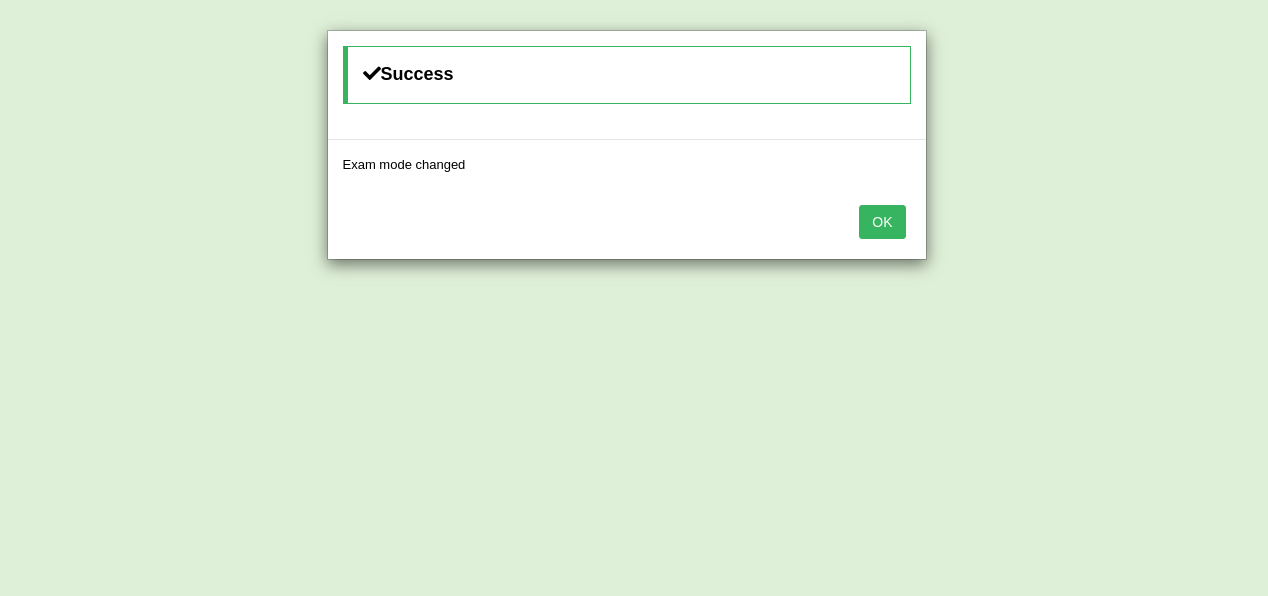 click on "OK" at bounding box center [882, 222] 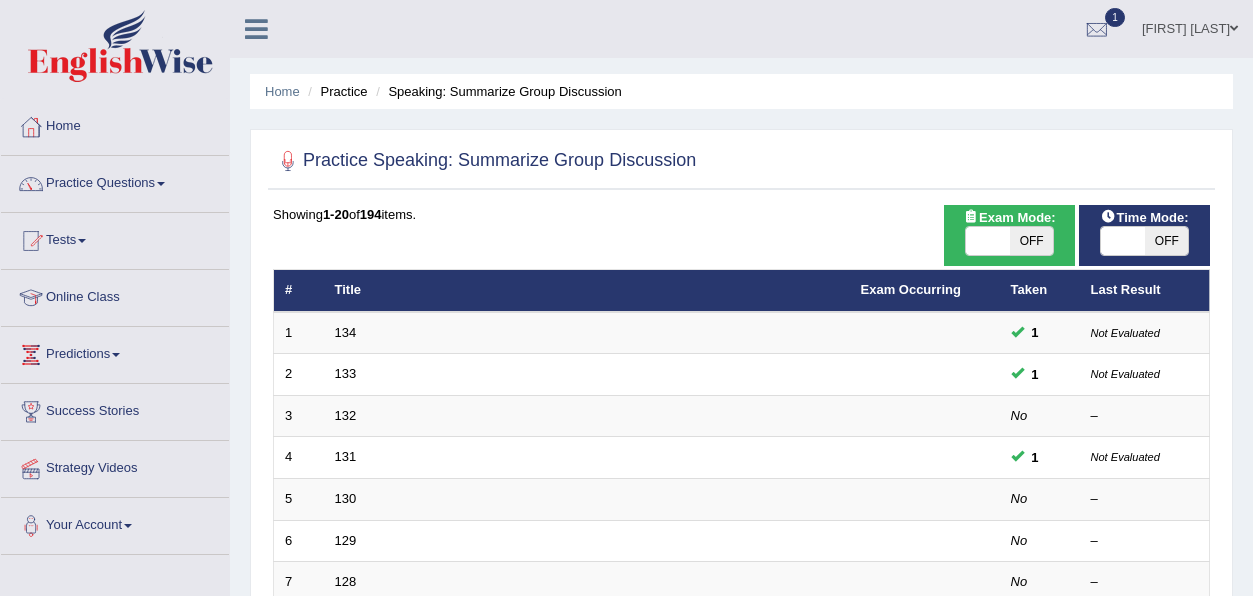 scroll, scrollTop: 0, scrollLeft: 0, axis: both 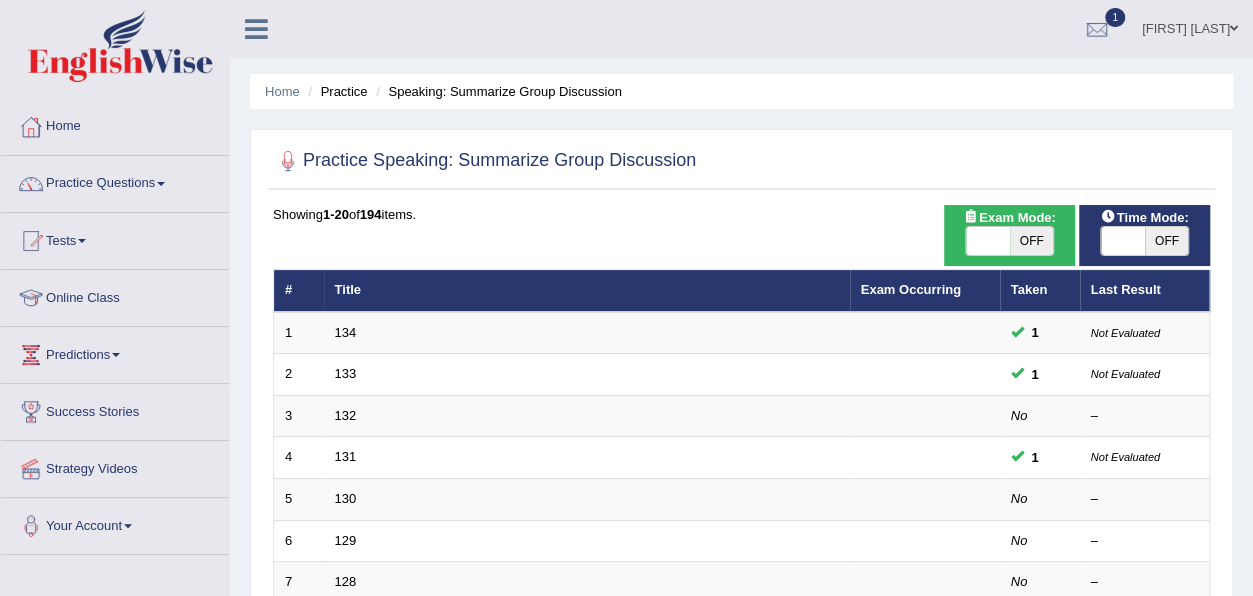 click at bounding box center [161, 184] 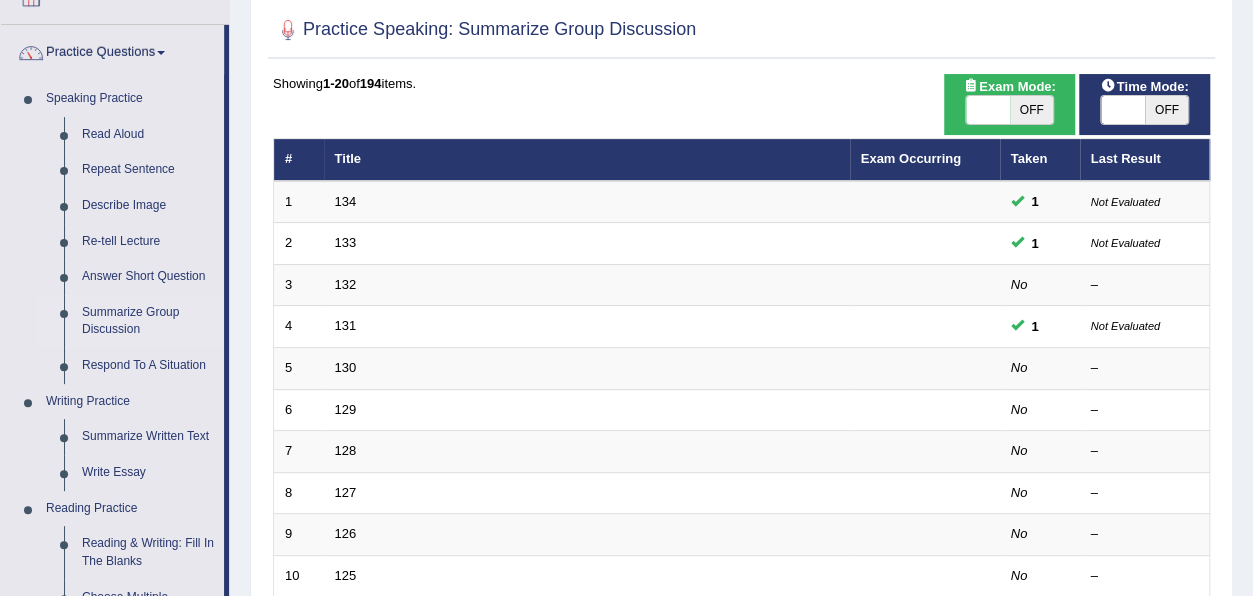 scroll, scrollTop: 138, scrollLeft: 0, axis: vertical 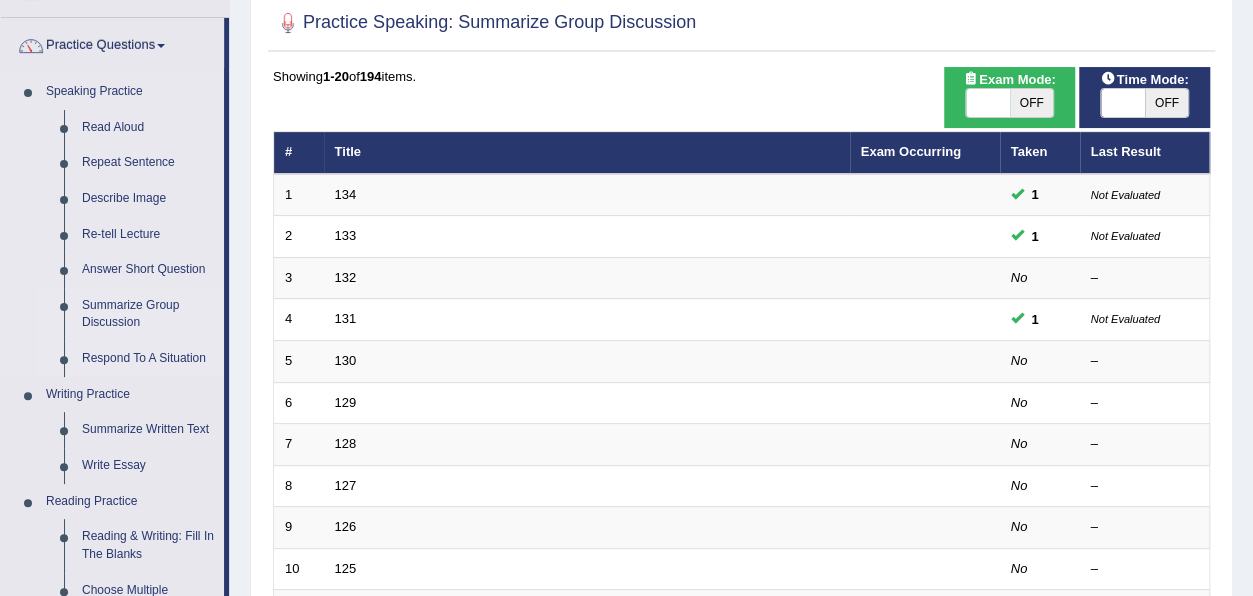 click on "Respond To A Situation" at bounding box center (148, 359) 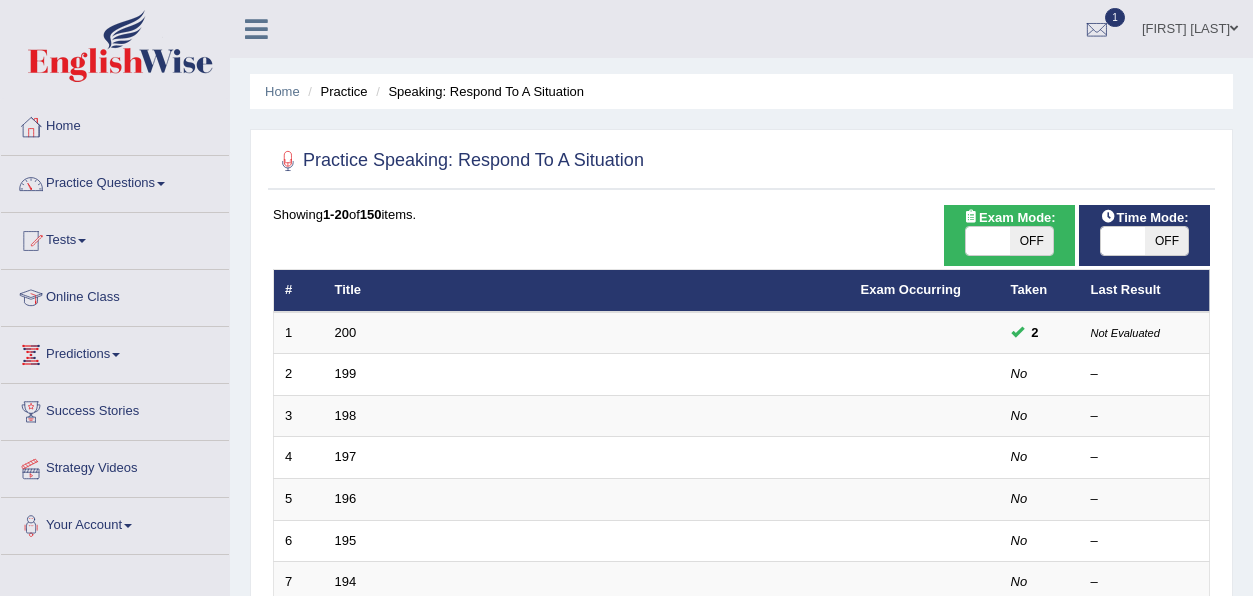 scroll, scrollTop: 0, scrollLeft: 0, axis: both 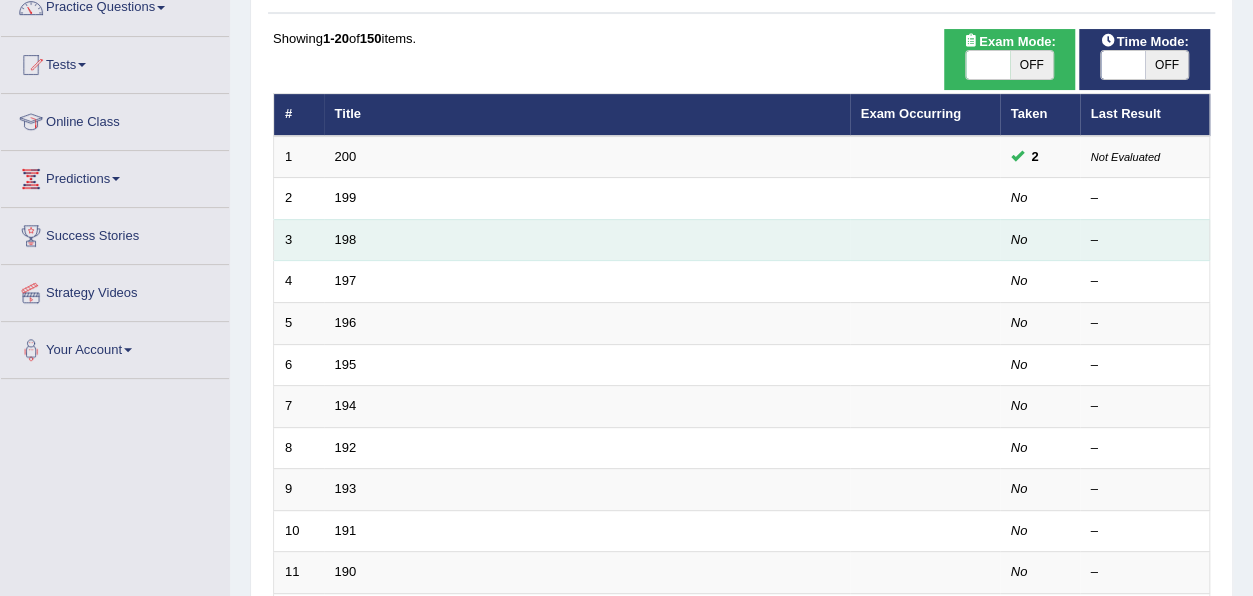 click on "198" at bounding box center (587, 240) 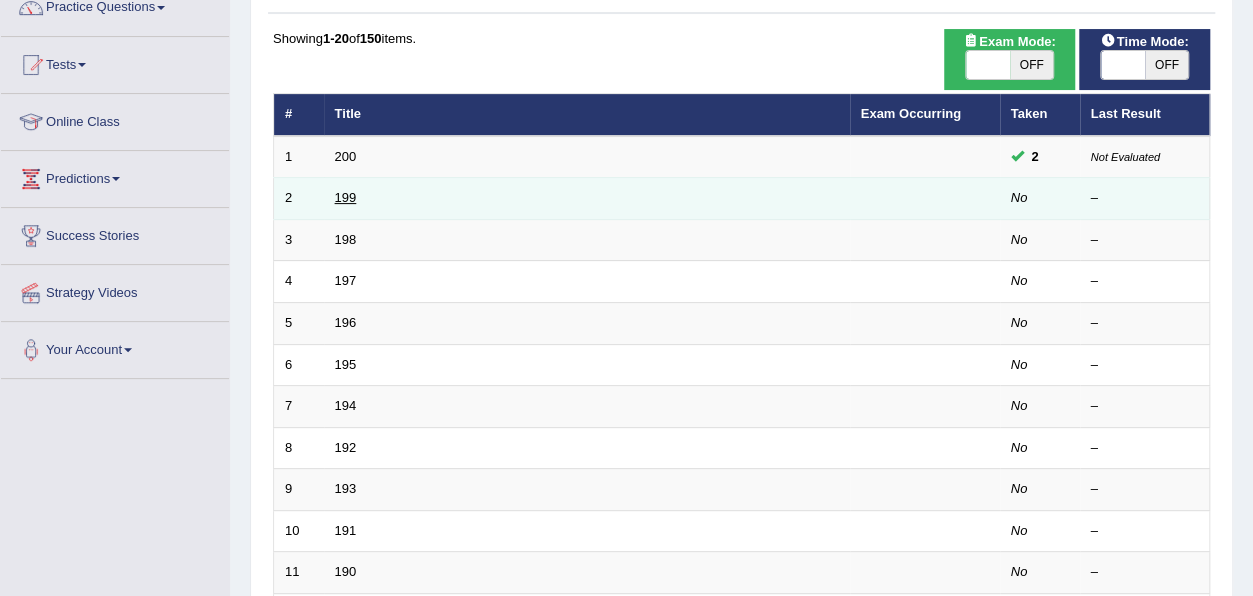 click on "199" at bounding box center (346, 197) 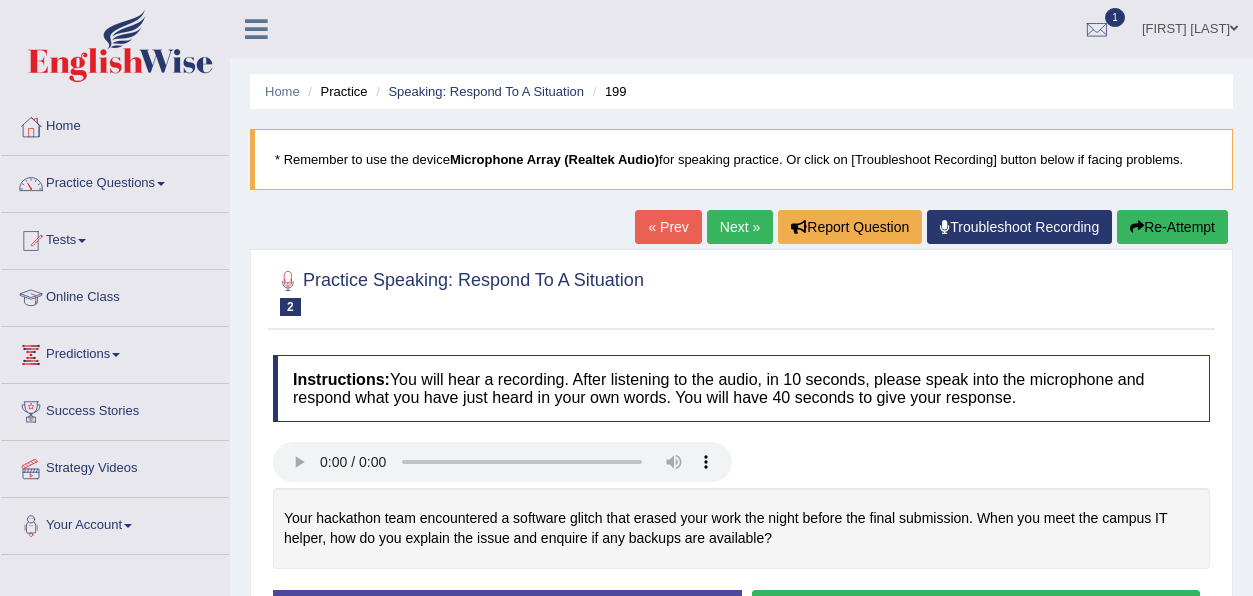 scroll, scrollTop: 0, scrollLeft: 0, axis: both 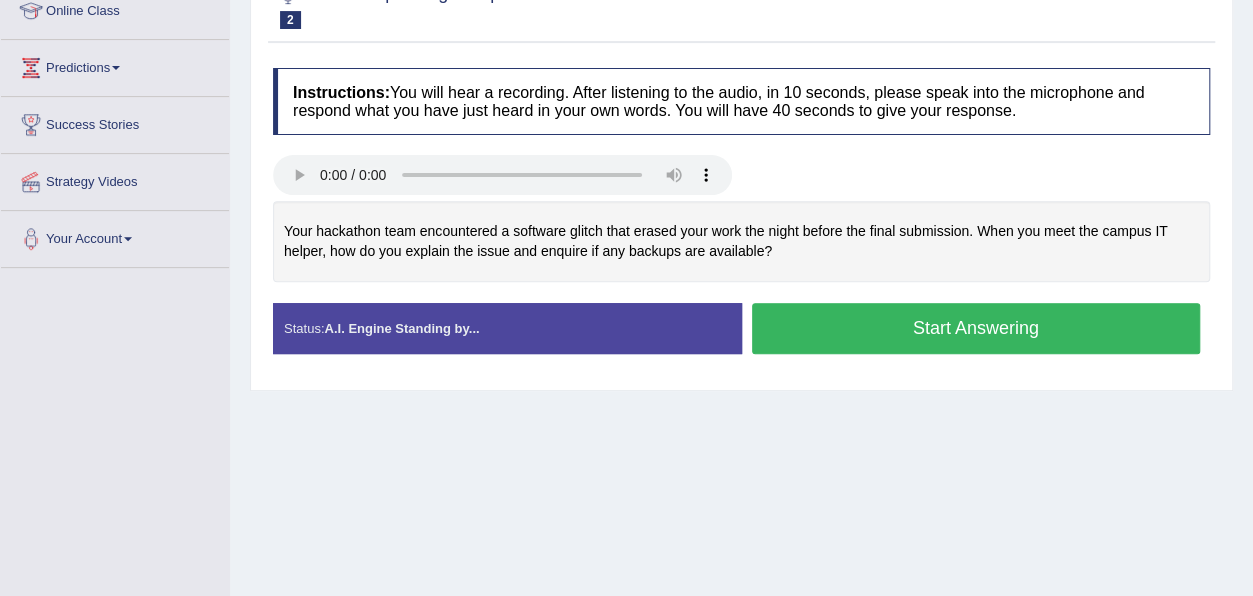 click on "Start Answering" at bounding box center [976, 328] 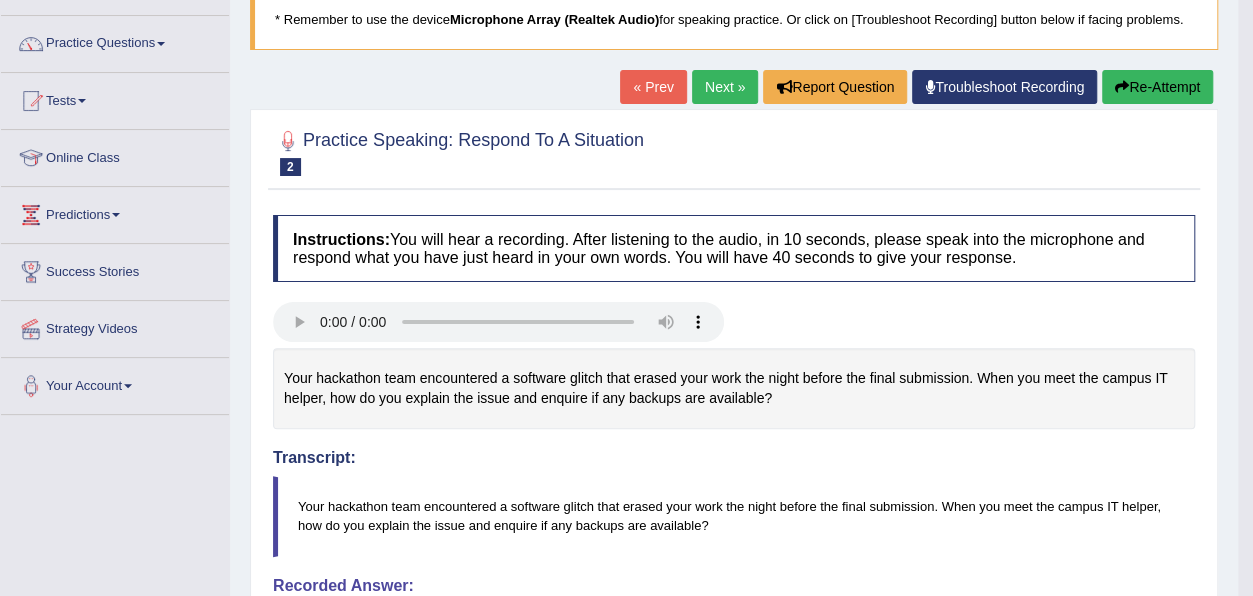 scroll, scrollTop: 140, scrollLeft: 0, axis: vertical 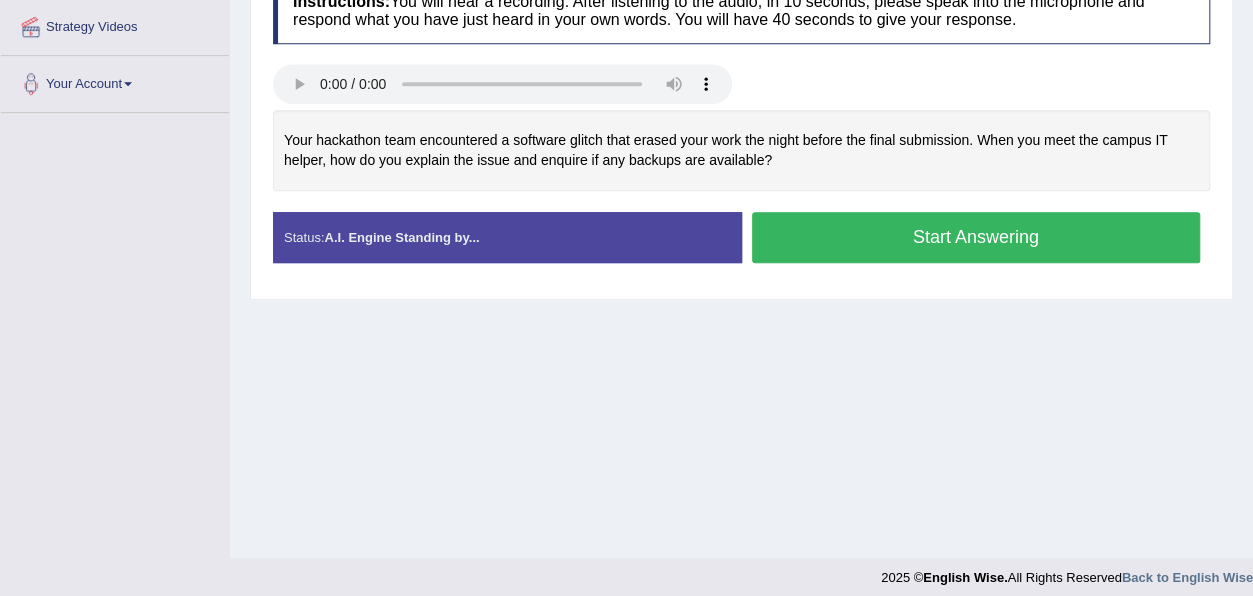 click on "Start Answering" at bounding box center (976, 237) 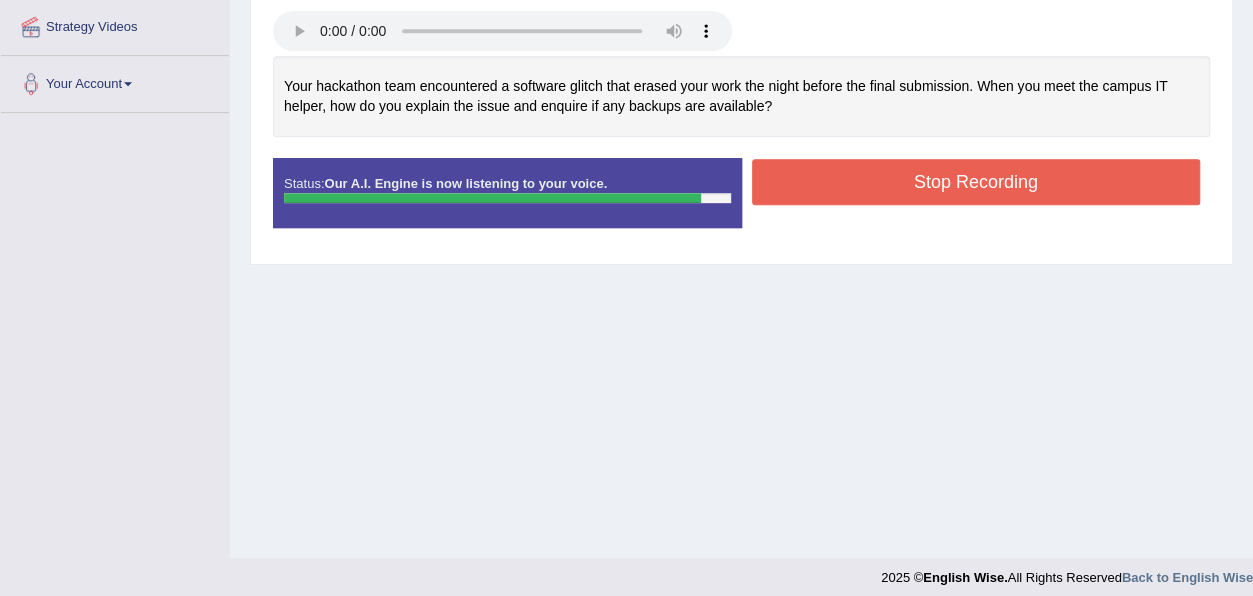 click on "Stop Recording" at bounding box center (976, 182) 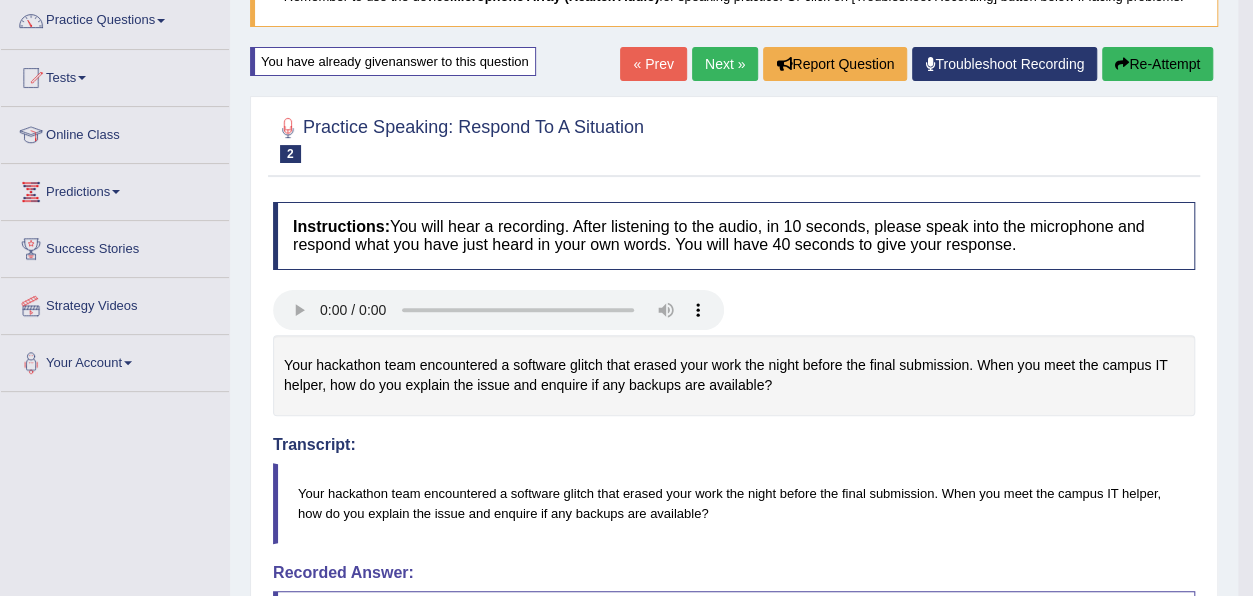 scroll, scrollTop: 162, scrollLeft: 0, axis: vertical 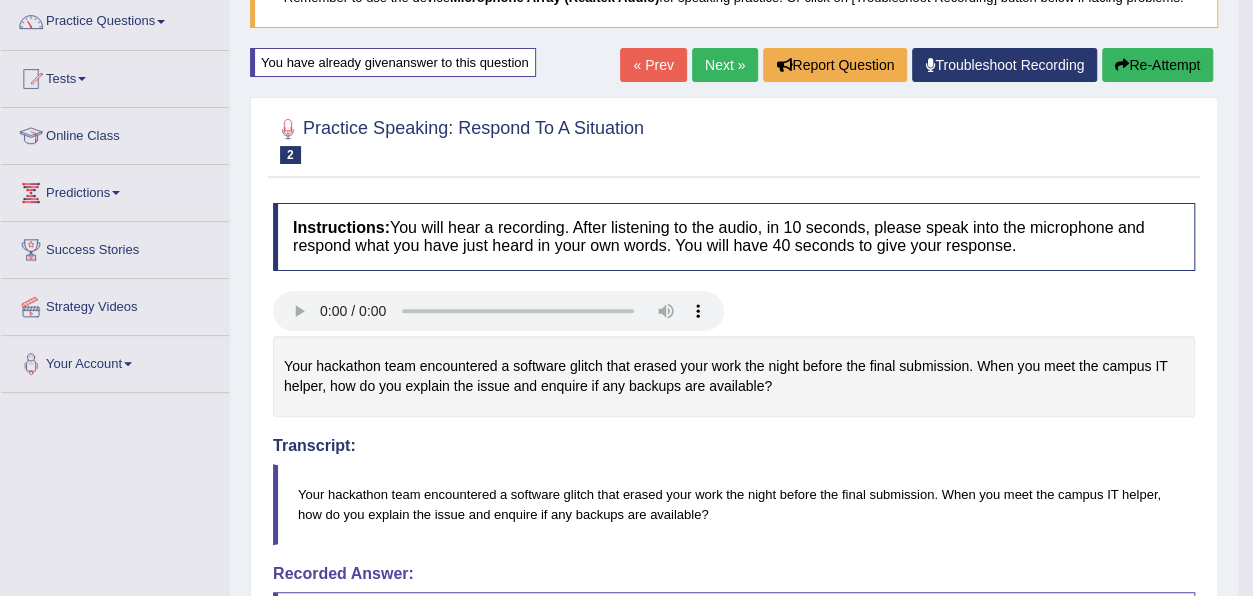 click on "Next »" at bounding box center [725, 65] 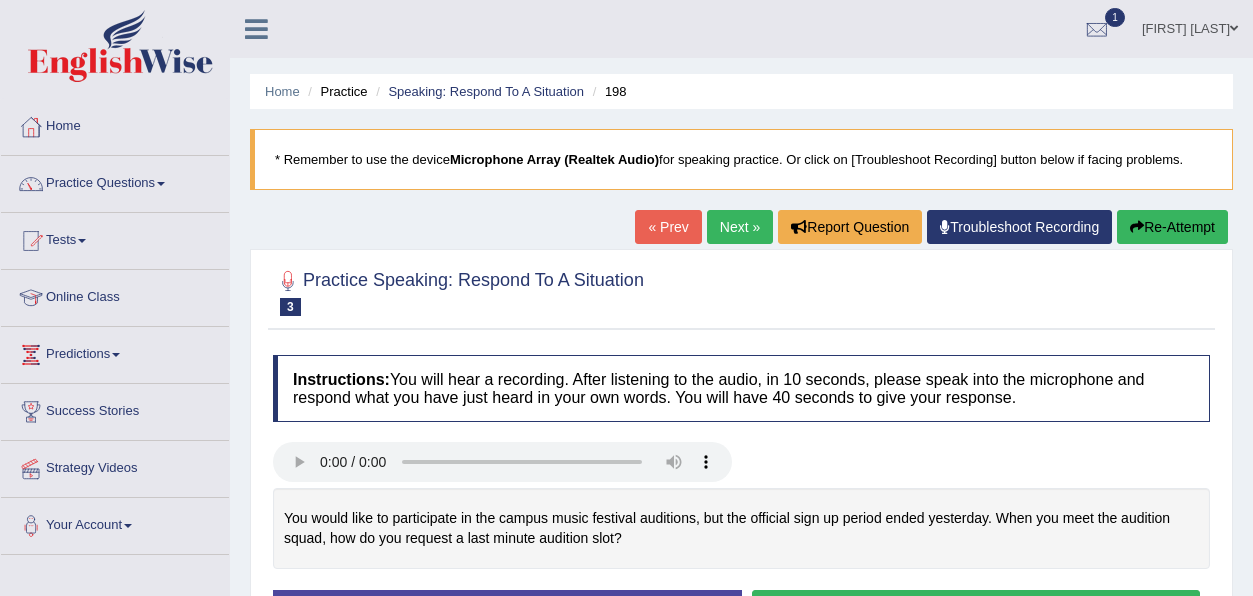 scroll, scrollTop: 0, scrollLeft: 0, axis: both 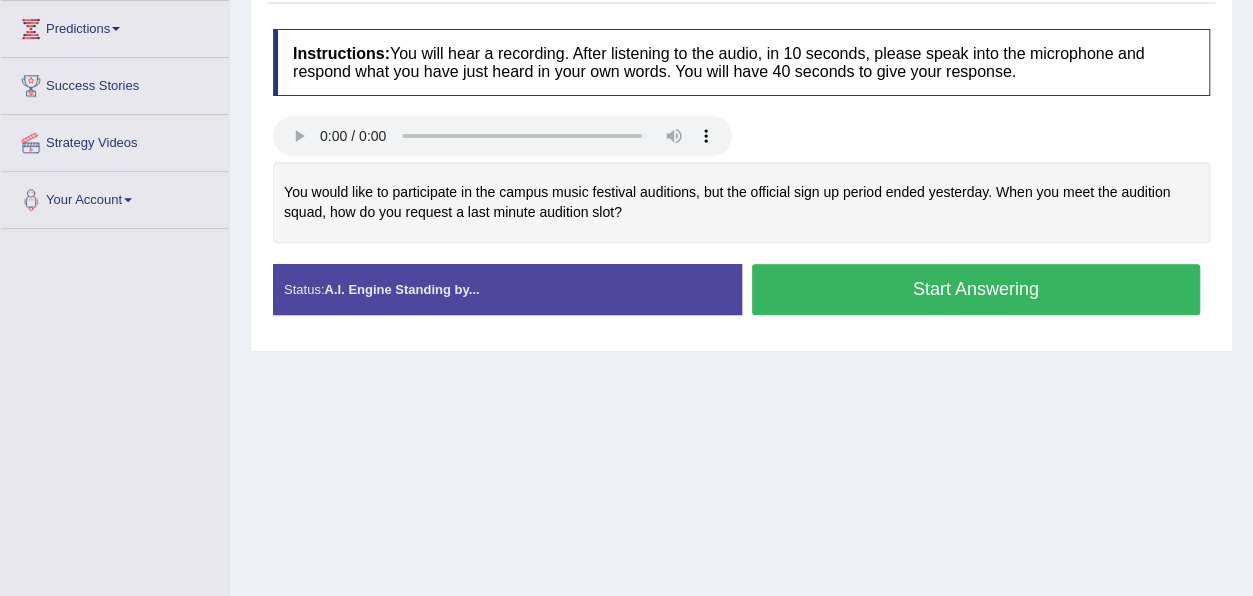 click on "Start Answering" at bounding box center [976, 289] 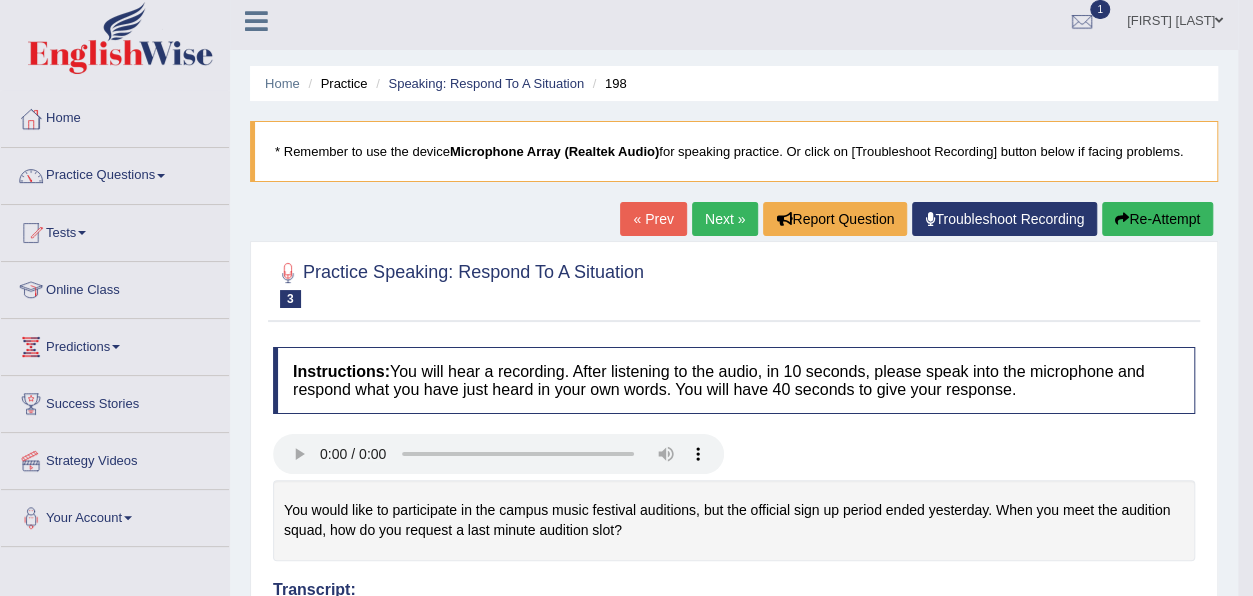 scroll, scrollTop: 8, scrollLeft: 0, axis: vertical 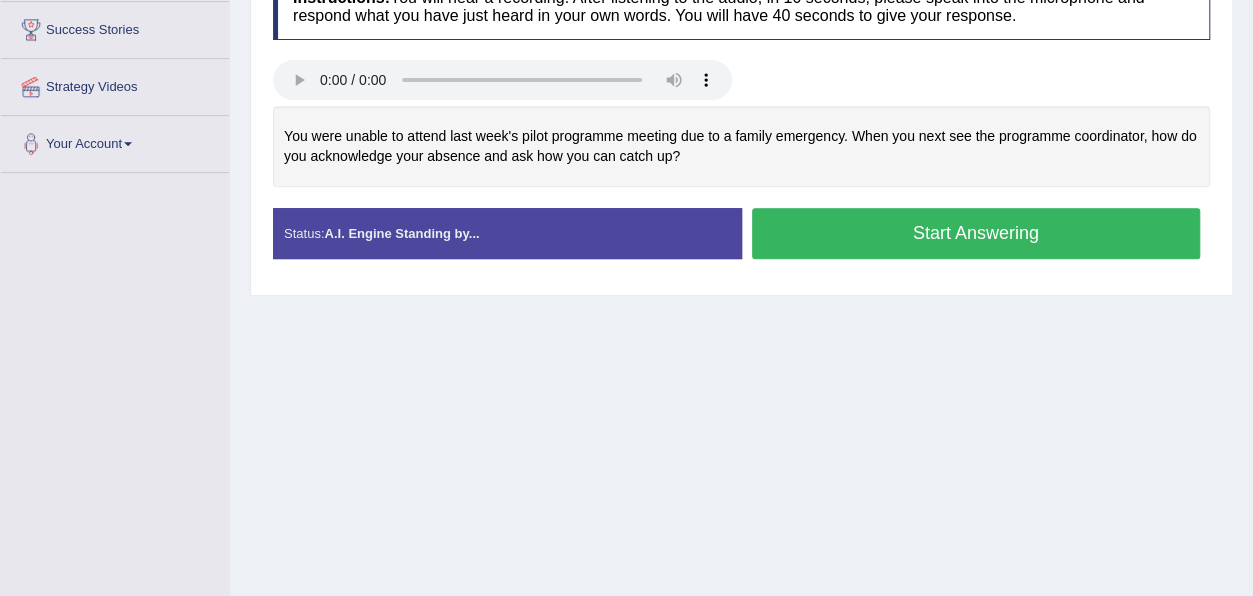 click on "Start Answering" at bounding box center [976, 233] 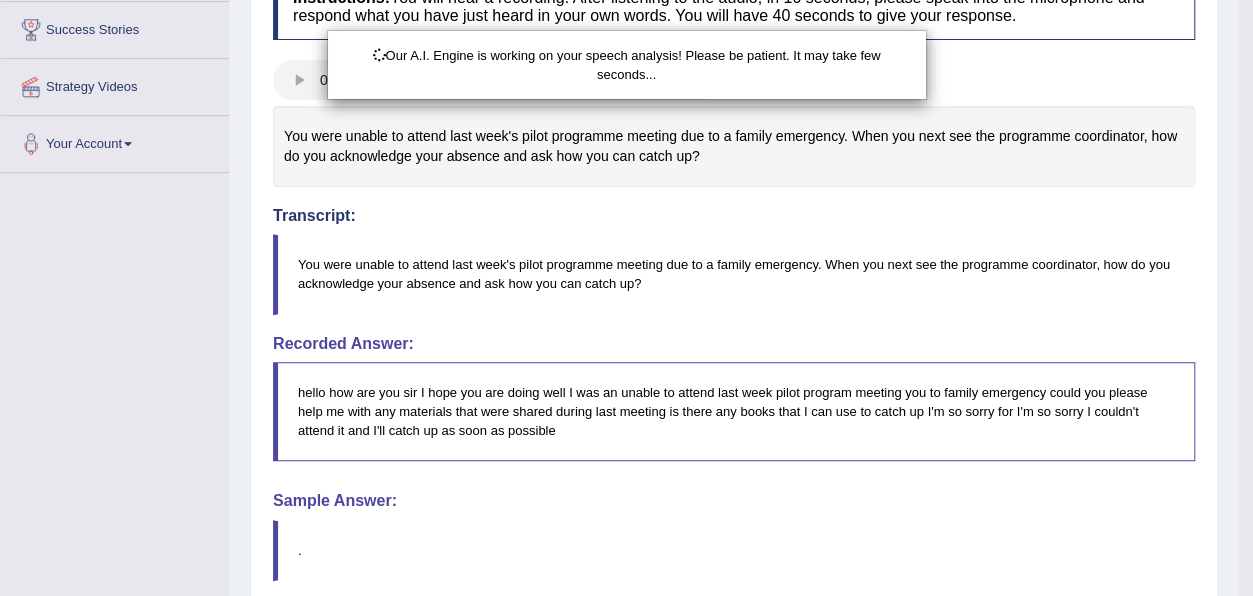 scroll, scrollTop: 384, scrollLeft: 0, axis: vertical 